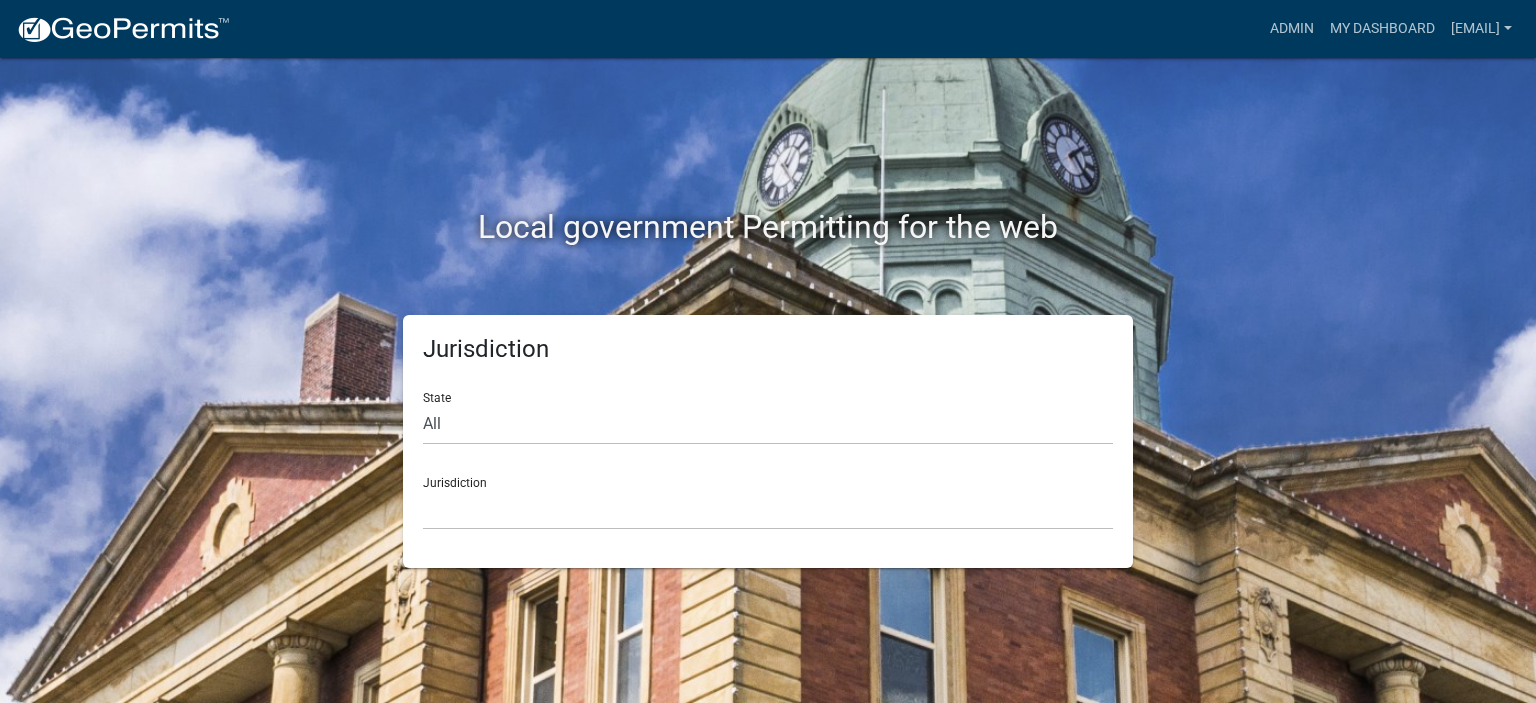 scroll, scrollTop: 0, scrollLeft: 0, axis: both 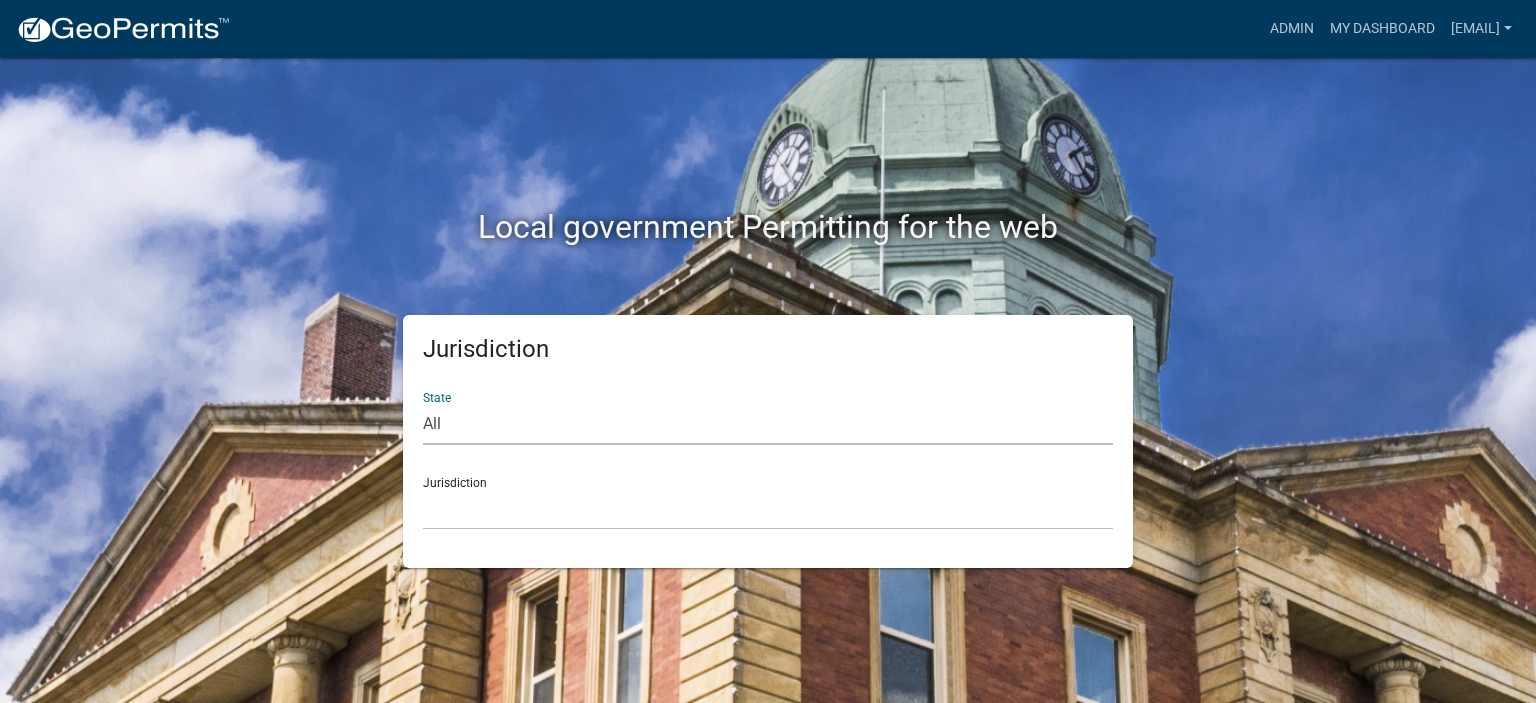 click on "All  Colorado   Georgia   Indiana   Iowa   Kansas   Minnesota   Ohio   South Carolina   Wisconsin" 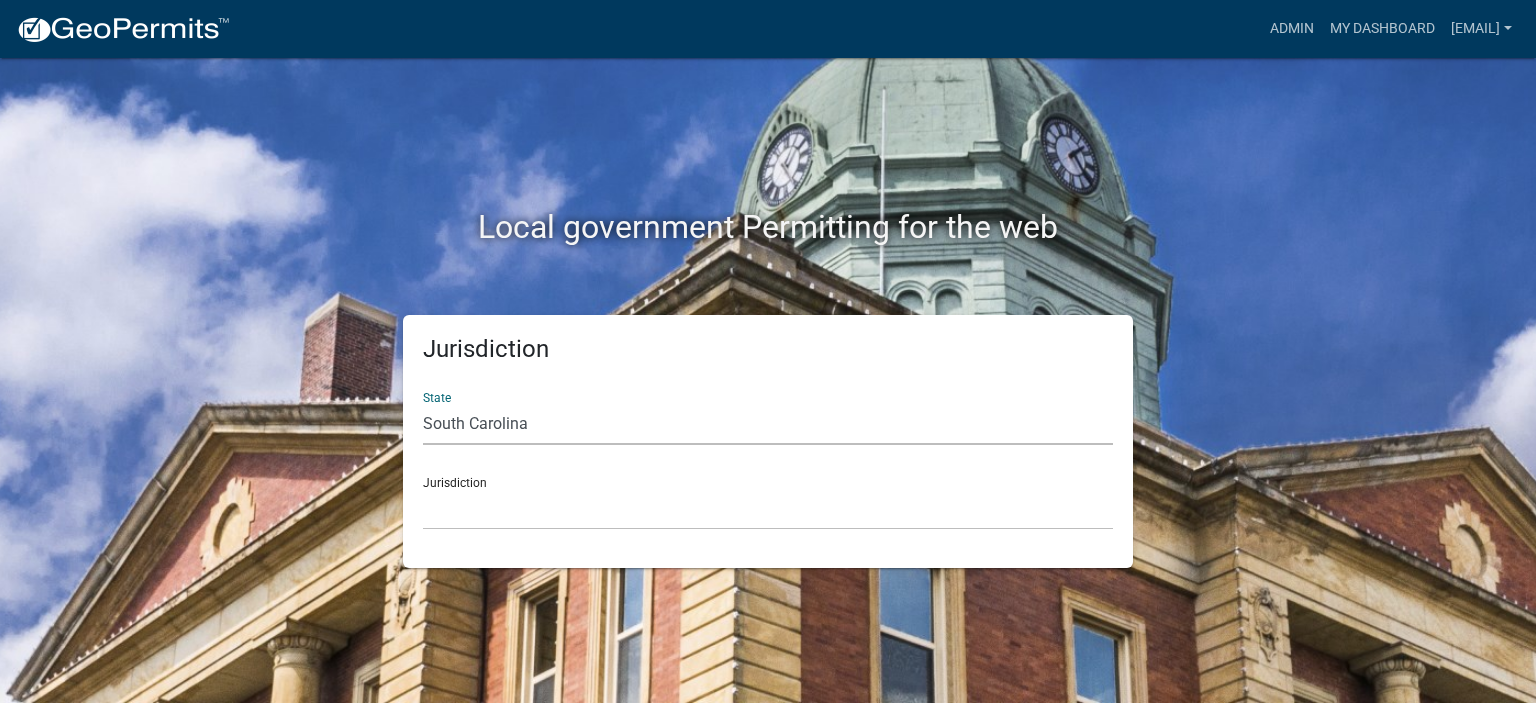 click on "All  Colorado   Georgia   Indiana   Iowa   Kansas   Minnesota   Ohio   South Carolina   Wisconsin" 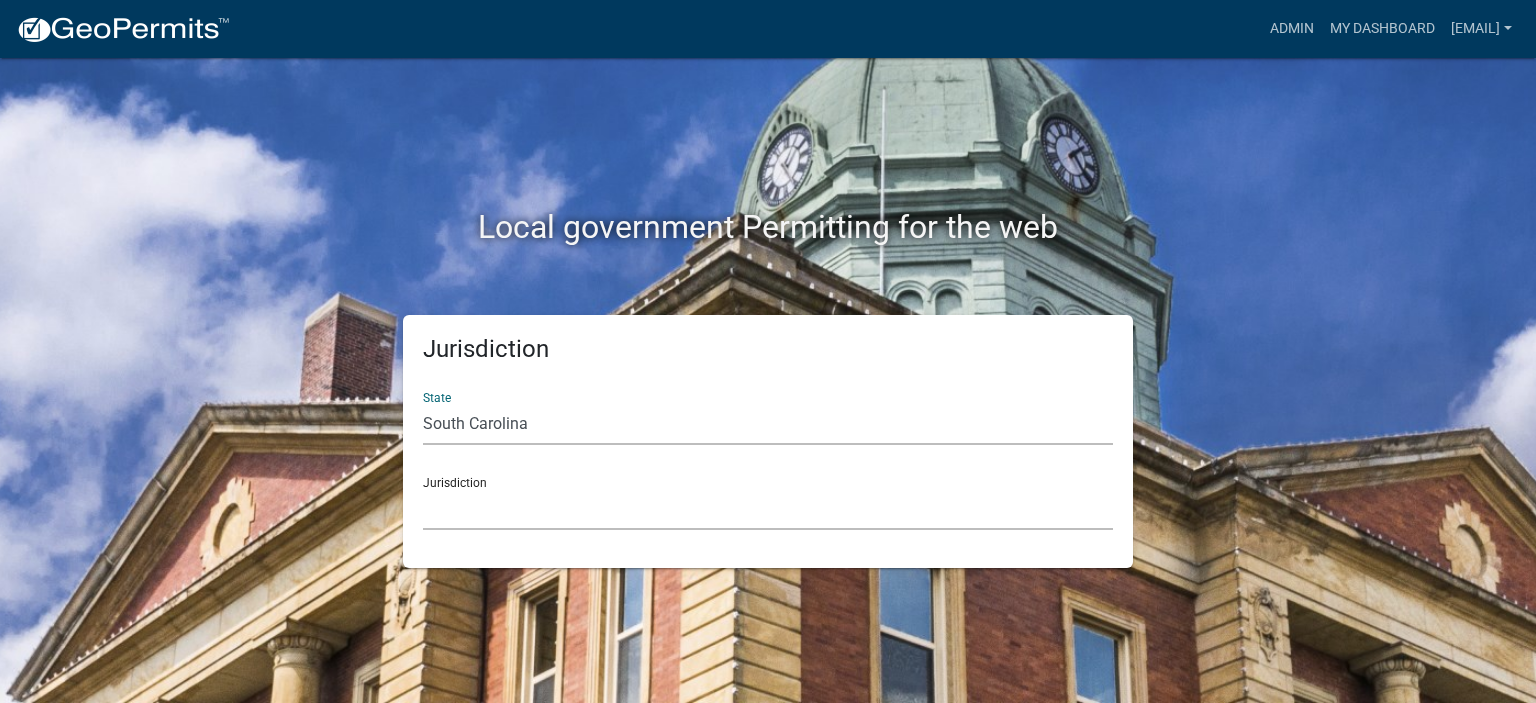 click on "Abbeville County, South Carolina Jasper County, South Carolina" 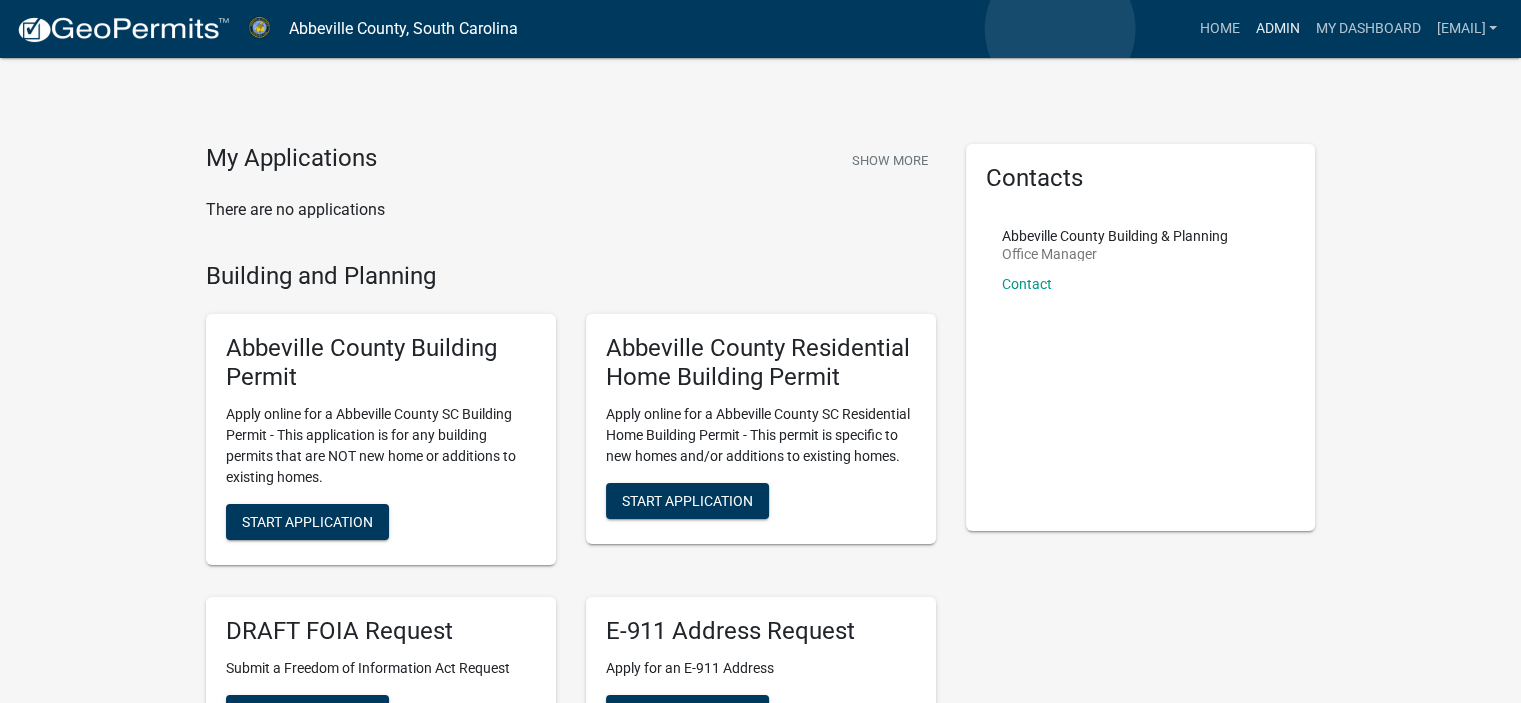 click on "Admin" at bounding box center (1277, 29) 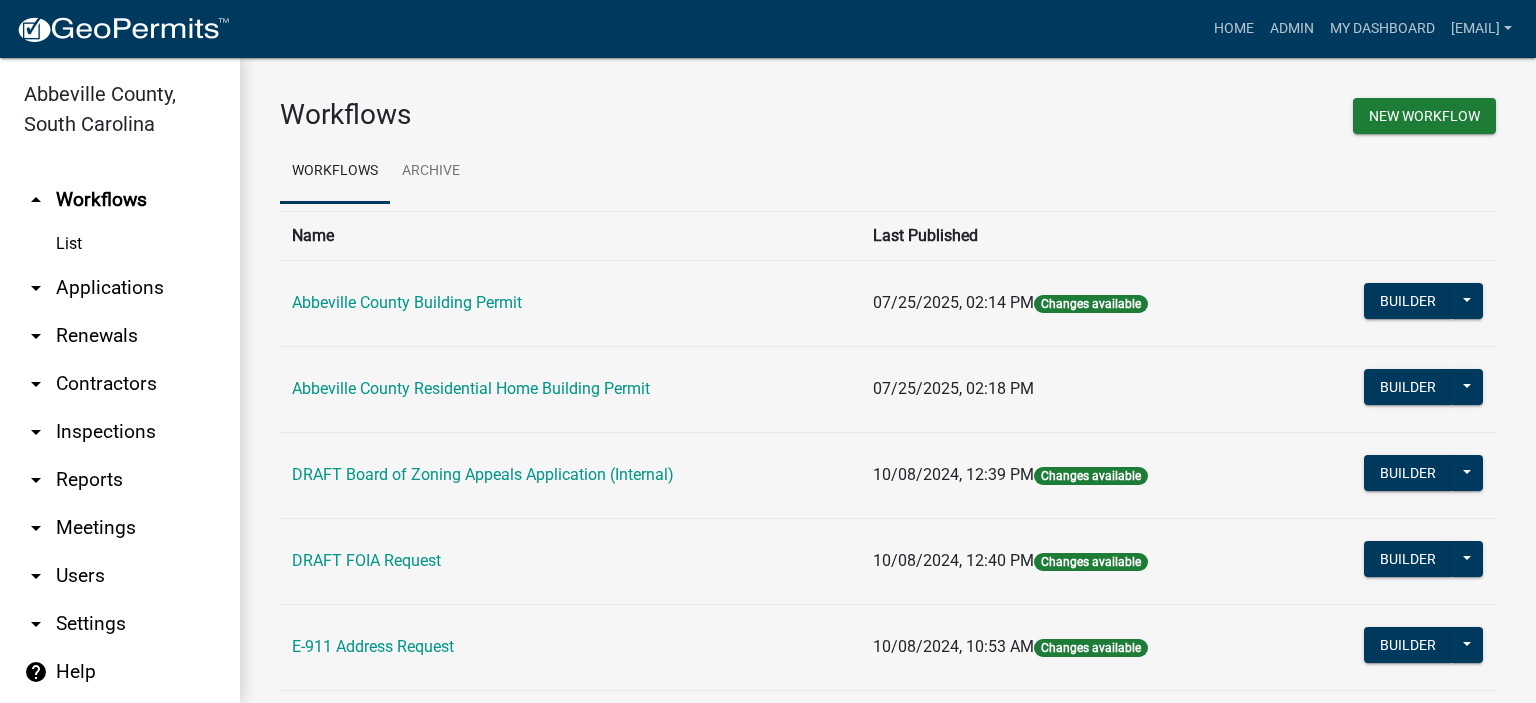 click on "arrow_drop_down   Applications" at bounding box center [120, 288] 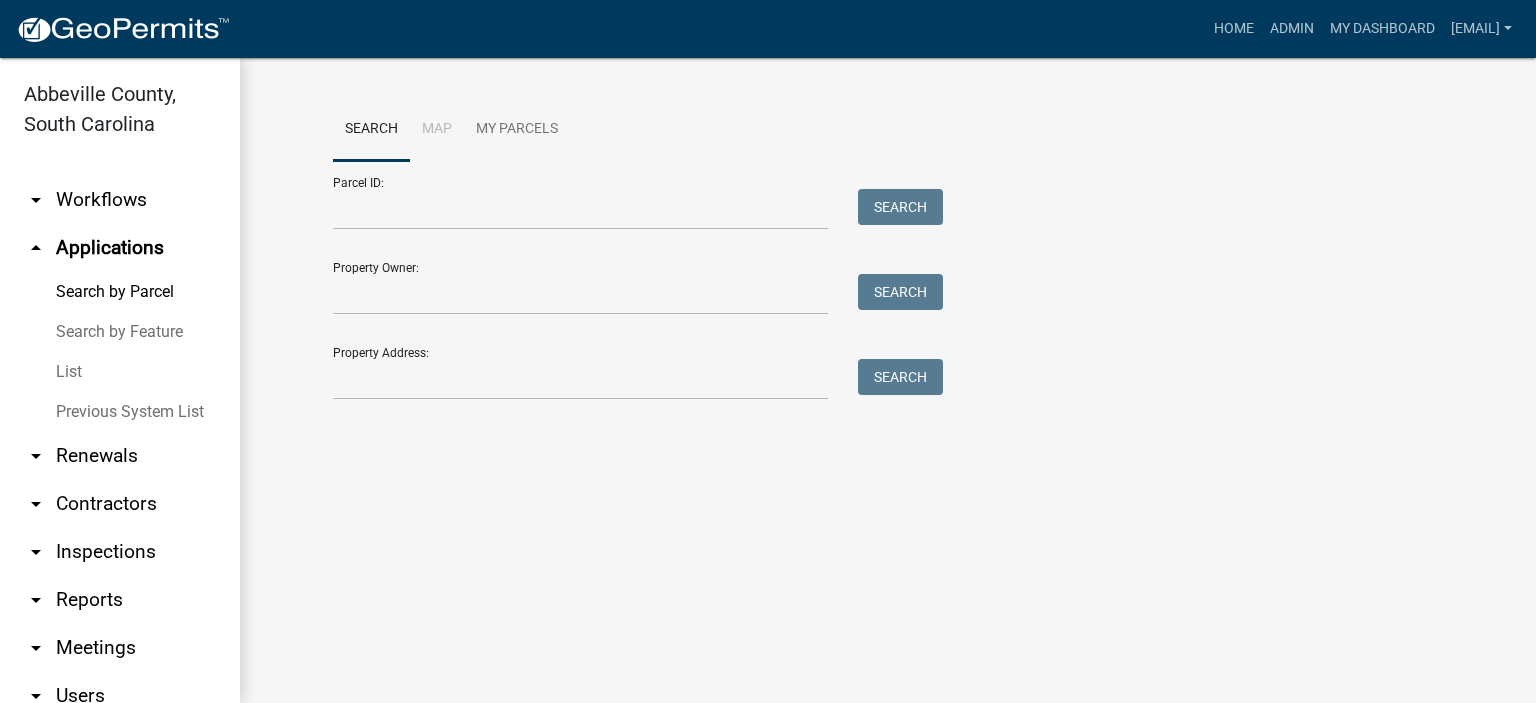 click on "List" at bounding box center (120, 372) 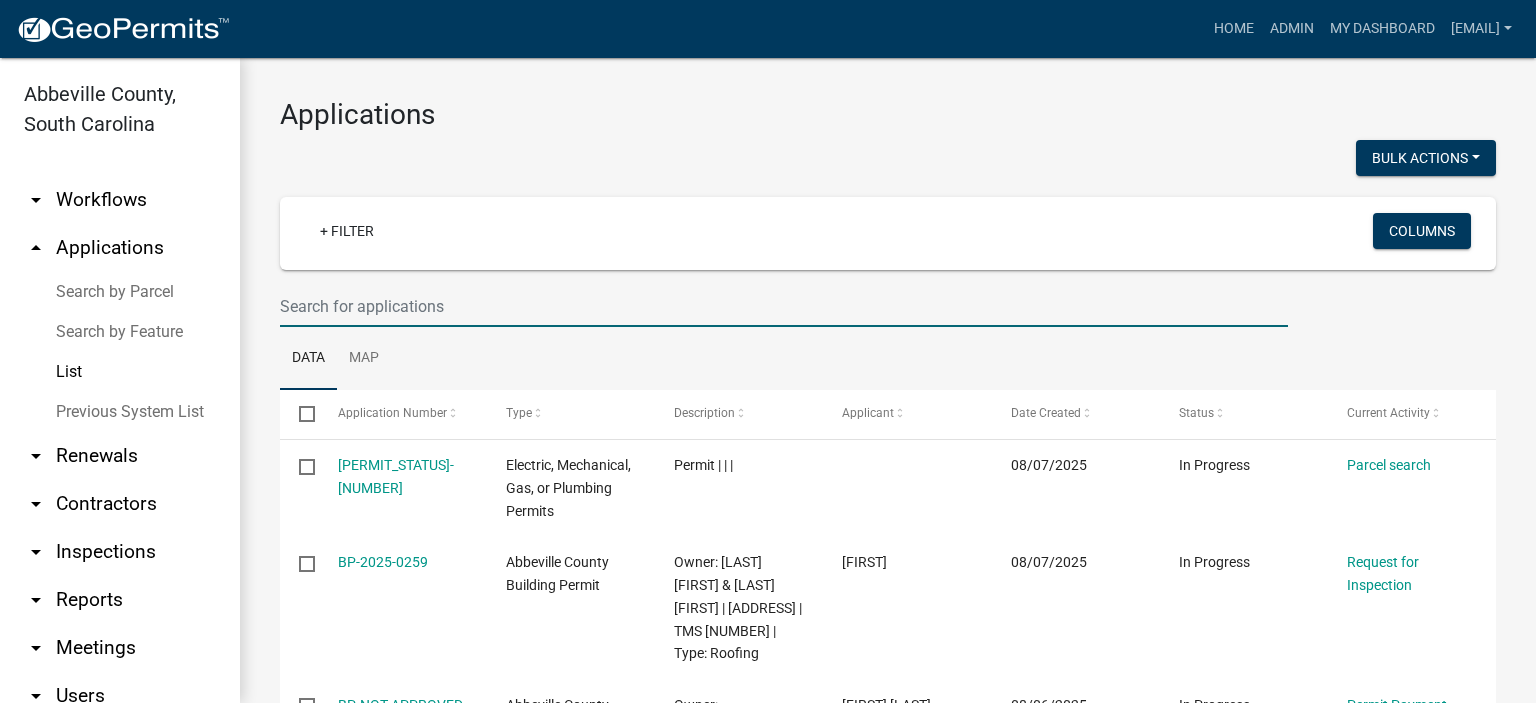 click at bounding box center [784, 306] 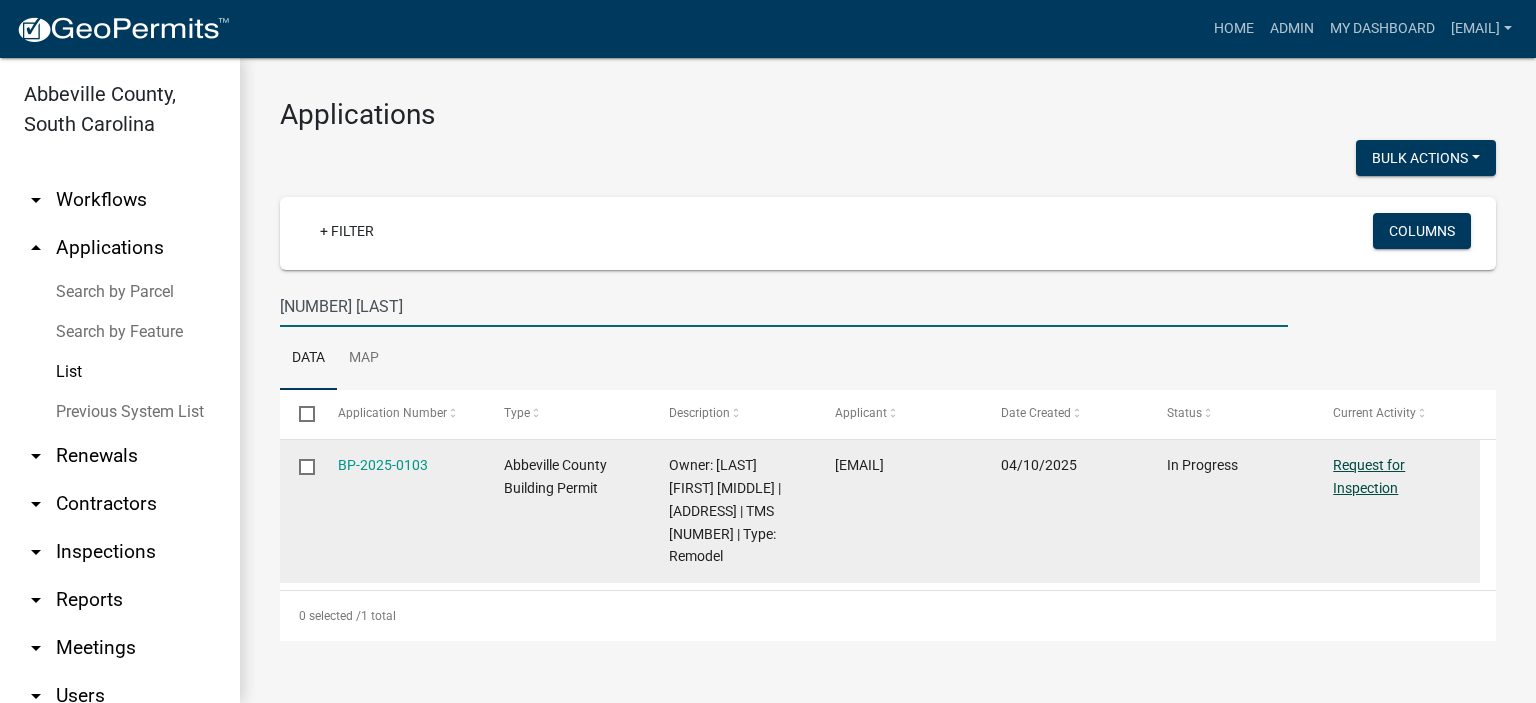 type on "[NUMBER] [LAST]" 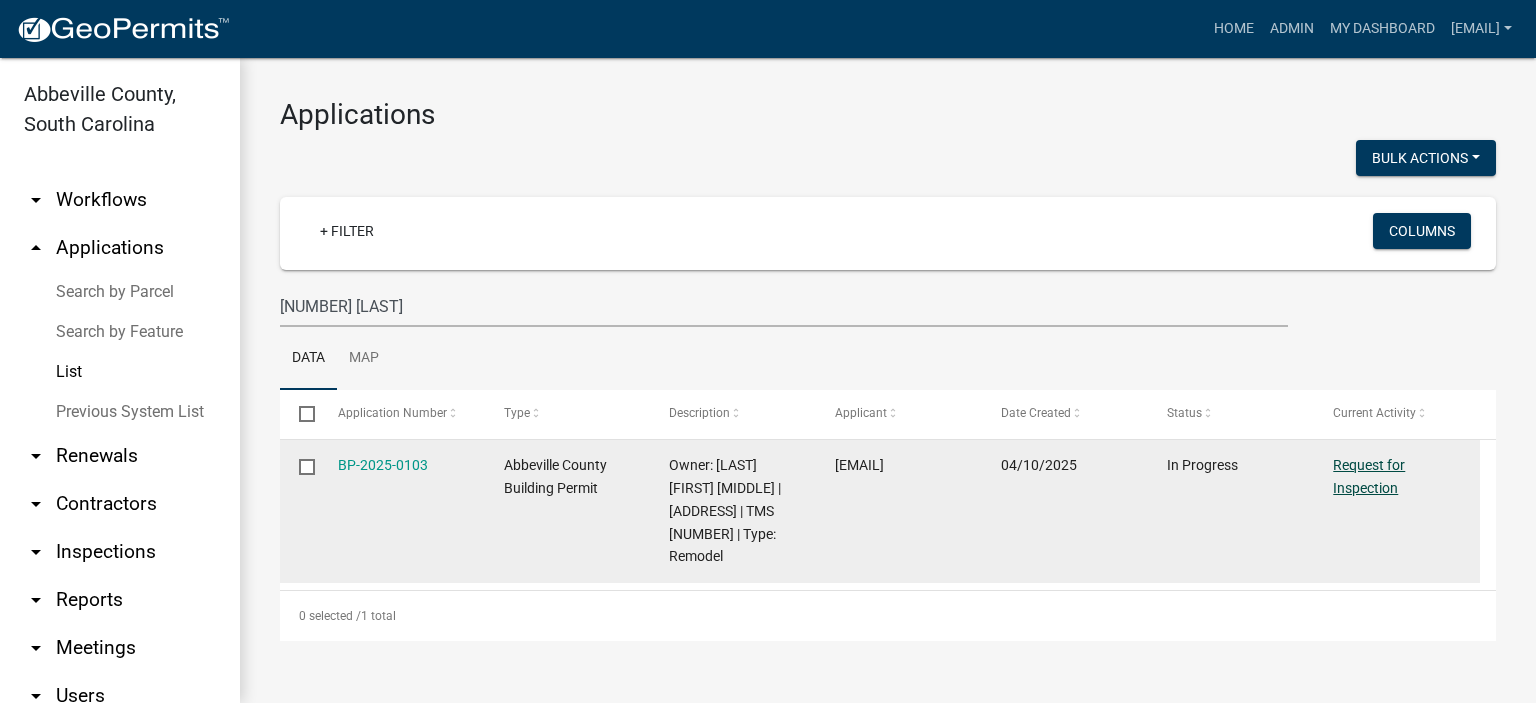 click on "Request for Inspection" 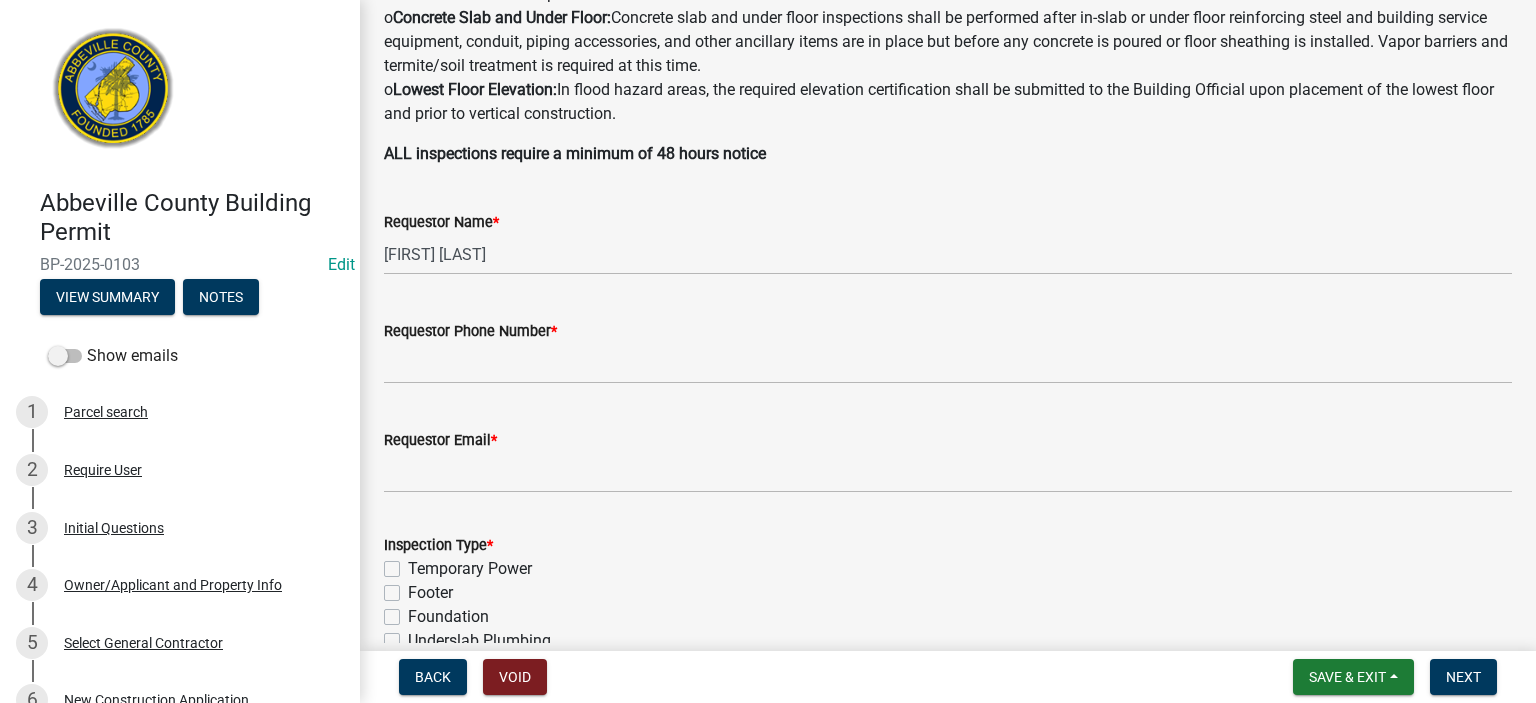 scroll, scrollTop: 600, scrollLeft: 0, axis: vertical 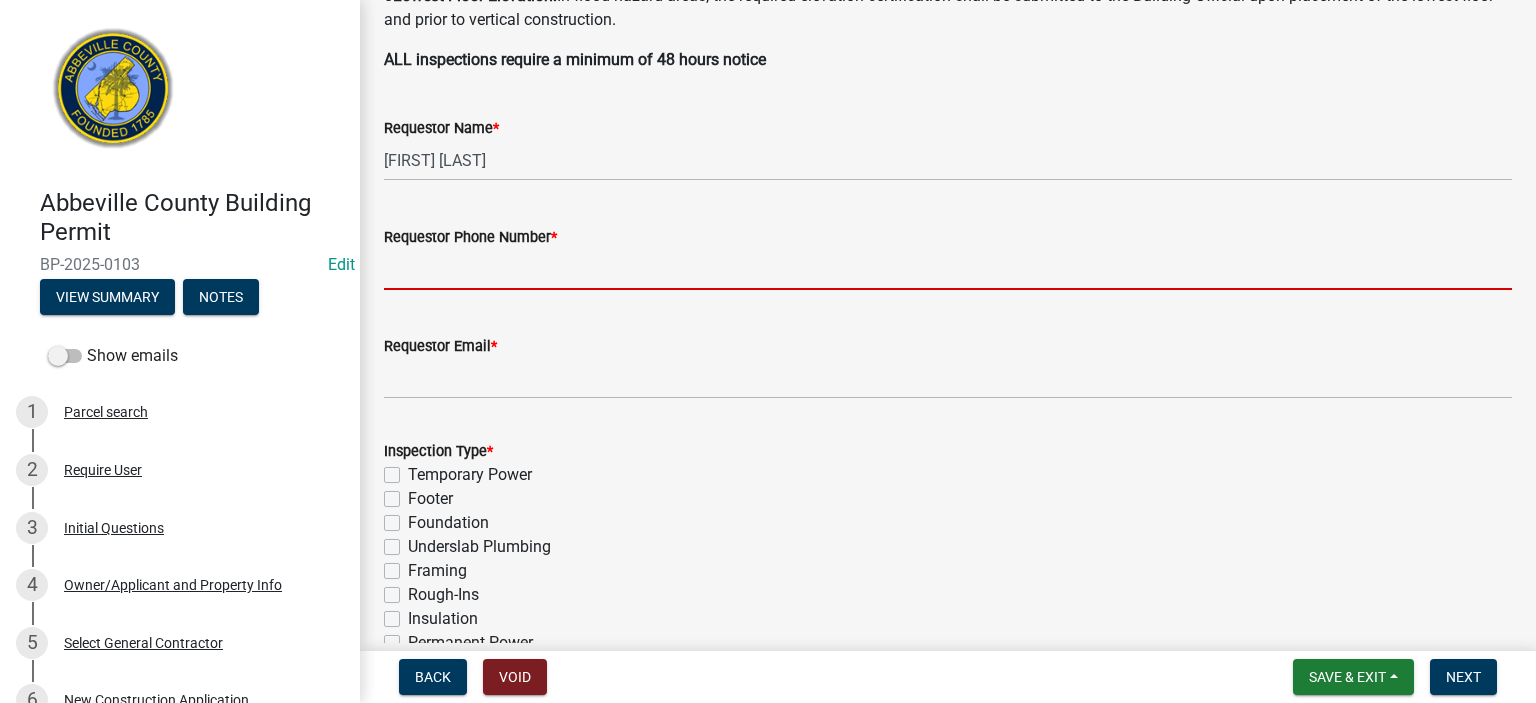 click on "Requestor Phone Number  *" at bounding box center (948, 269) 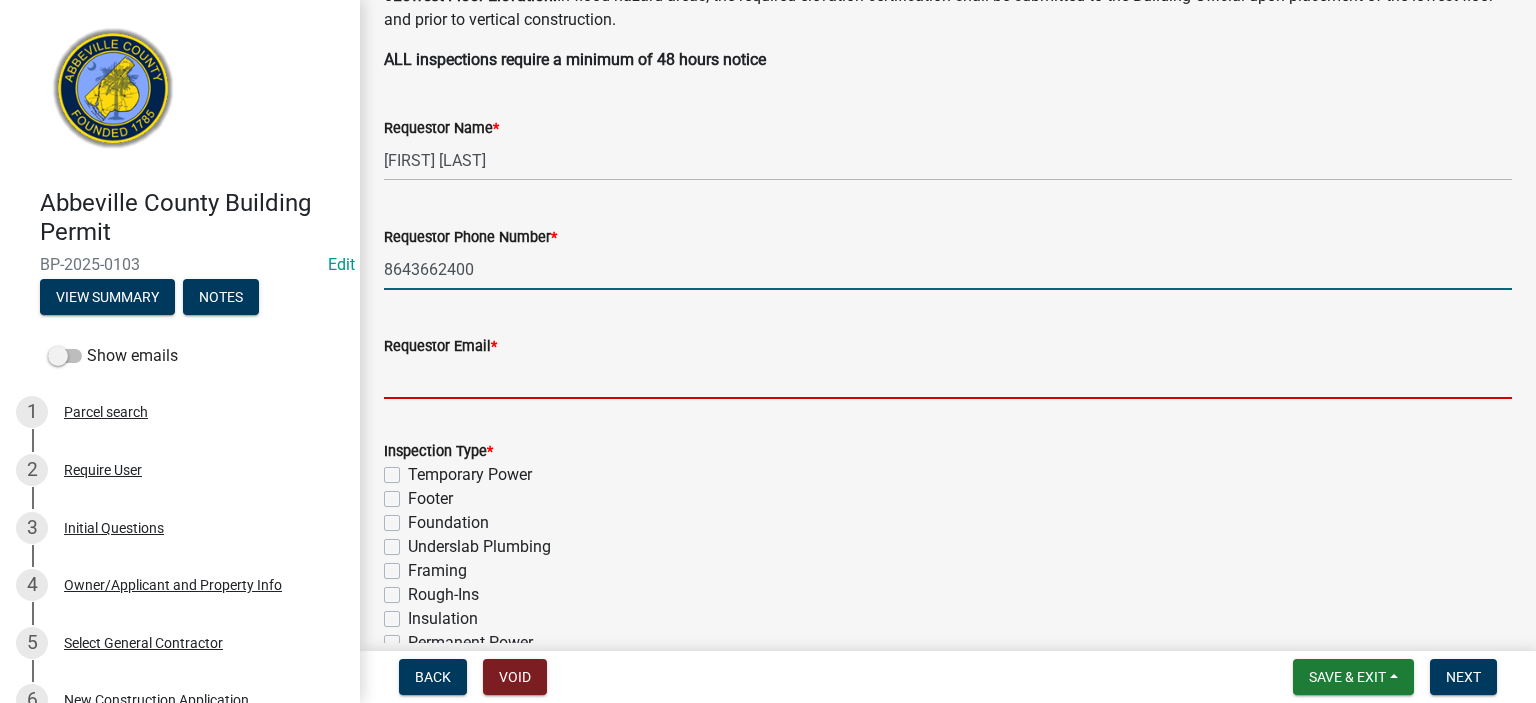 type on "[EMAIL]" 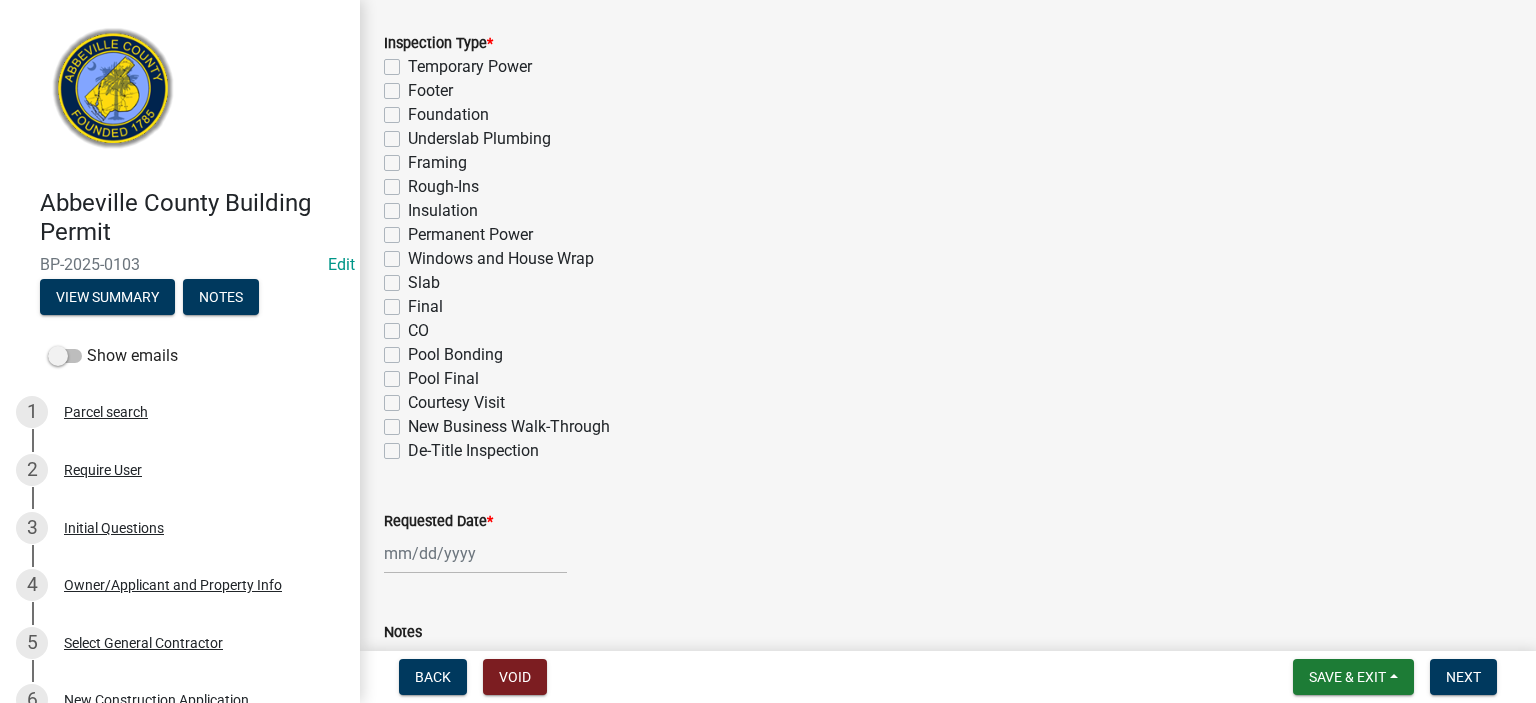 scroll, scrollTop: 1040, scrollLeft: 0, axis: vertical 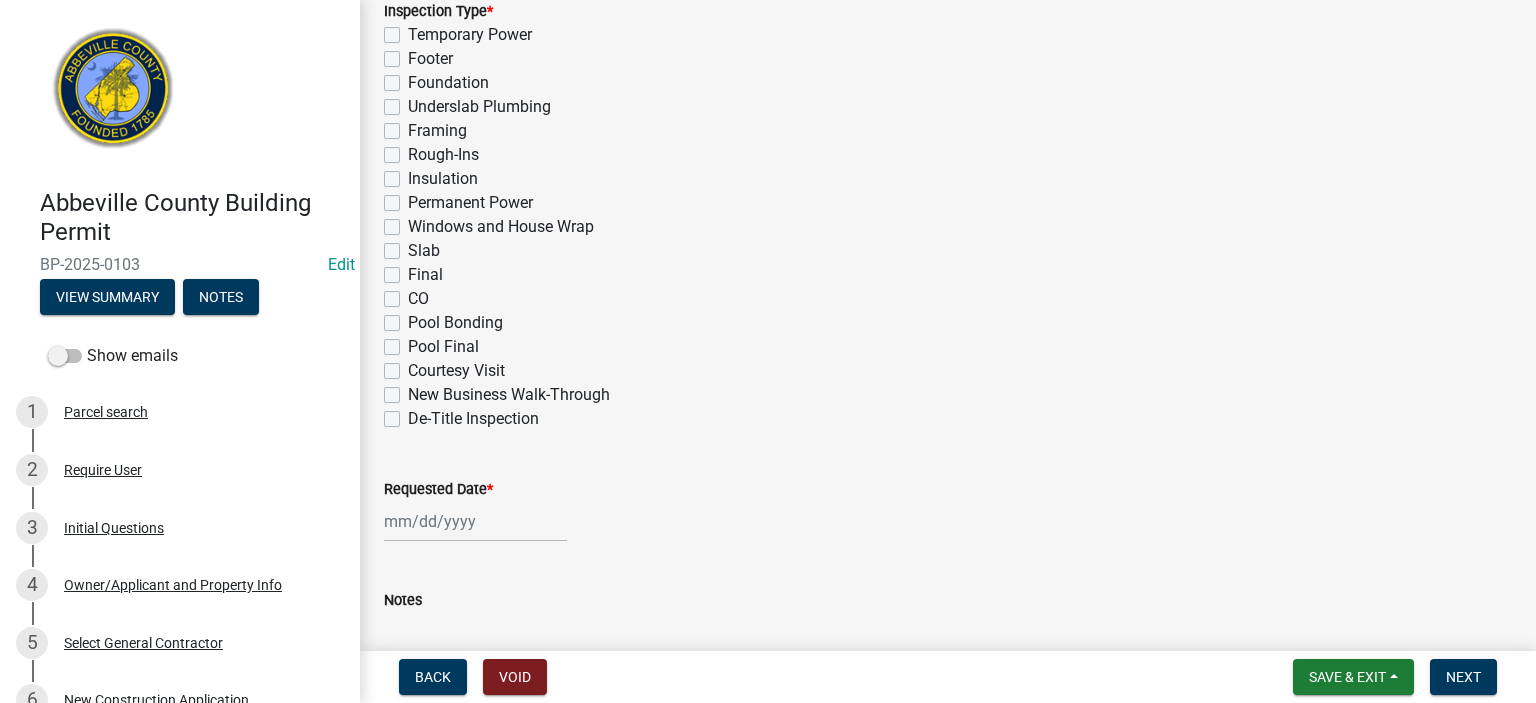 click on "Final" 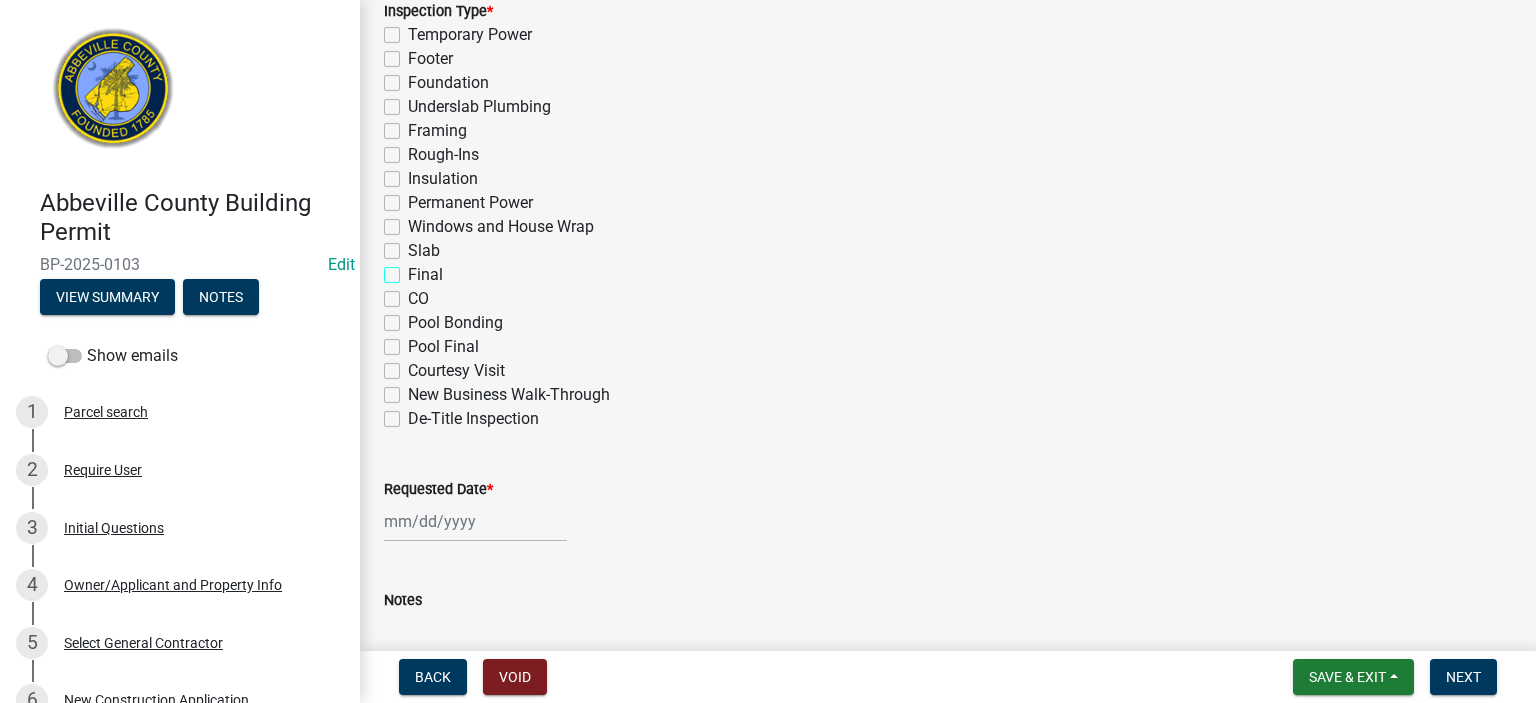click on "Final" at bounding box center (414, 269) 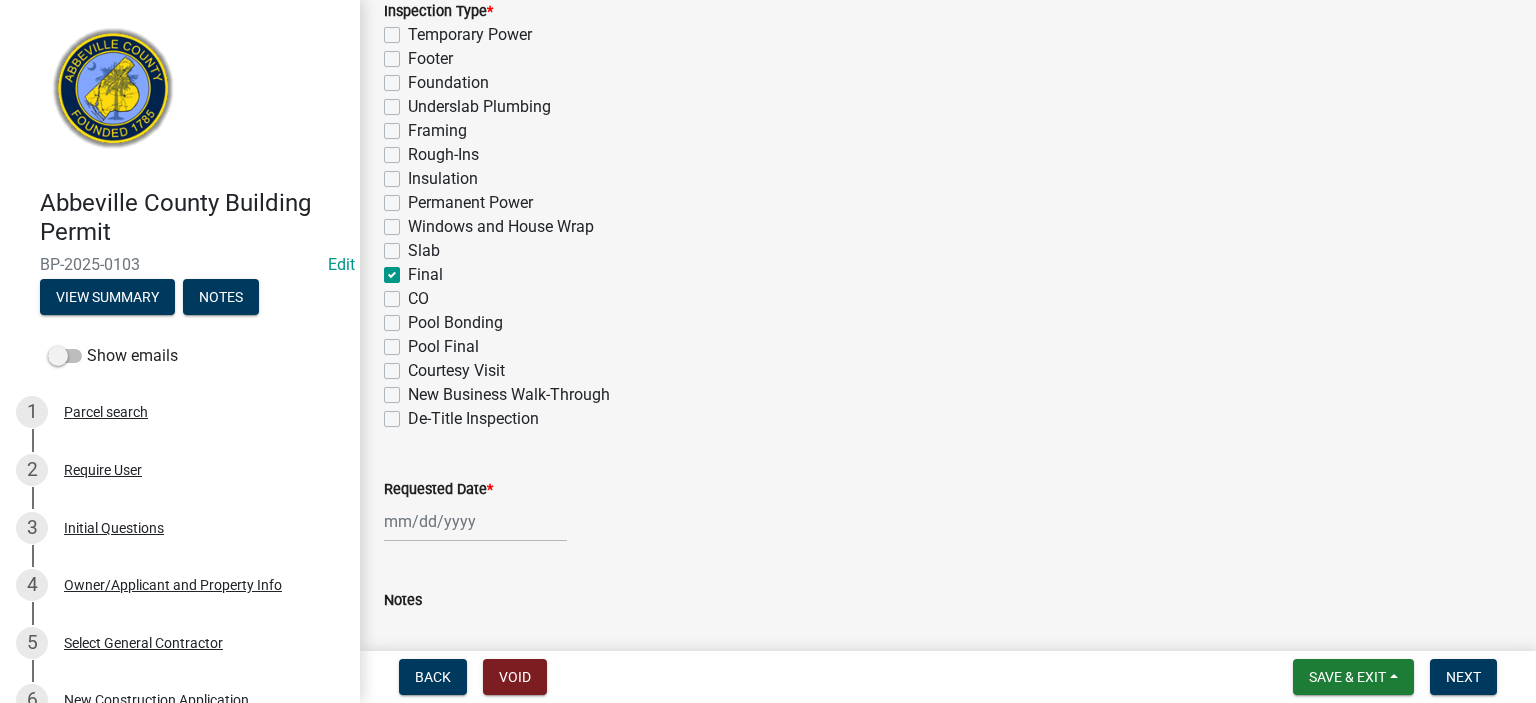 checkbox on "false" 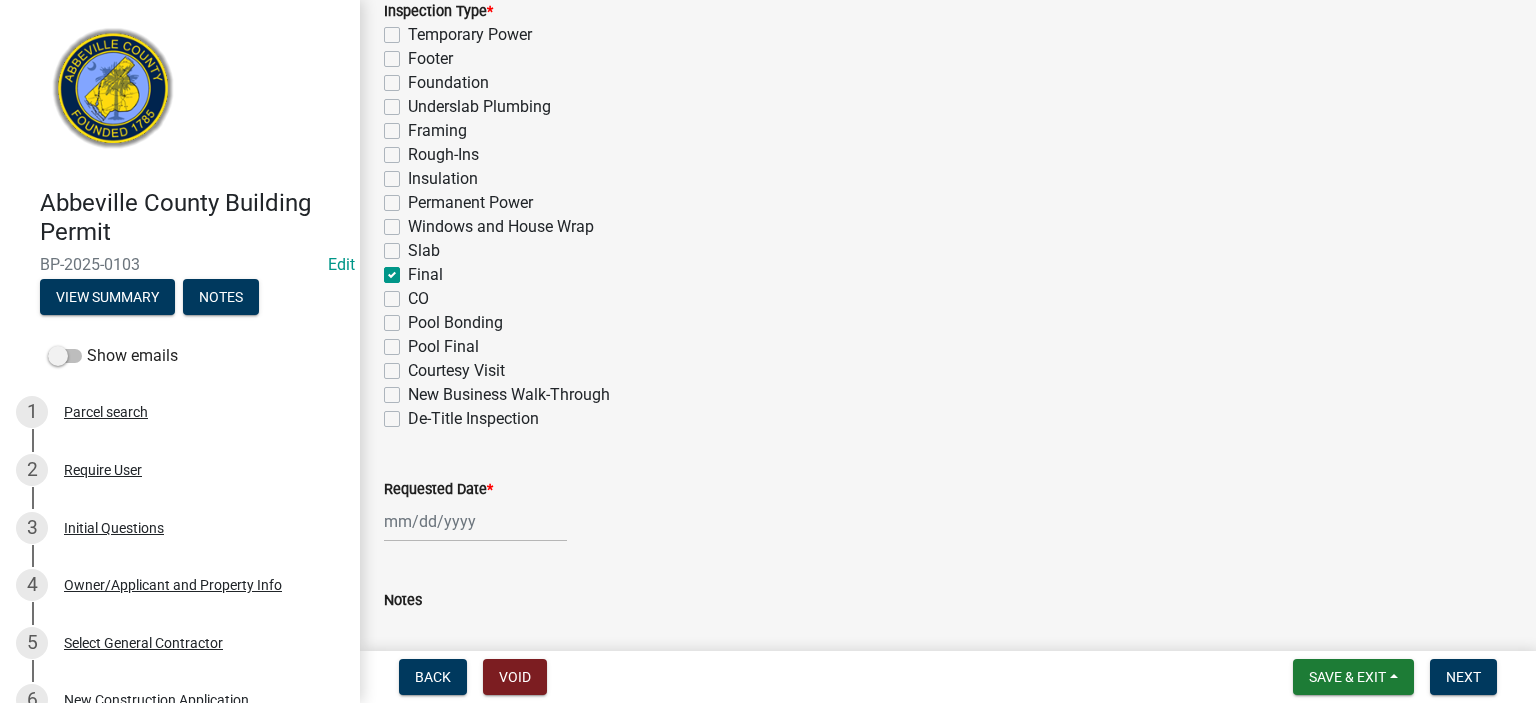 click on "Requested Date  *" at bounding box center [475, 521] 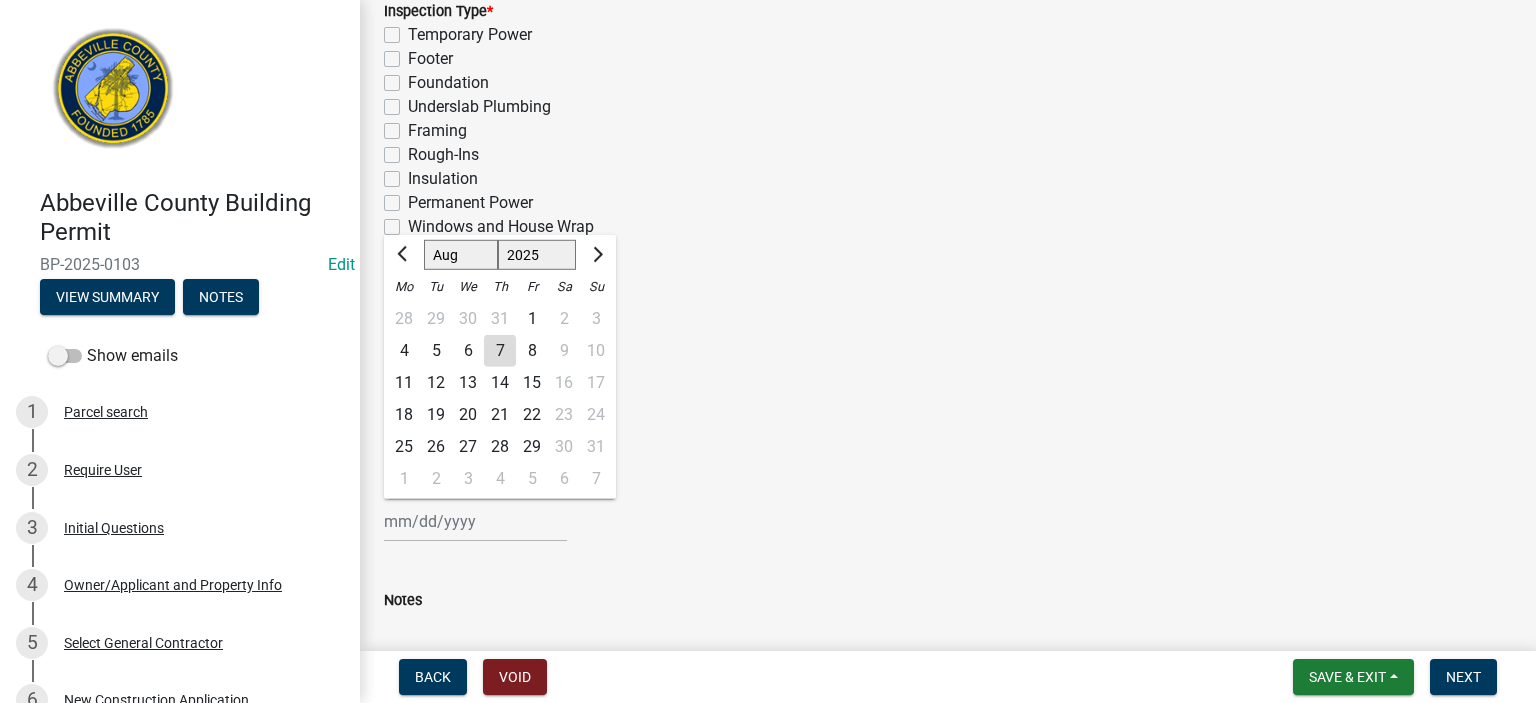 click on "7" 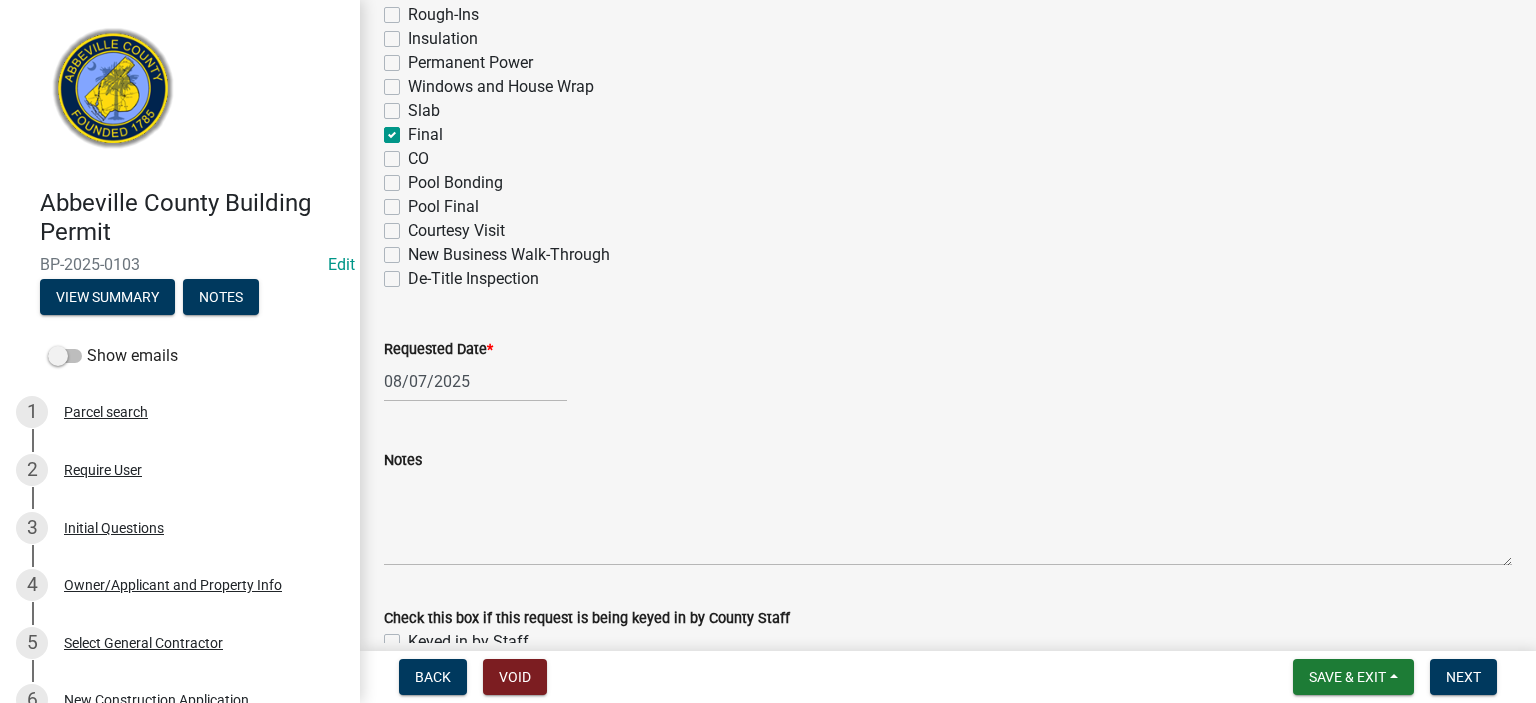 scroll, scrollTop: 1287, scrollLeft: 0, axis: vertical 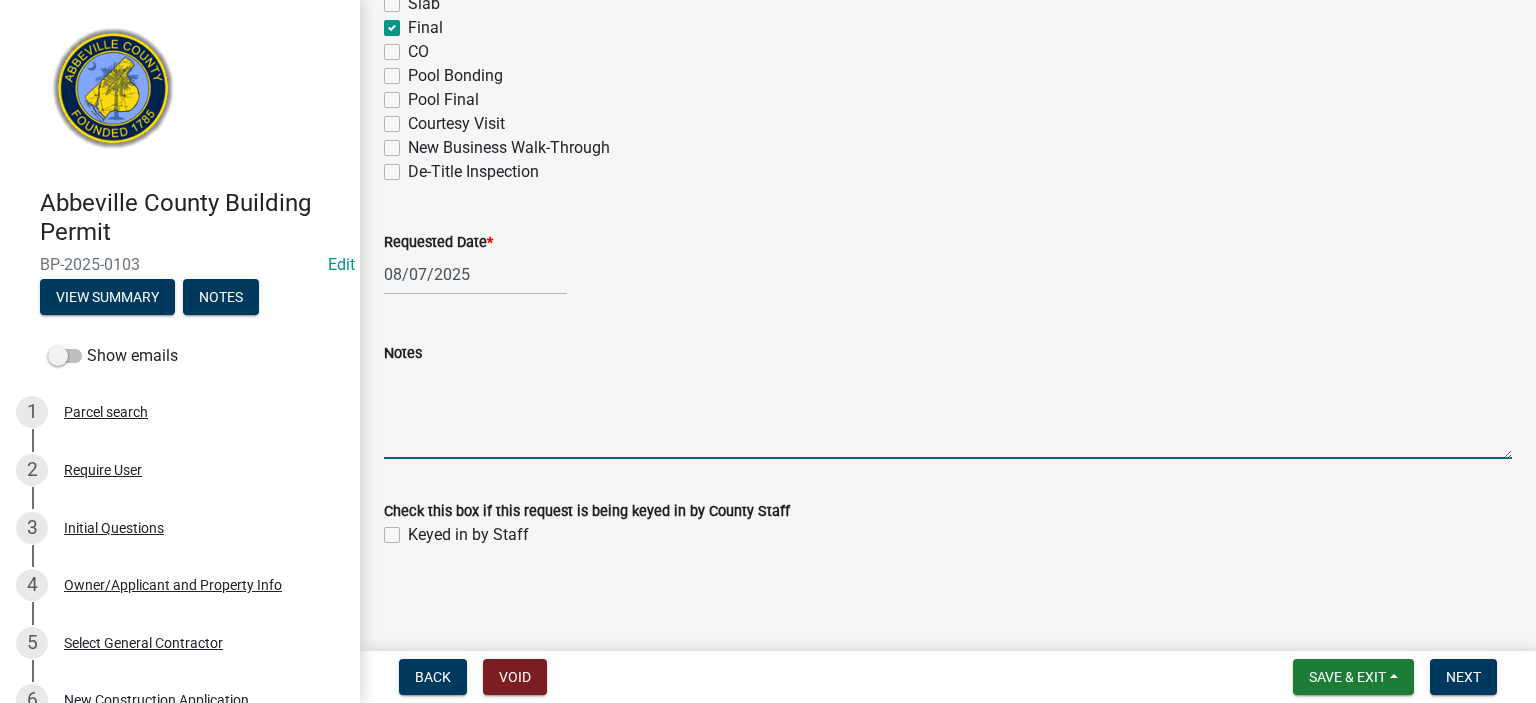 click on "Notes" at bounding box center [948, 412] 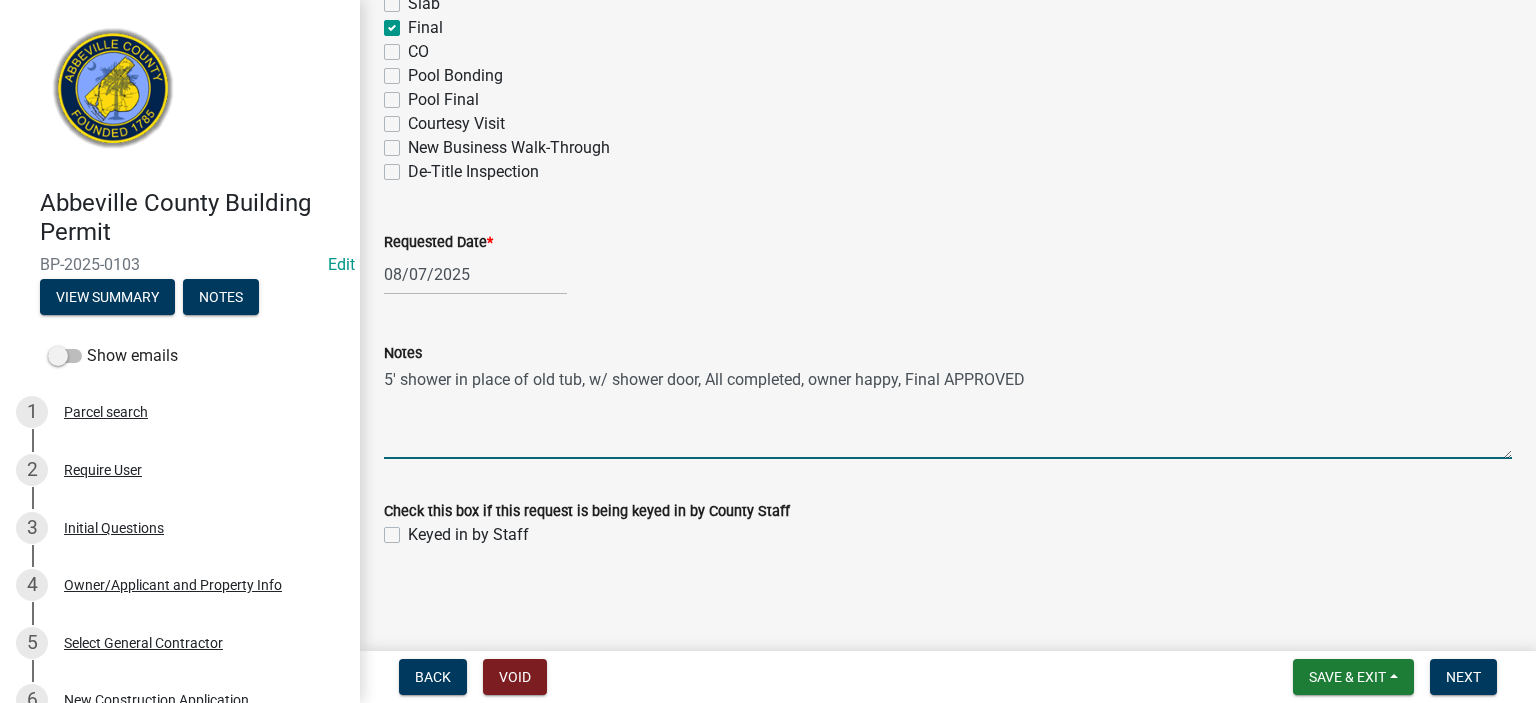type on "5' shower in place of old tub, w/ shower door, All completed, owner happy, Final APPROVED" 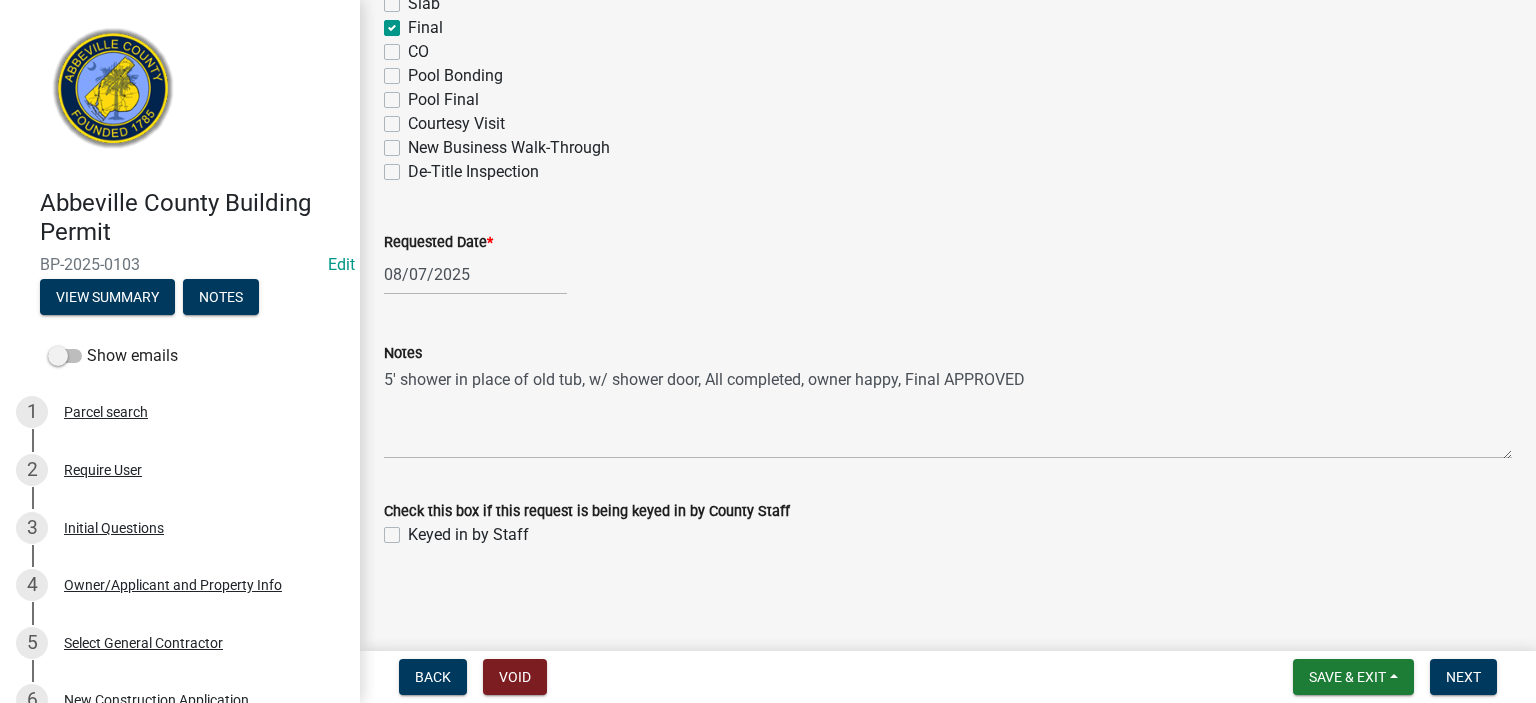 click on "Keyed in by Staff" 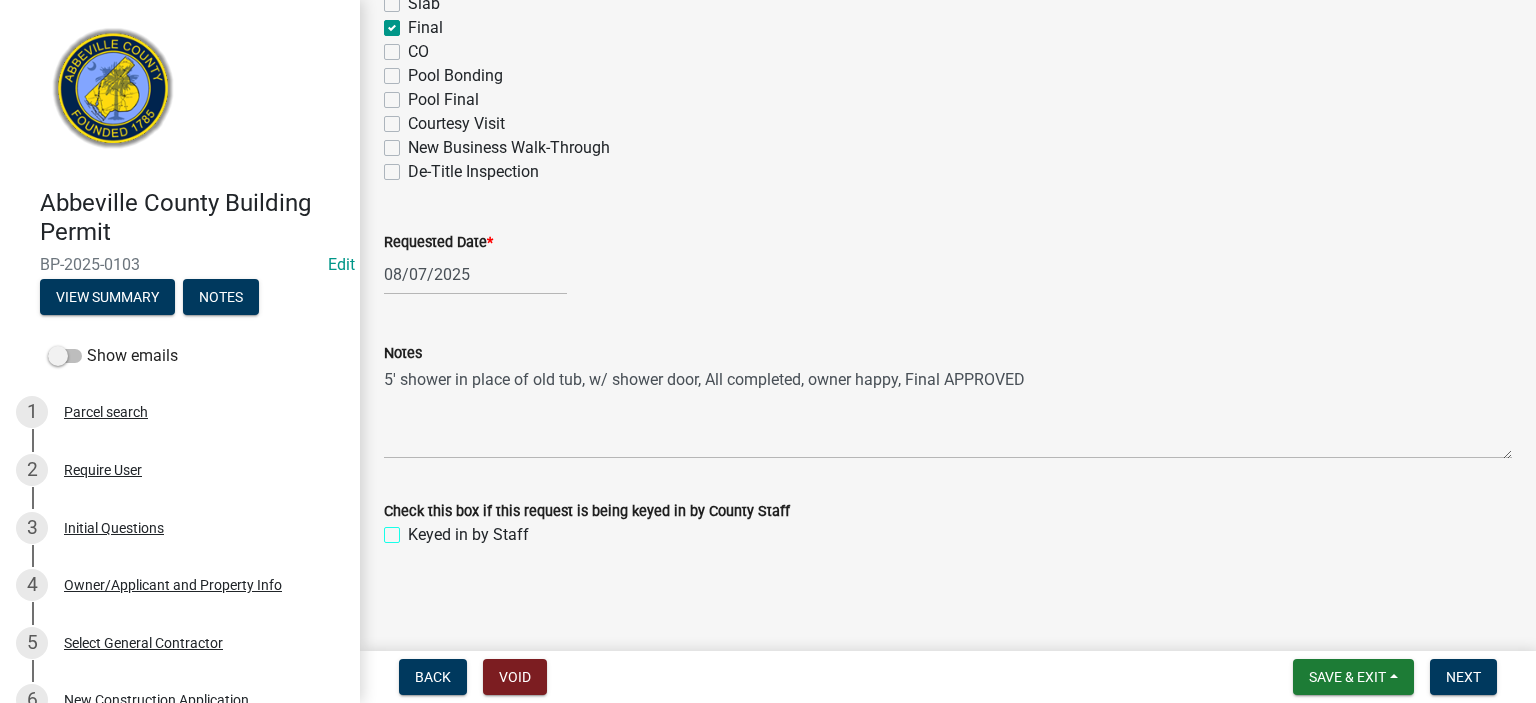 click on "Keyed in by Staff" at bounding box center (414, 529) 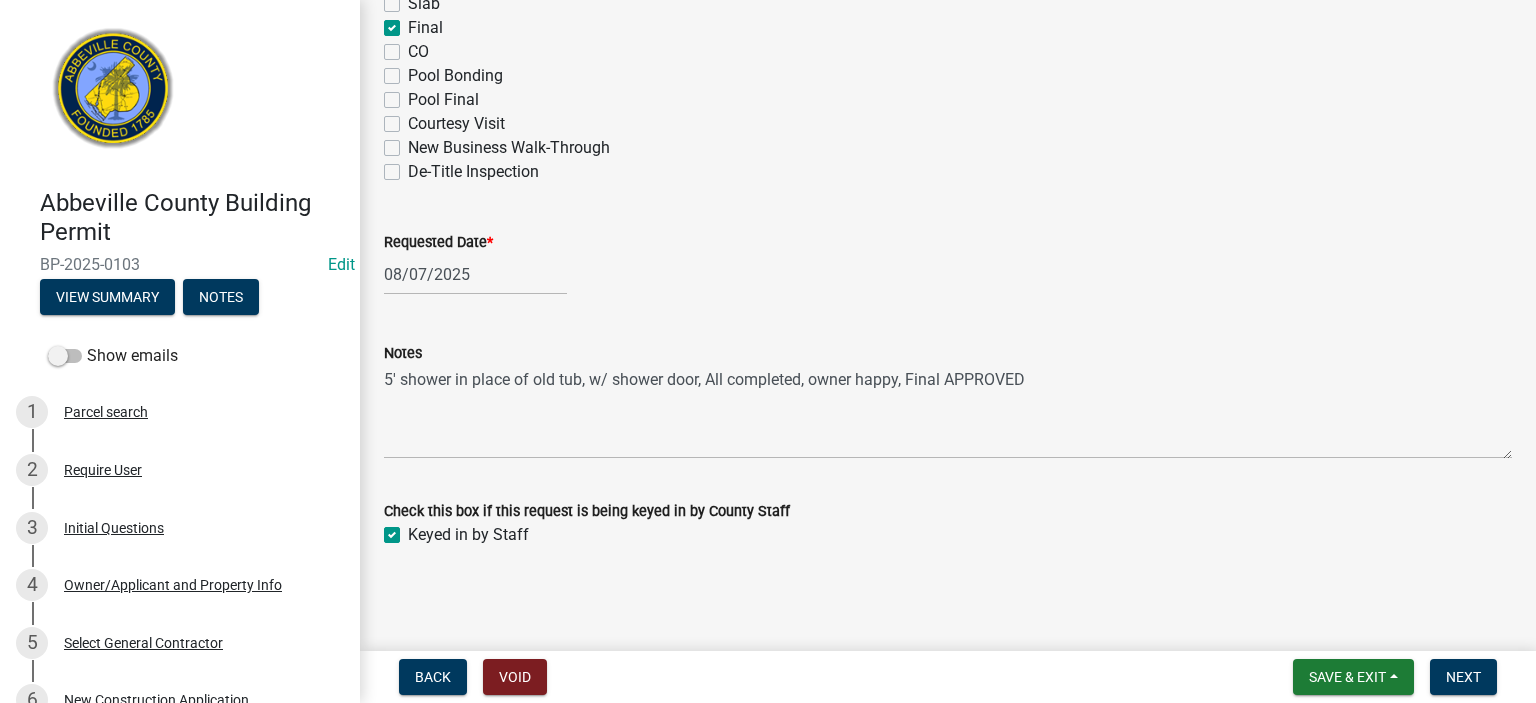 checkbox on "true" 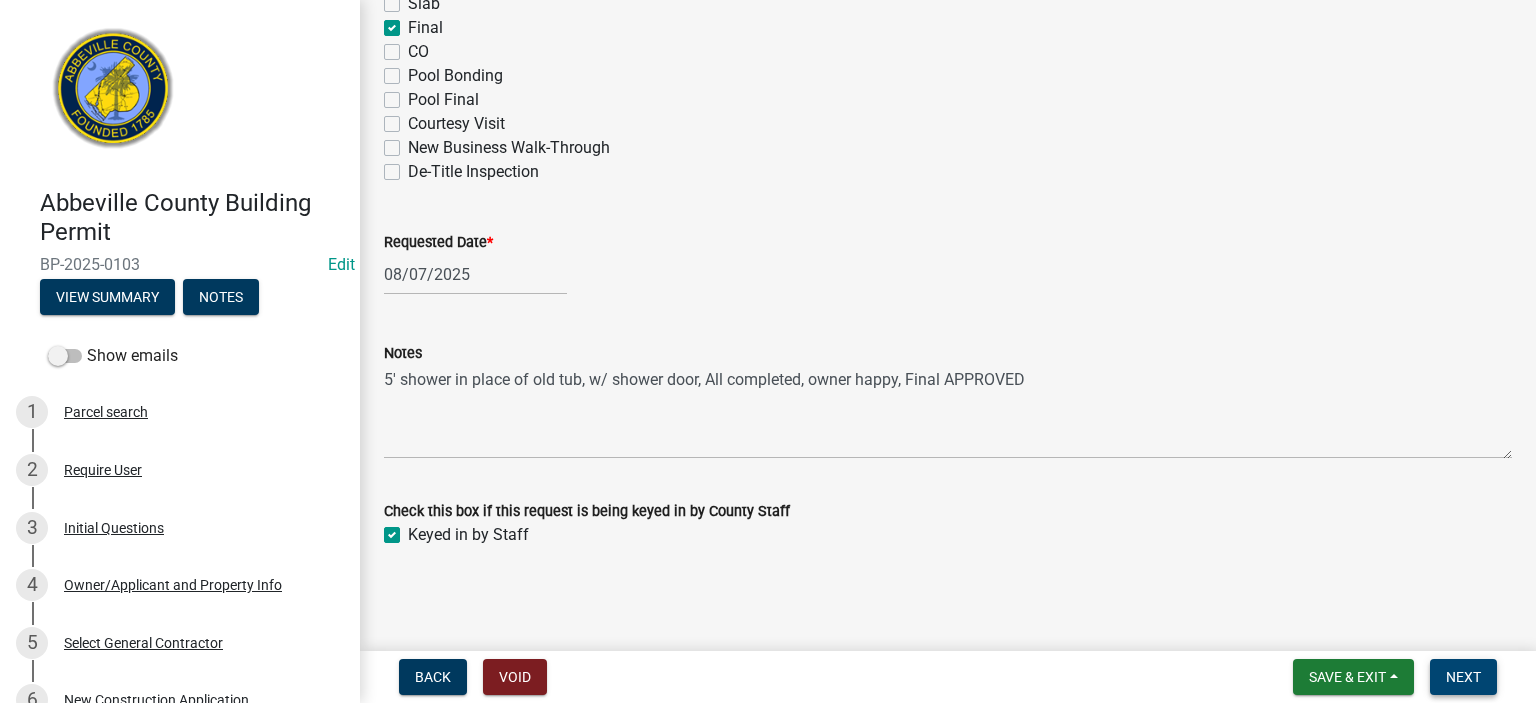 click on "Next" at bounding box center (1463, 677) 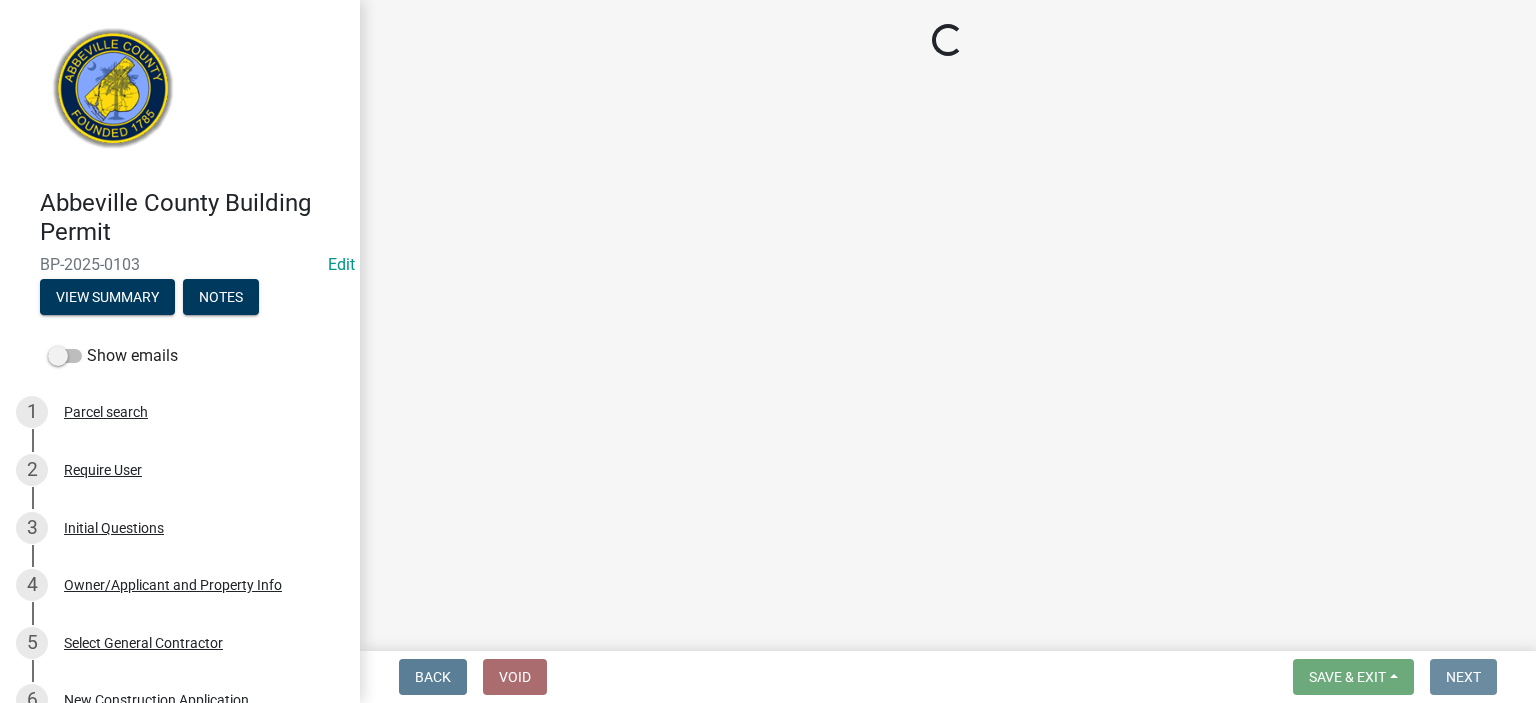 scroll, scrollTop: 0, scrollLeft: 0, axis: both 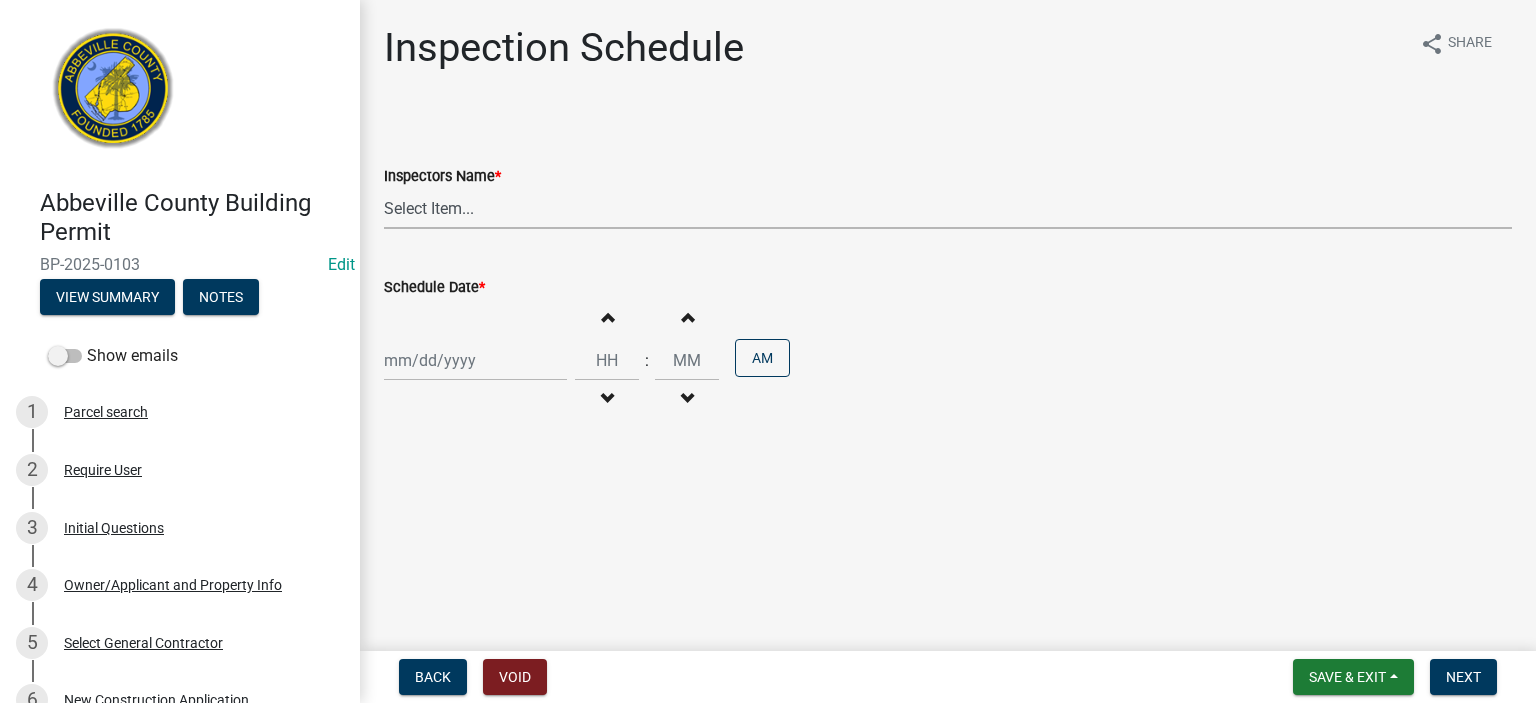 click on "Select Item... [EMAIL] ([NAME]) [EMAIL] ([NAME]) [EMAIL] ([NAME])" at bounding box center (948, 208) 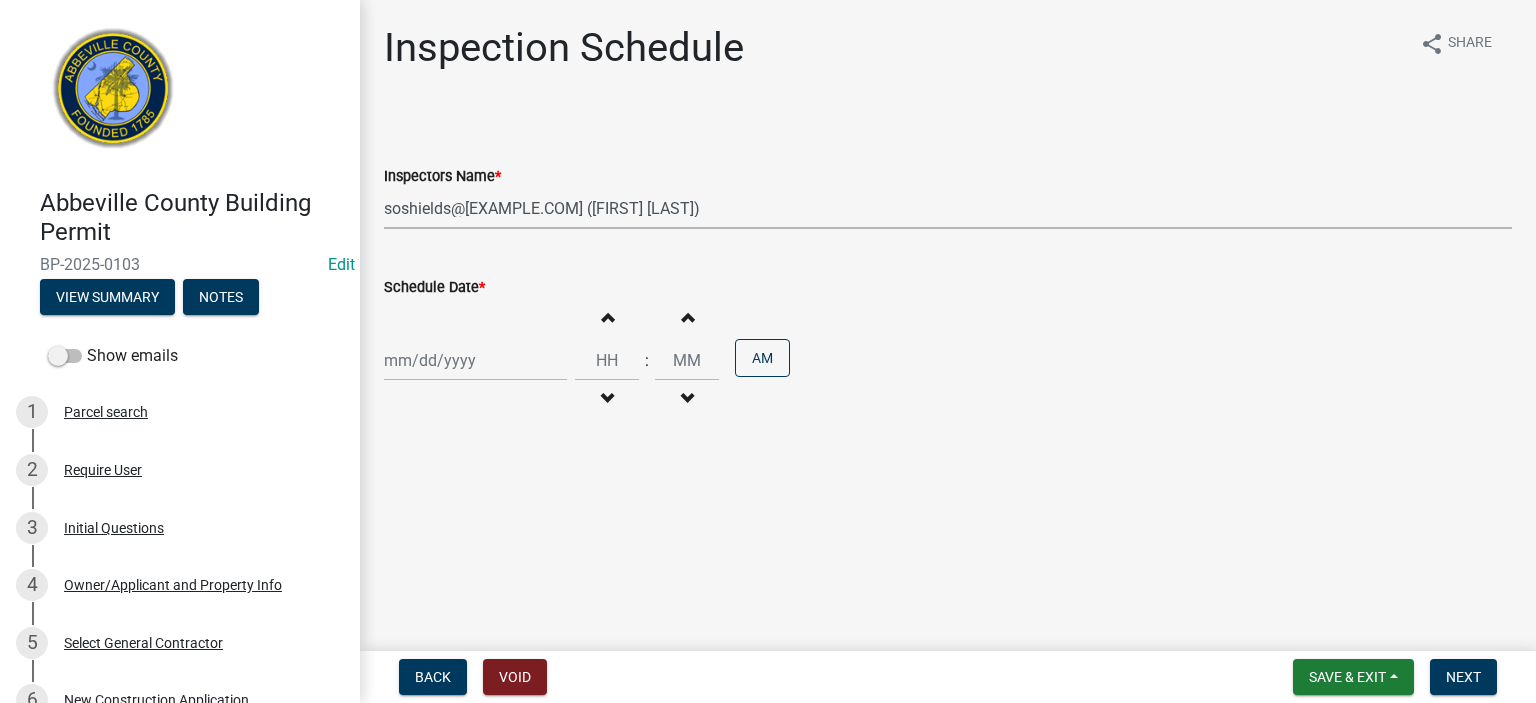 click on "Select Item... [EMAIL] ([NAME]) [EMAIL] ([NAME]) [EMAIL] ([NAME])" at bounding box center (948, 208) 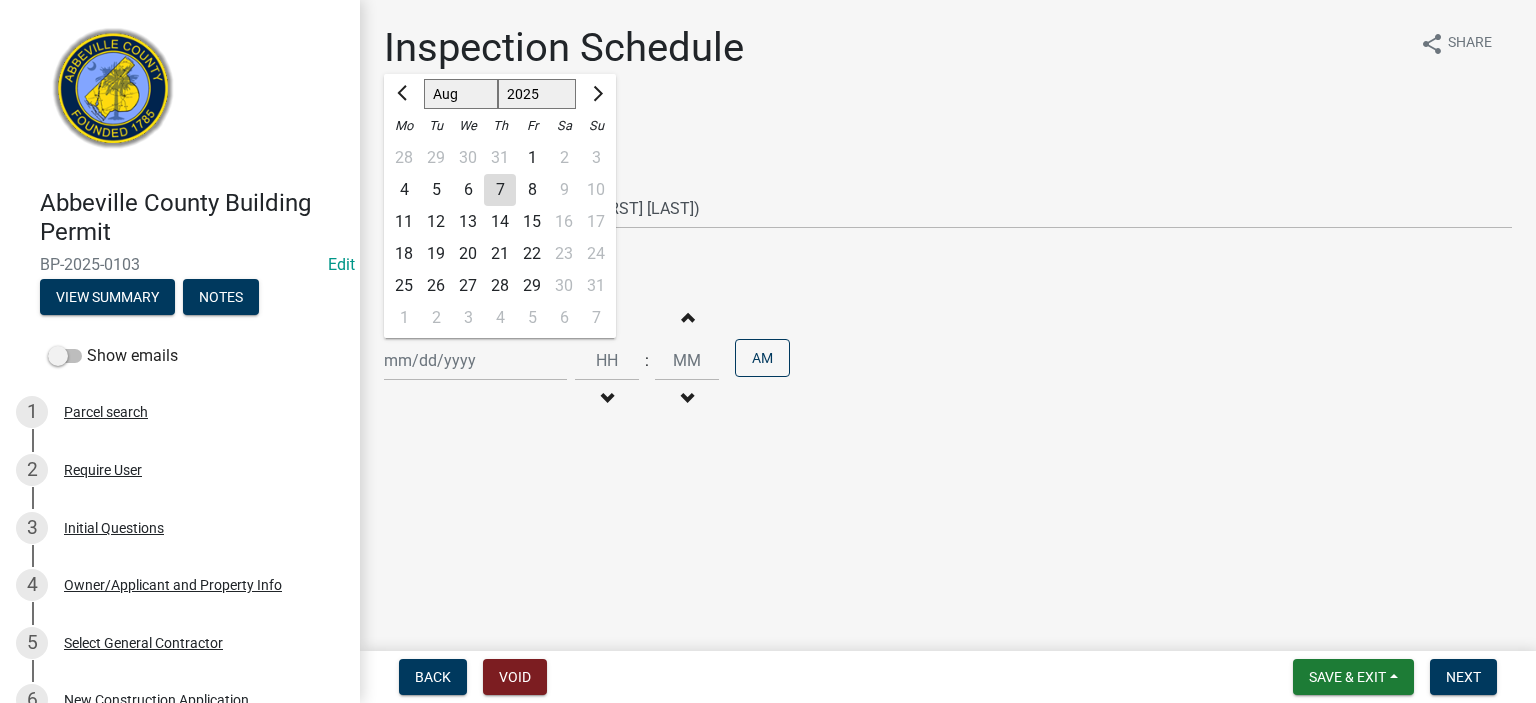 click on "Jan Feb Mar Apr May Jun Jul Aug Sep Oct Nov Dec 1525 1526 1527 1528 1529 1530 1531 1532 1533 1534 1535 1536 1537 1538 1539 1540 1541 1542 1543 1544 1545 1546 1547 1548 1549 1550 1551 1552 1553 1554 1555 1556 1557 1558 1559 1560 1561 1562 1563 1564 1565 1566 1567 1568 1569 1570 1571 1572 1573 1574 1575 1576 1577 1578 1579 1580 1581 1582 1583 1584 1585 1586 1587 1588 1589 1590 1591 1592 1593 1594 1595 1596 1597 1598 1599 1600 1601 1602 1603 1604 1605 1606 1607 1608 1609 1610 1611 1612 1613 1614 1615 1616 1617 1618 1619 1620 1621 1622 1623 1624 1625 1626 1627 1628 1629 1630 1631 1632 1633 1634 1635 1636 1637 1638 1639 1640 1641 1642 1643 1644 1645 1646 1647 1648 1649 1650 1651 1652 1653 1654 1655 1656 1657 1658 1659 1660 1661 1662 1663 1664 1665 1666 1667 1668 1669 1670 1671 1672 1673 1674 1675 1676 1677 1678 1679 1680 1681 1682 1683 1684 1685 1686 1687 1688 1689 1690 1691 1692 1693 1694 1695 1696 1697 1698 1699 1700 1701 1702 1703 1704 1705 1706 1707 1708 1709 1710 1711 1712 1713 1714 1715 1716 1717 1718 1719 1" 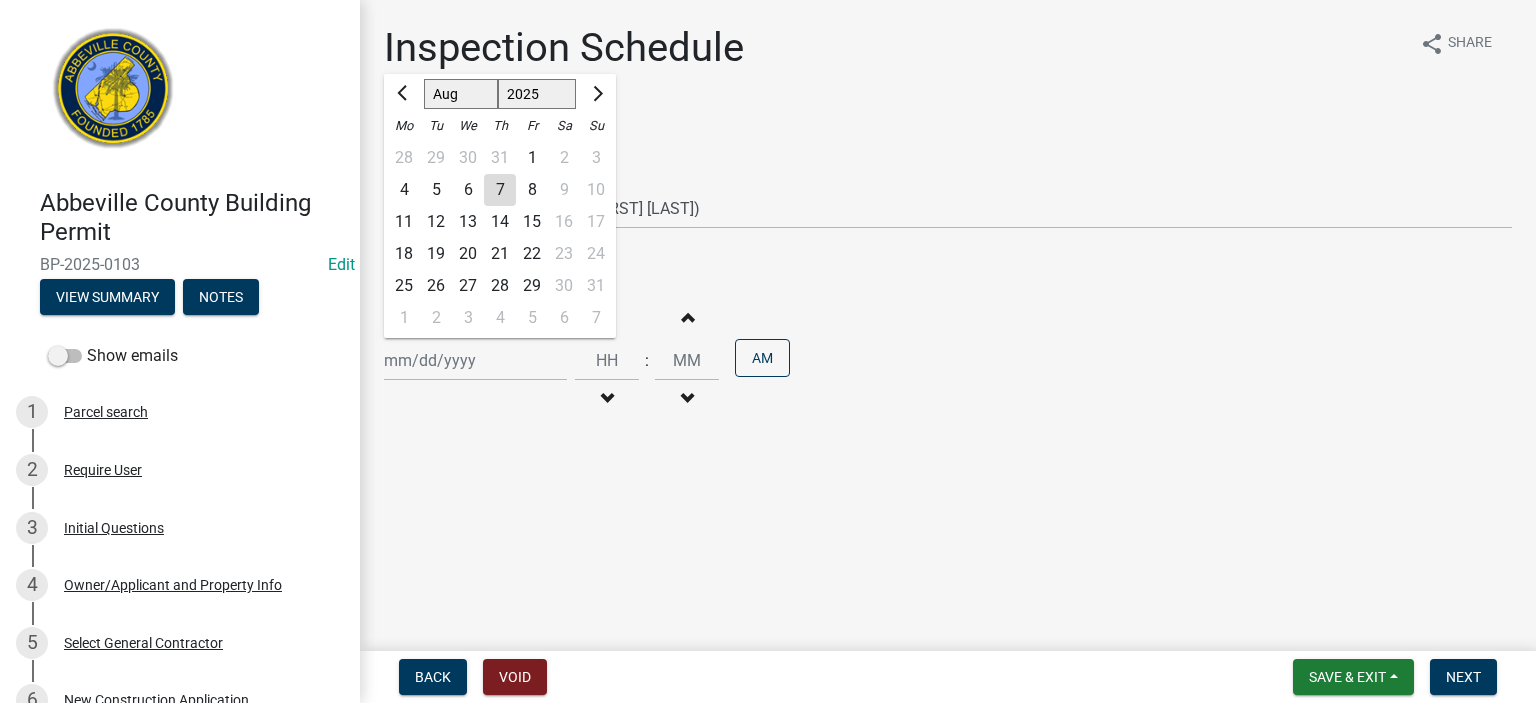 click on "7" 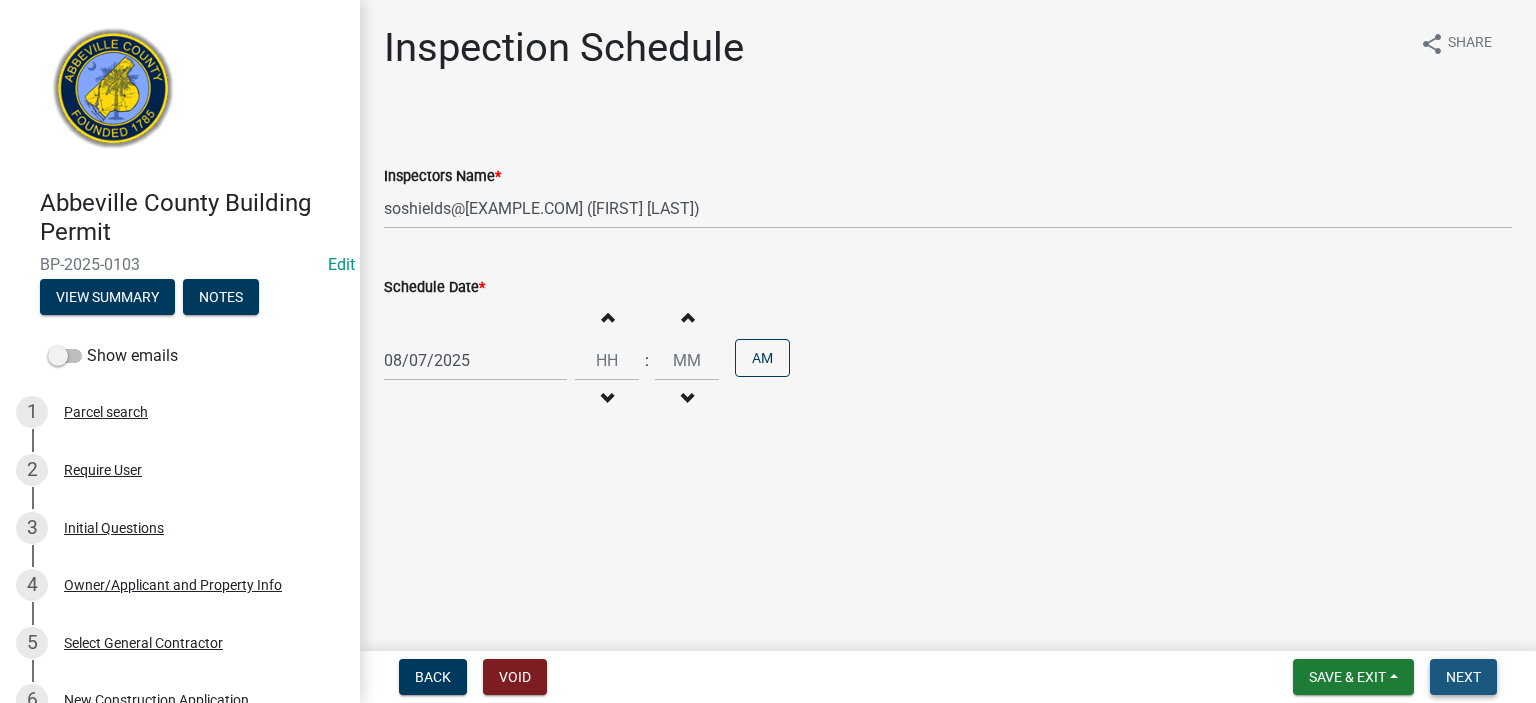 click on "Next" at bounding box center (1463, 677) 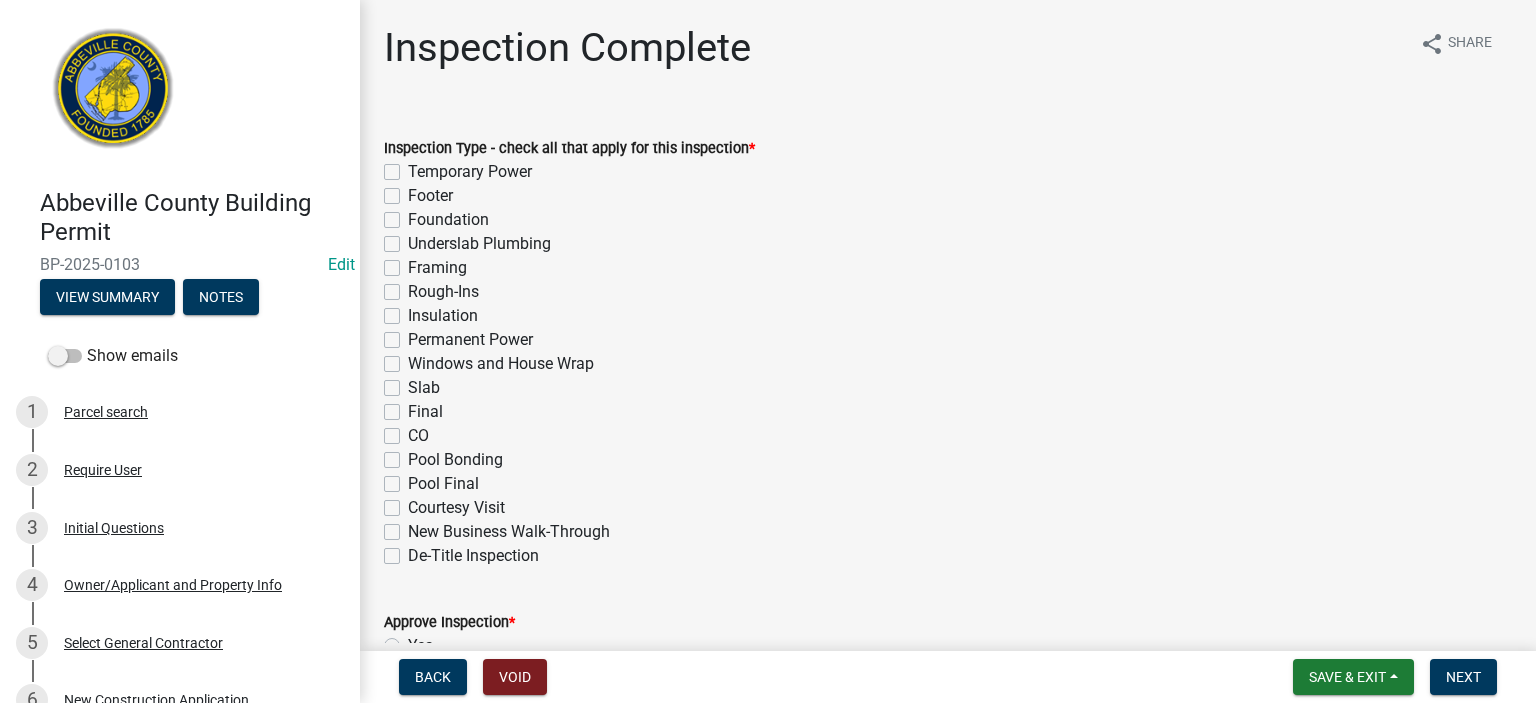 click on "Final" 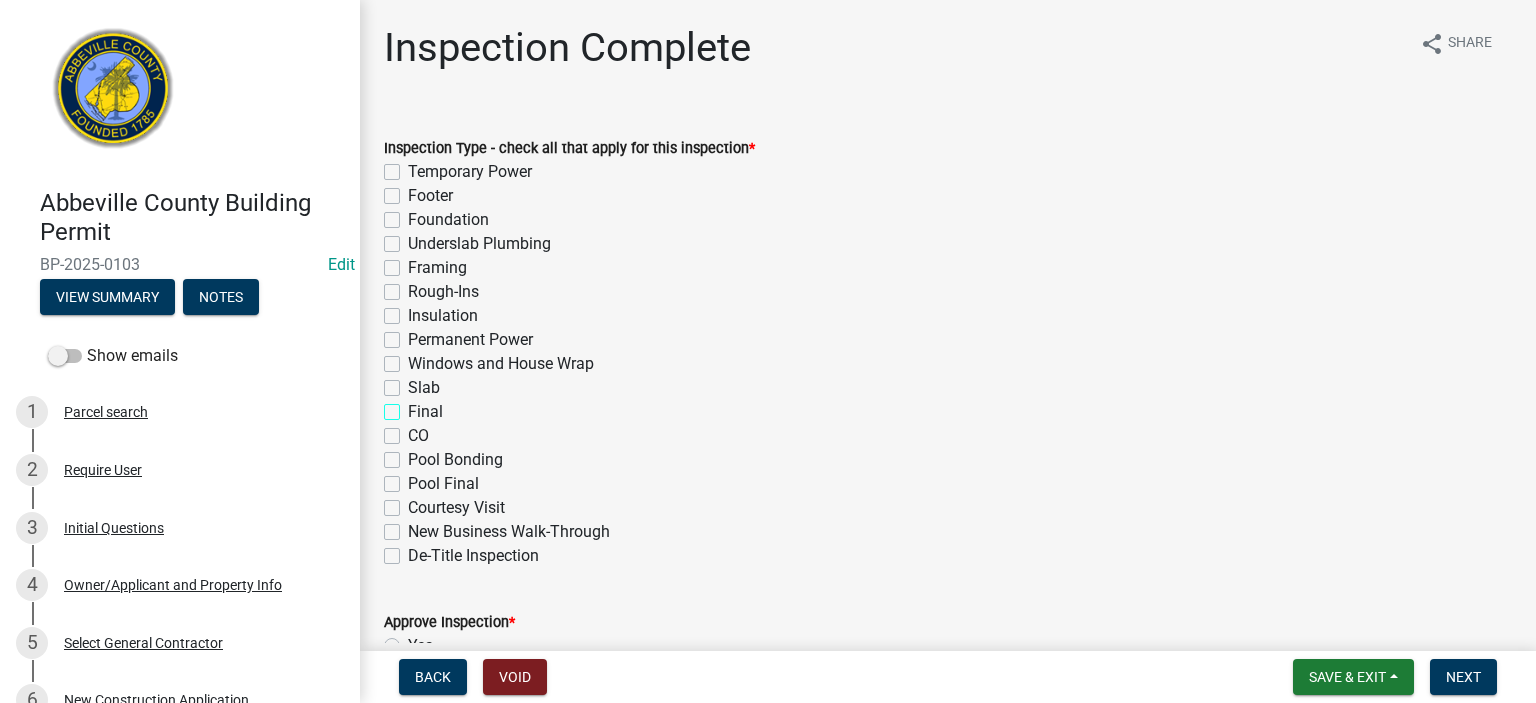 click on "Final" at bounding box center [414, 406] 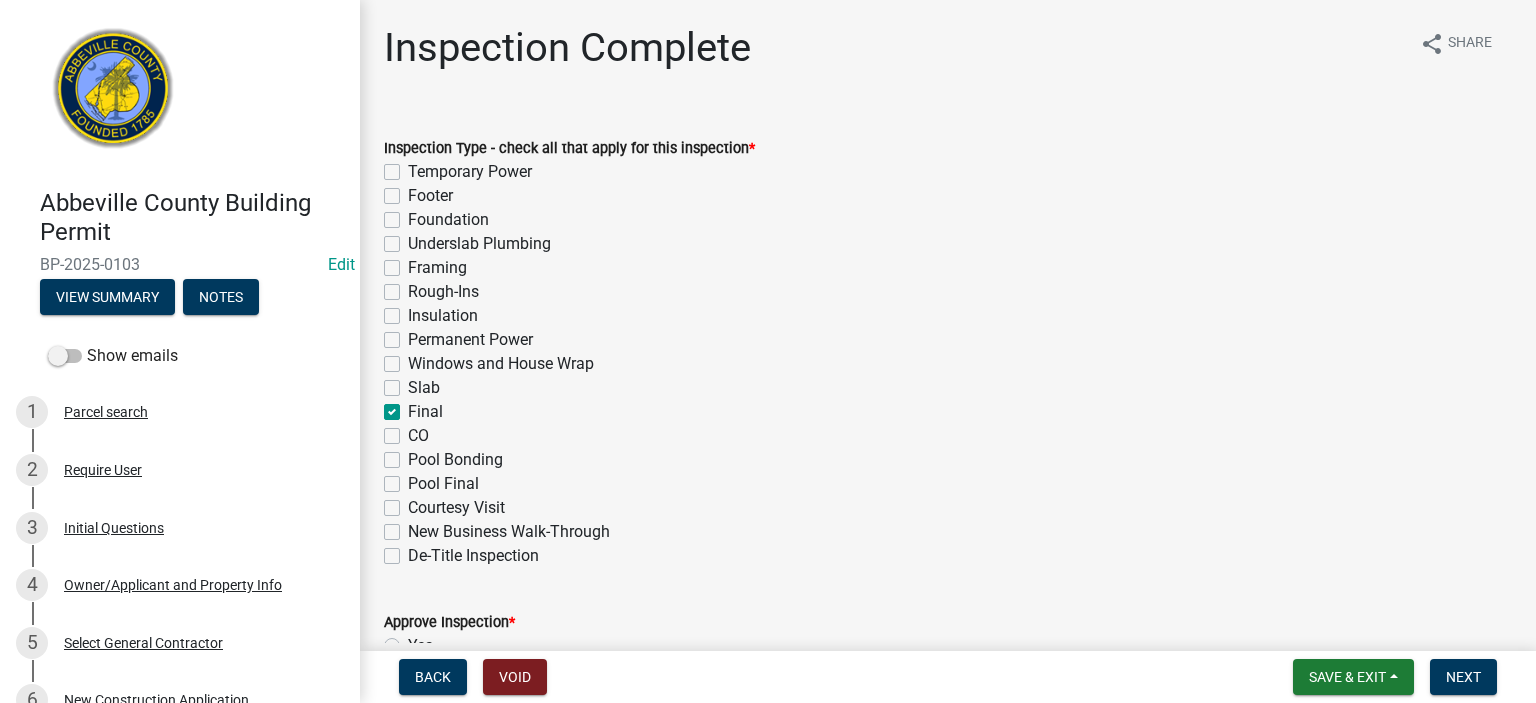 checkbox on "false" 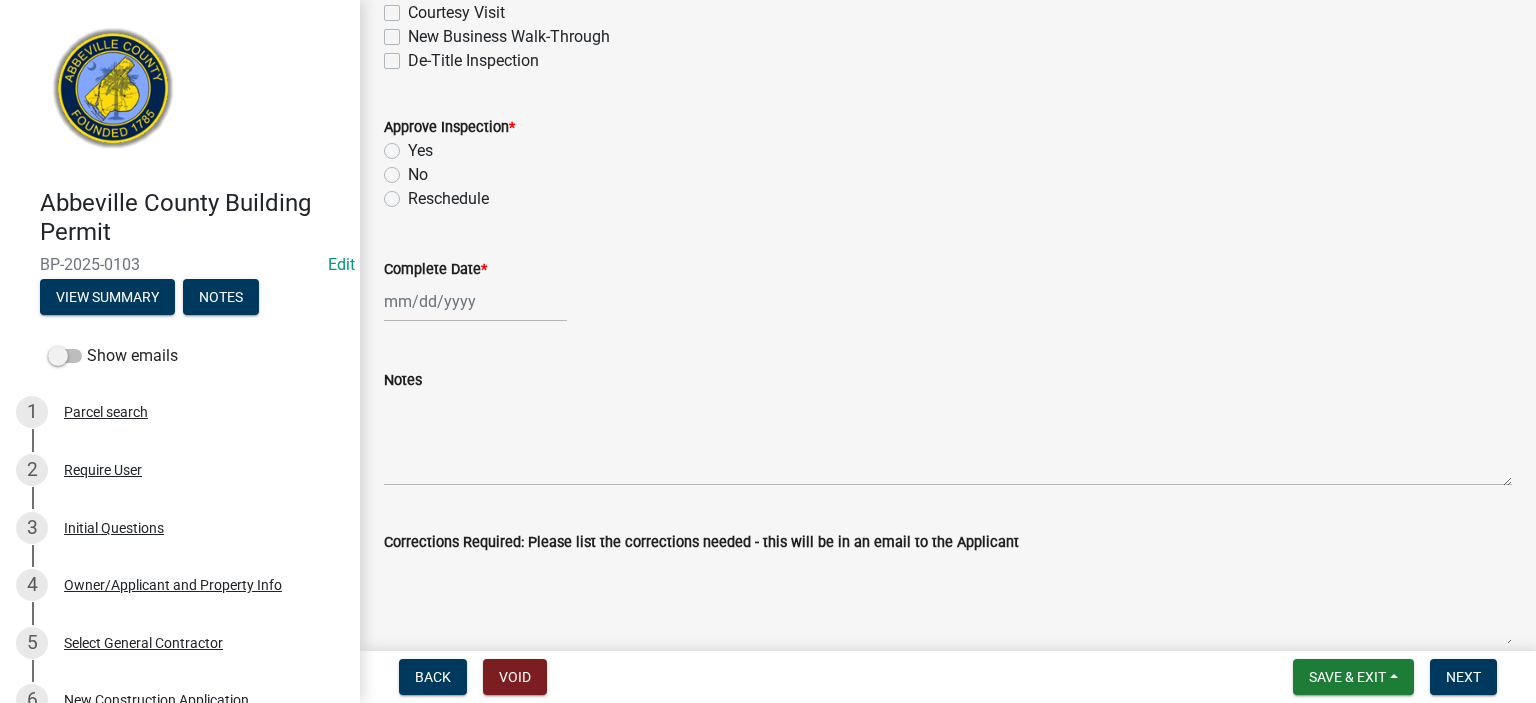 scroll, scrollTop: 520, scrollLeft: 0, axis: vertical 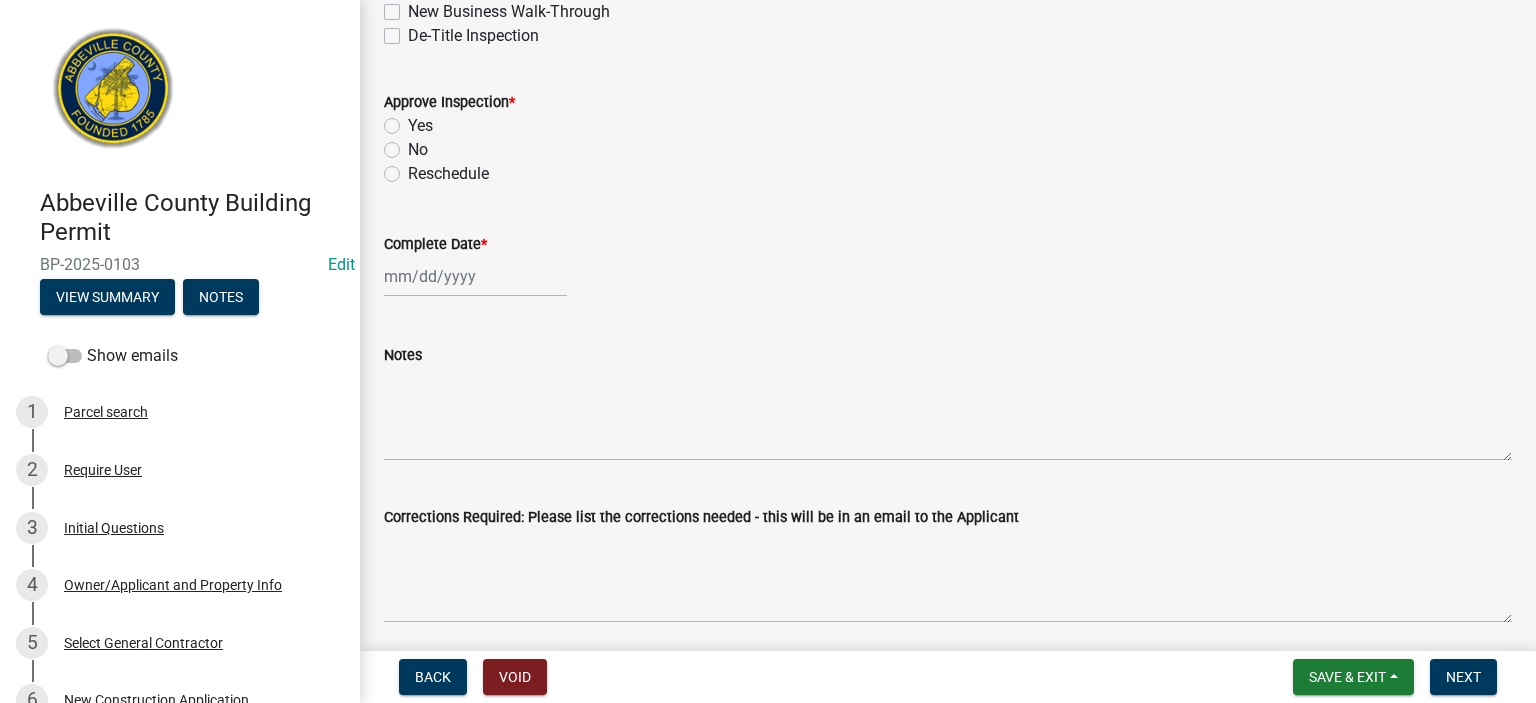 click on "Yes" 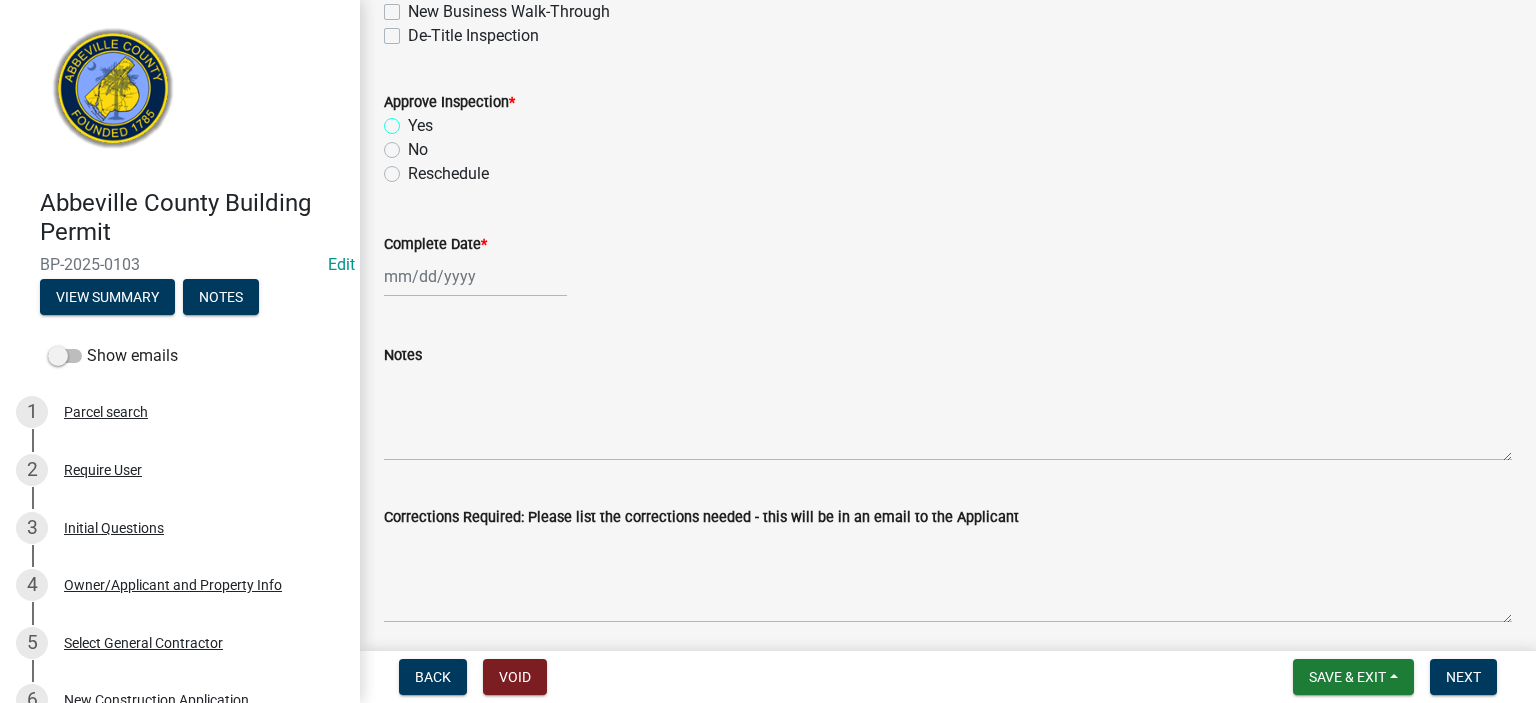click on "Yes" at bounding box center (414, 120) 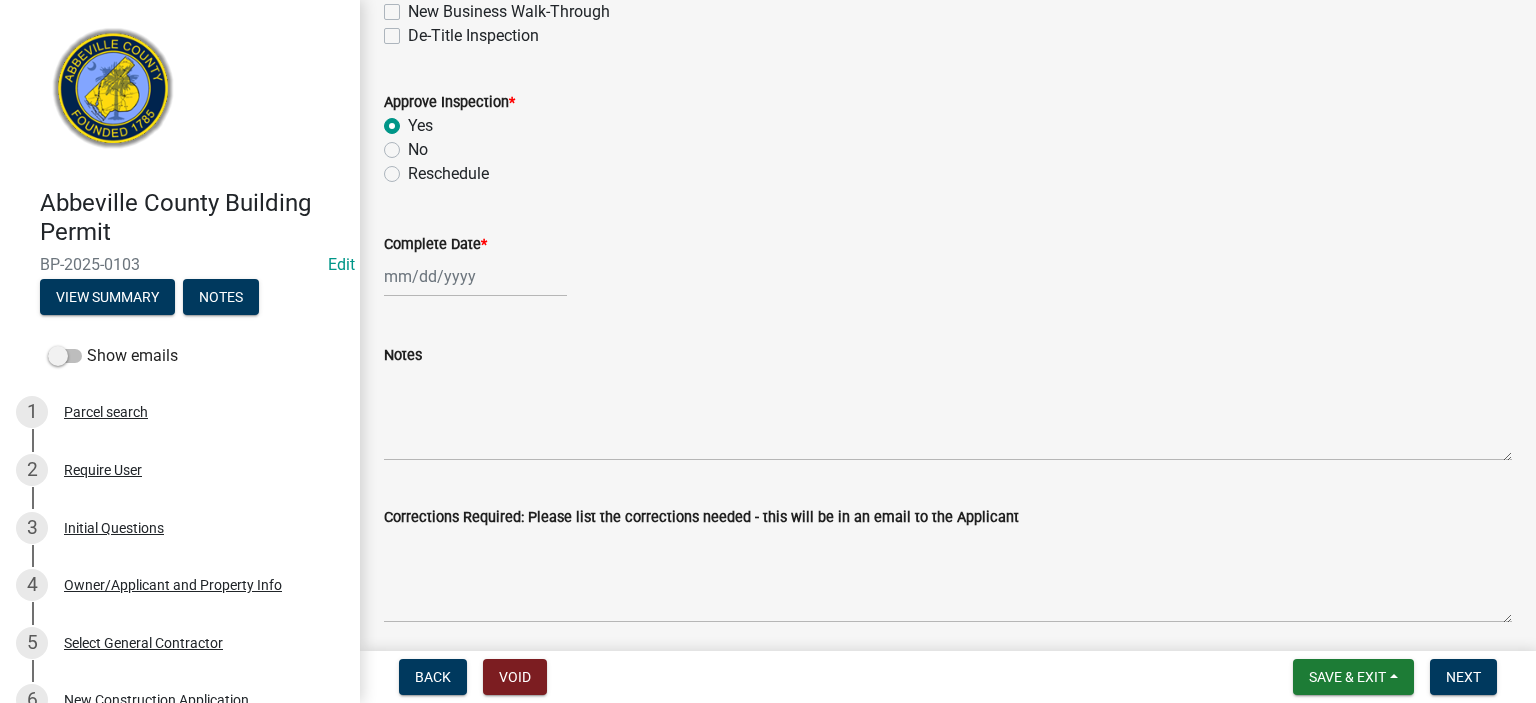 radio on "true" 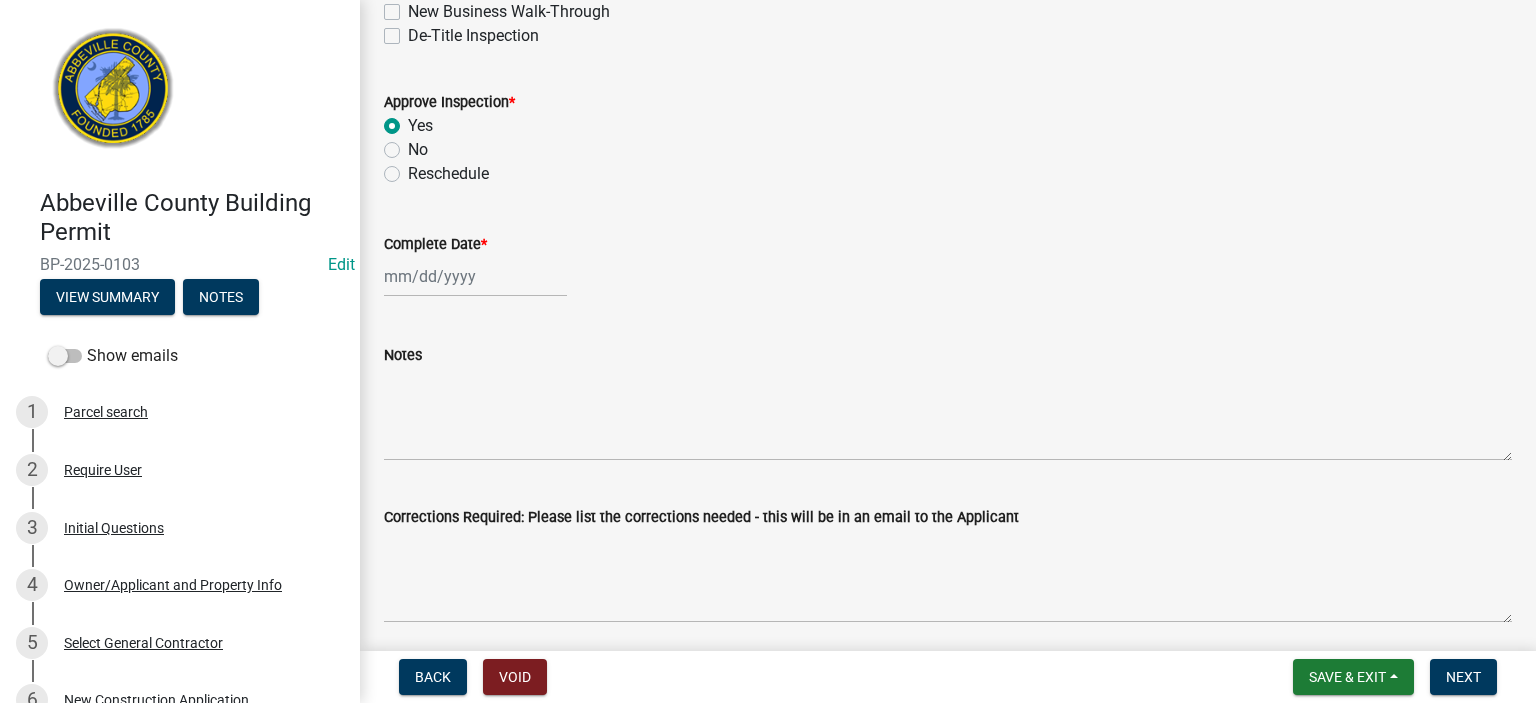 click 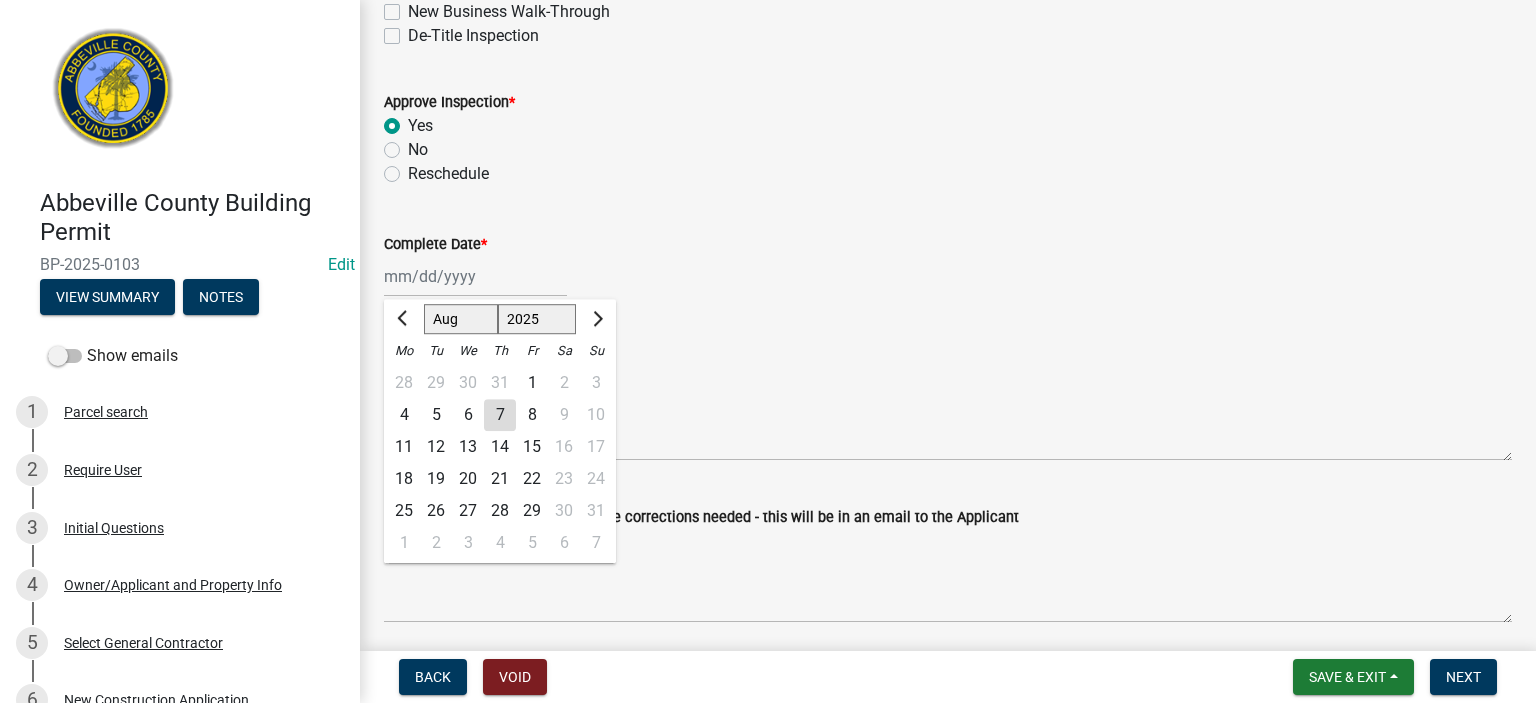 click on "7" 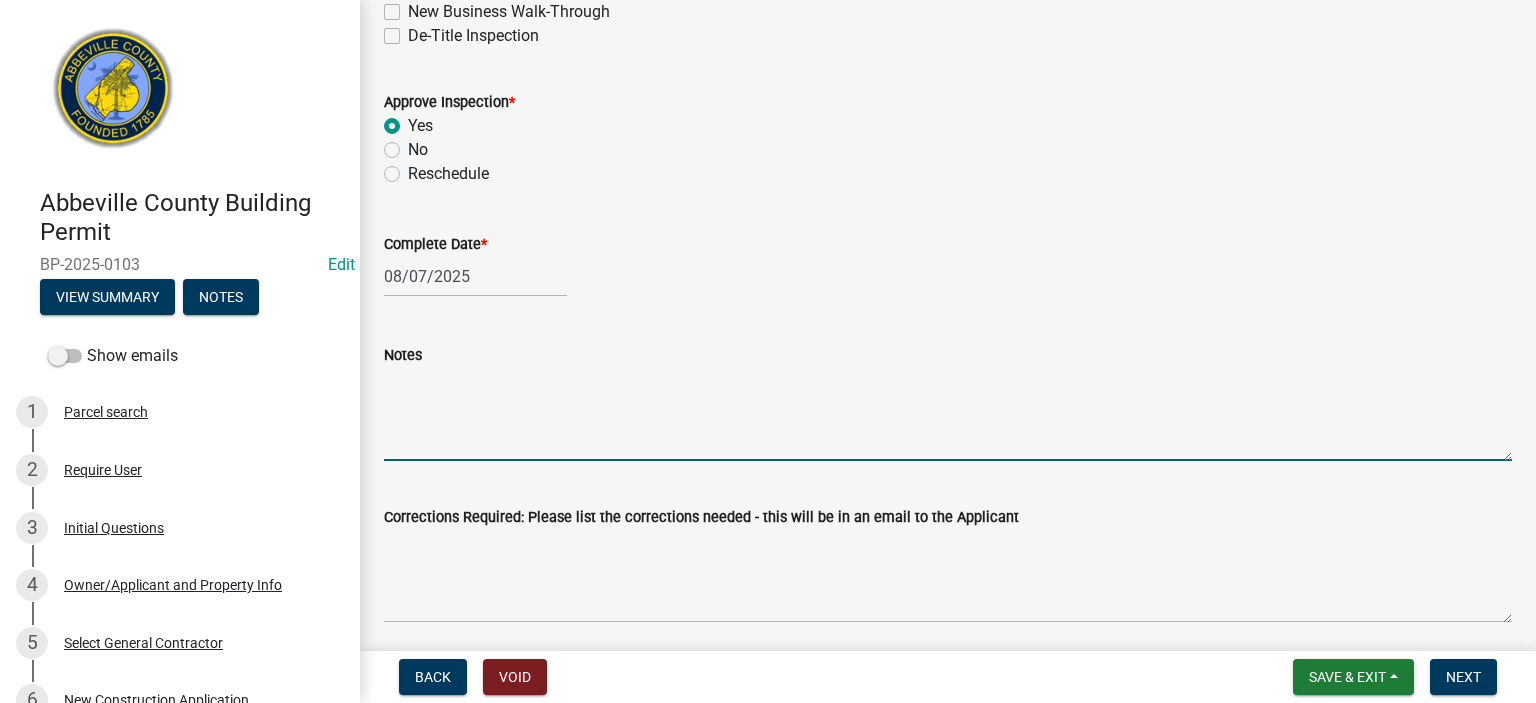 click on "Notes" at bounding box center [948, 414] 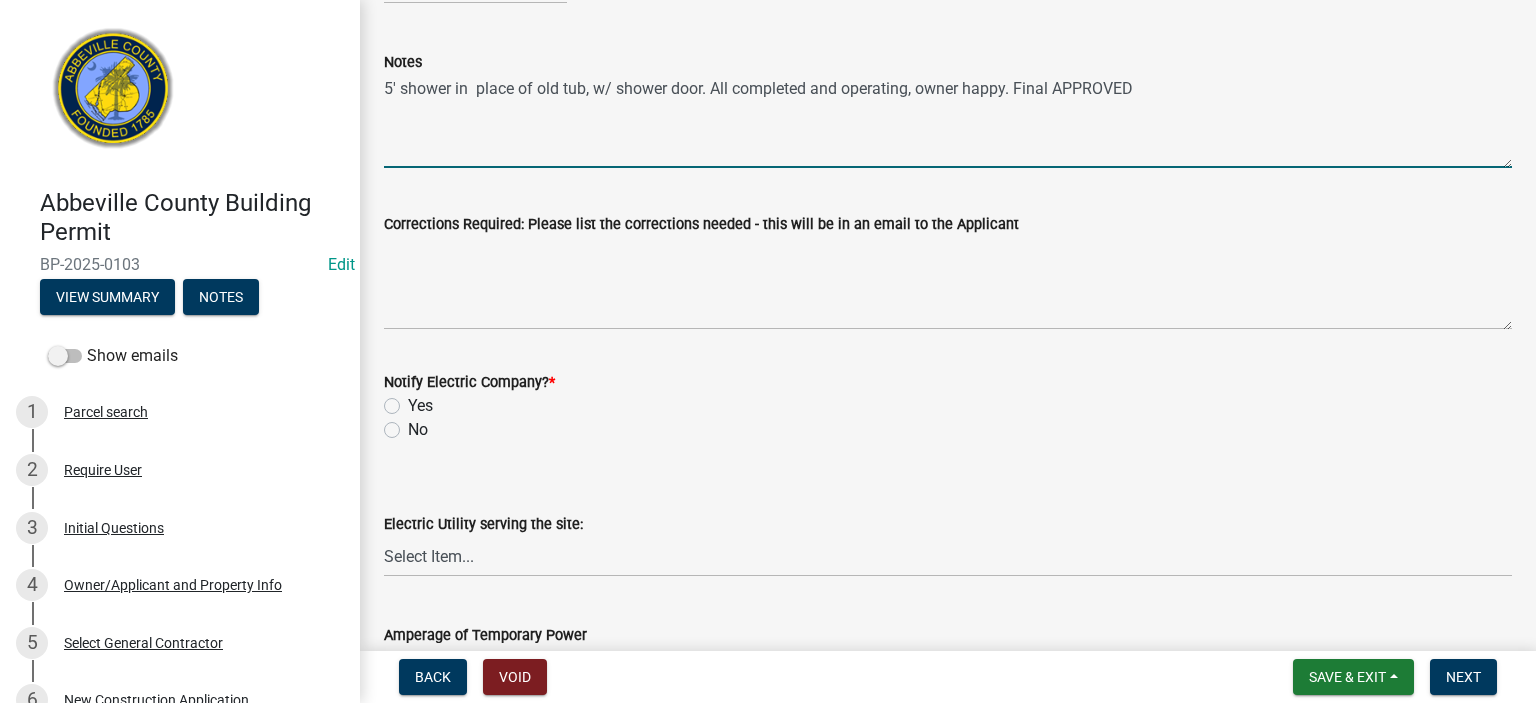 scroll, scrollTop: 893, scrollLeft: 0, axis: vertical 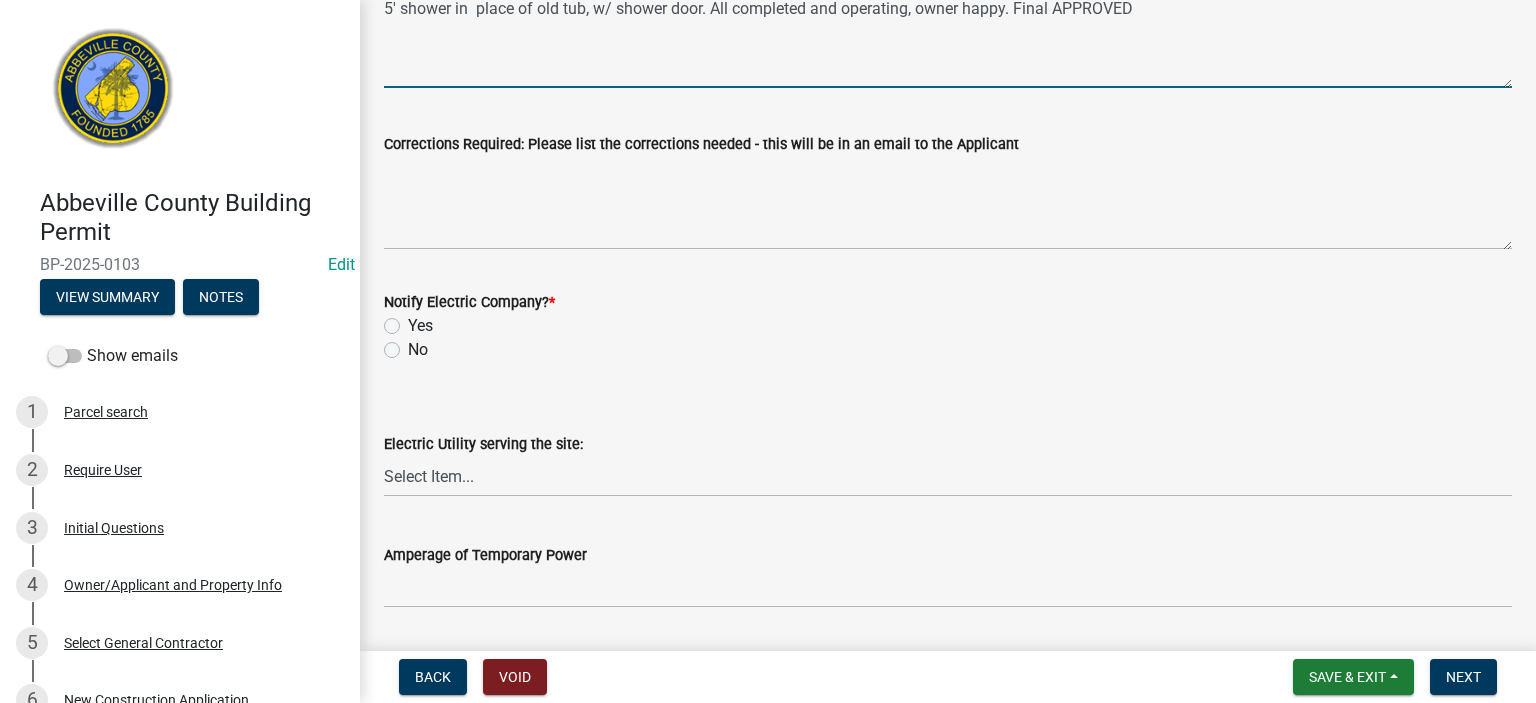 type on "5' shower in  place of old tub, w/ shower door. All completed and operating, owner happy. Final APPROVED" 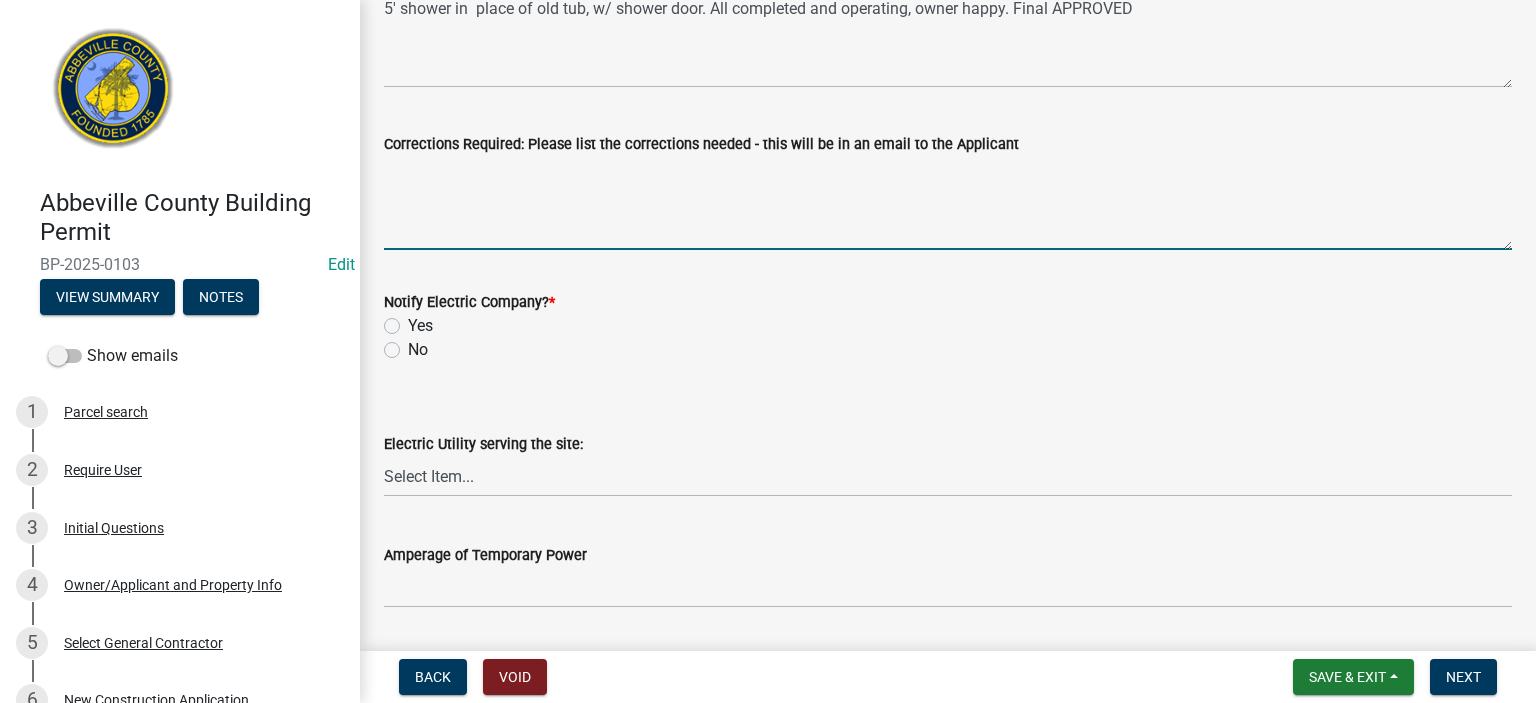 click on "Corrections Required: Please list the corrections needed - this will be in an email to the Applicant" at bounding box center [948, 203] 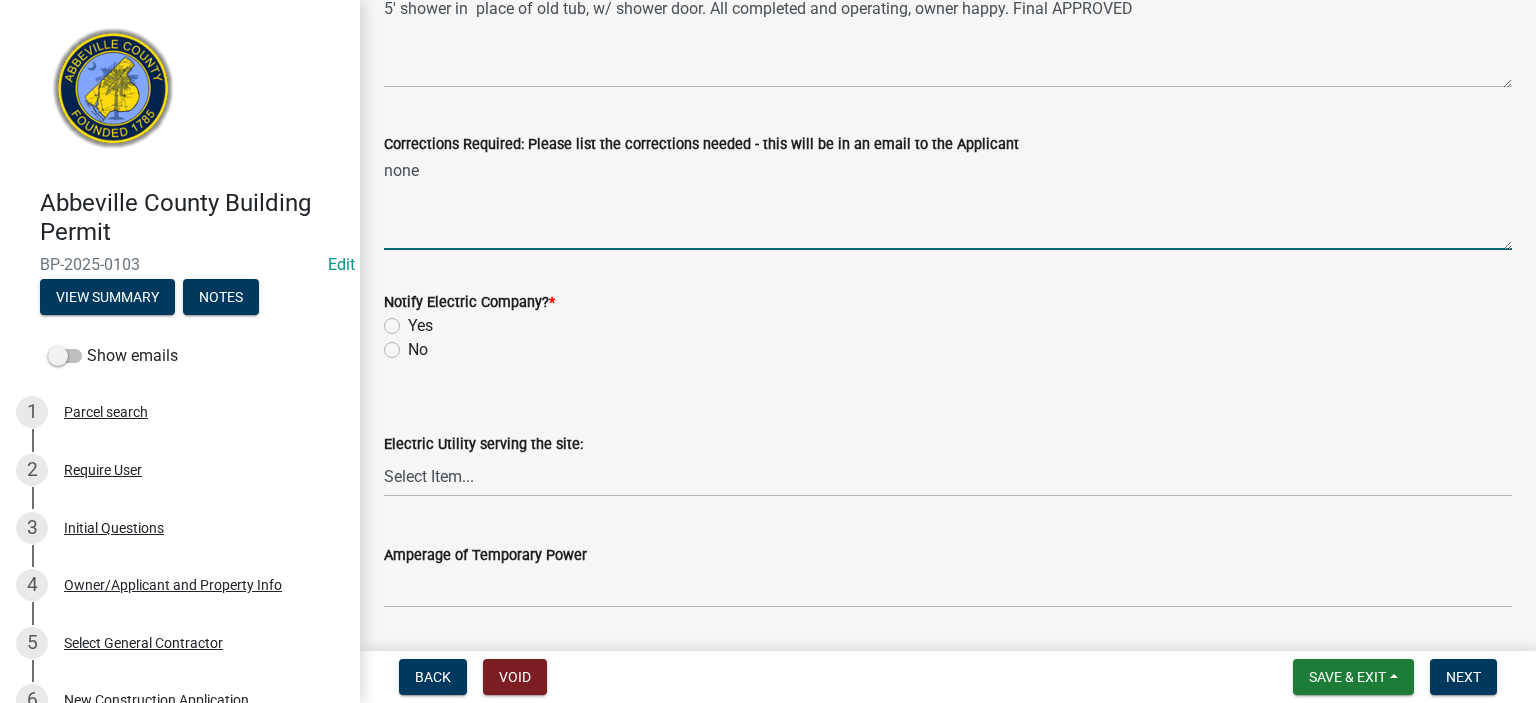 type on "none" 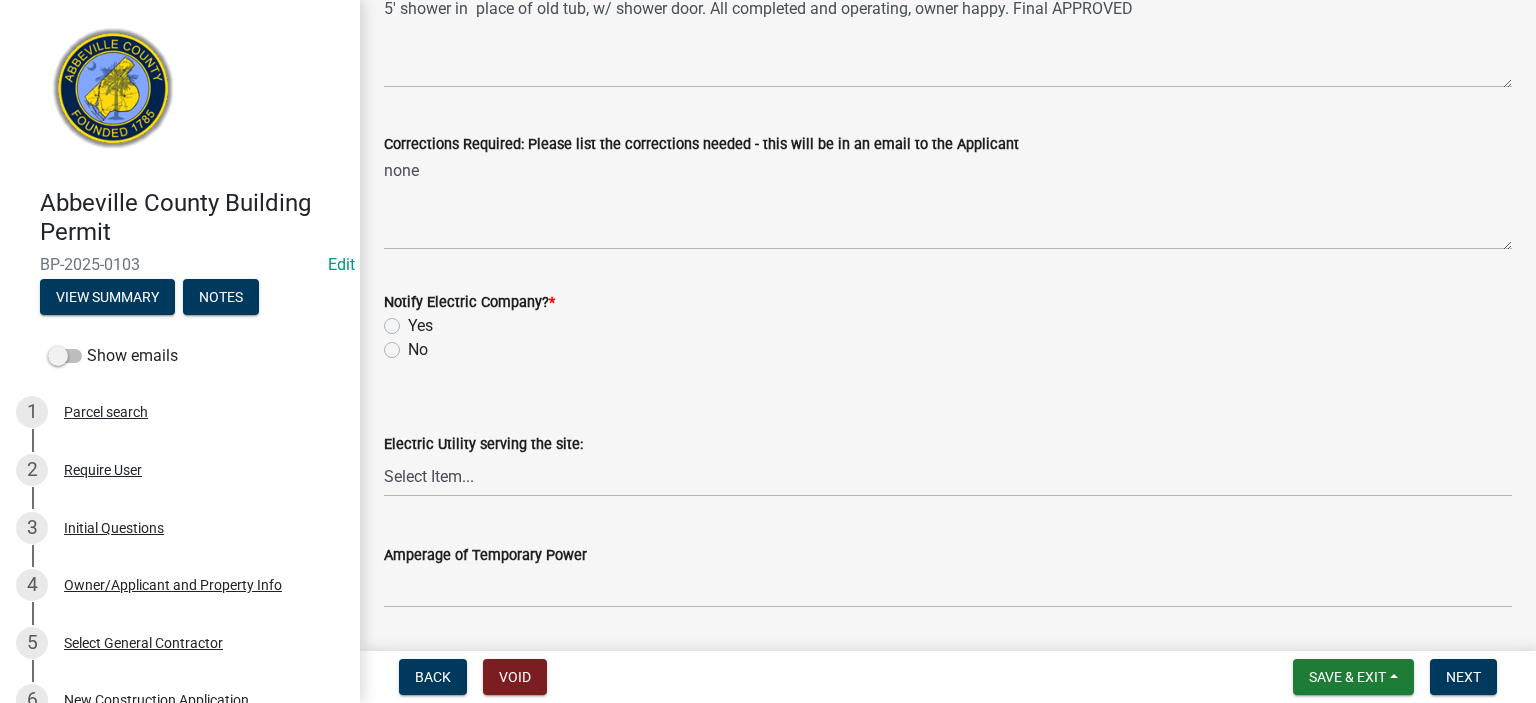 click on "No" 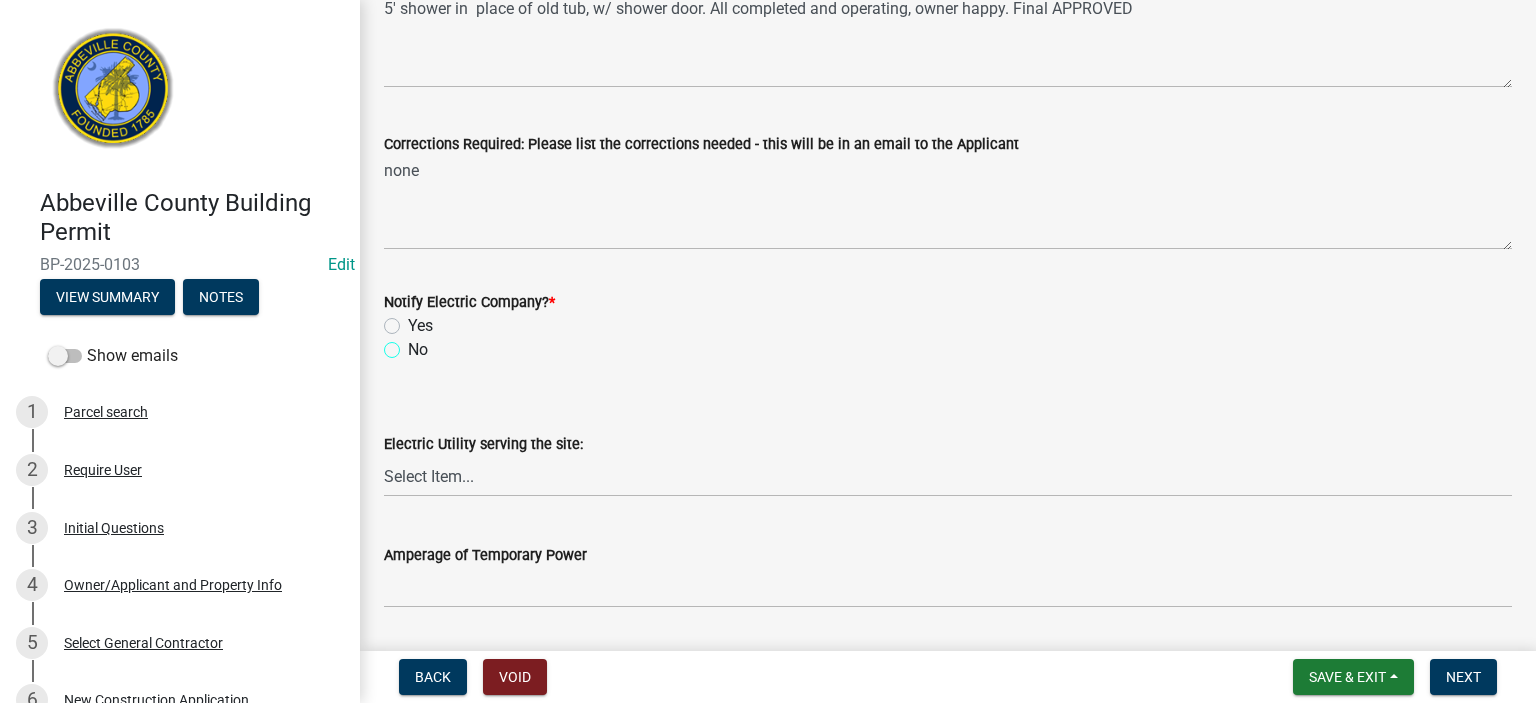 click on "No" at bounding box center [414, 344] 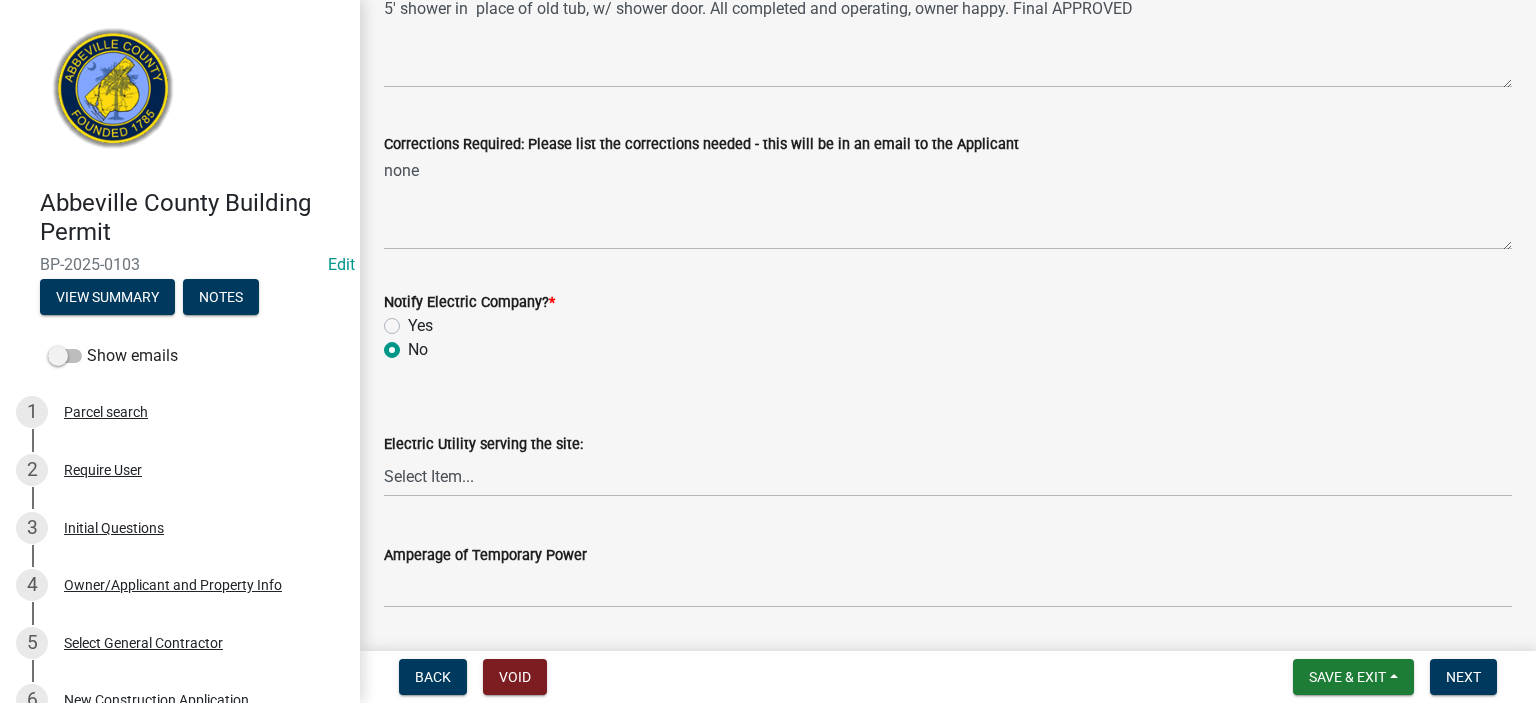 radio on "true" 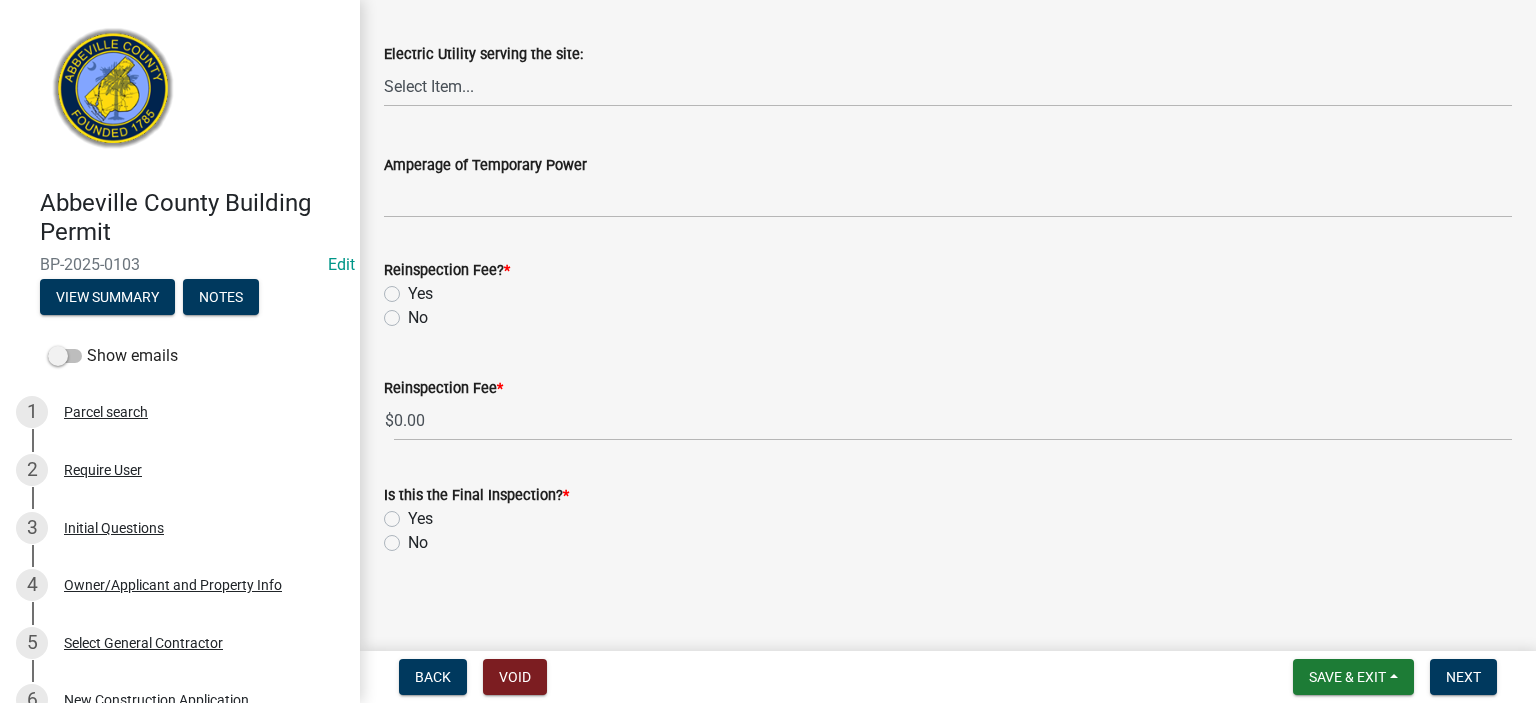 scroll, scrollTop: 1291, scrollLeft: 0, axis: vertical 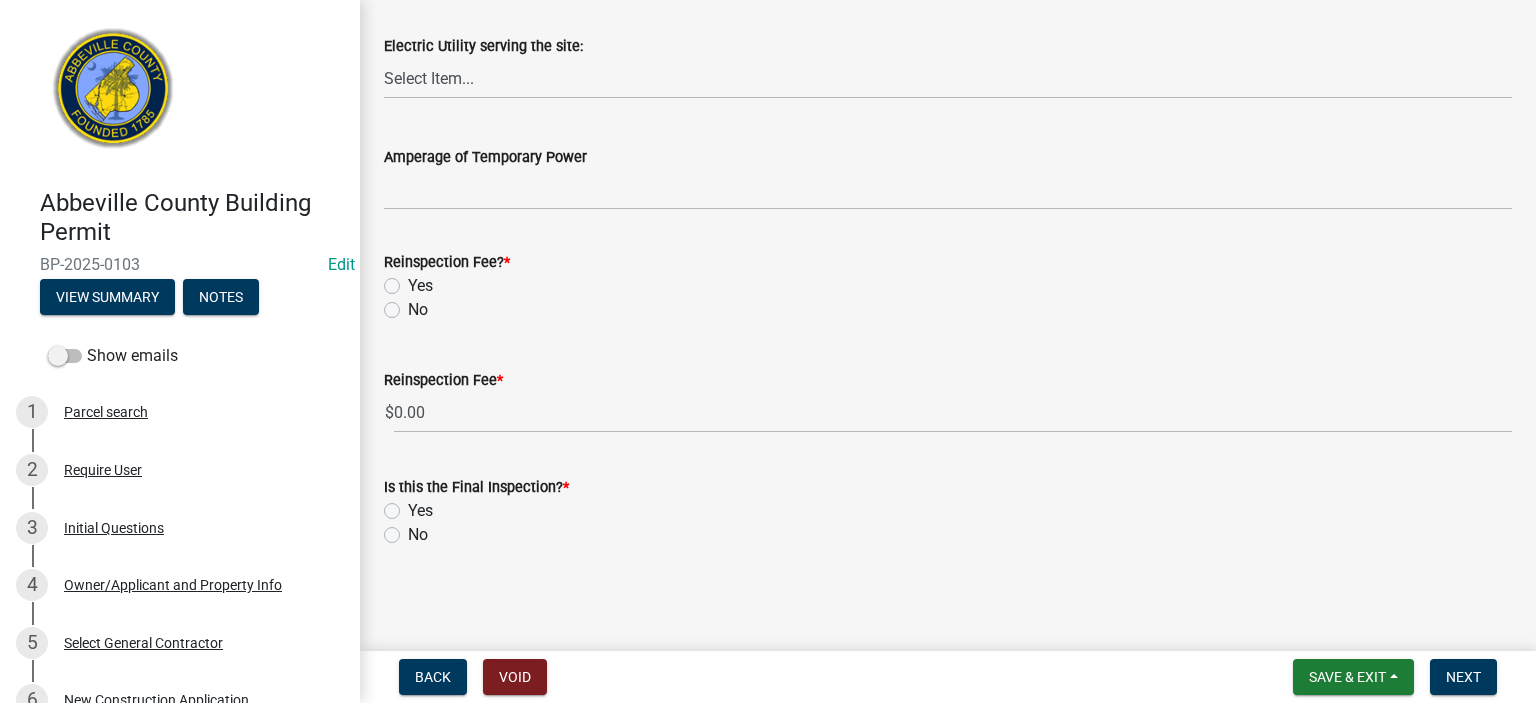 click on "No" 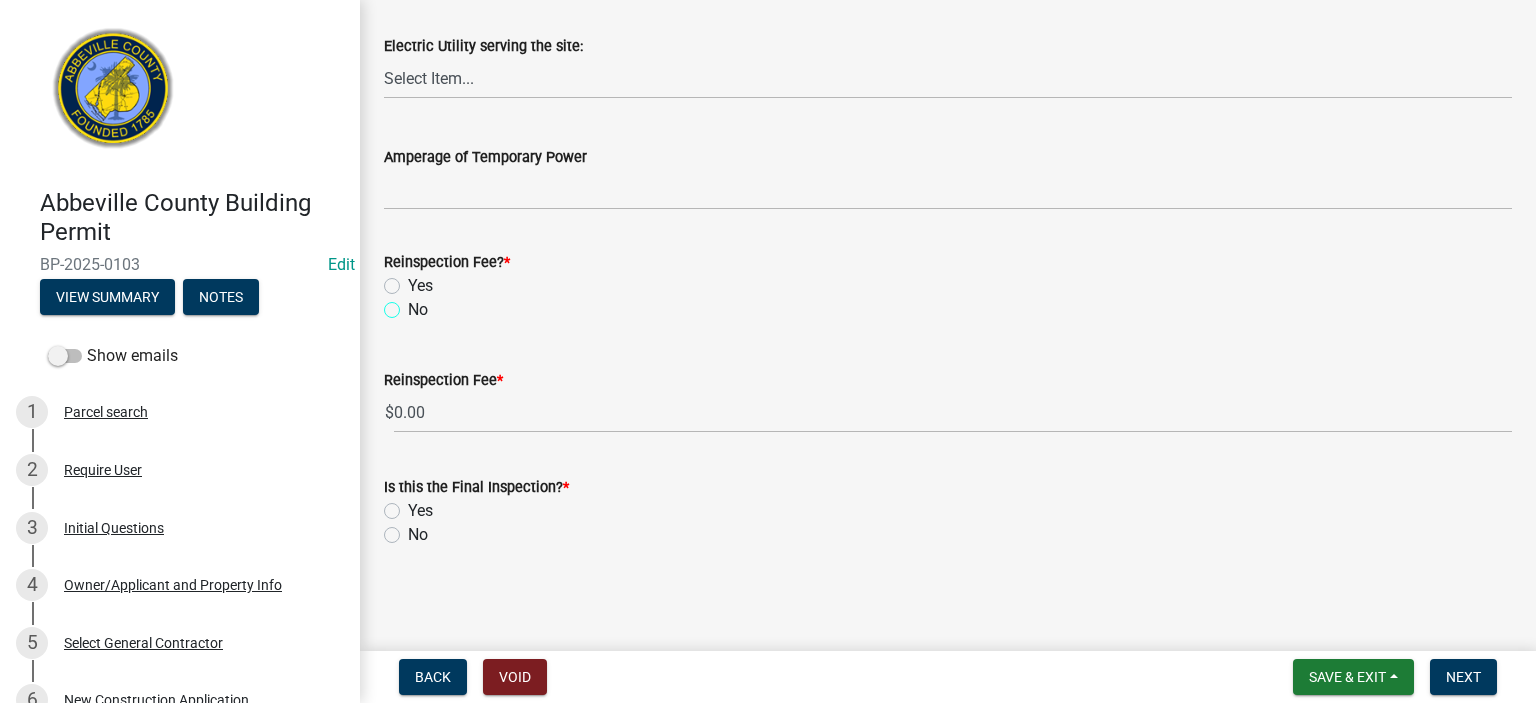 click on "No" at bounding box center [414, 304] 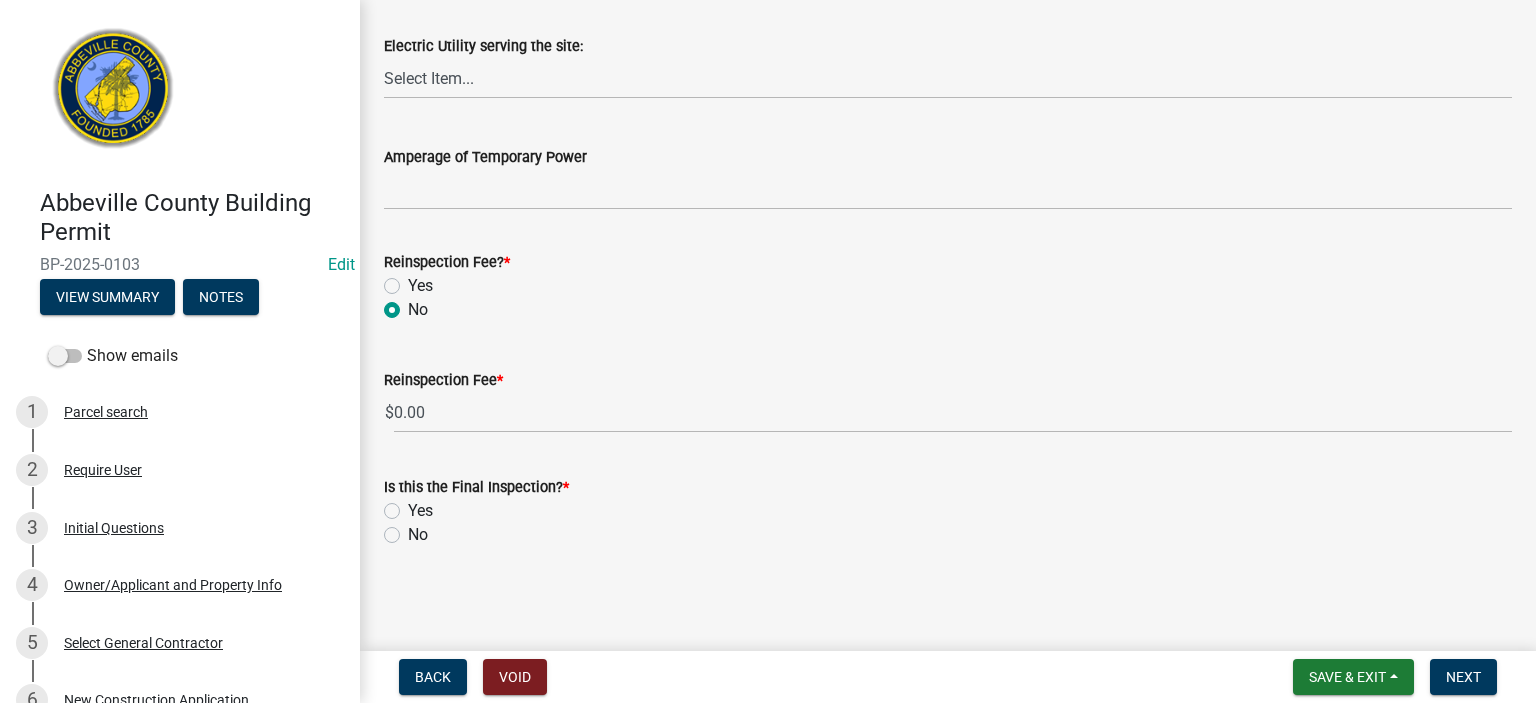 radio on "true" 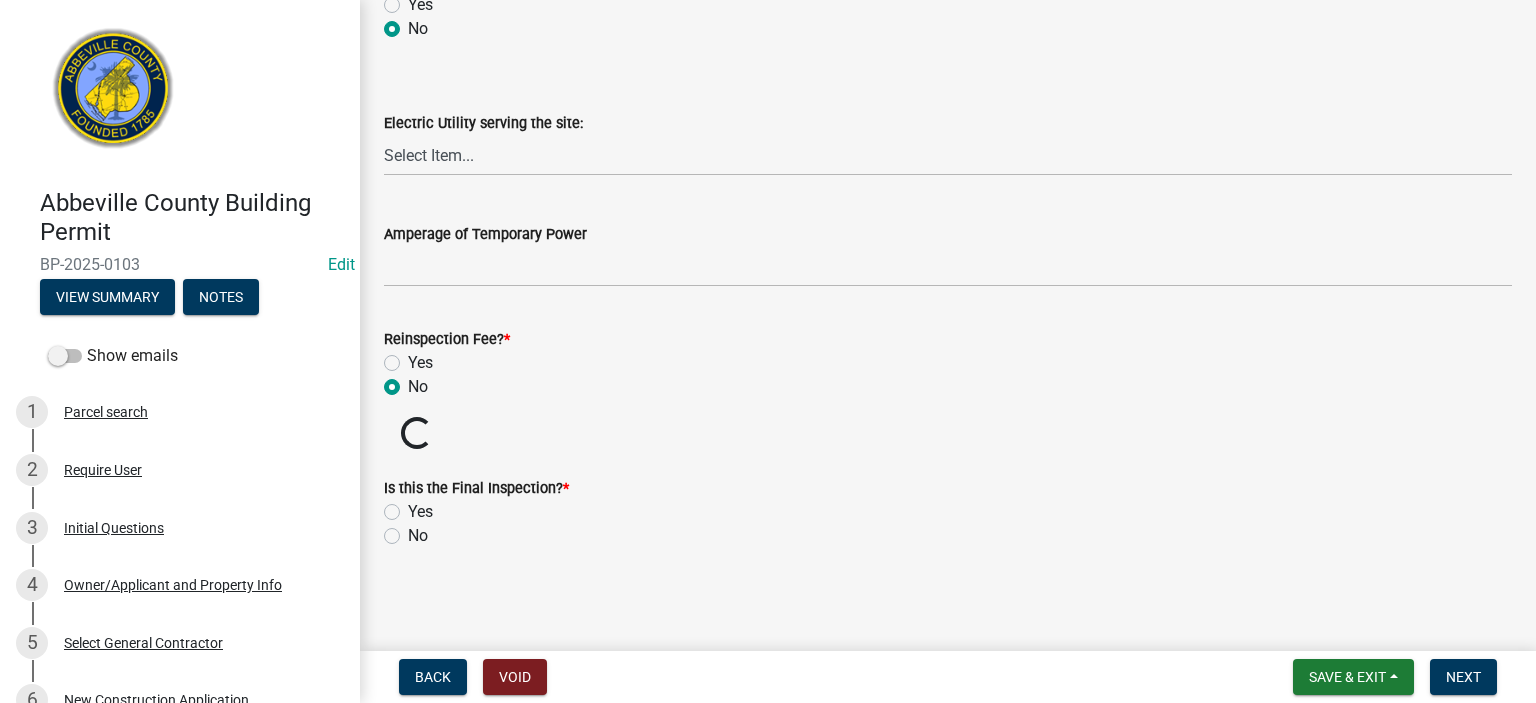 scroll, scrollTop: 1291, scrollLeft: 0, axis: vertical 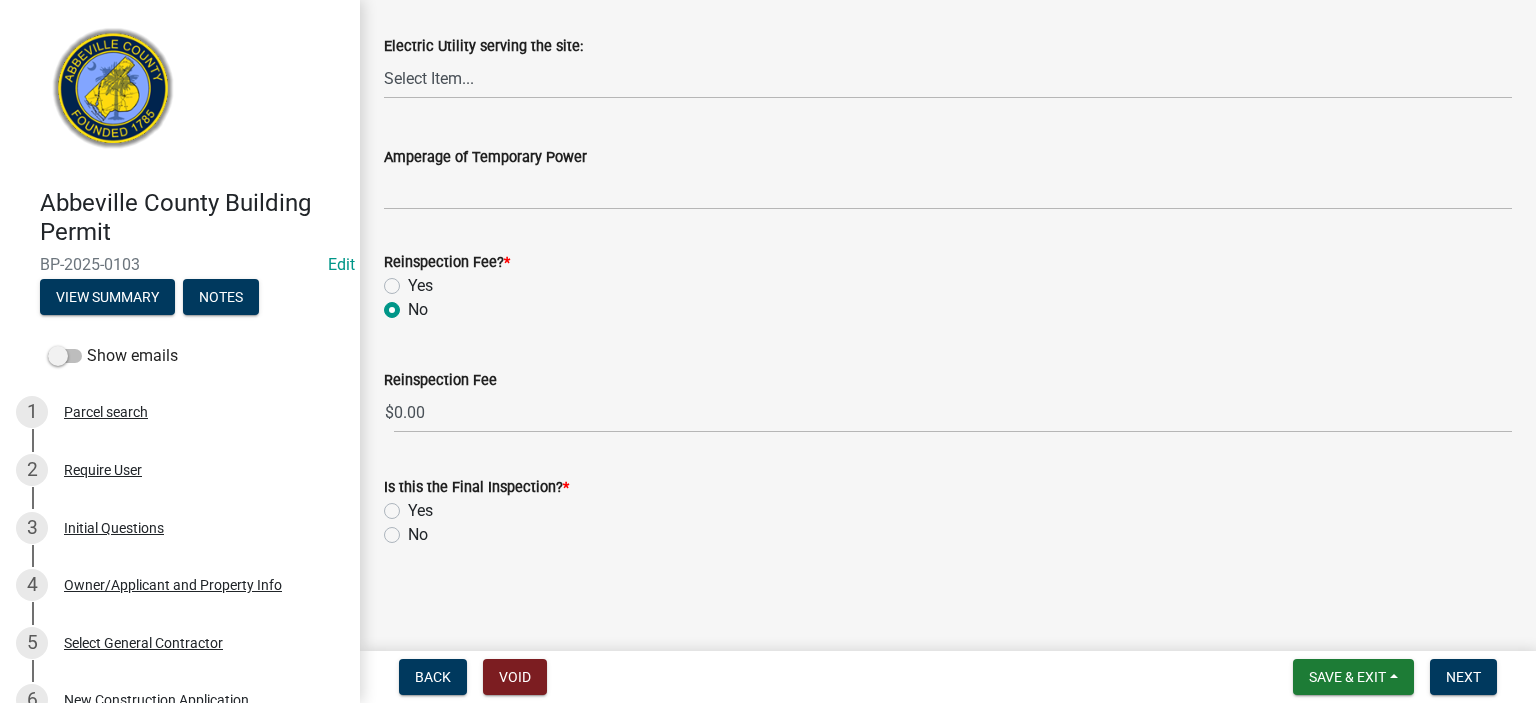 click on "Yes" 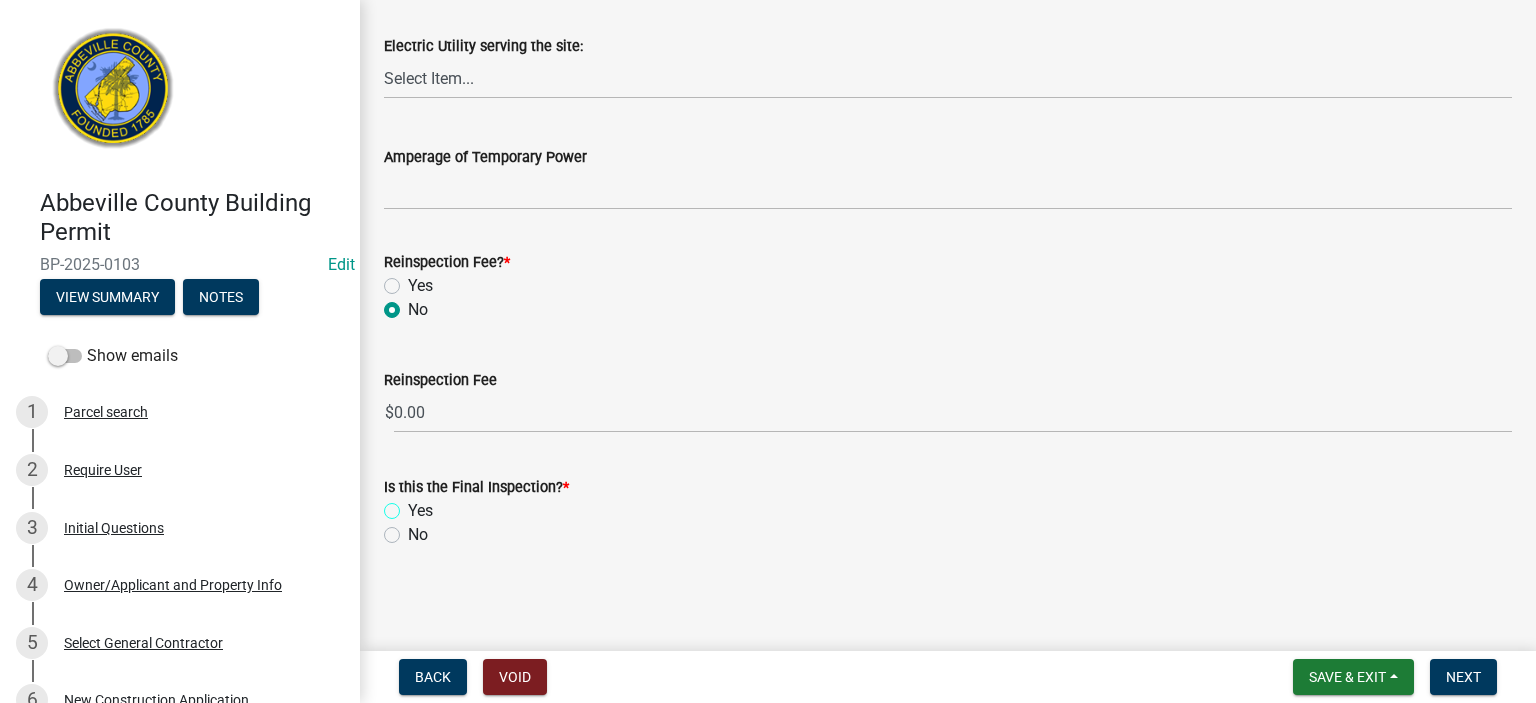 click on "Yes" at bounding box center [414, 505] 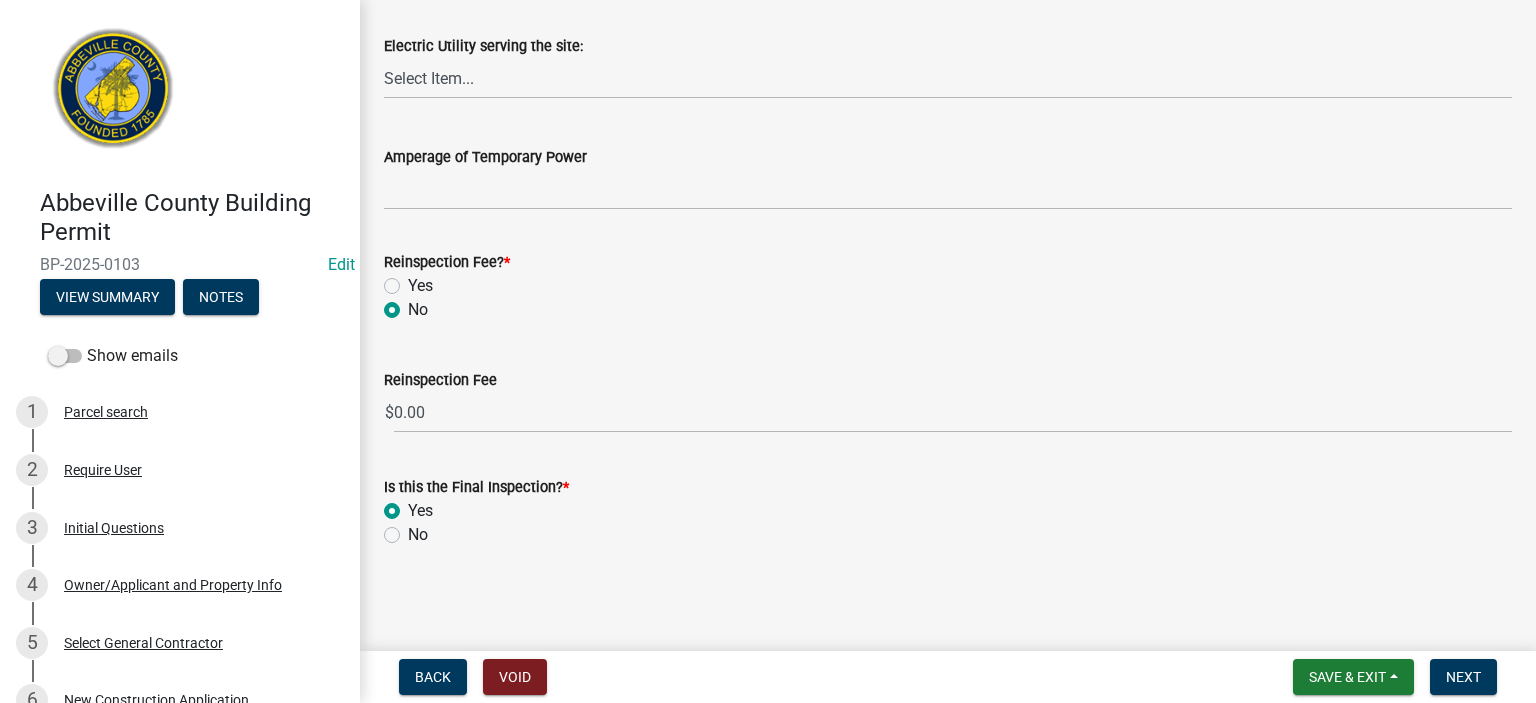 radio on "true" 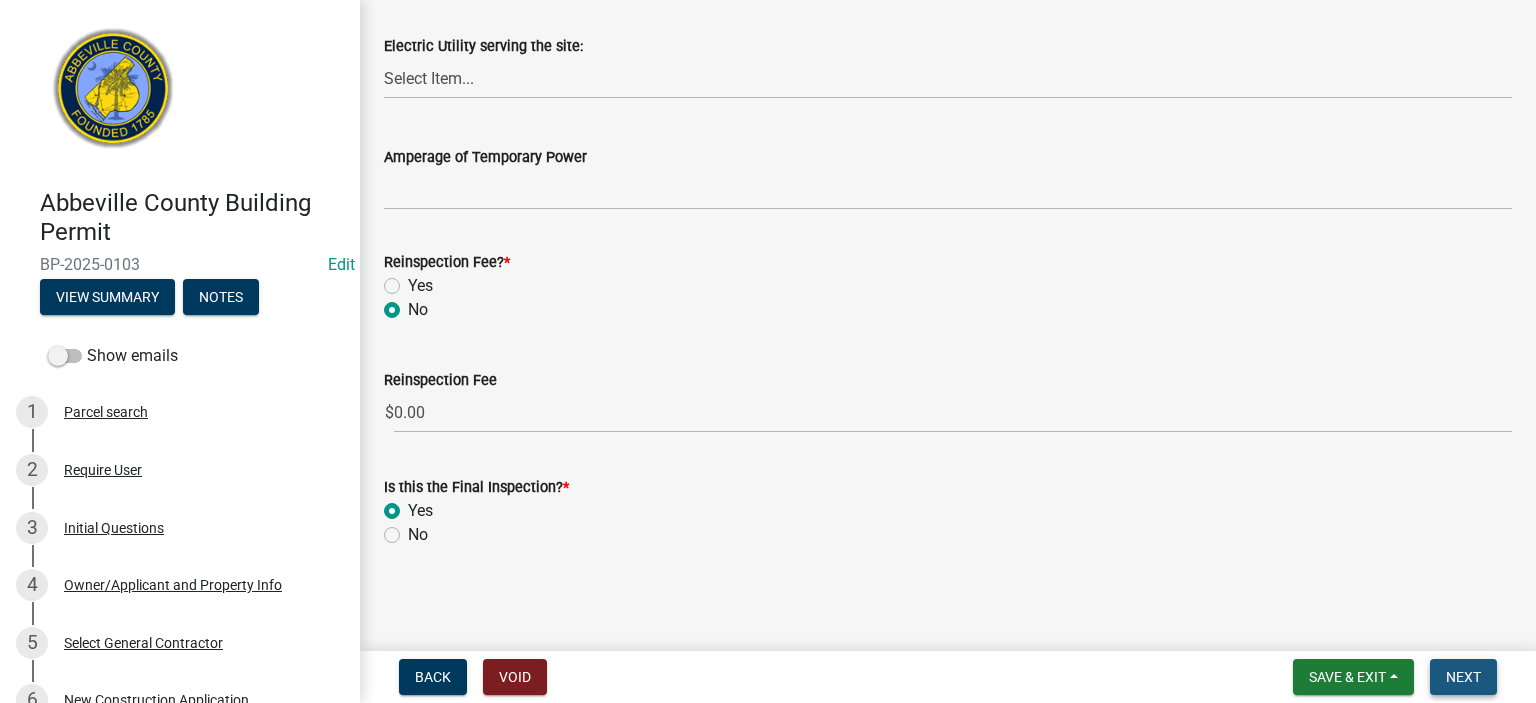 click on "Next" at bounding box center [1463, 677] 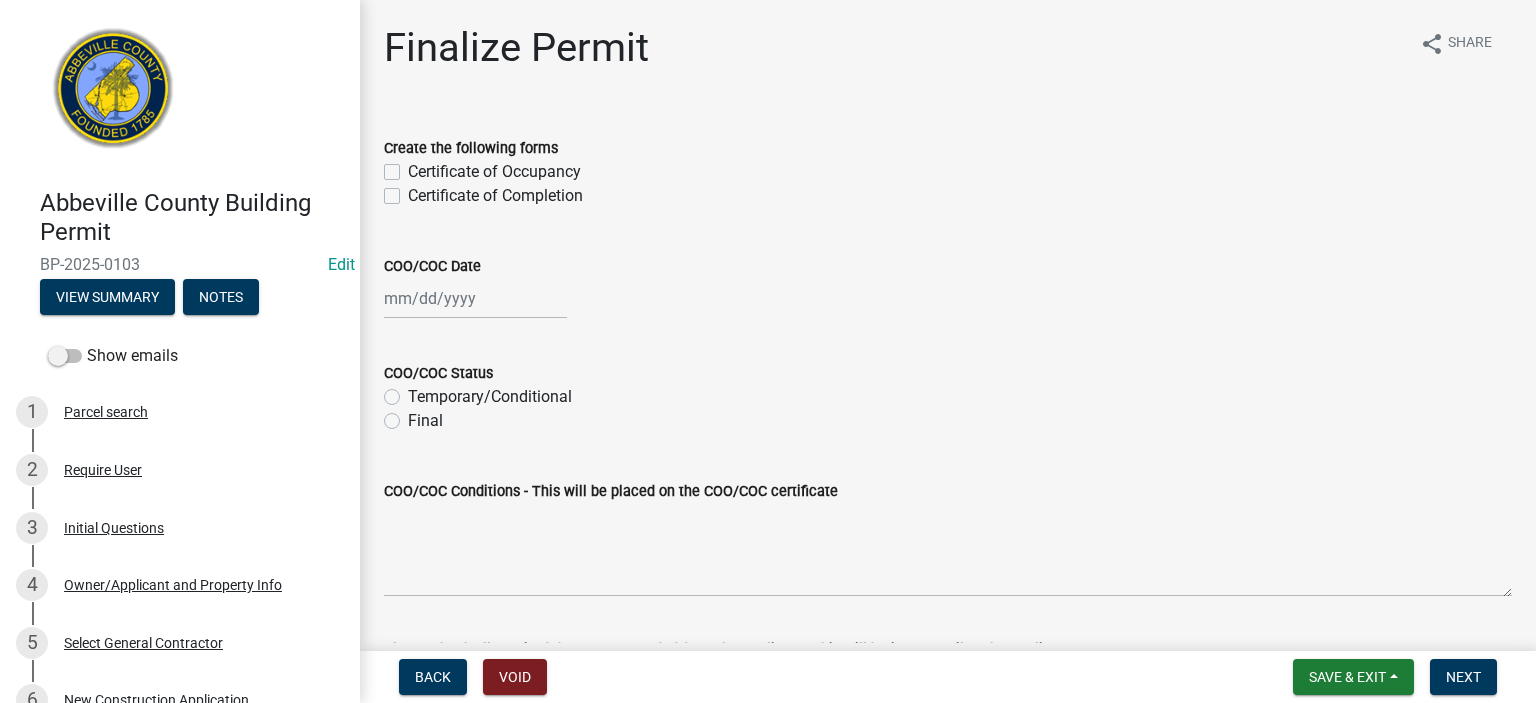 click on "Certificate of Completion" 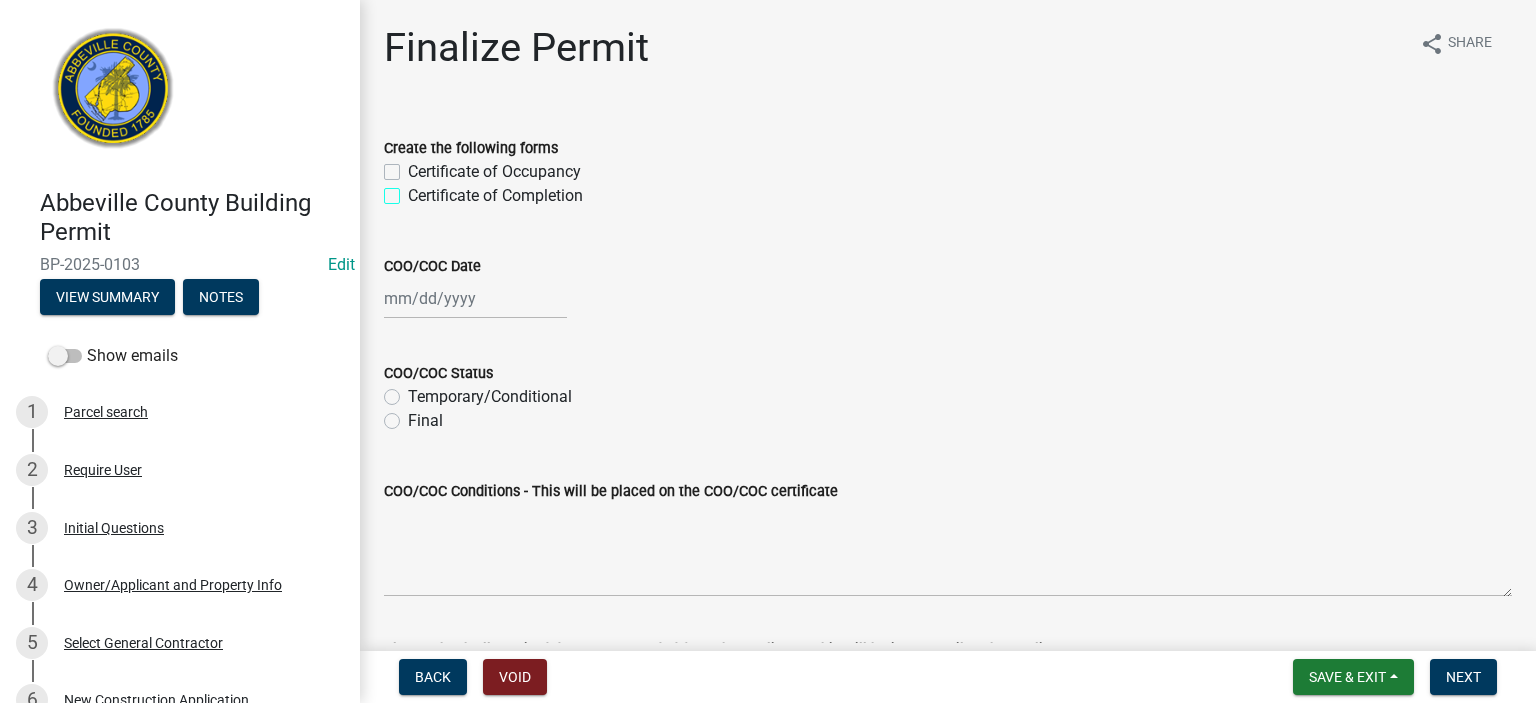 click on "Certificate of Completion" at bounding box center [414, 190] 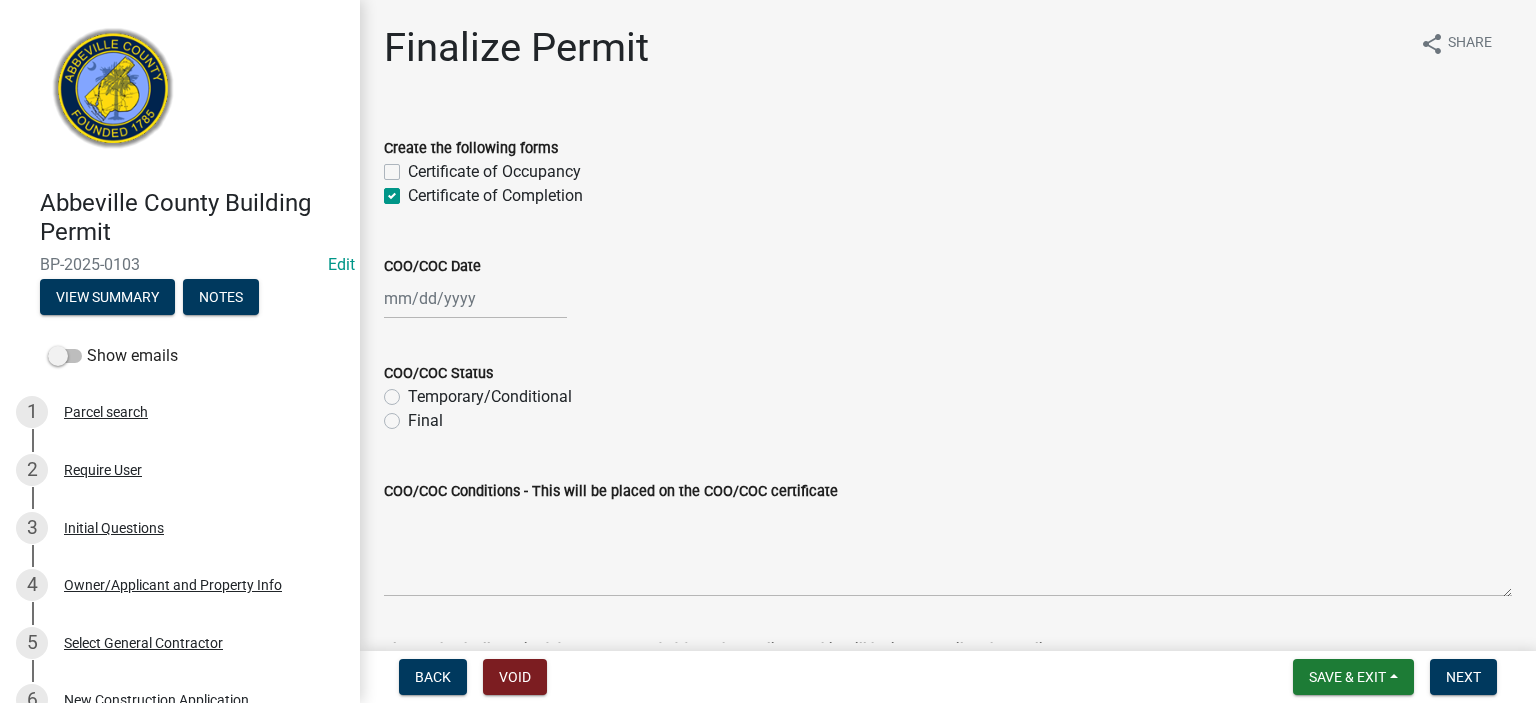 checkbox on "false" 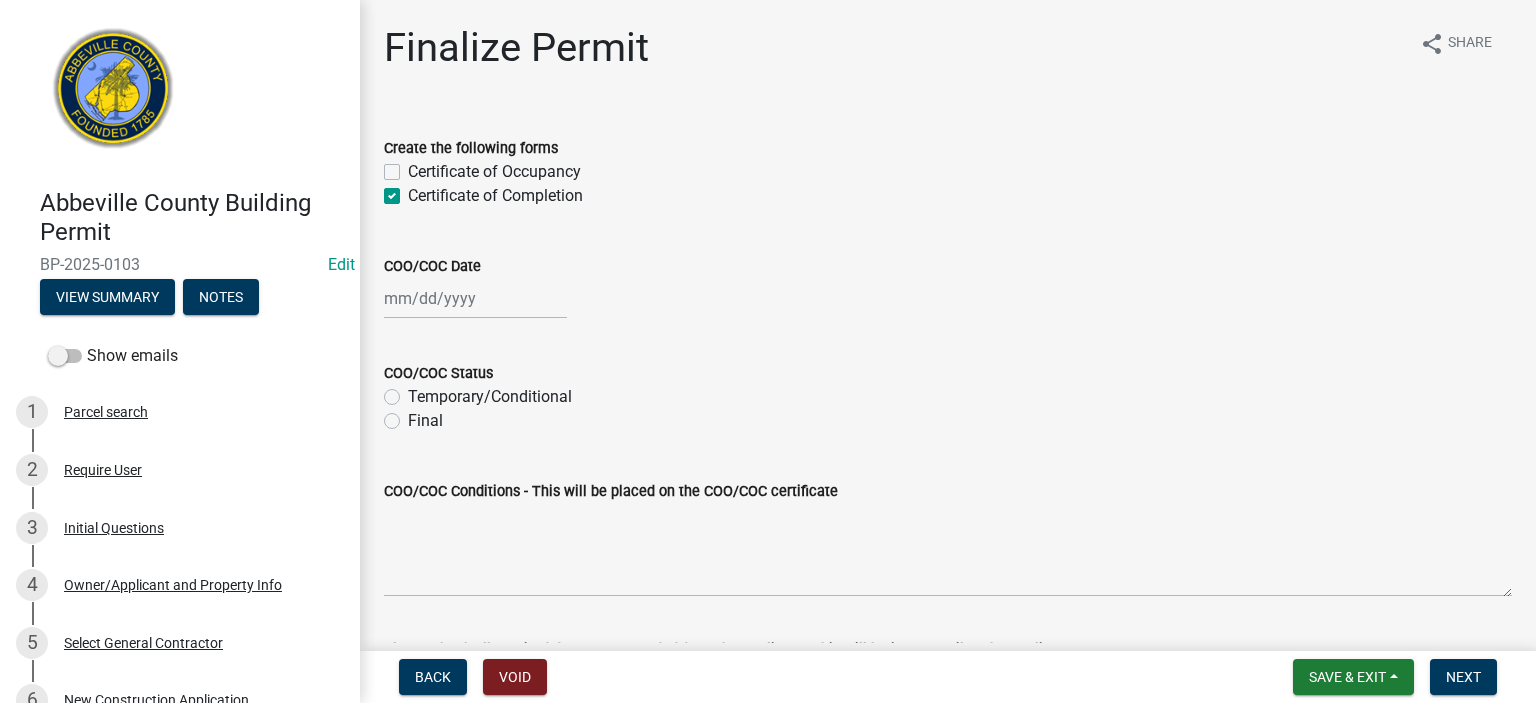 click 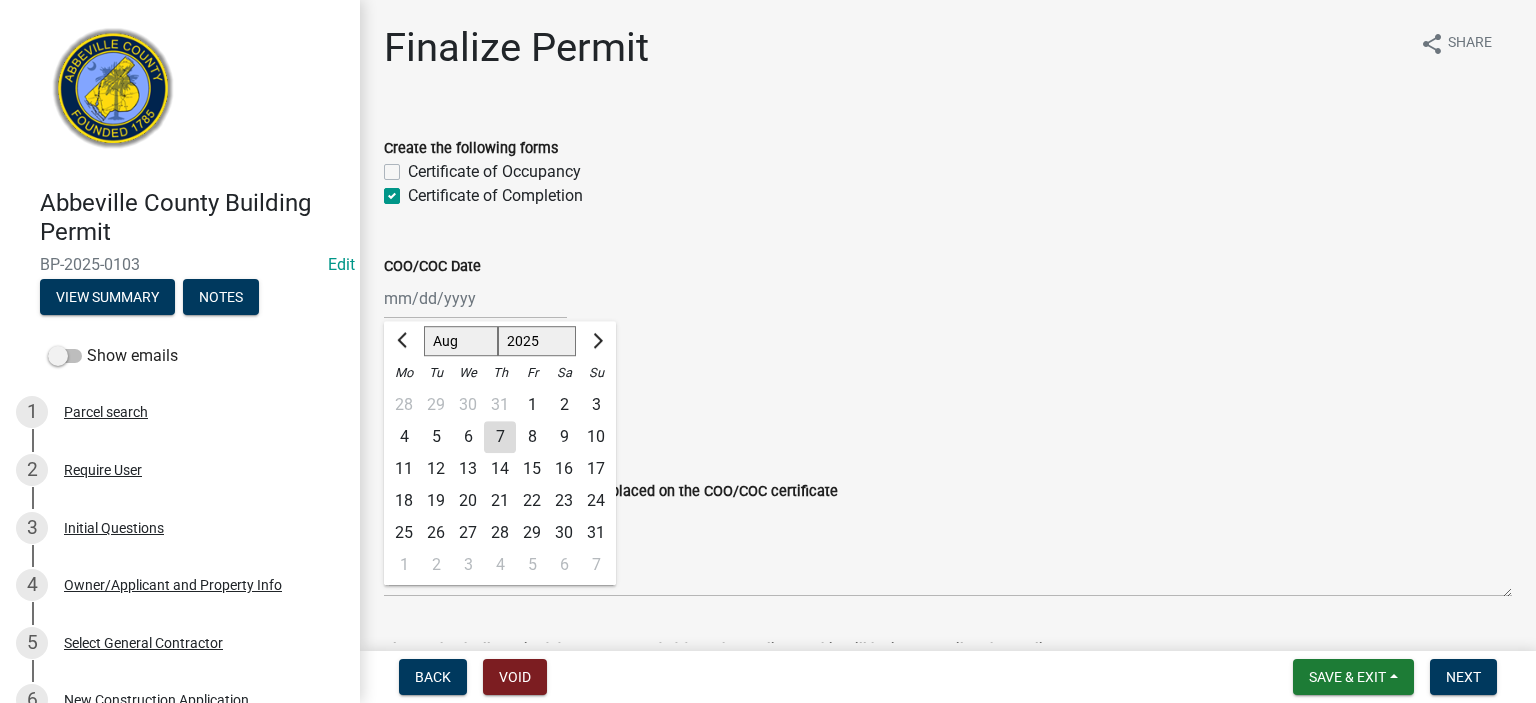 click on "7" 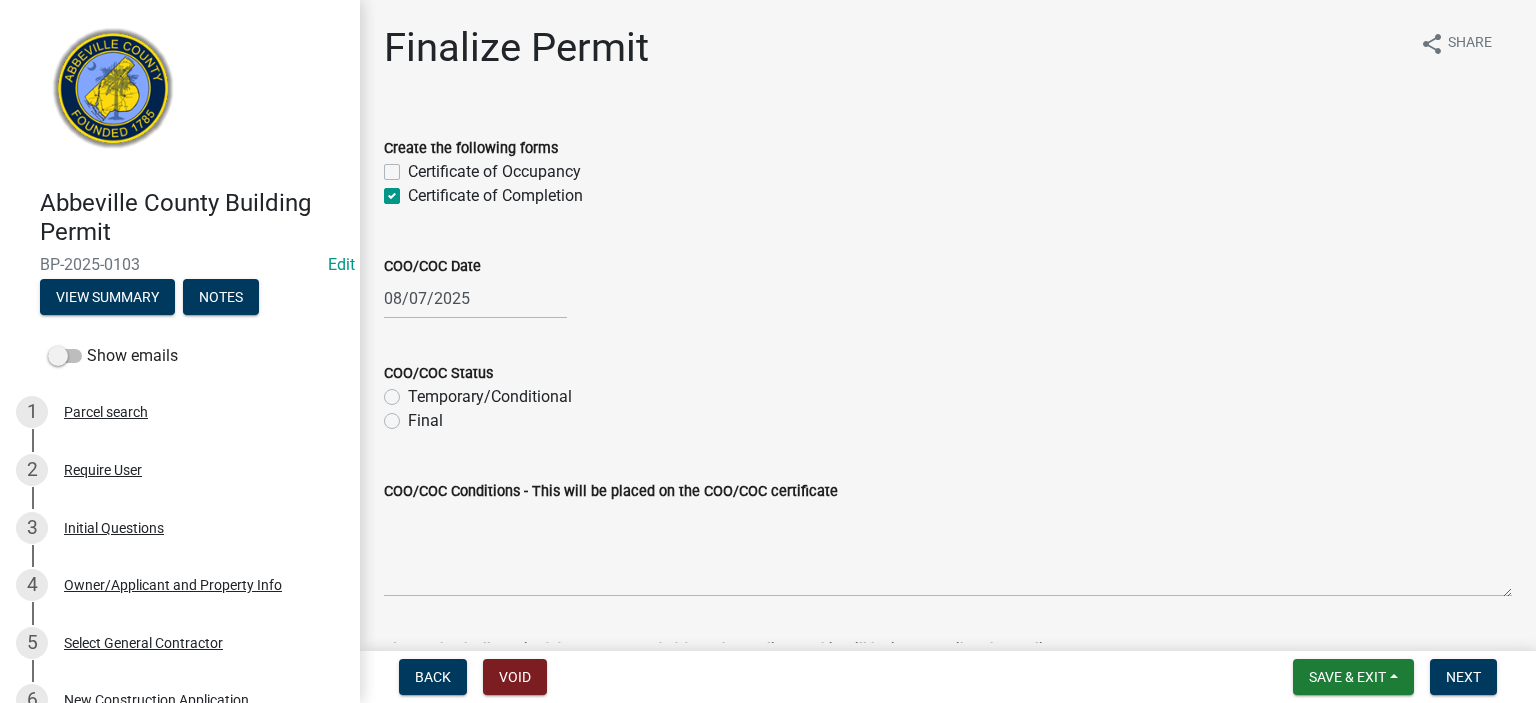 click on "Final" 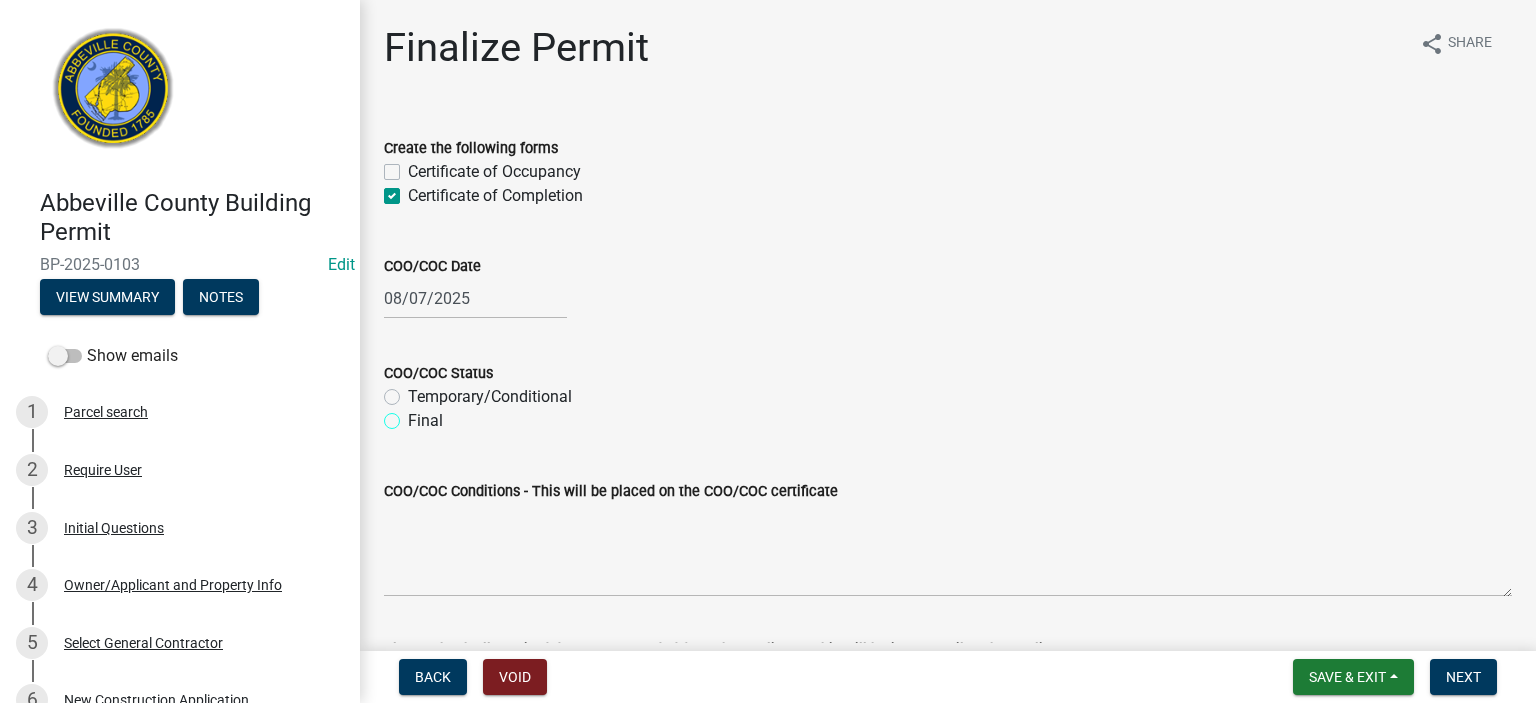 click on "Final" at bounding box center [414, 415] 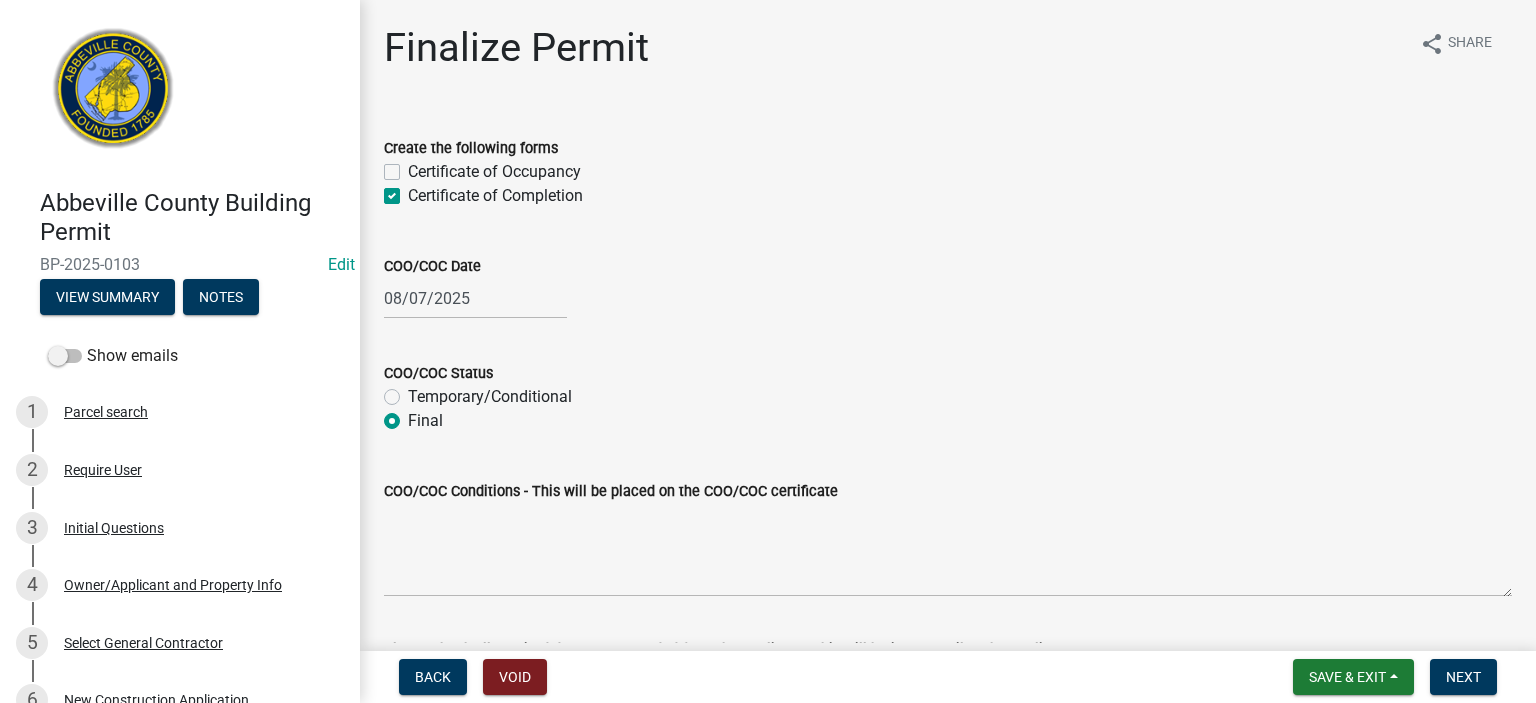radio on "true" 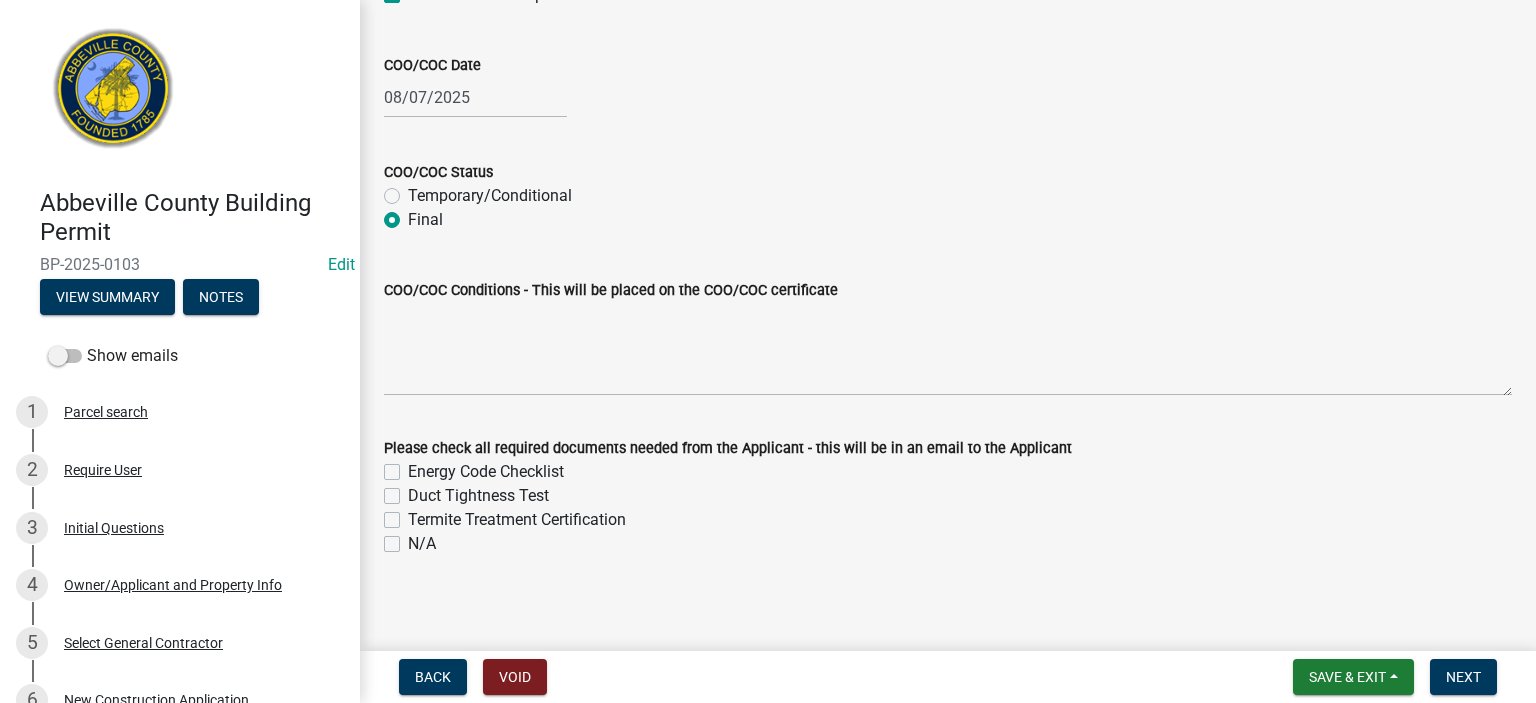 scroll, scrollTop: 209, scrollLeft: 0, axis: vertical 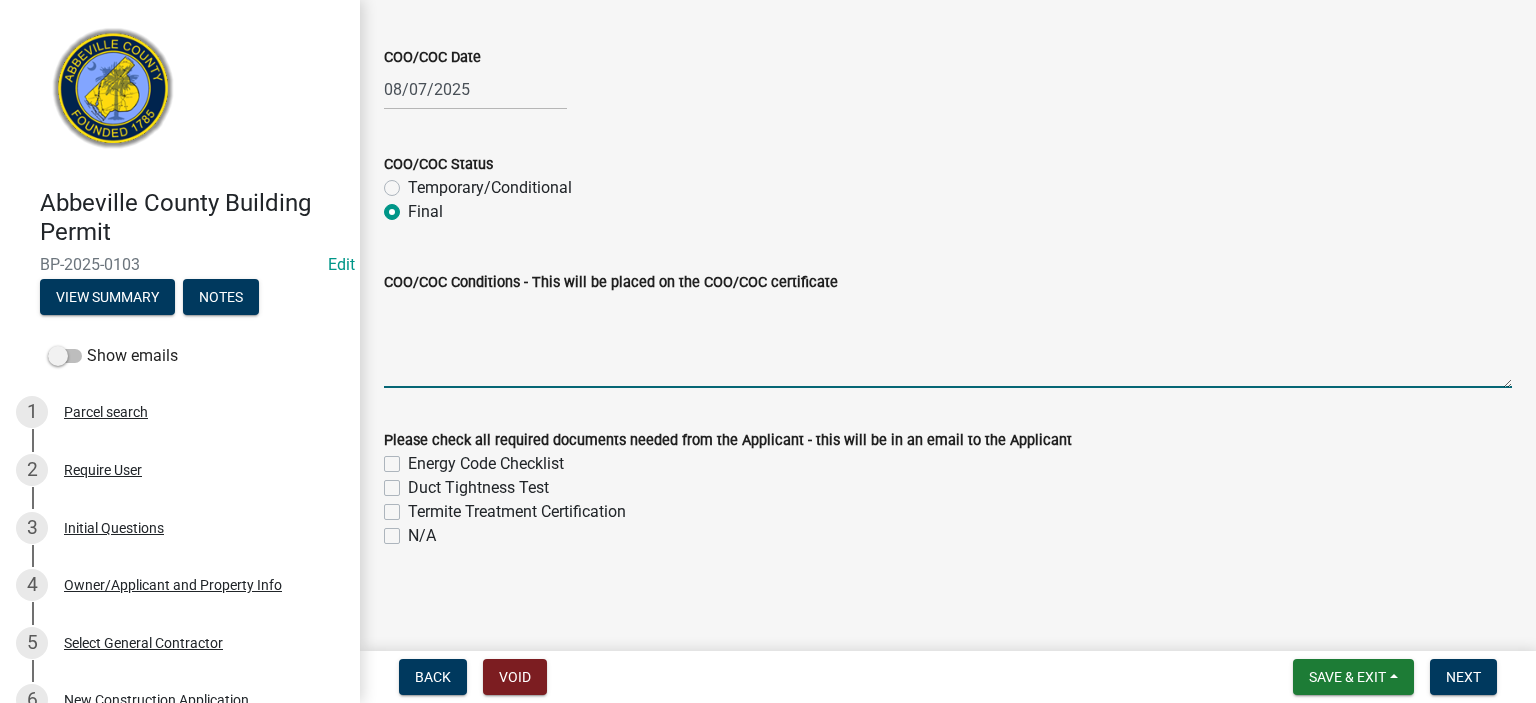 click on "COO/COC Conditions - This will be placed on the COO/COC certificate" at bounding box center [948, 341] 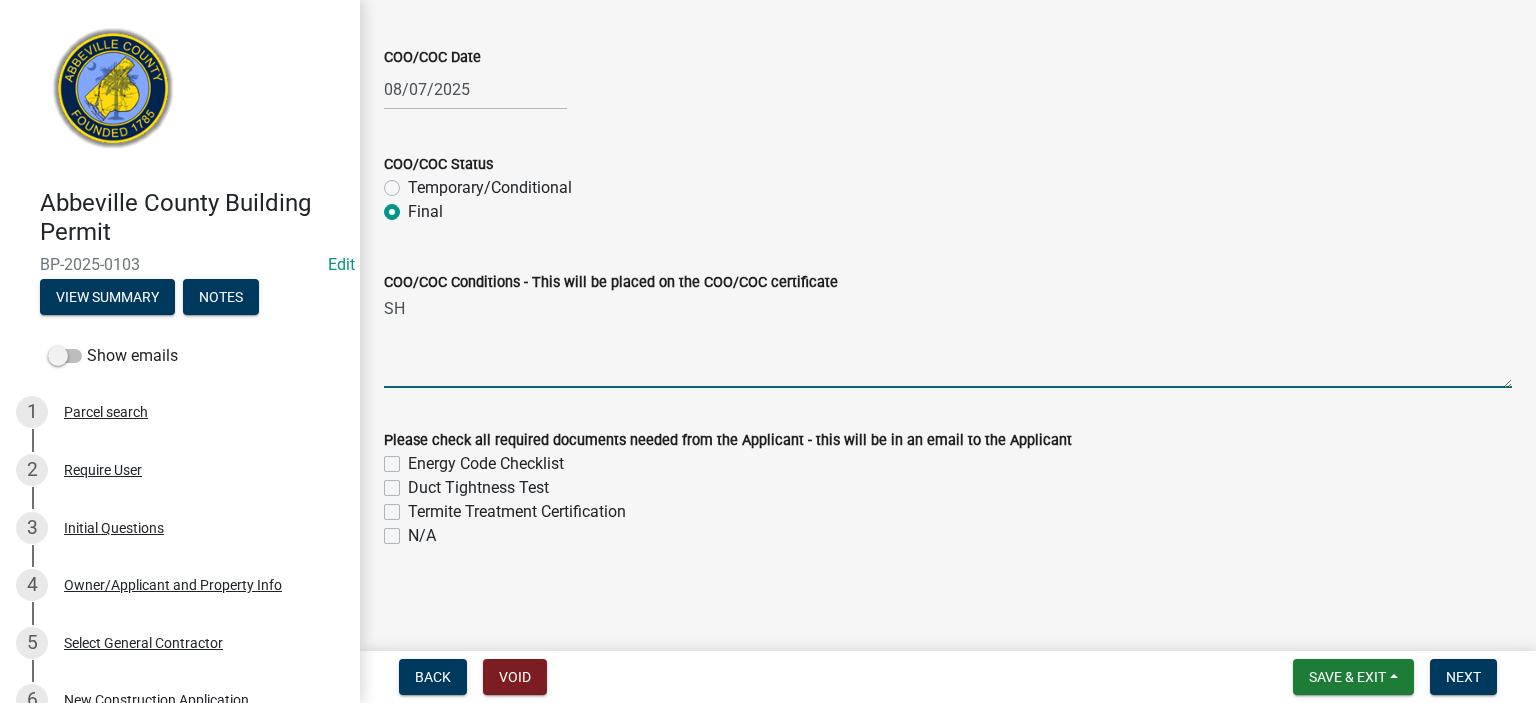 type on "S" 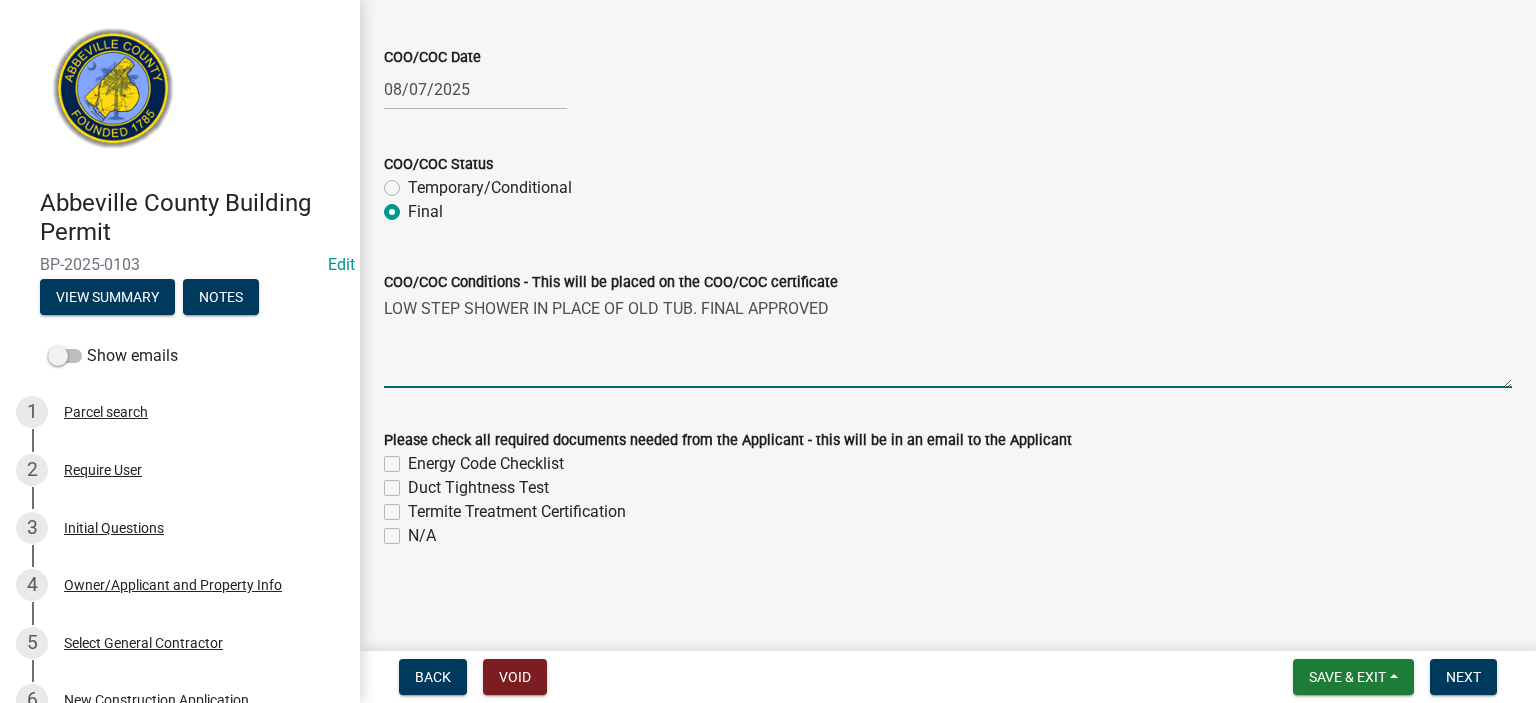 type on "LOW STEP SHOWER IN PLACE OF OLD TUB. FINAL APPROVED" 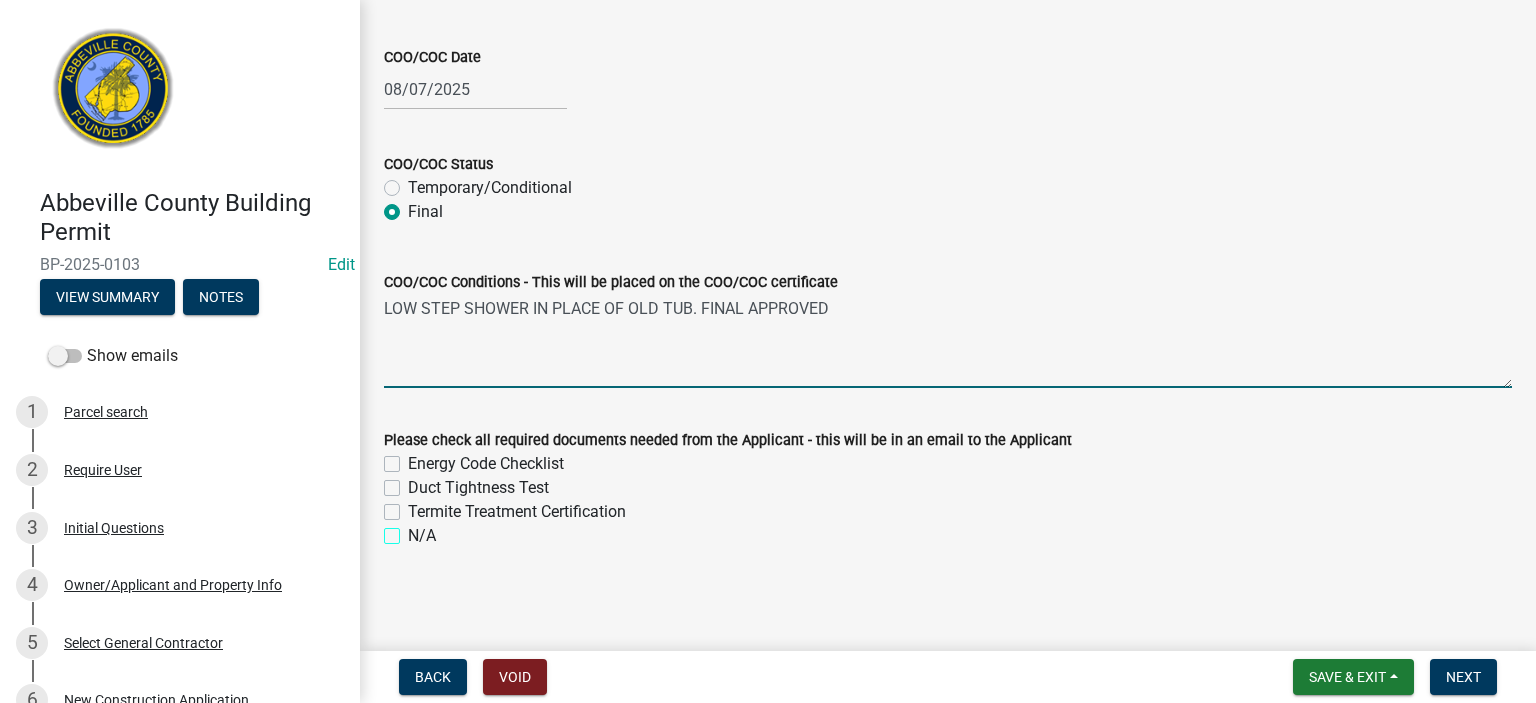 click on "N/A" at bounding box center (414, 530) 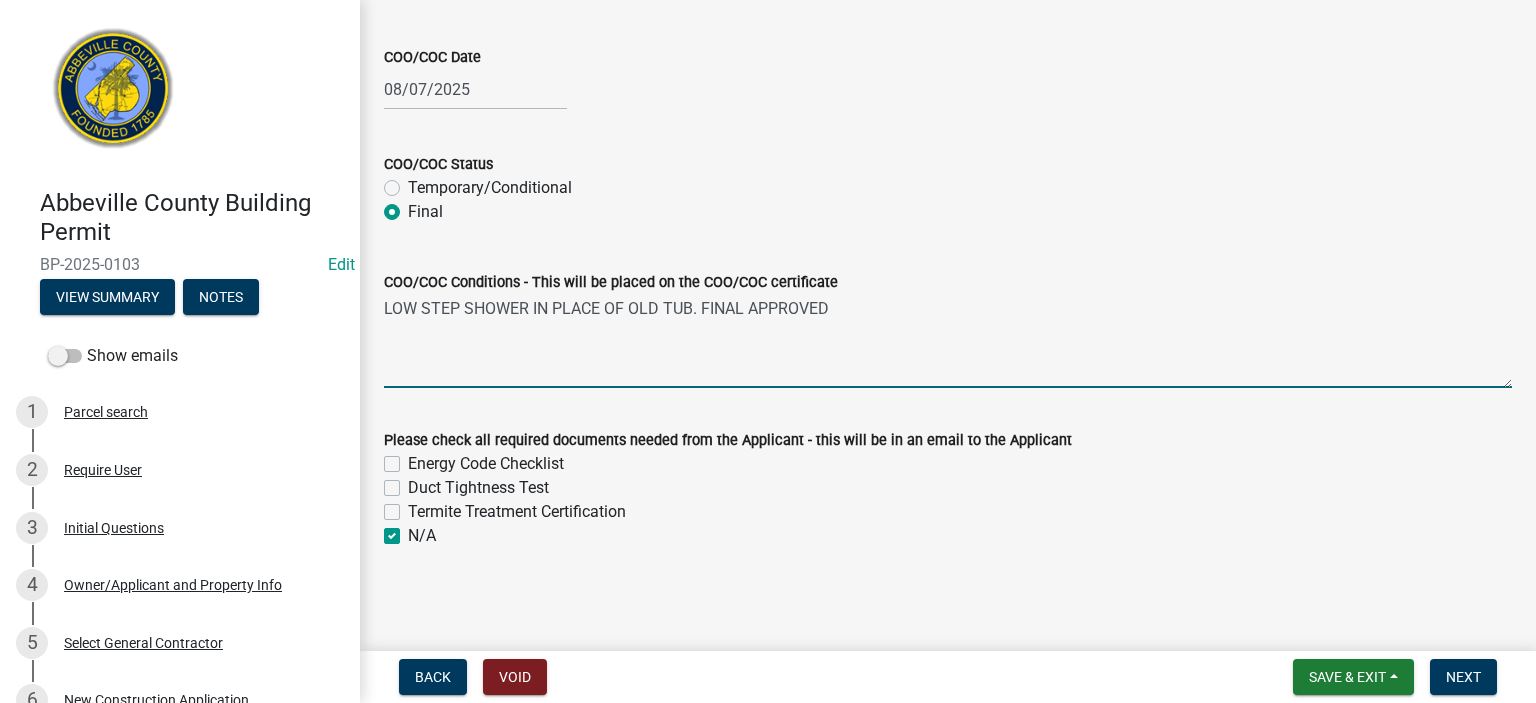 checkbox on "false" 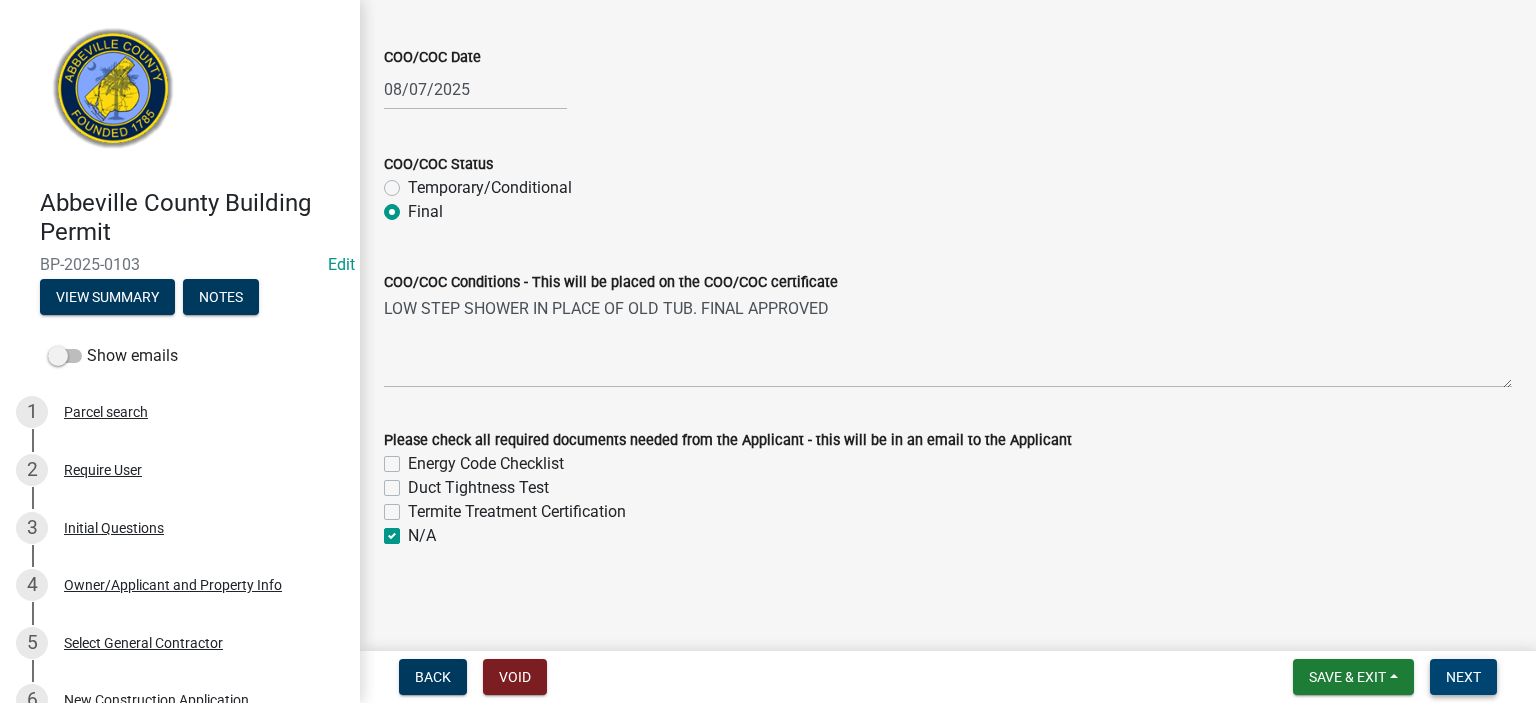 click on "Next" at bounding box center [1463, 677] 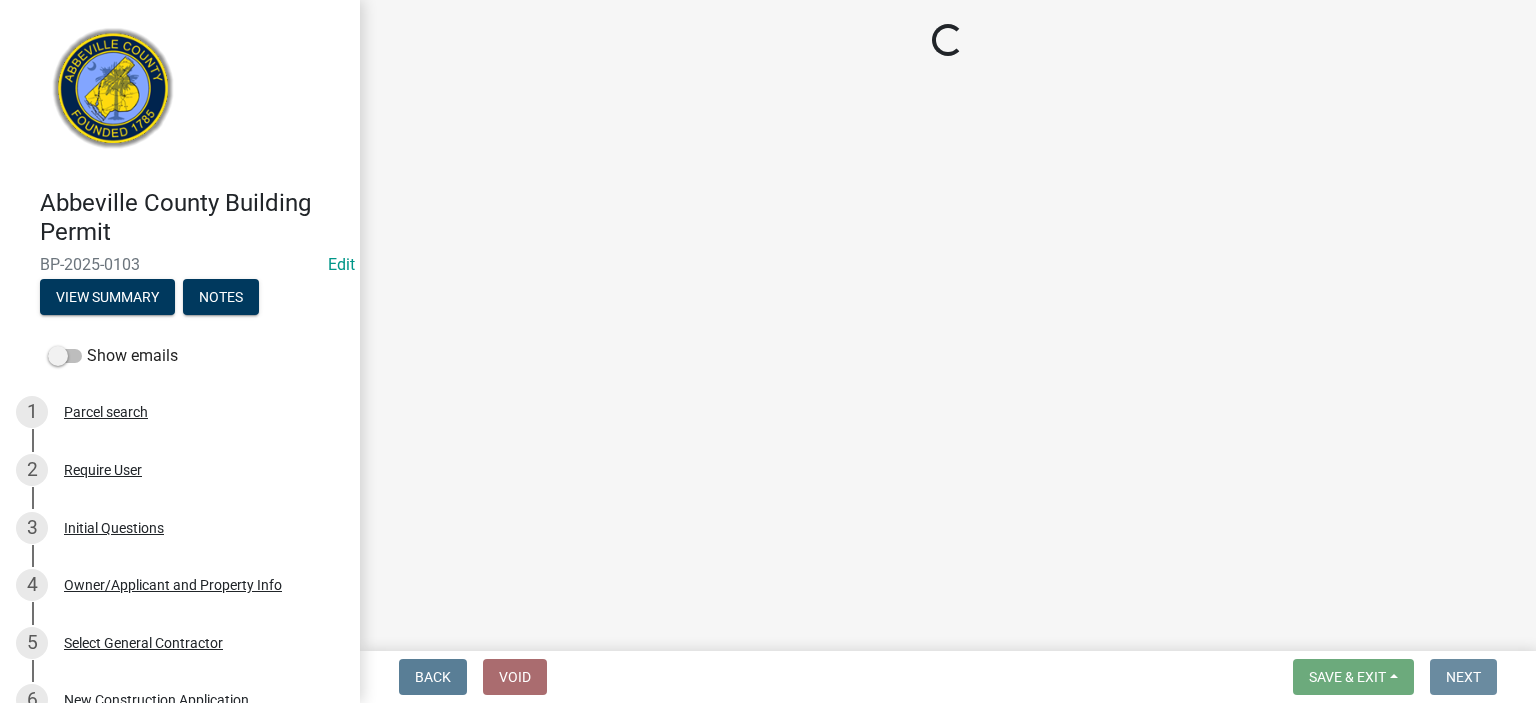 scroll, scrollTop: 0, scrollLeft: 0, axis: both 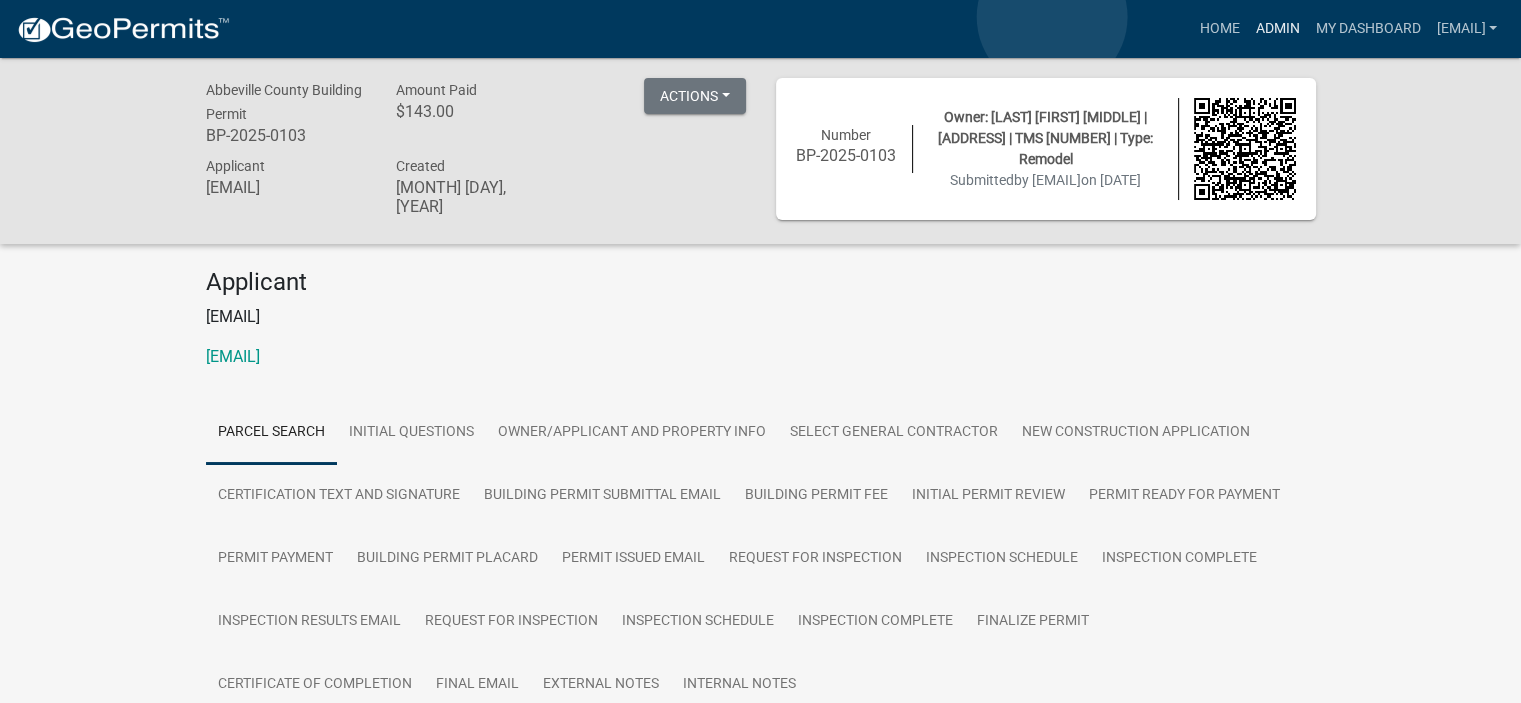 click on "Admin" at bounding box center [1277, 29] 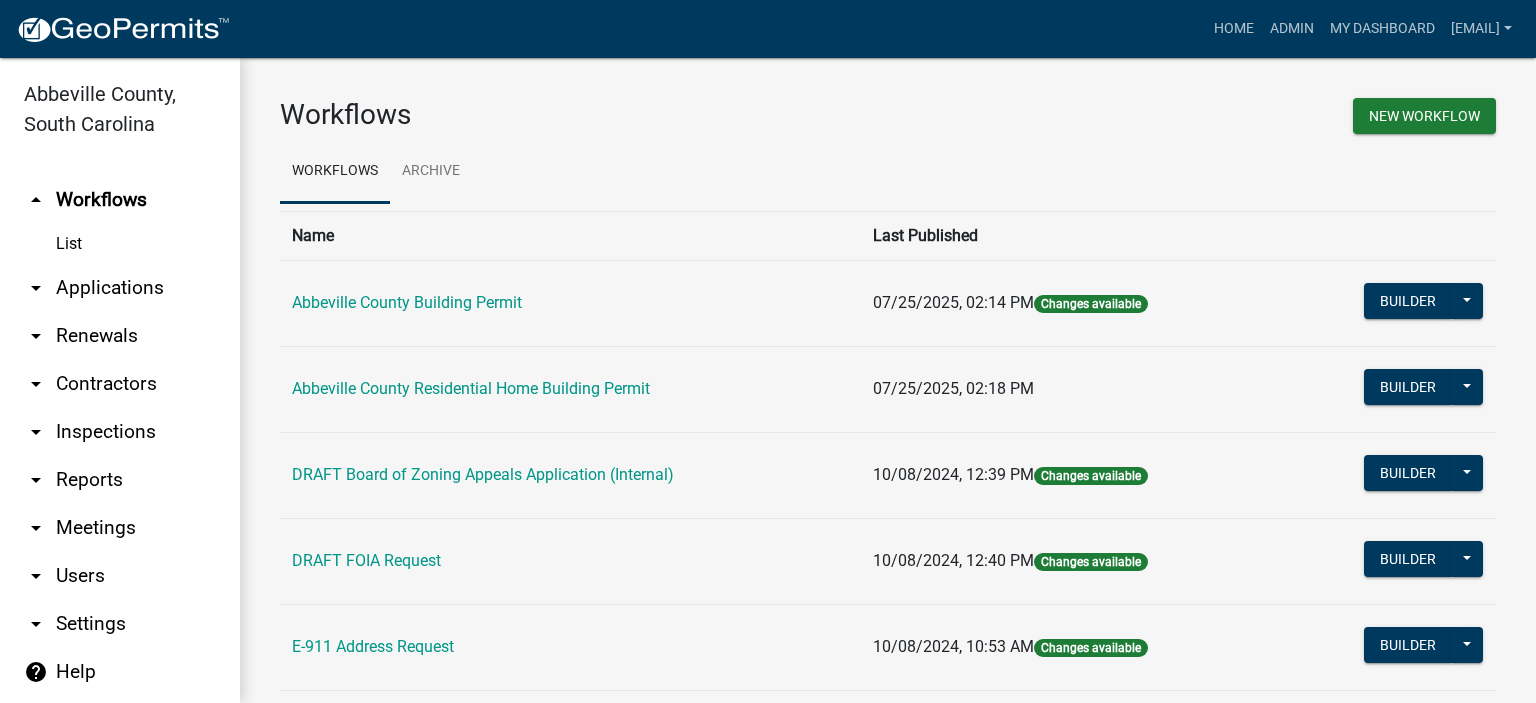 click on "arrow_drop_down   Applications" at bounding box center [120, 288] 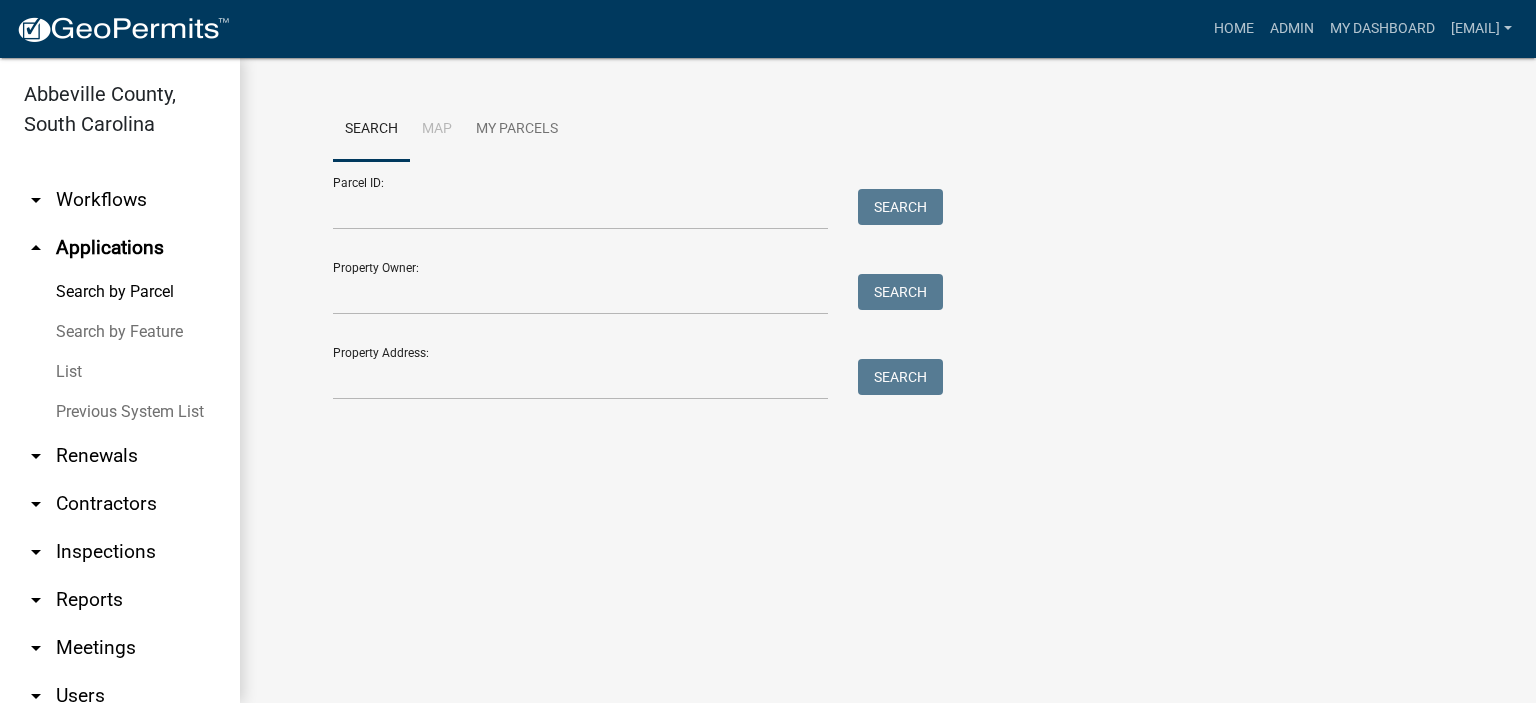 click on "List" at bounding box center (120, 372) 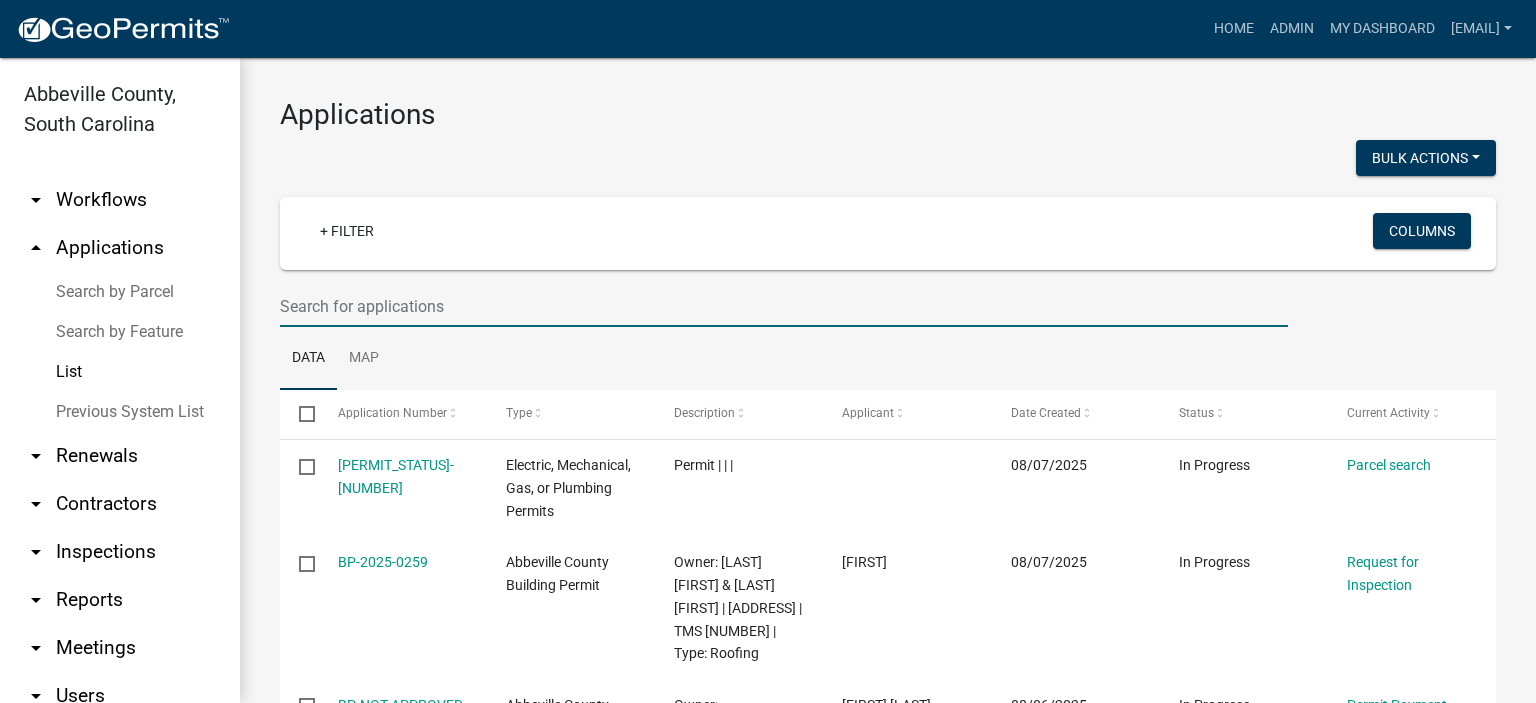 click at bounding box center [784, 306] 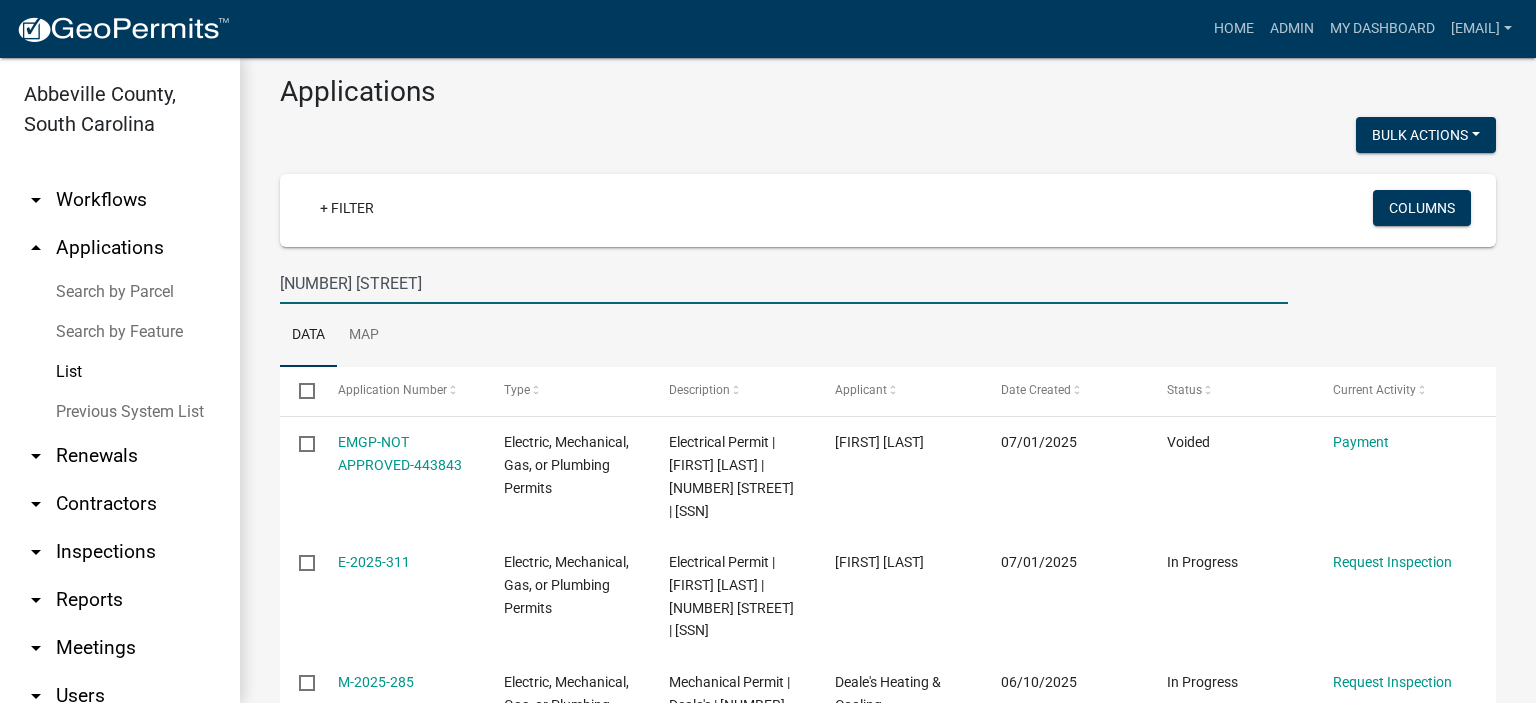 scroll, scrollTop: 80, scrollLeft: 0, axis: vertical 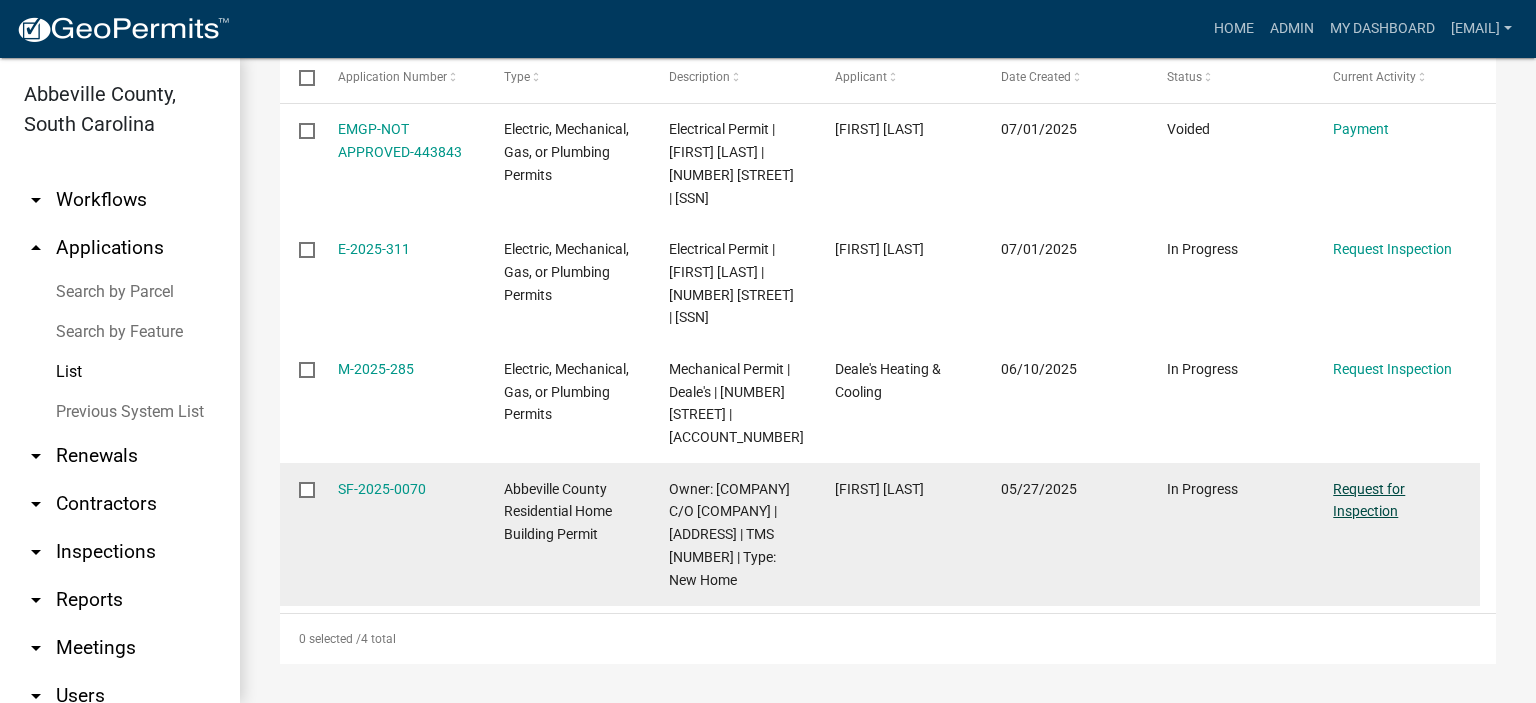 type on "[NUMBER] [STREET]" 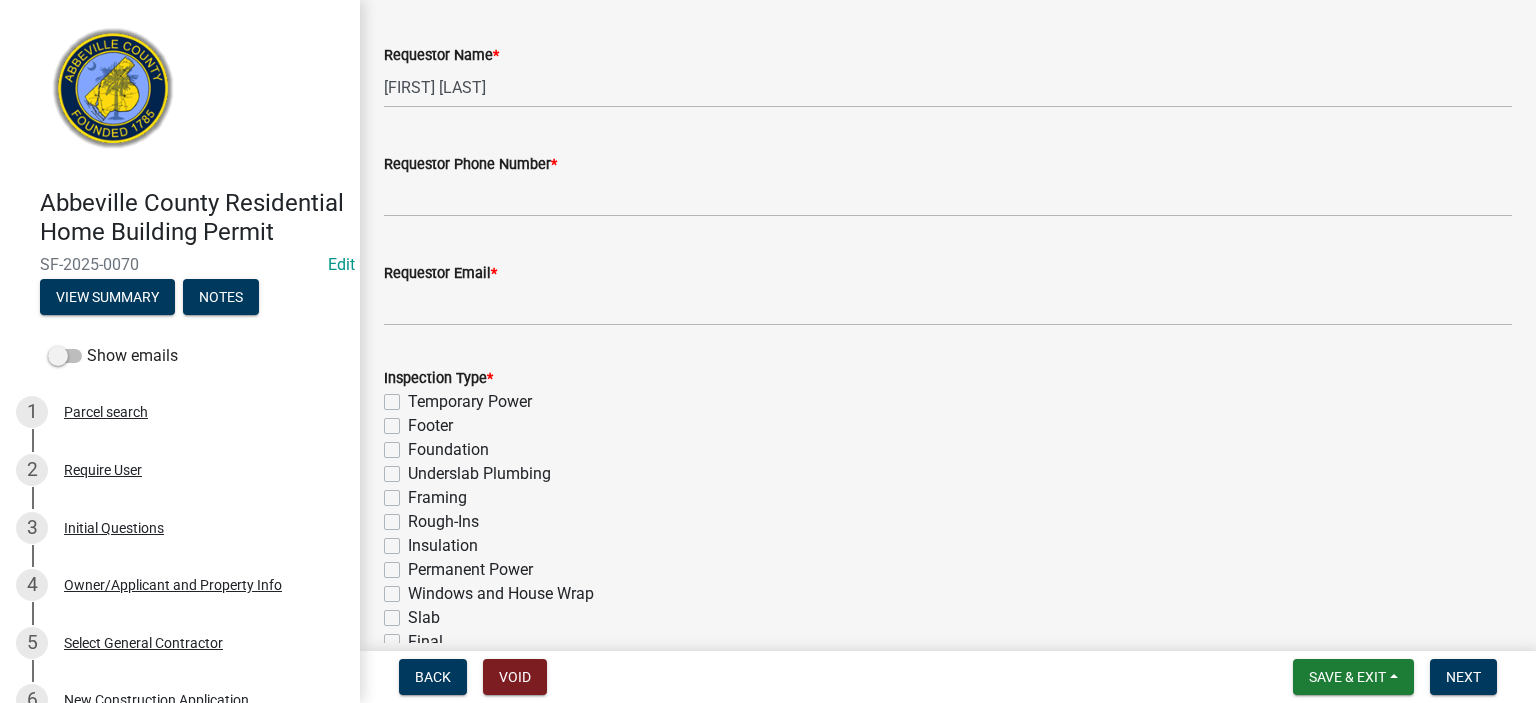 scroll, scrollTop: 680, scrollLeft: 0, axis: vertical 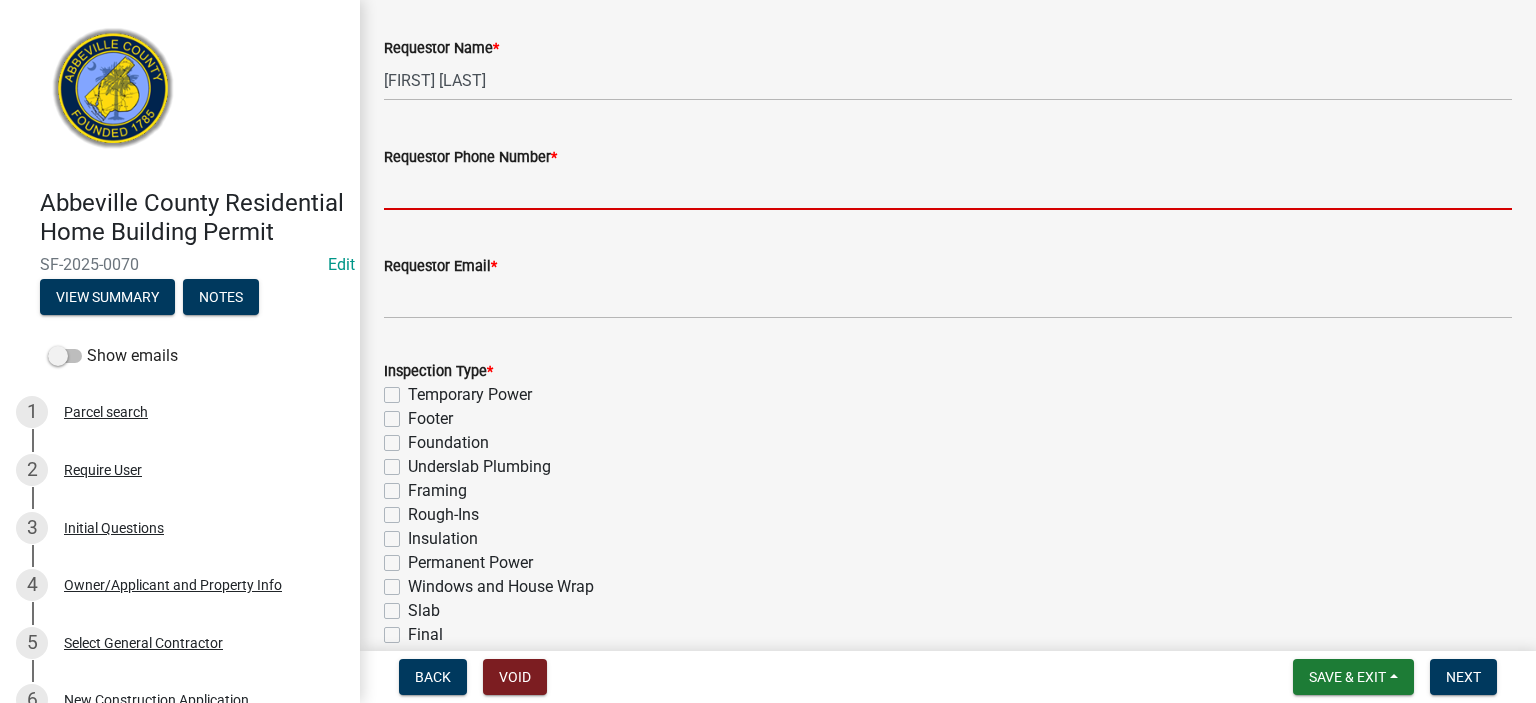 click on "Requestor Phone Number  *" at bounding box center (948, 189) 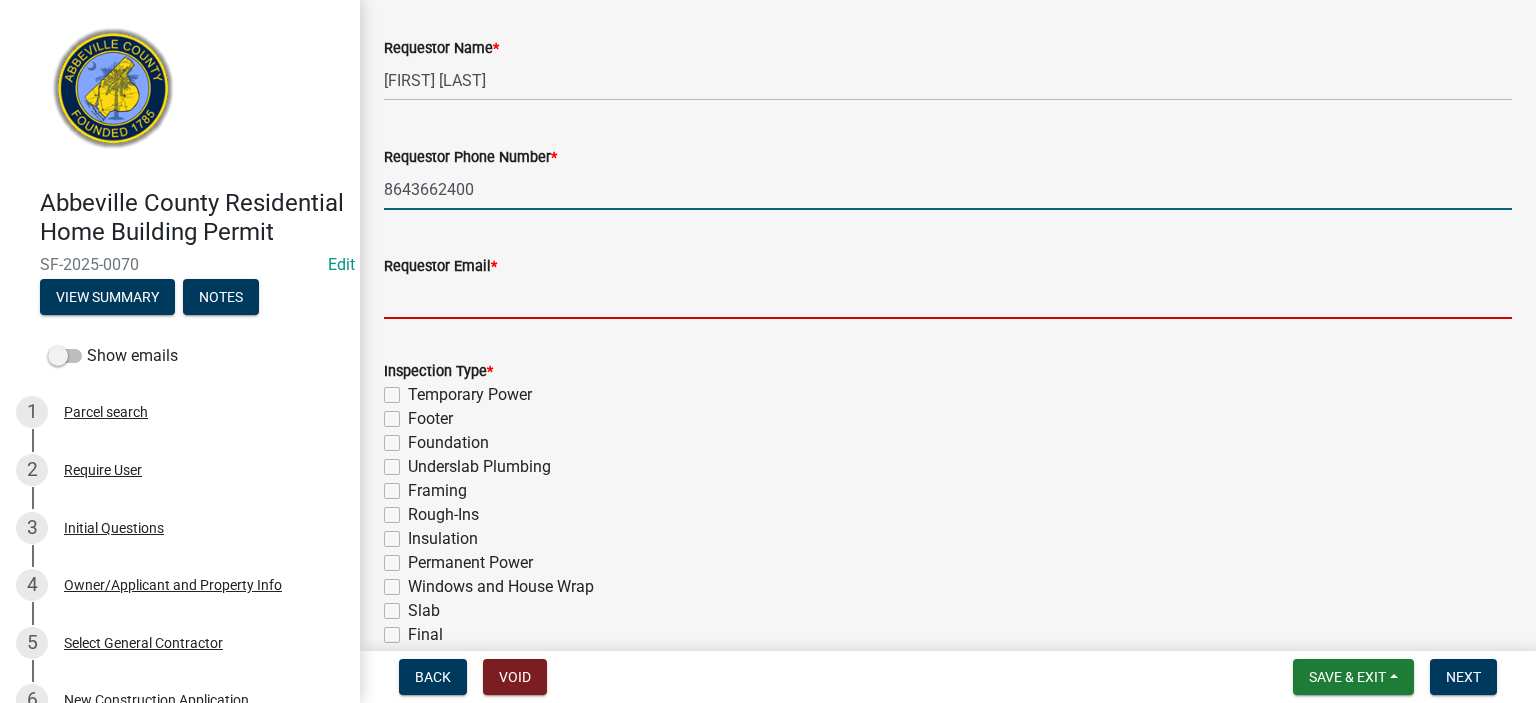 type on "[EMAIL]" 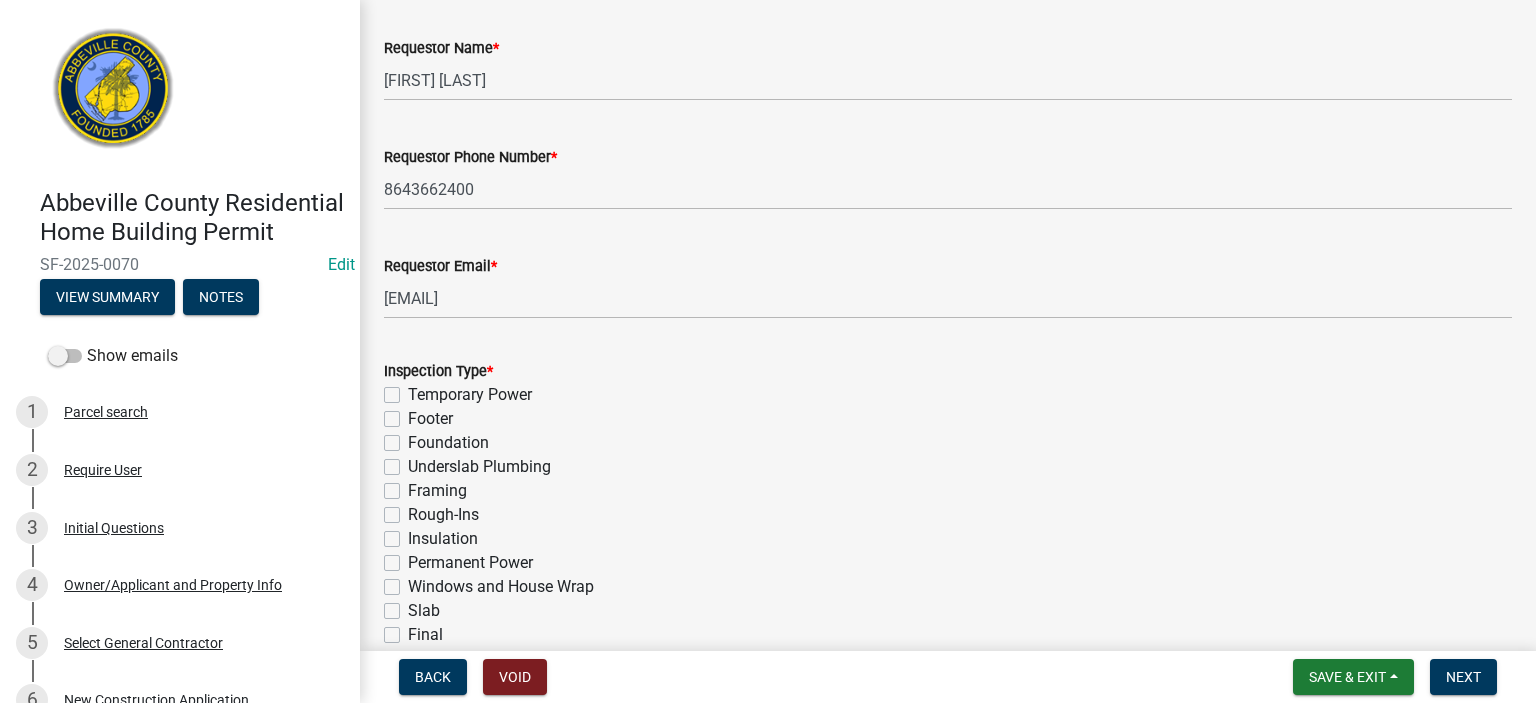click on "Insulation" 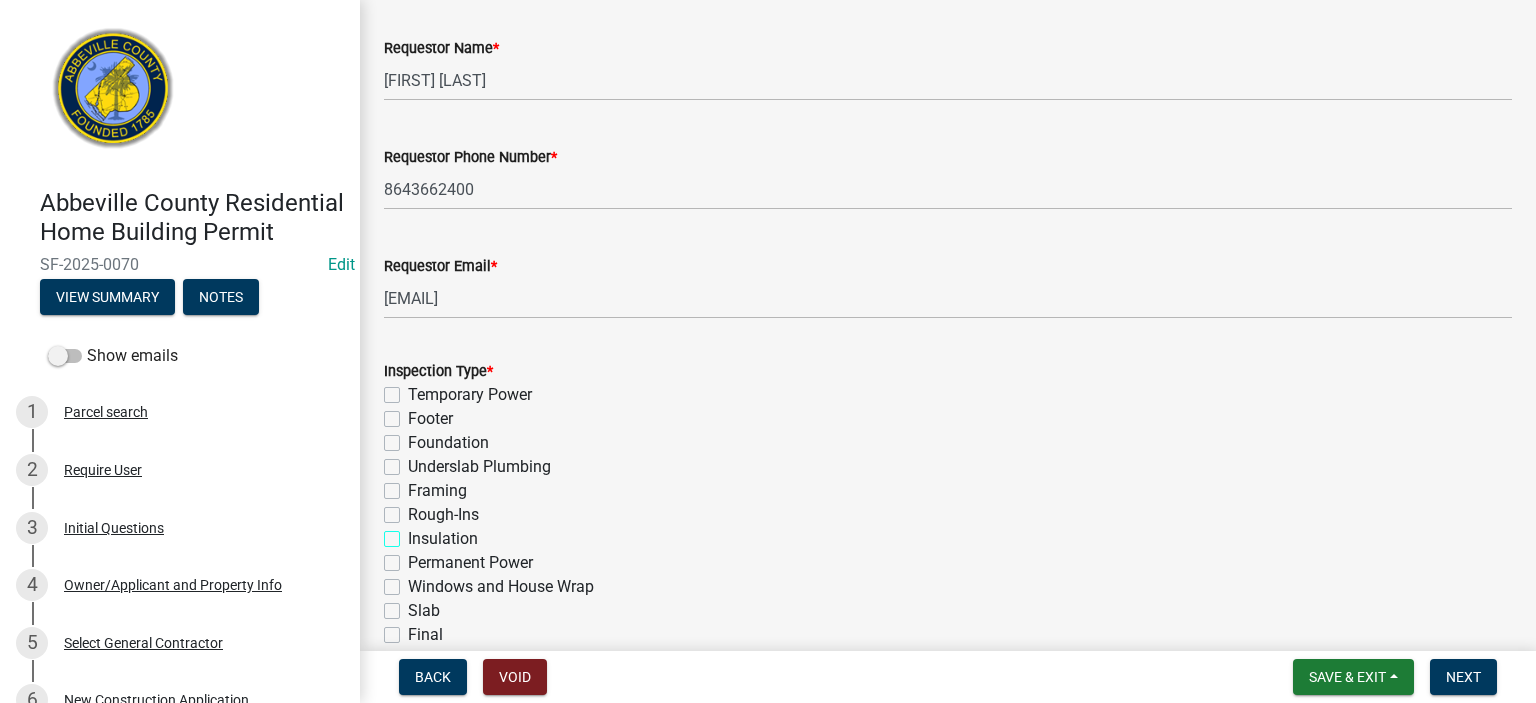 checkbox on "true" 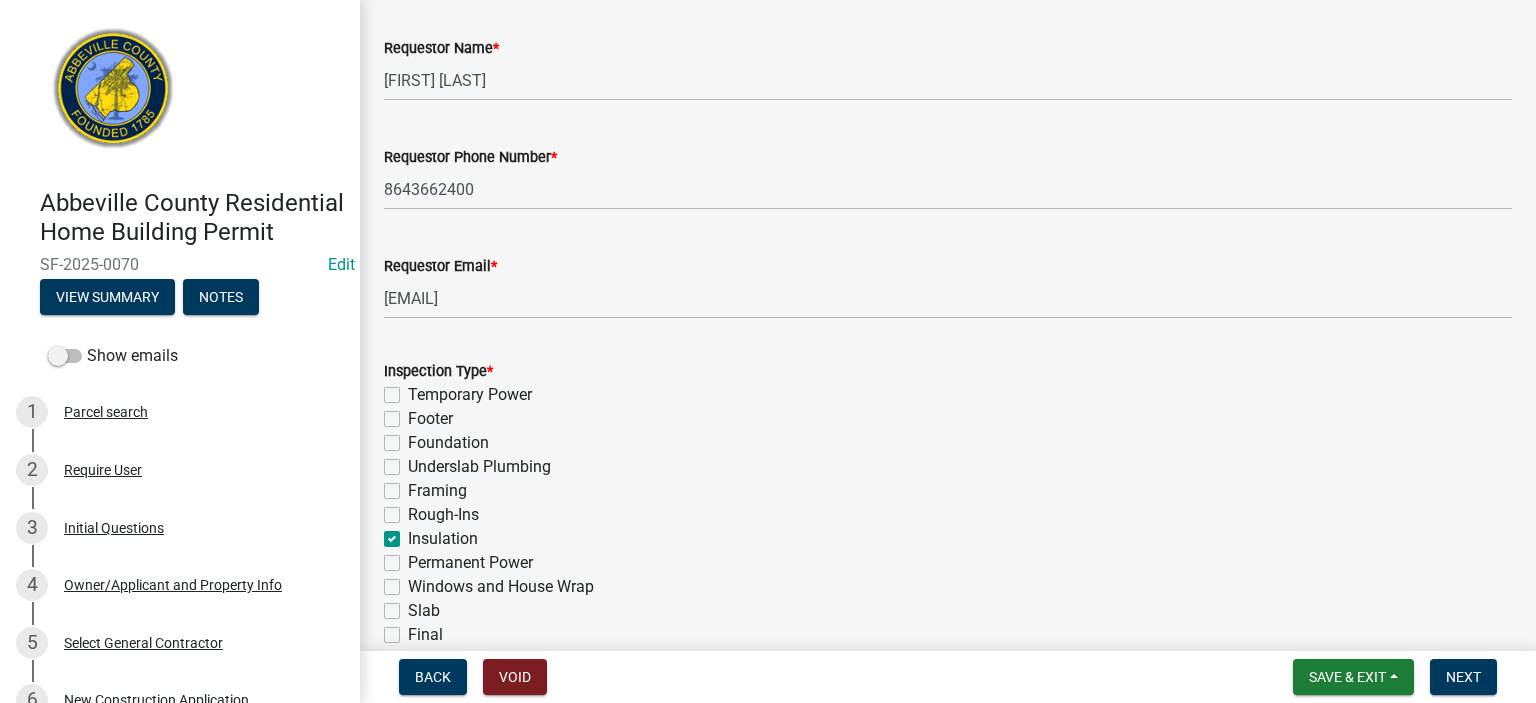 checkbox on "false" 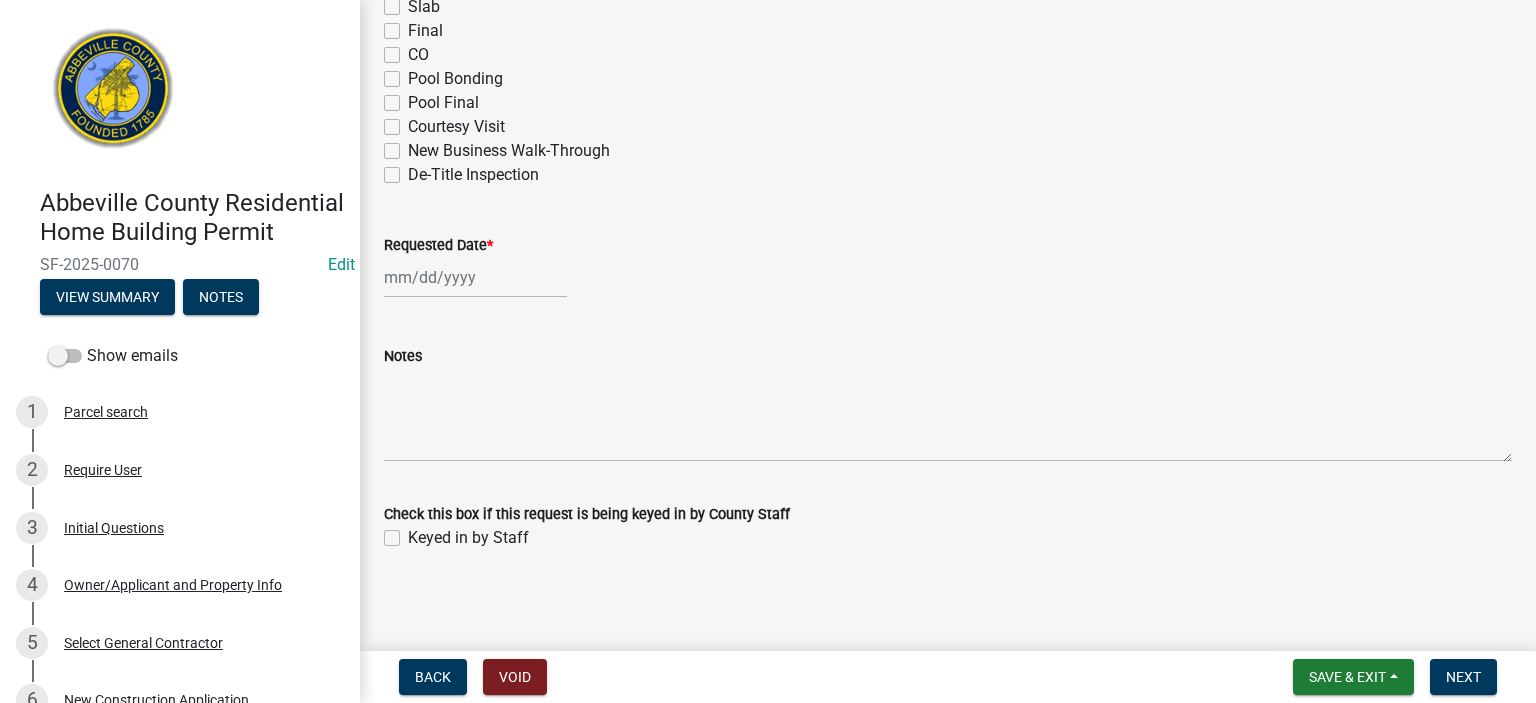 scroll, scrollTop: 1287, scrollLeft: 0, axis: vertical 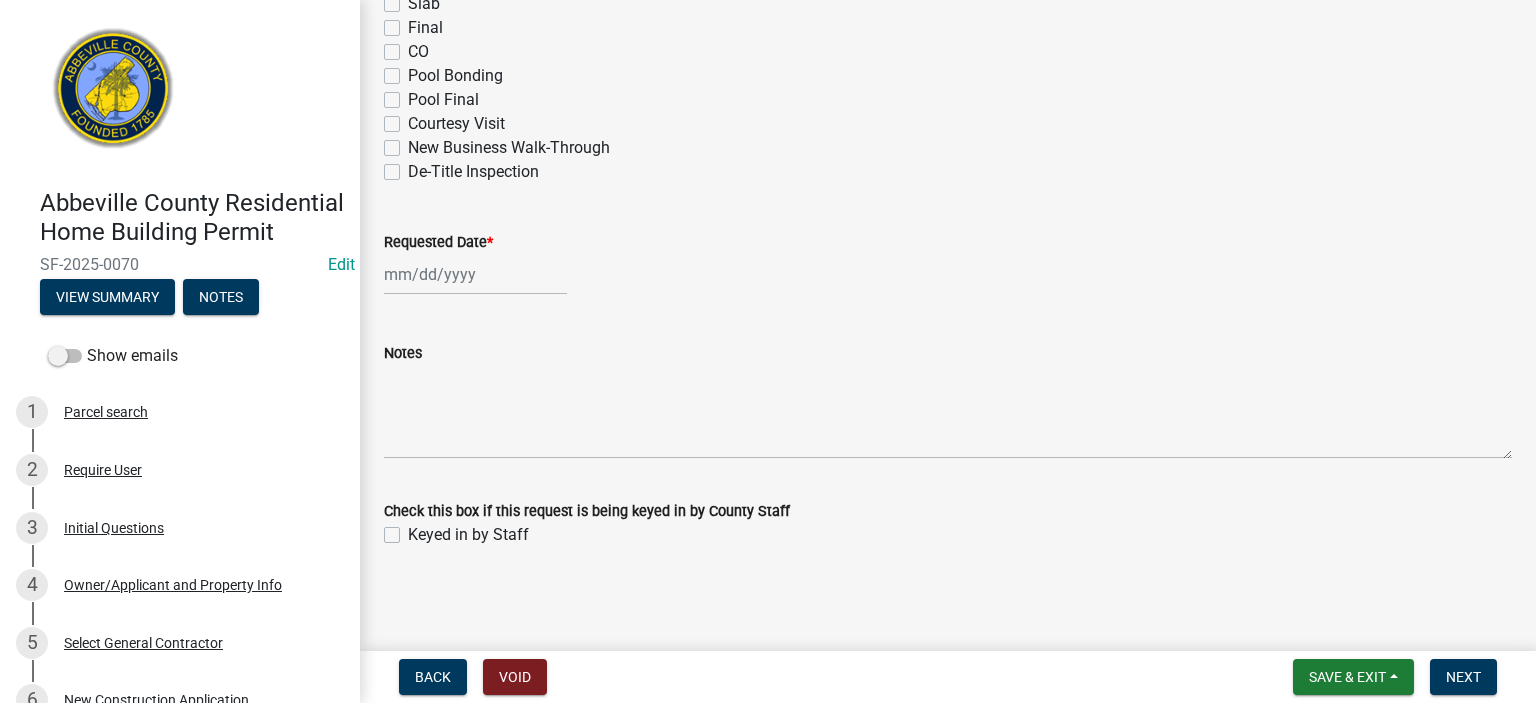 click 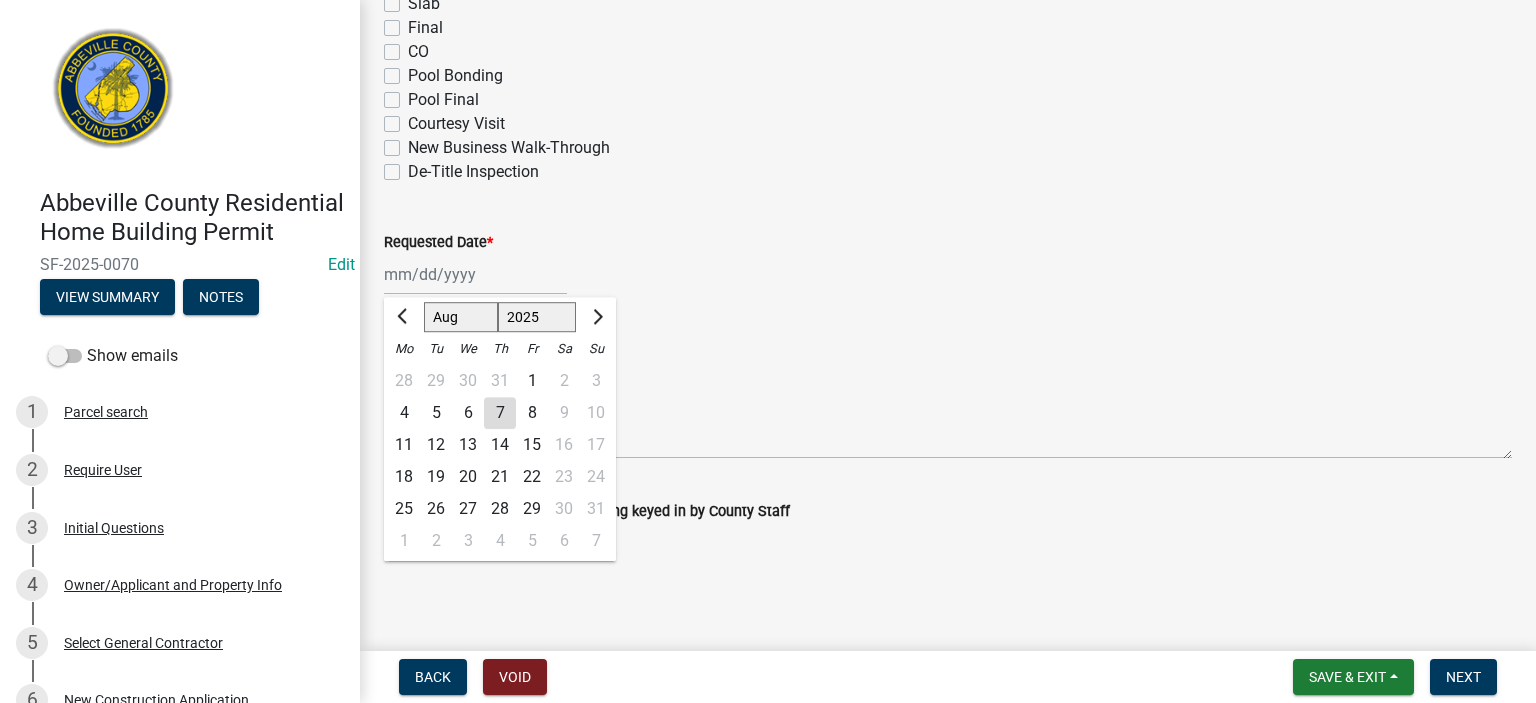 click on "7" 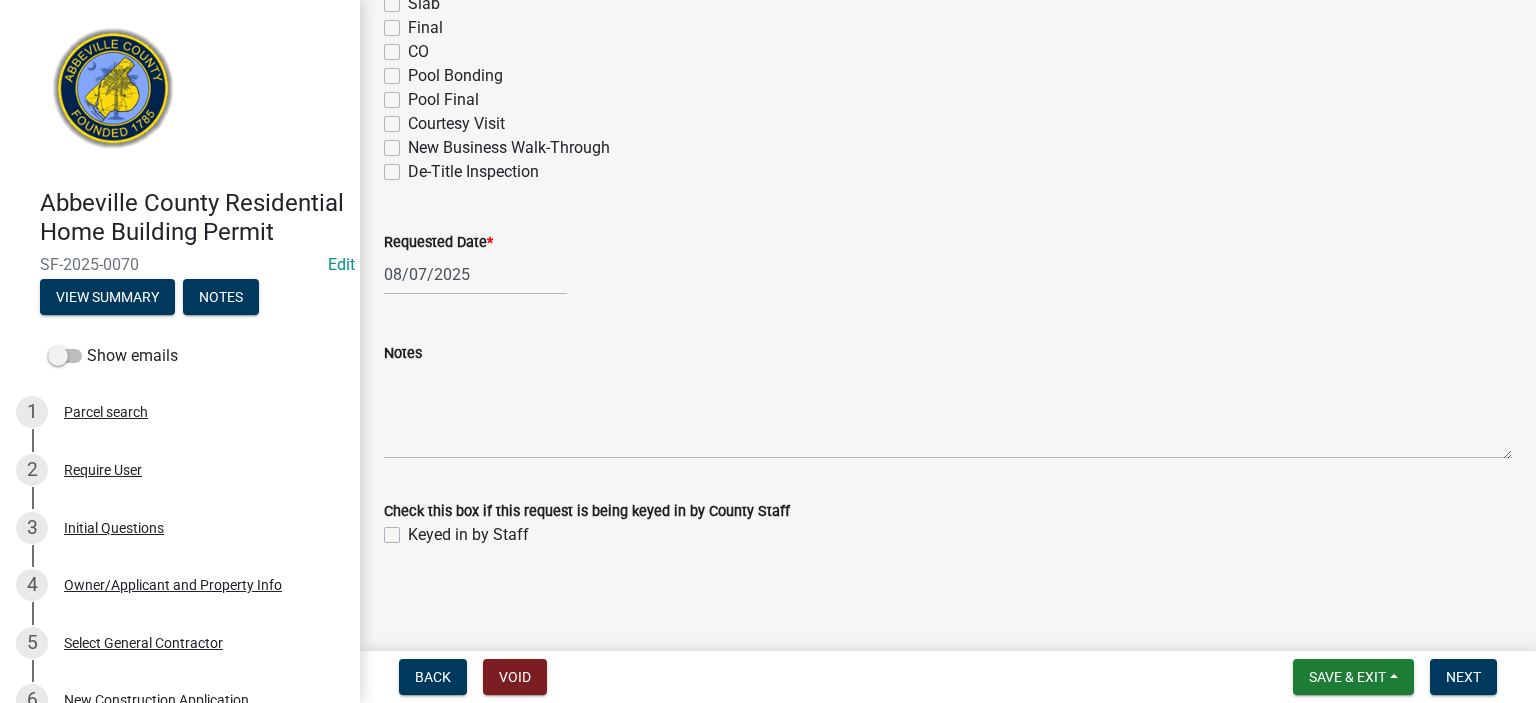 click on "Keyed in by Staff" 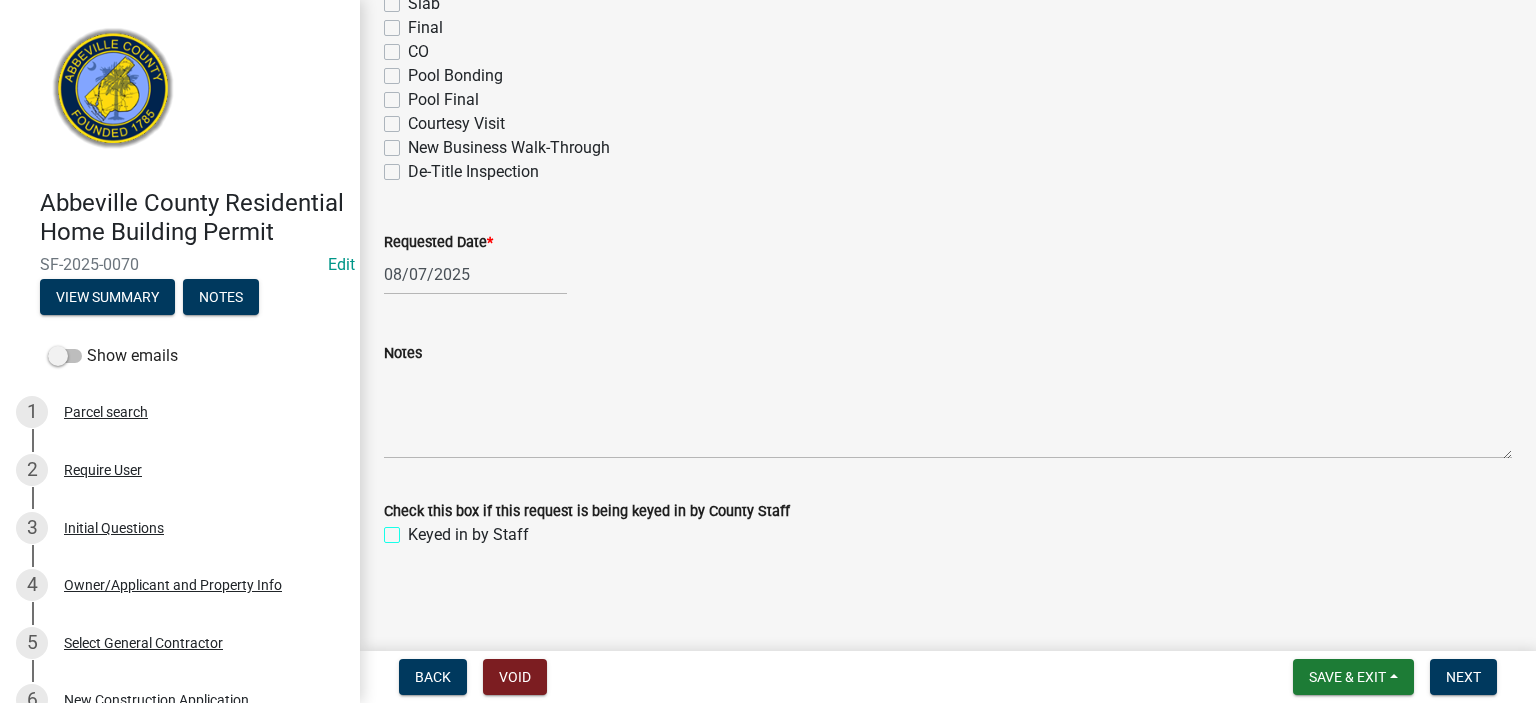 click on "Keyed in by Staff" at bounding box center [414, 529] 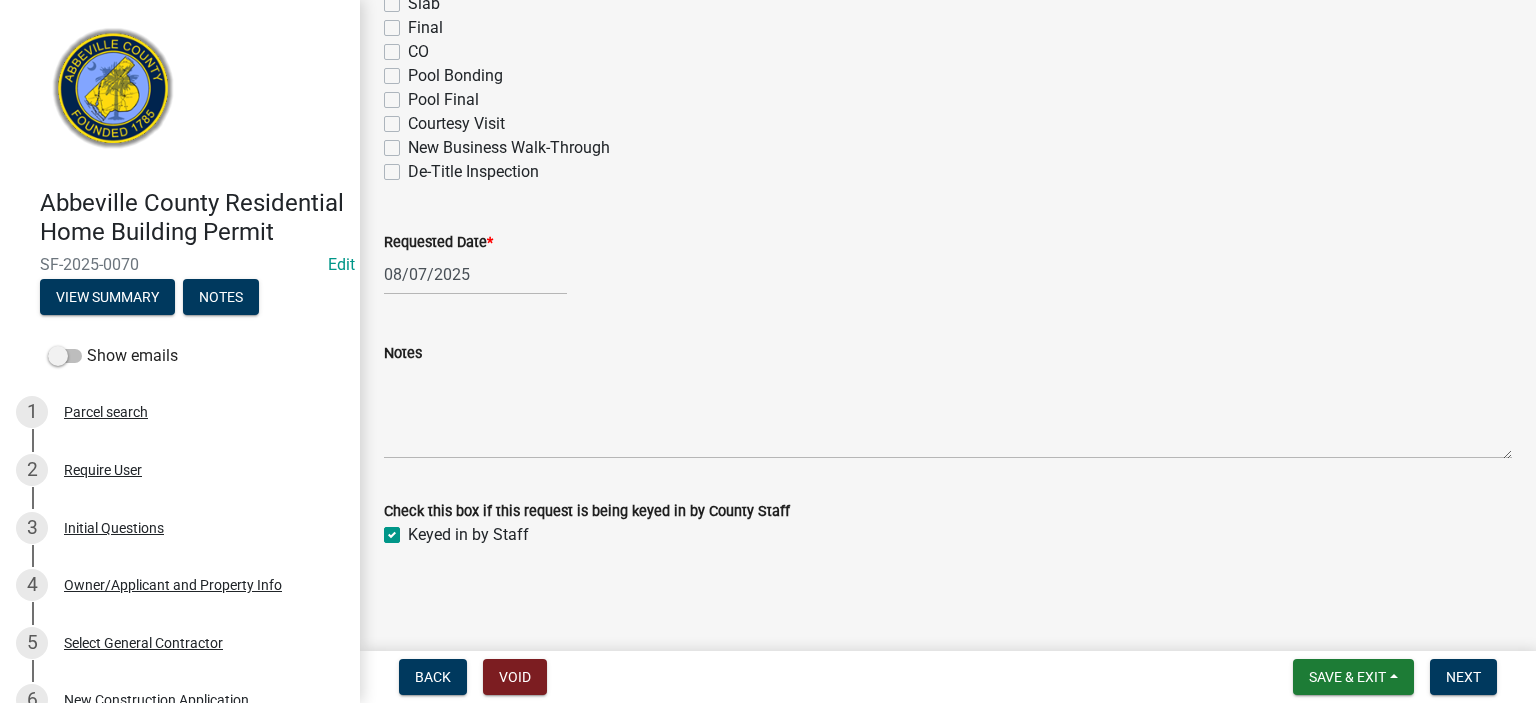 checkbox on "true" 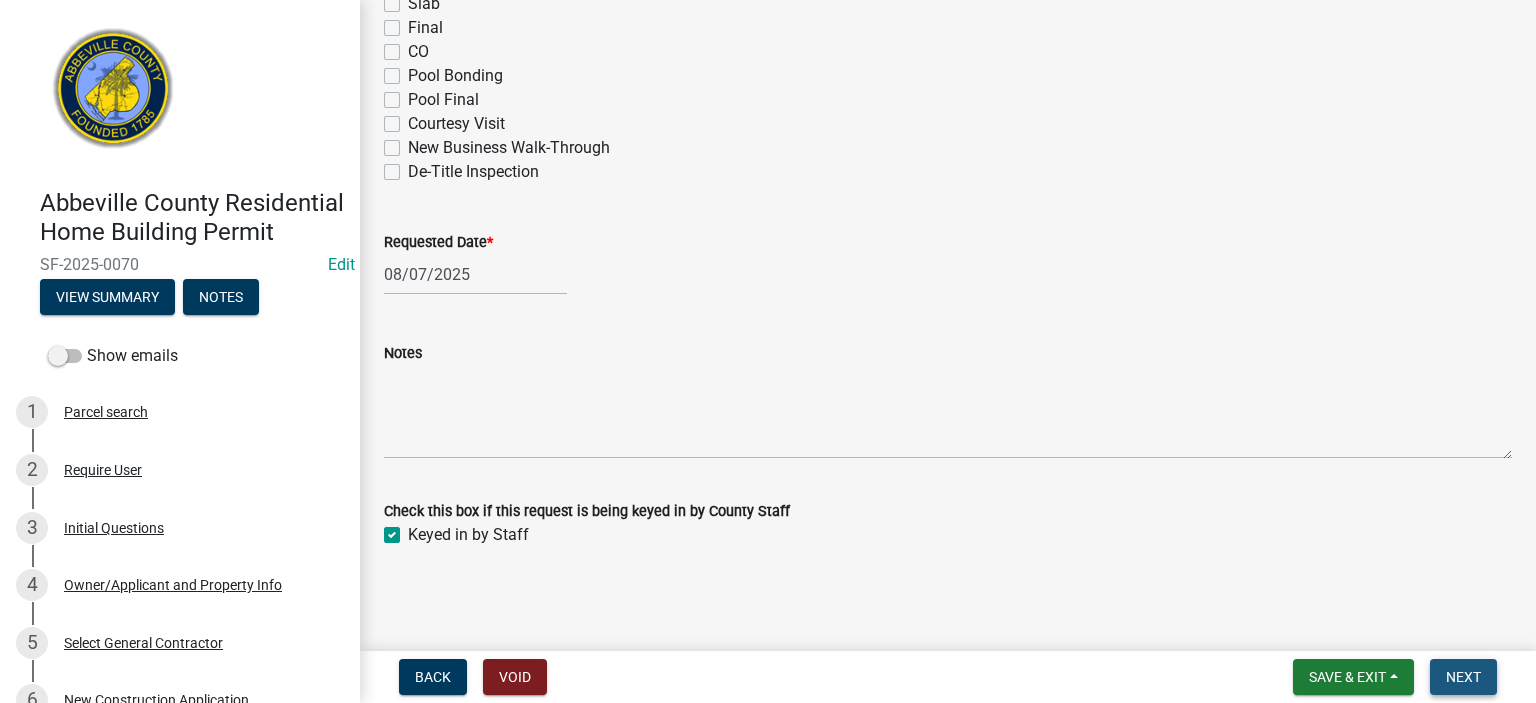 click on "Next" at bounding box center (1463, 677) 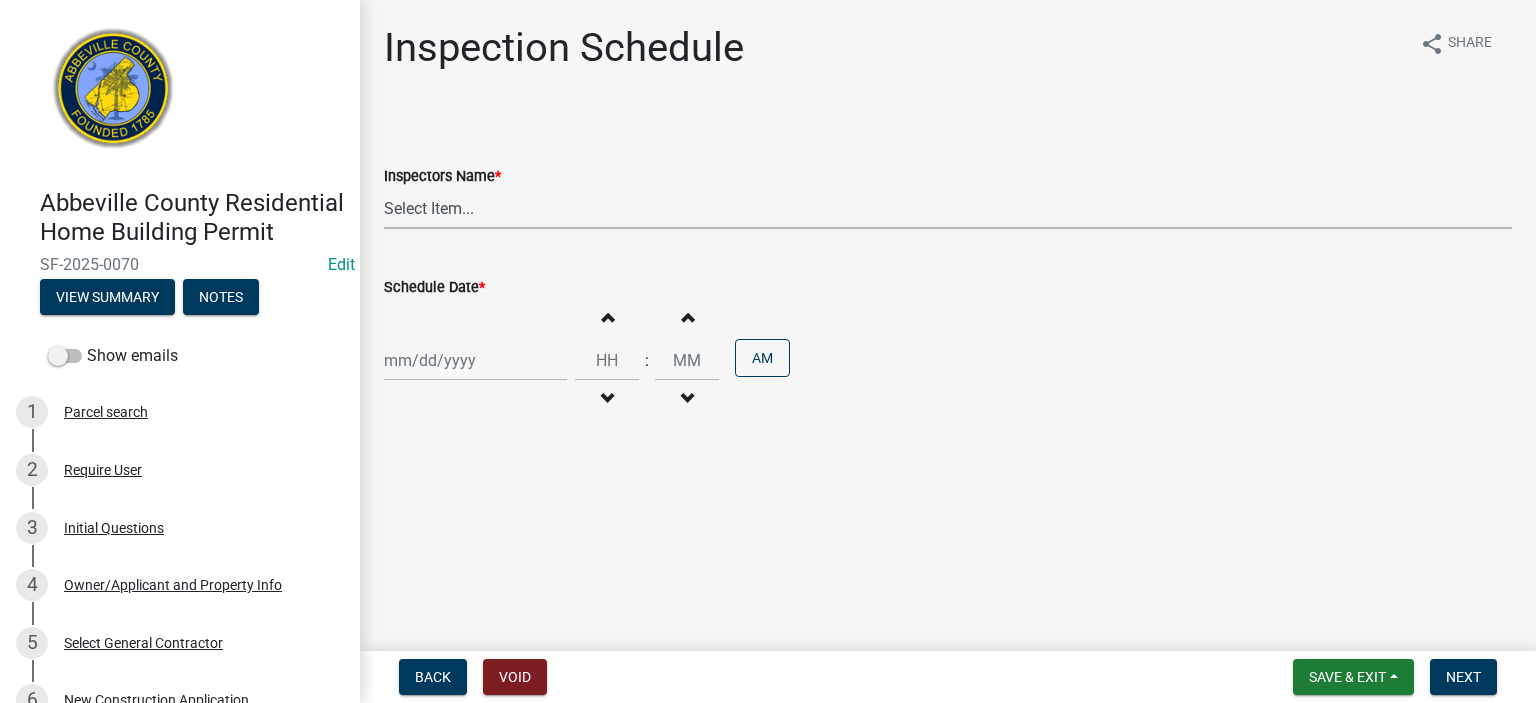 click on "Select Item... [EMAIL] ([NAME]) [EMAIL] ([NAME]) [EMAIL] ([NAME])" at bounding box center [948, 208] 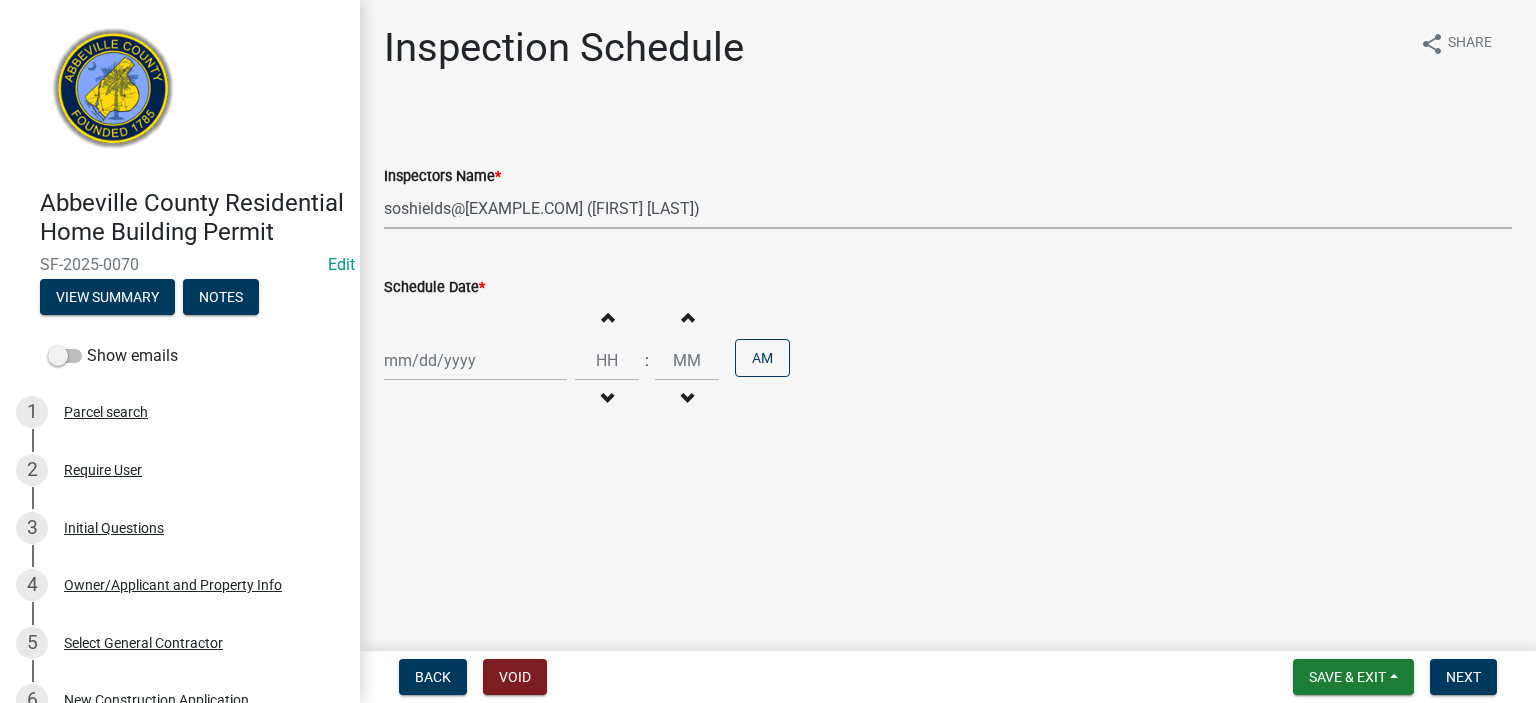 click on "Select Item... [EMAIL] ([NAME]) [EMAIL] ([NAME]) [EMAIL] ([NAME])" at bounding box center (948, 208) 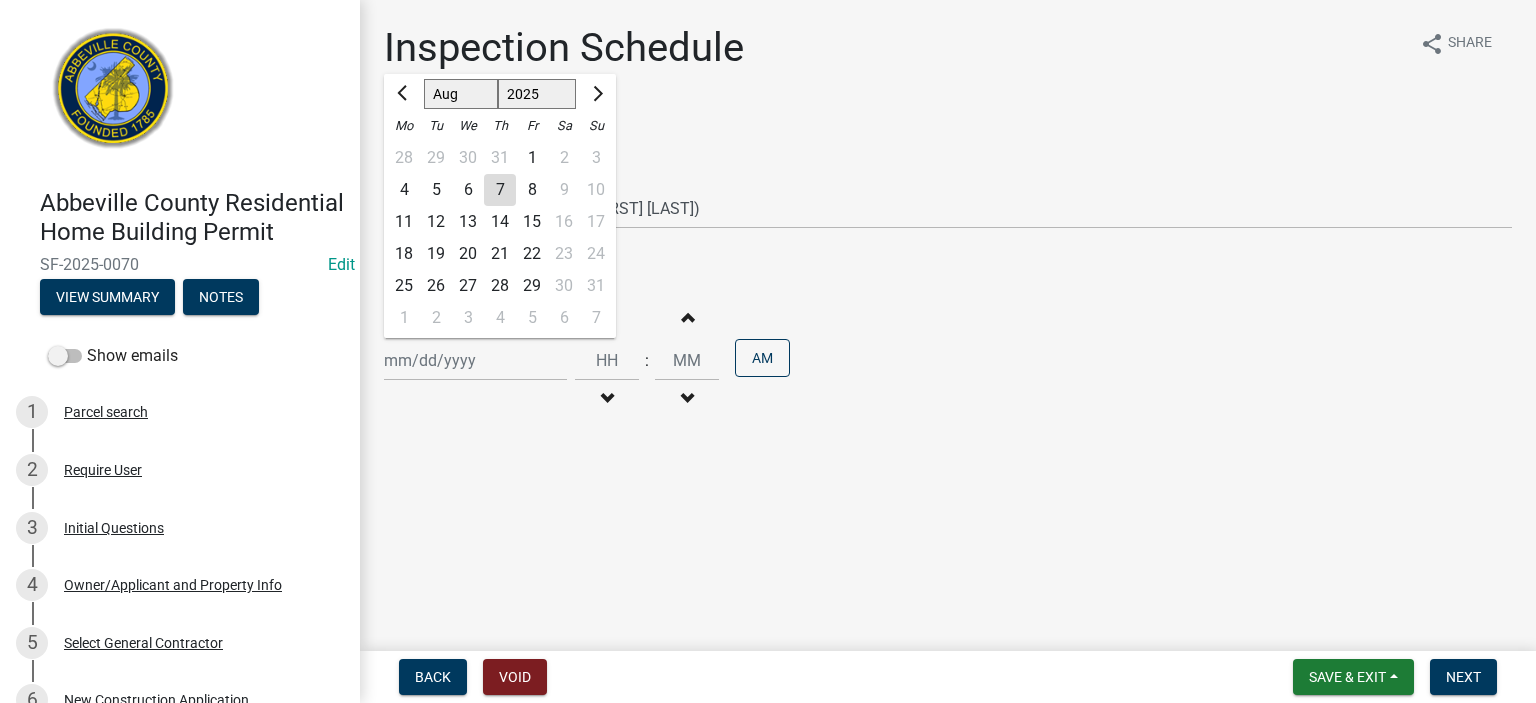 click on "7" 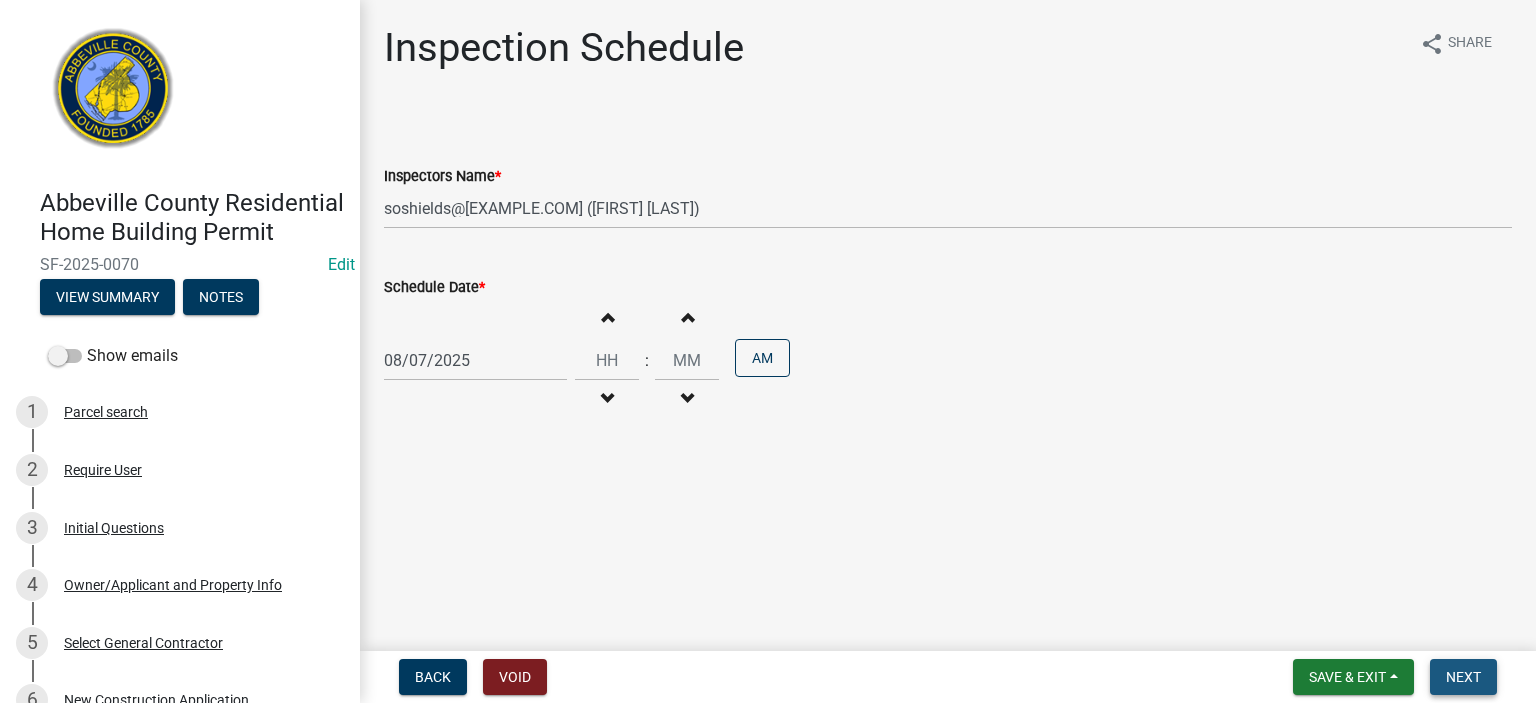 click on "Next" at bounding box center (1463, 677) 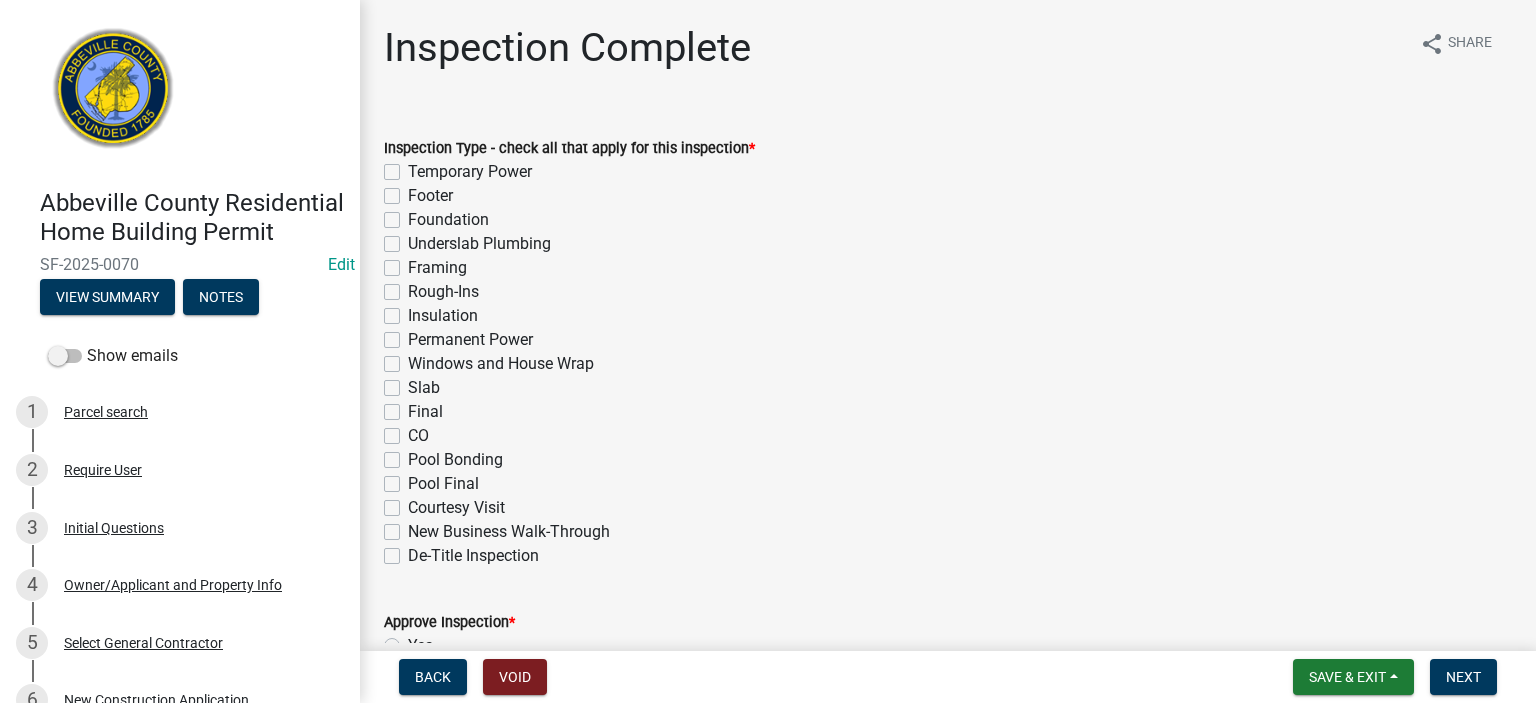 click on "Insulation" 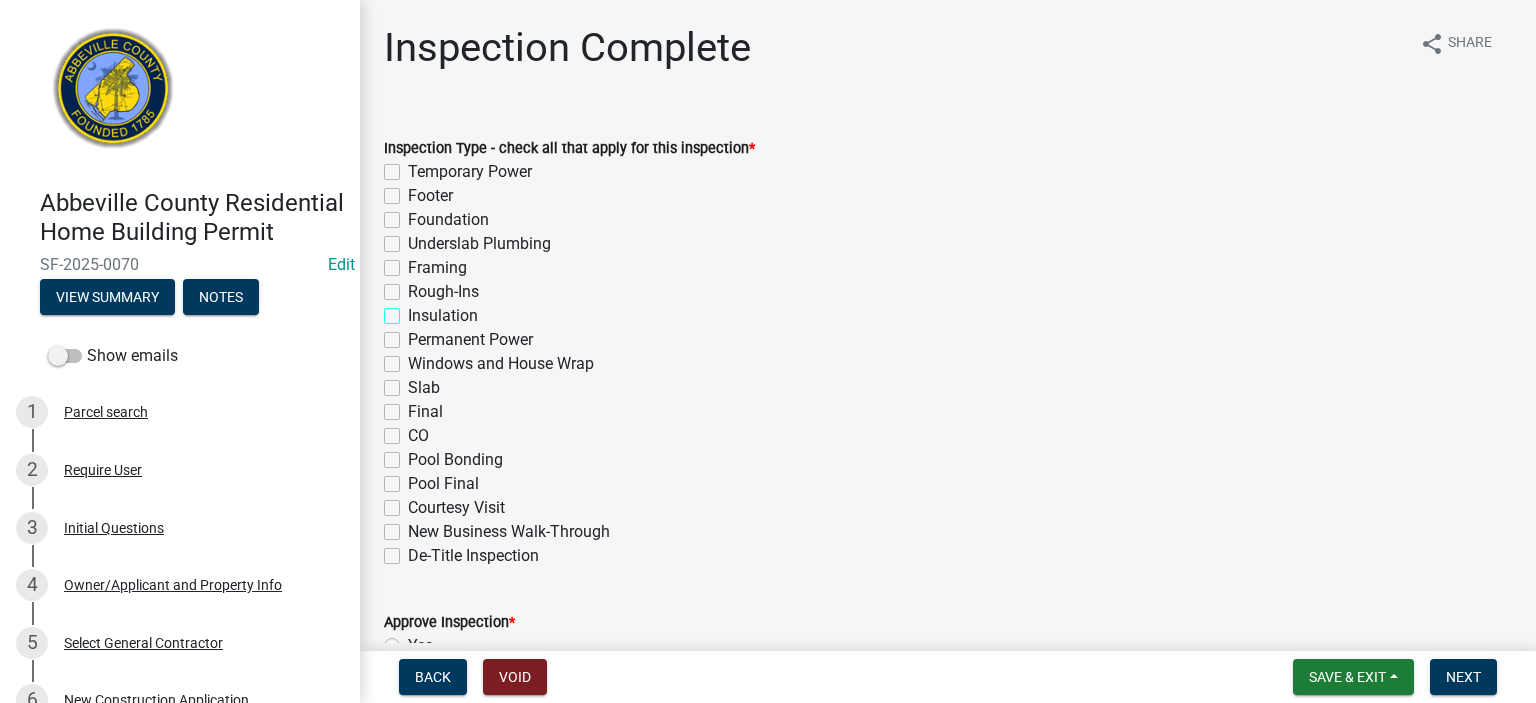 click on "Insulation" at bounding box center [414, 310] 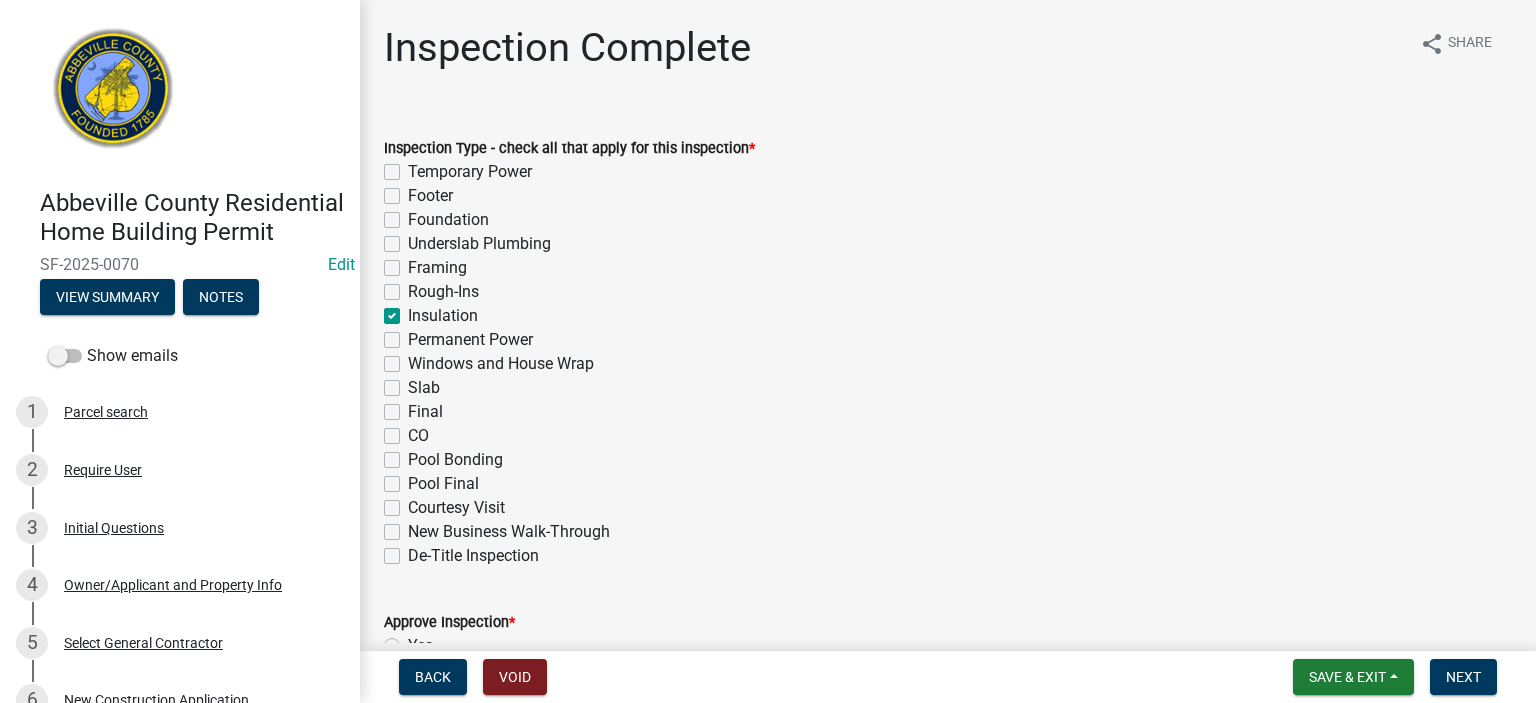 checkbox on "false" 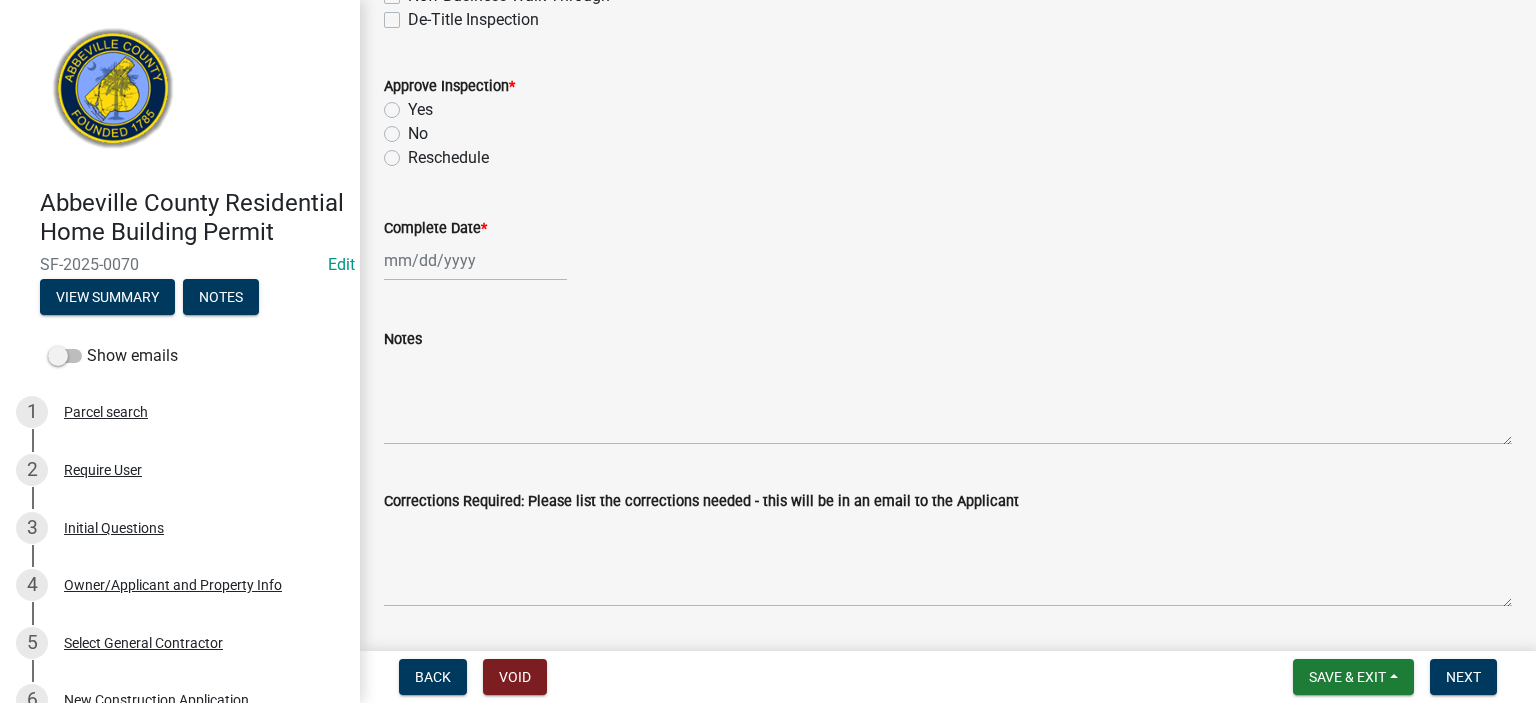 scroll, scrollTop: 560, scrollLeft: 0, axis: vertical 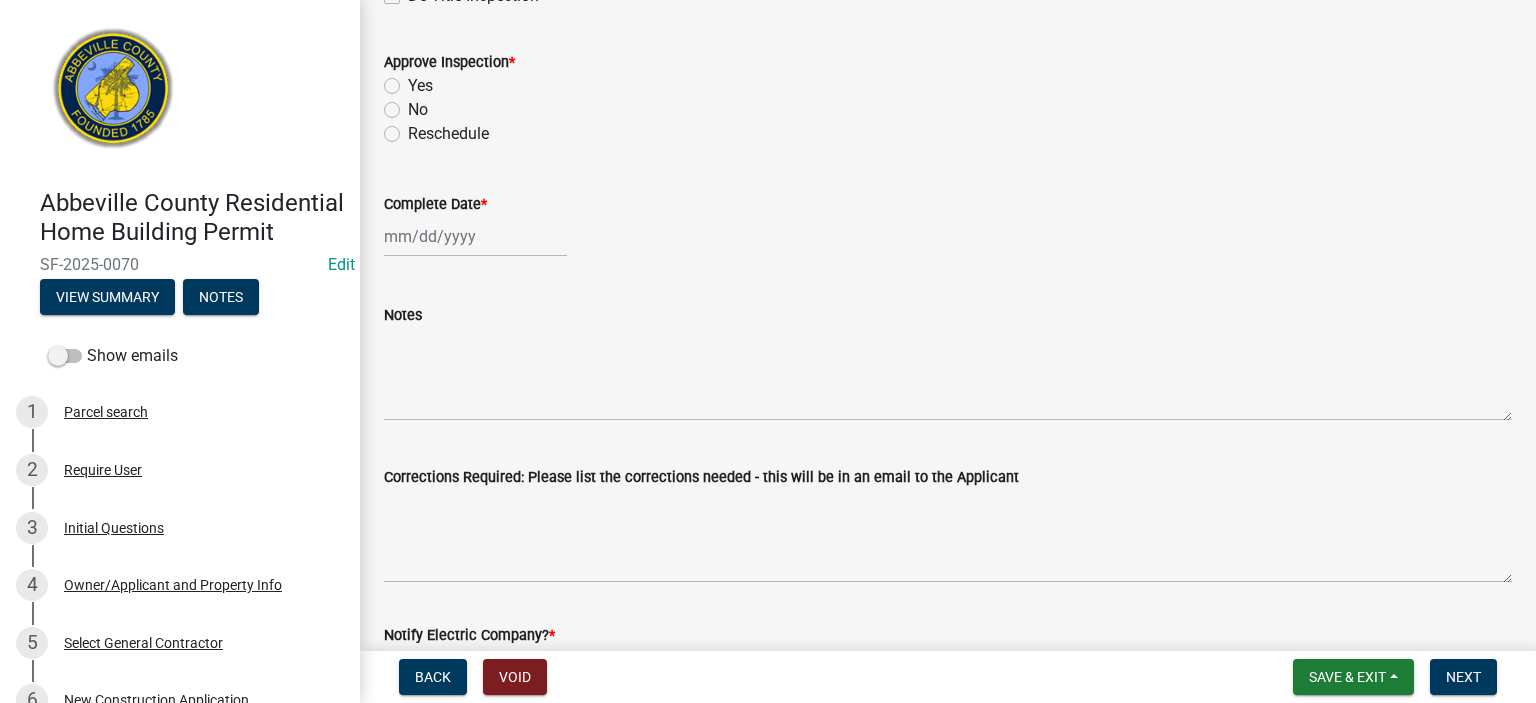 click on "Yes" 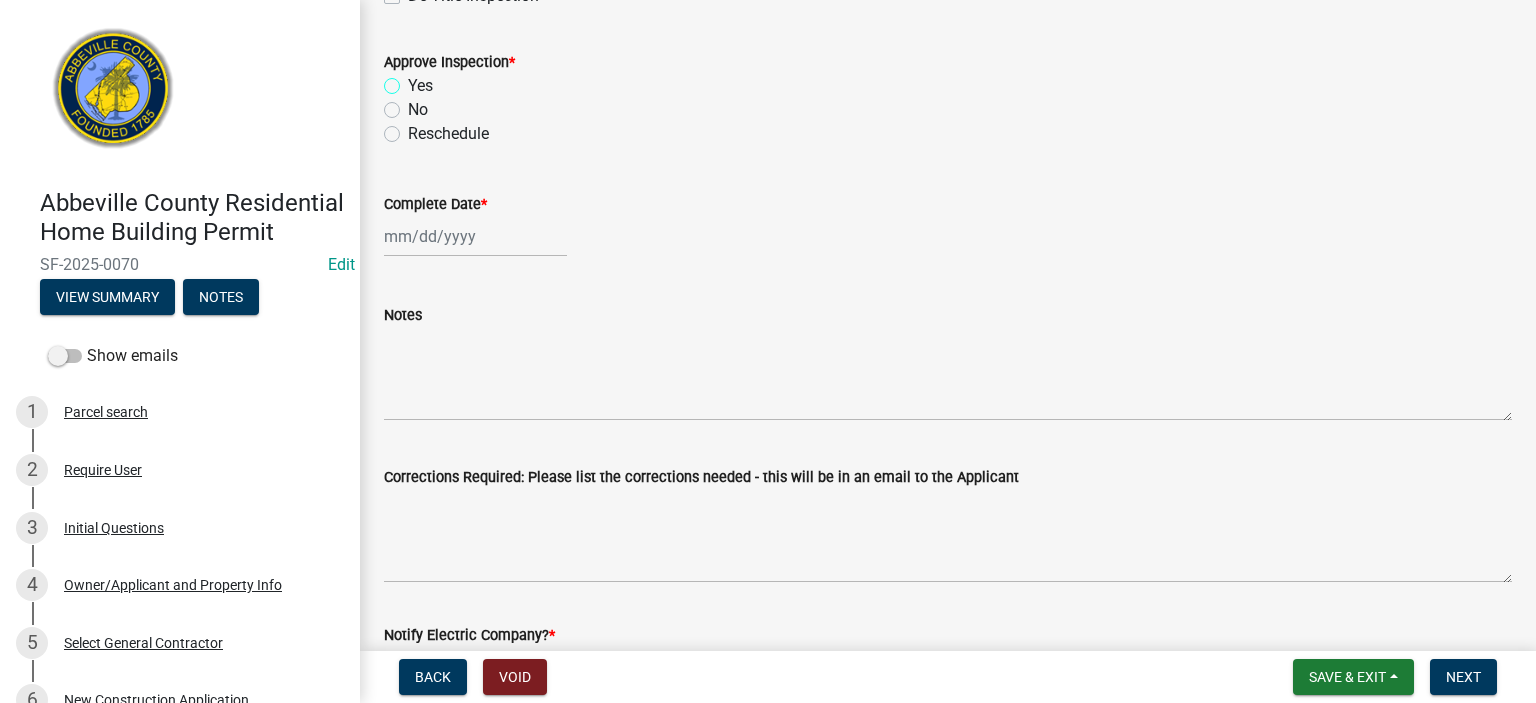 click on "Yes" at bounding box center (414, 80) 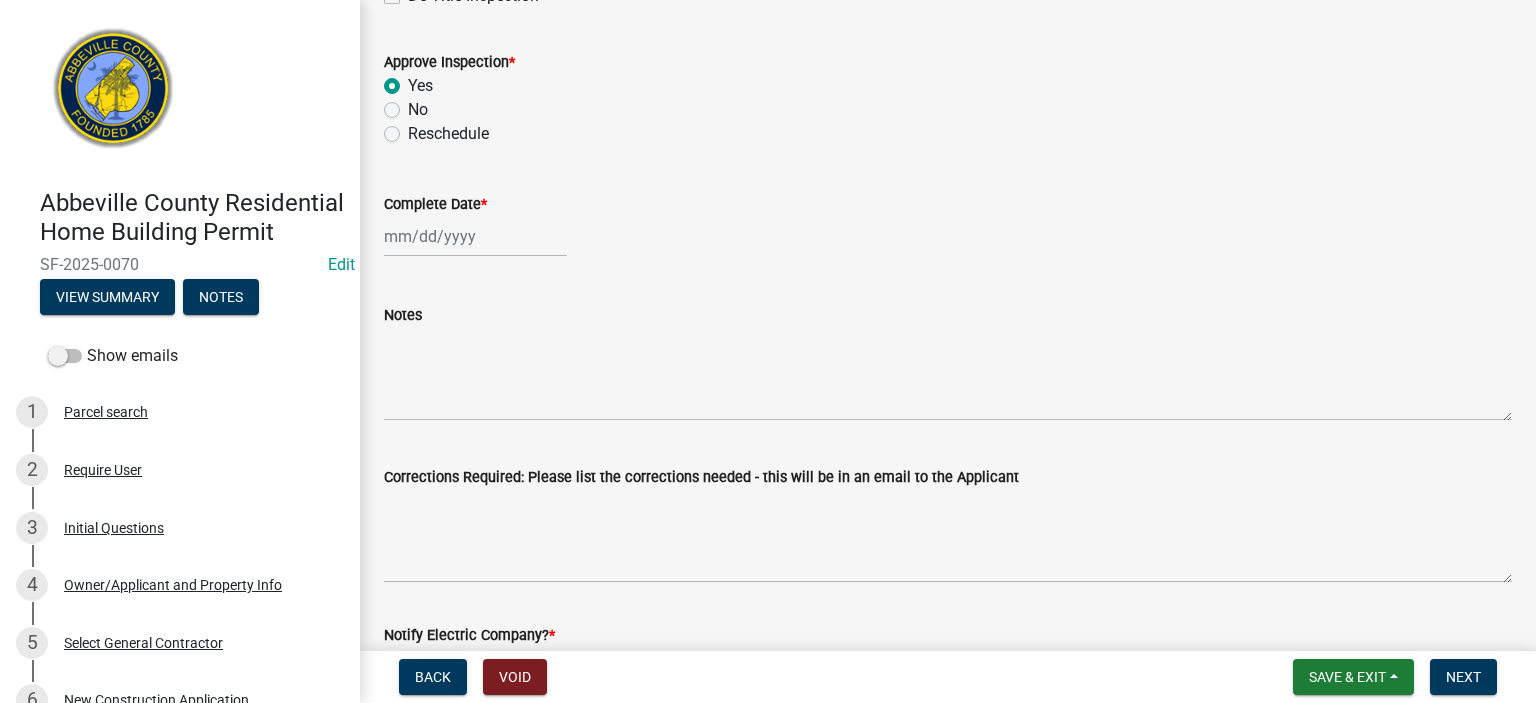 radio on "true" 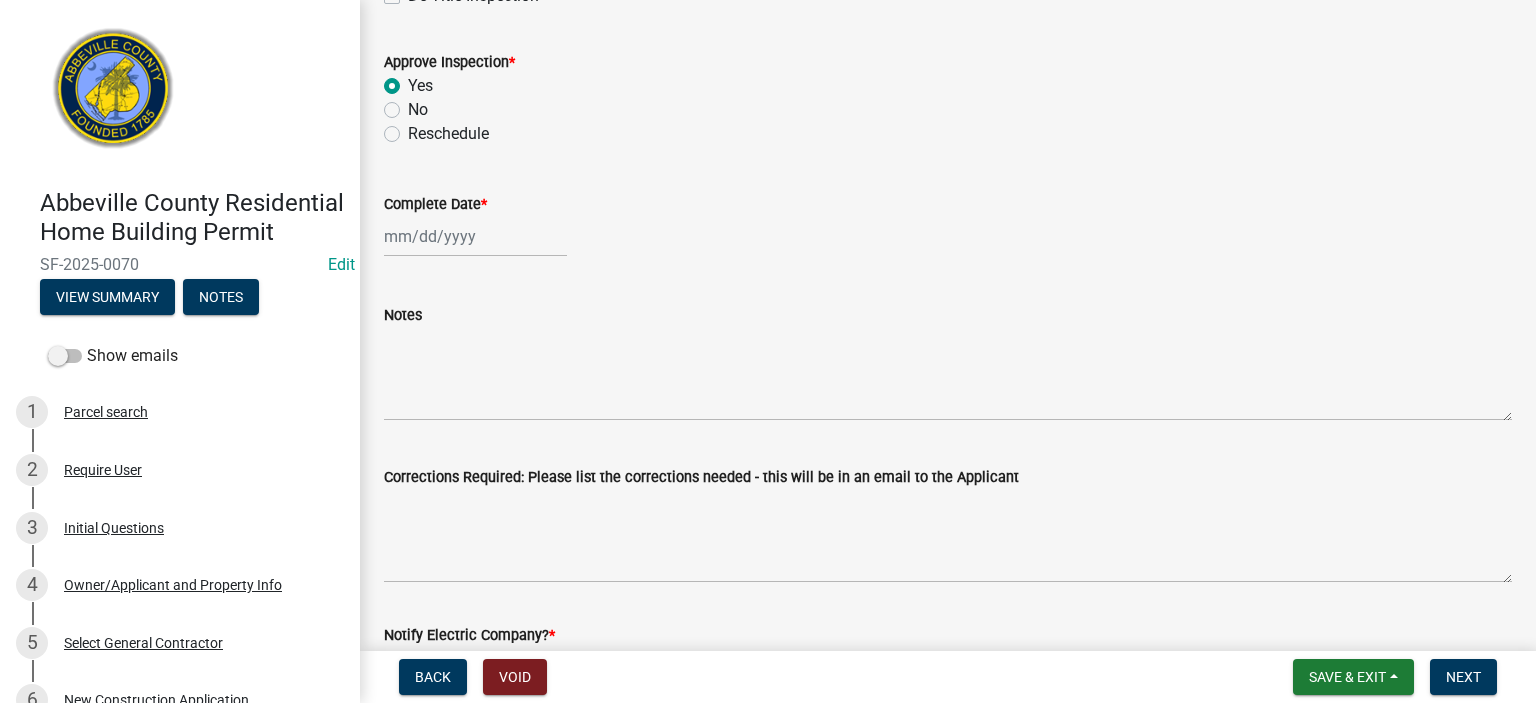 select on "8" 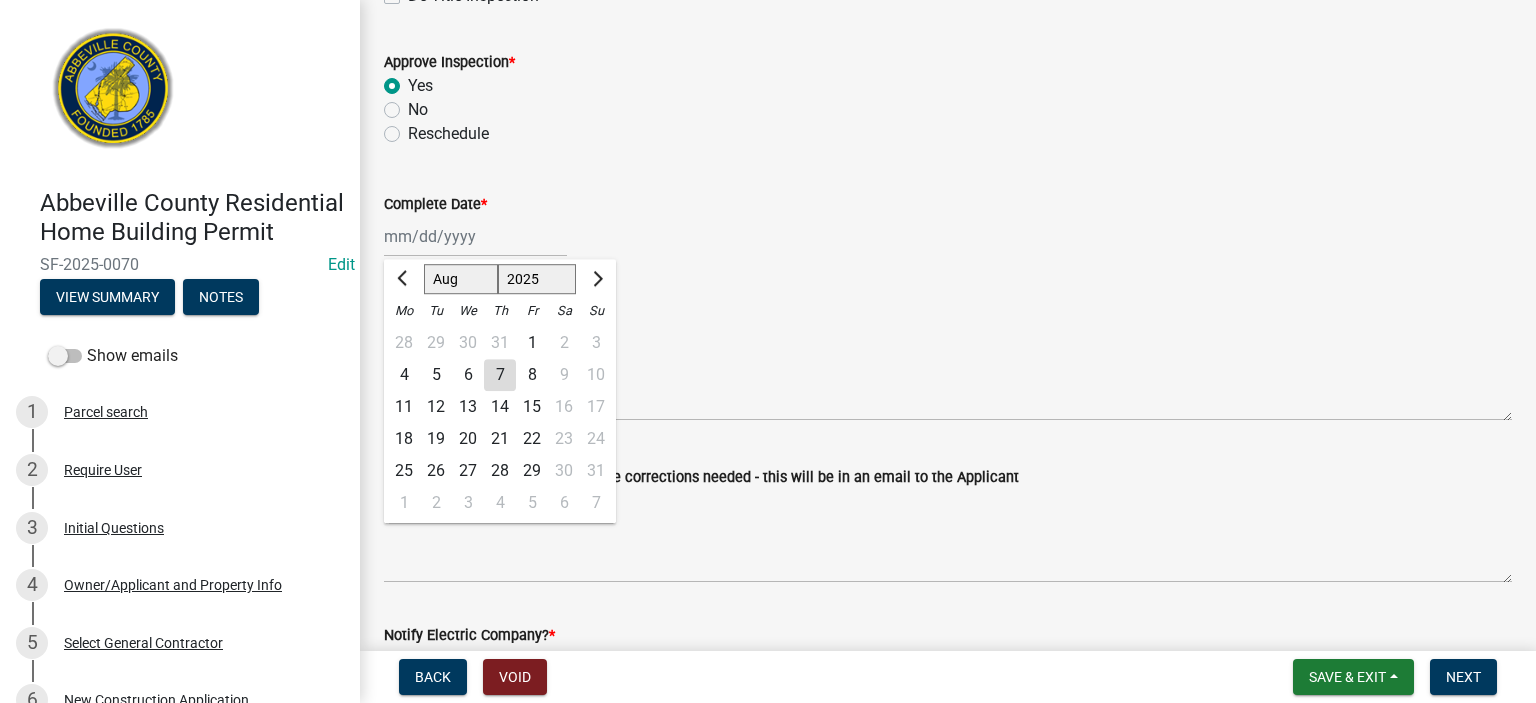click on "Jan Feb Mar Apr May Jun Jul Aug Sep Oct Nov Dec 1525 1526 1527 1528 1529 1530 1531 1532 1533 1534 1535 1536 1537 1538 1539 1540 1541 1542 1543 1544 1545 1546 1547 1548 1549 1550 1551 1552 1553 1554 1555 1556 1557 1558 1559 1560 1561 1562 1563 1564 1565 1566 1567 1568 1569 1570 1571 1572 1573 1574 1575 1576 1577 1578 1579 1580 1581 1582 1583 1584 1585 1586 1587 1588 1589 1590 1591 1592 1593 1594 1595 1596 1597 1598 1599 1600 1601 1602 1603 1604 1605 1606 1607 1608 1609 1610 1611 1612 1613 1614 1615 1616 1617 1618 1619 1620 1621 1622 1623 1624 1625 1626 1627 1628 1629 1630 1631 1632 1633 1634 1635 1636 1637 1638 1639 1640 1641 1642 1643 1644 1645 1646 1647 1648 1649 1650 1651 1652 1653 1654 1655 1656 1657 1658 1659 1660 1661 1662 1663 1664 1665 1666 1667 1668 1669 1670 1671 1672 1673 1674 1675 1676 1677 1678 1679 1680 1681 1682 1683 1684 1685 1686 1687 1688 1689 1690 1691 1692 1693 1694 1695 1696 1697 1698 1699 1700 1701 1702 1703 1704 1705 1706 1707 1708 1709 1710 1711 1712 1713 1714 1715 1716 1717 1718 1719 1" 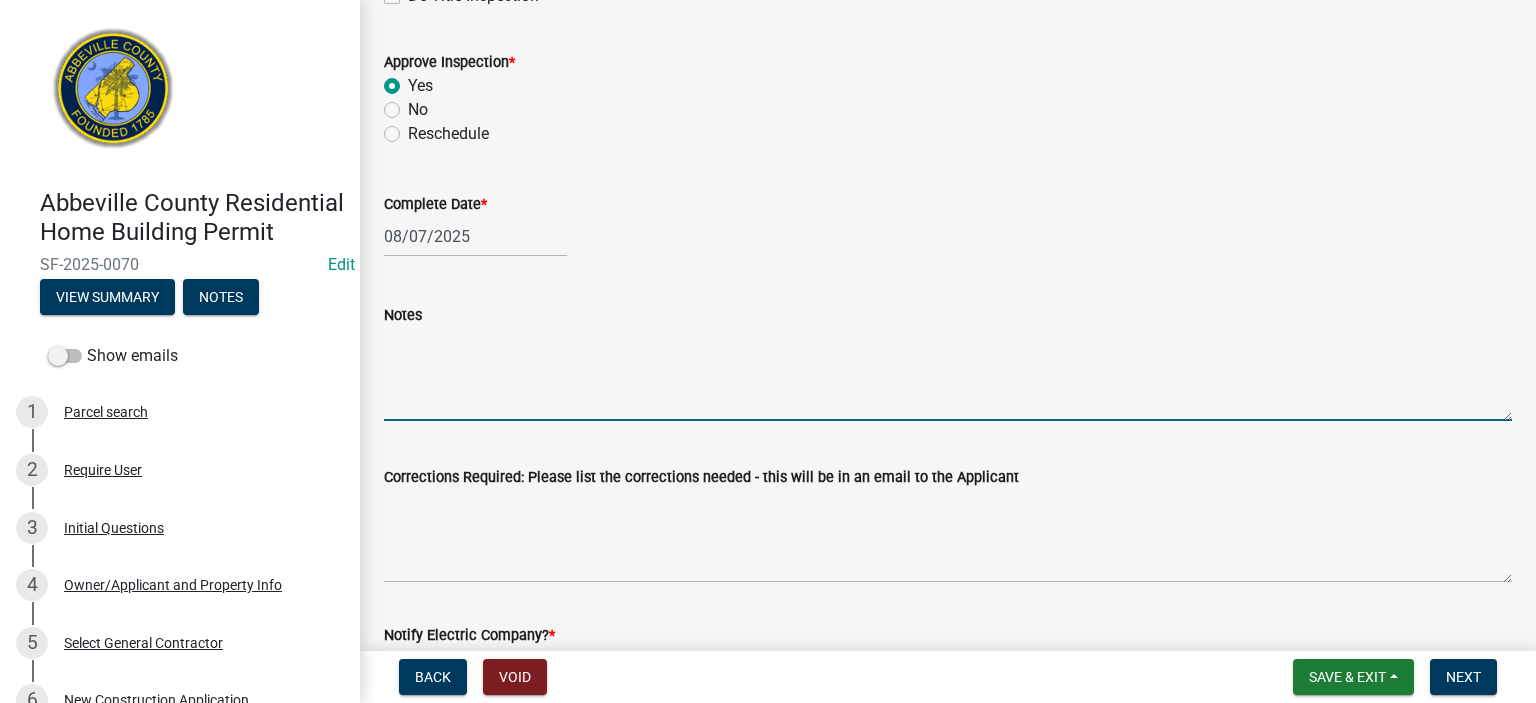 click on "Notes" at bounding box center [948, 374] 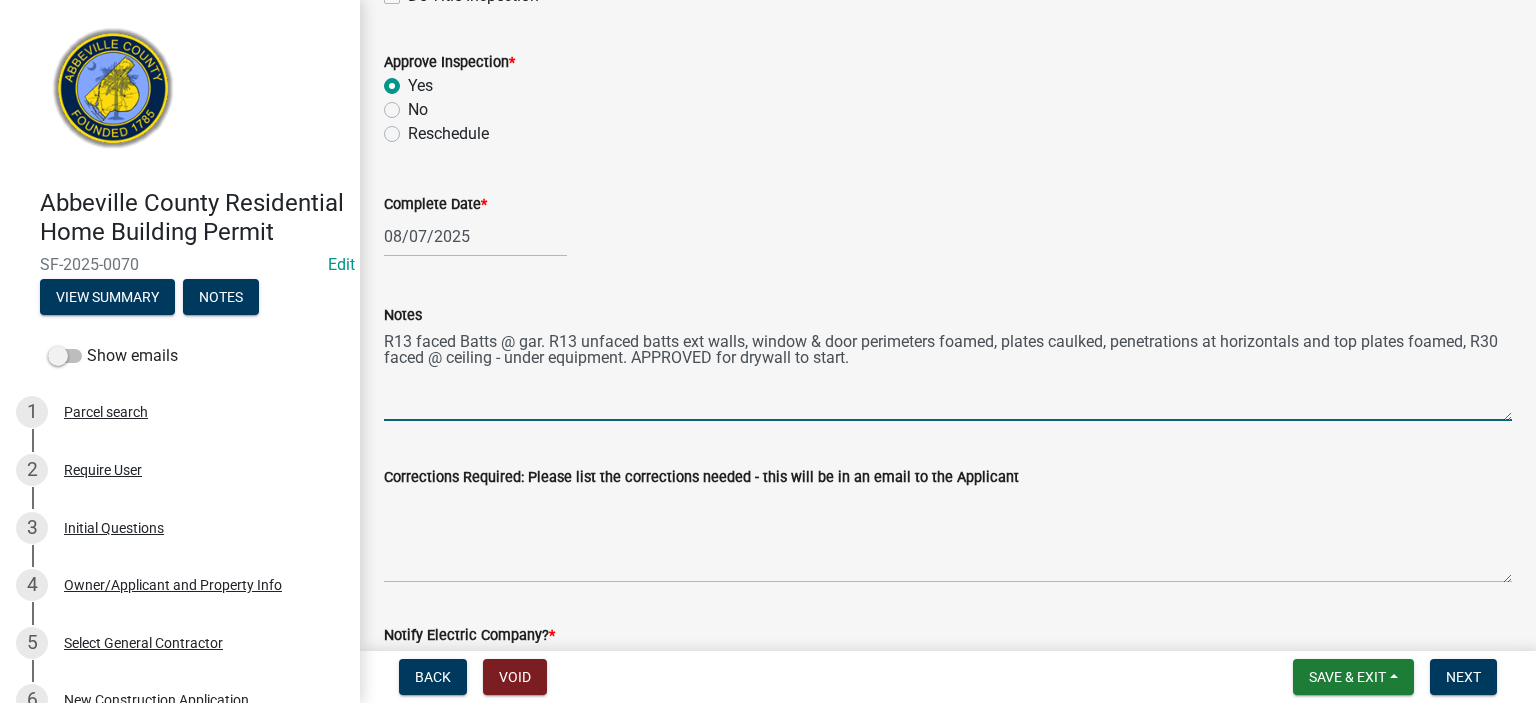 type on "R13 faced Batts @ gar. R13 unfaced batts ext walls, window & door perimeters foamed, plates caulked, penetrations at horizontals and top plates foamed, R30 faced @ ceiling - under equipment. APPROVED for drywall to start." 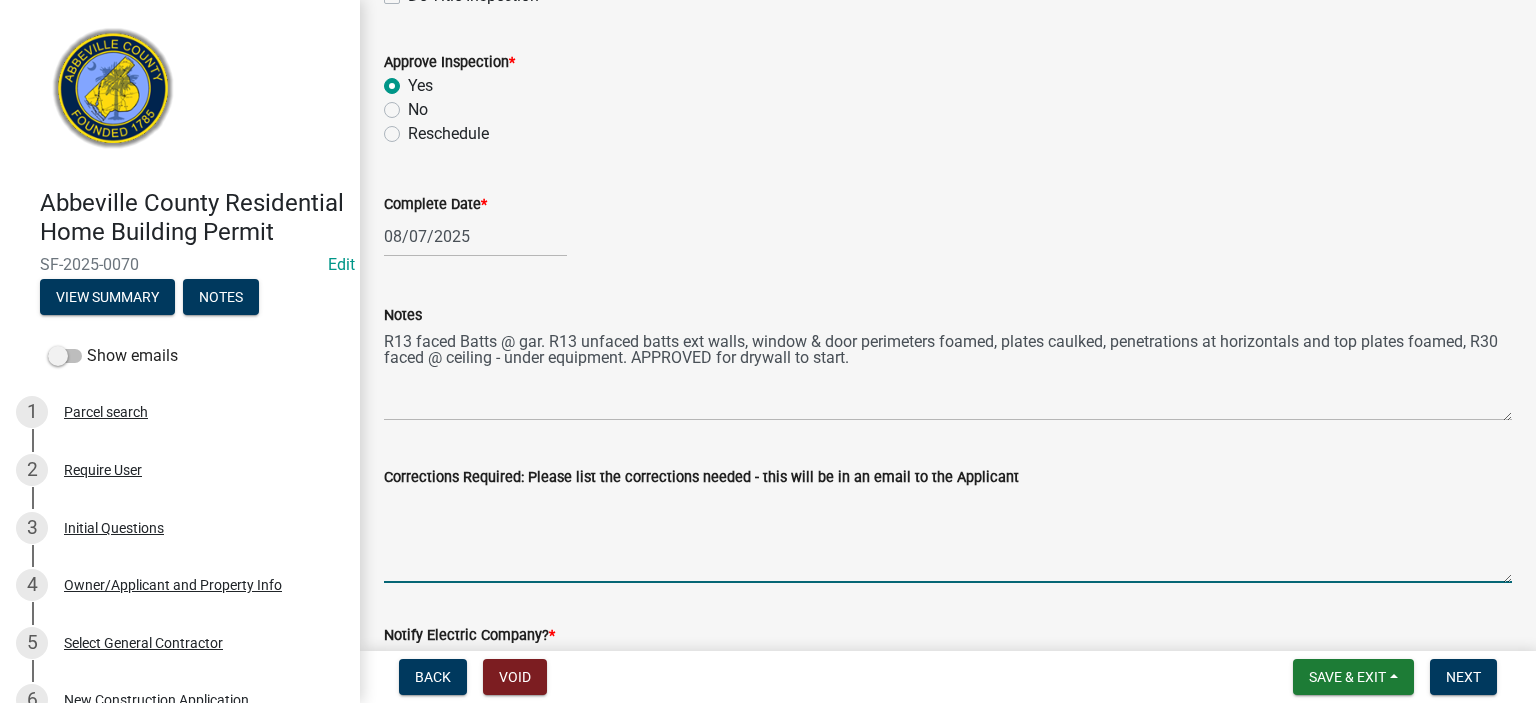 click on "Corrections Required: Please list the corrections needed - this will be in an email to the Applicant" at bounding box center (948, 536) 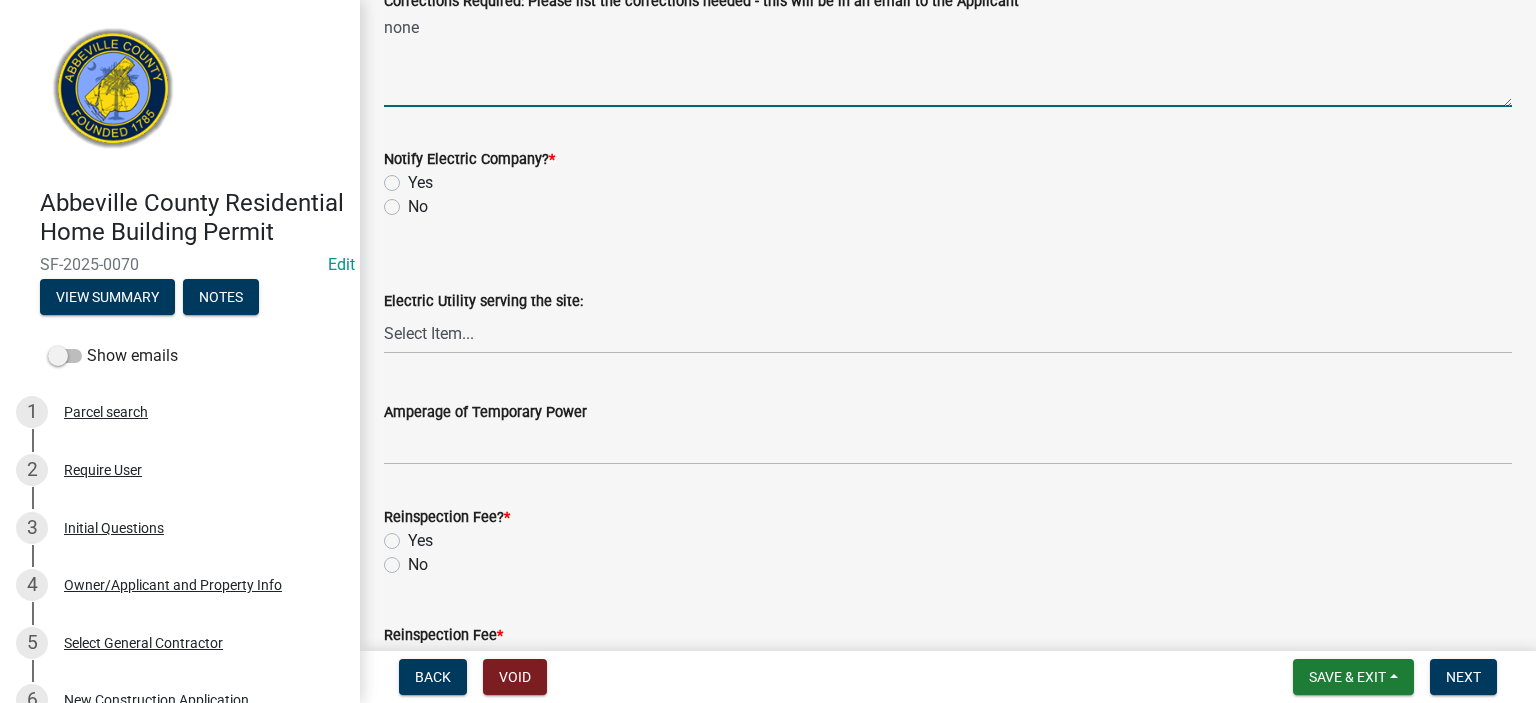 scroll, scrollTop: 1040, scrollLeft: 0, axis: vertical 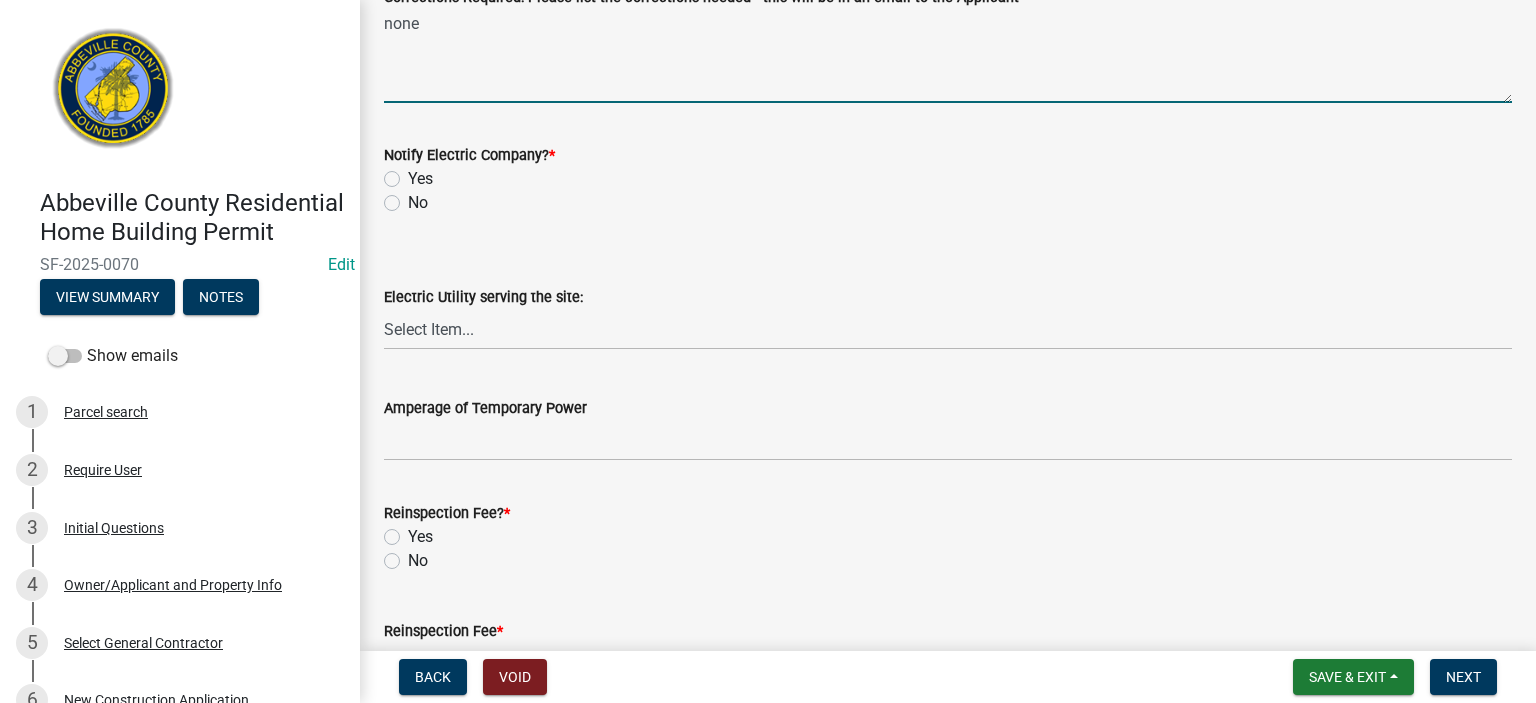 type on "none" 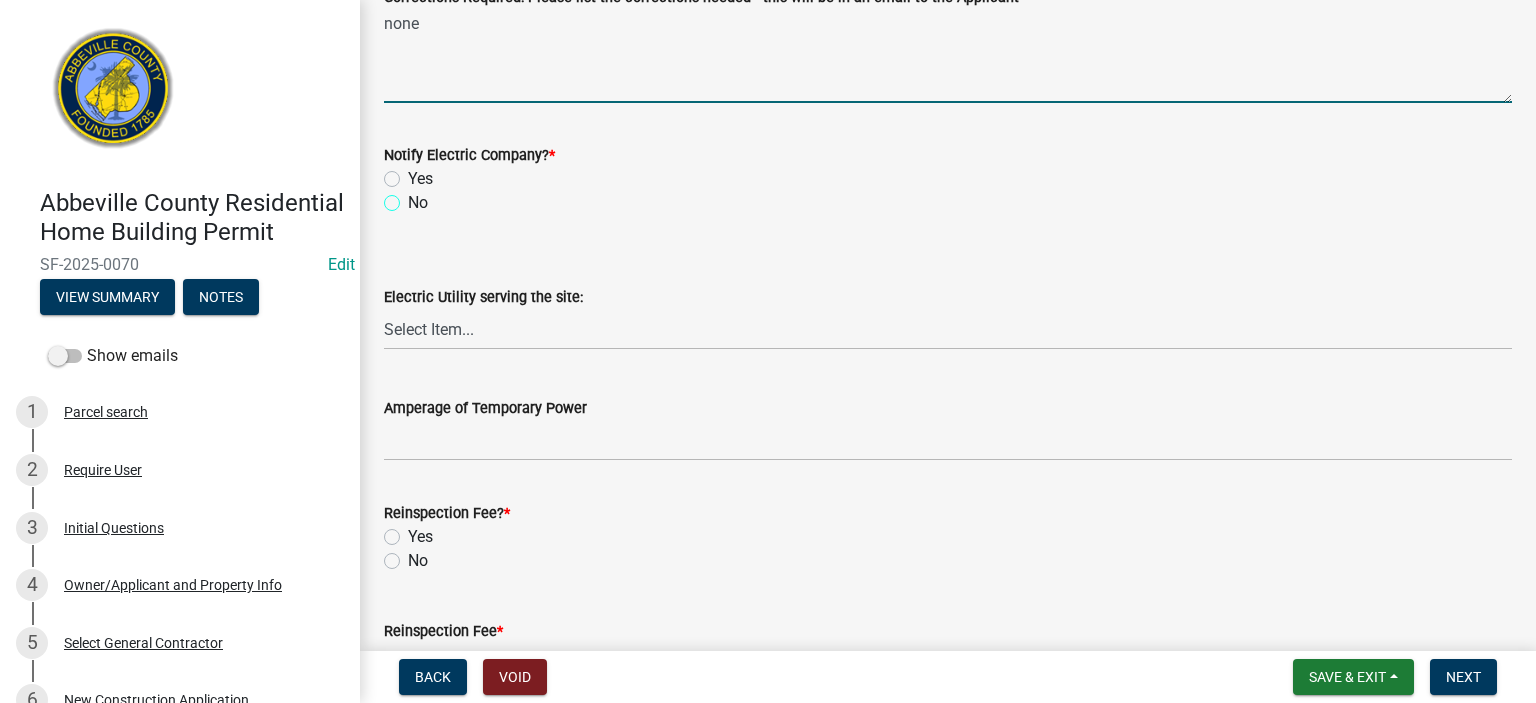 click on "No" at bounding box center (414, 197) 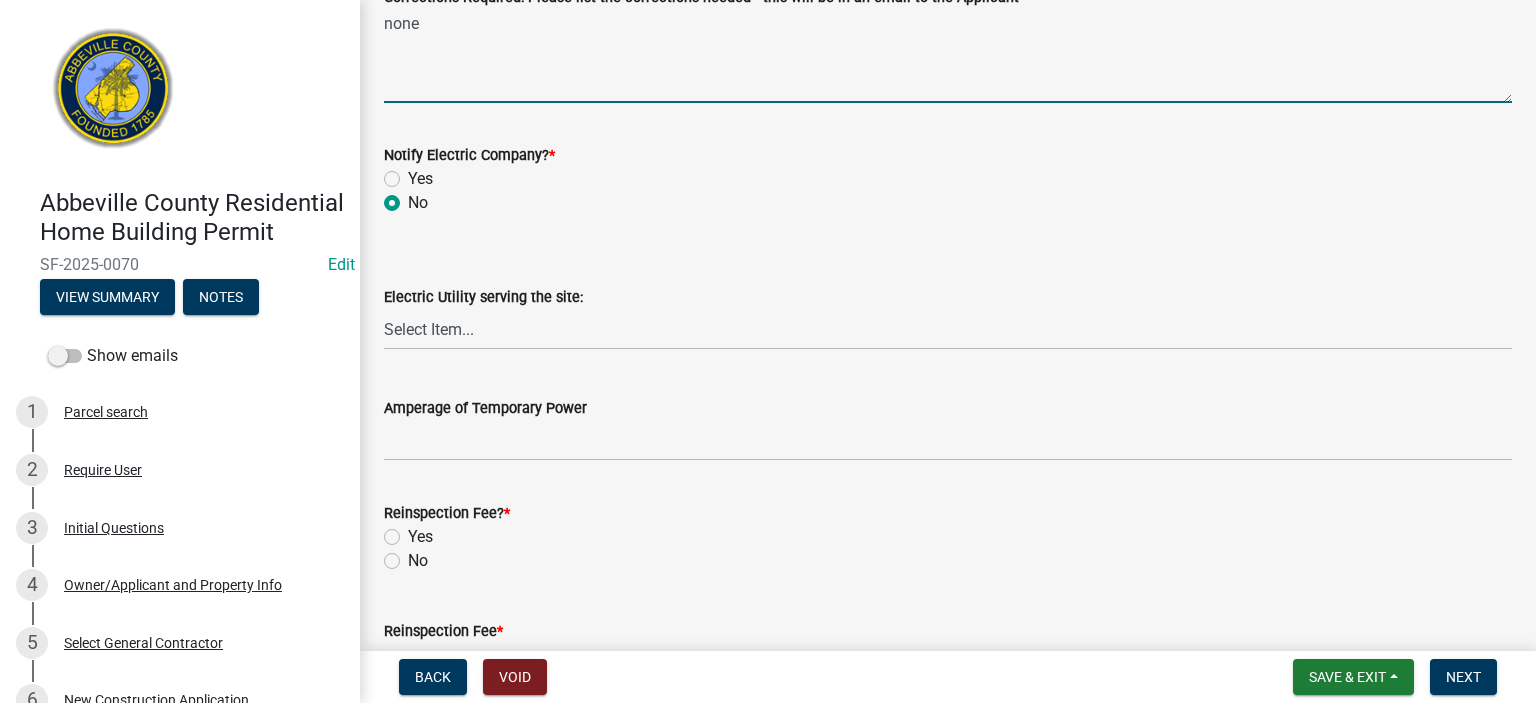 radio on "true" 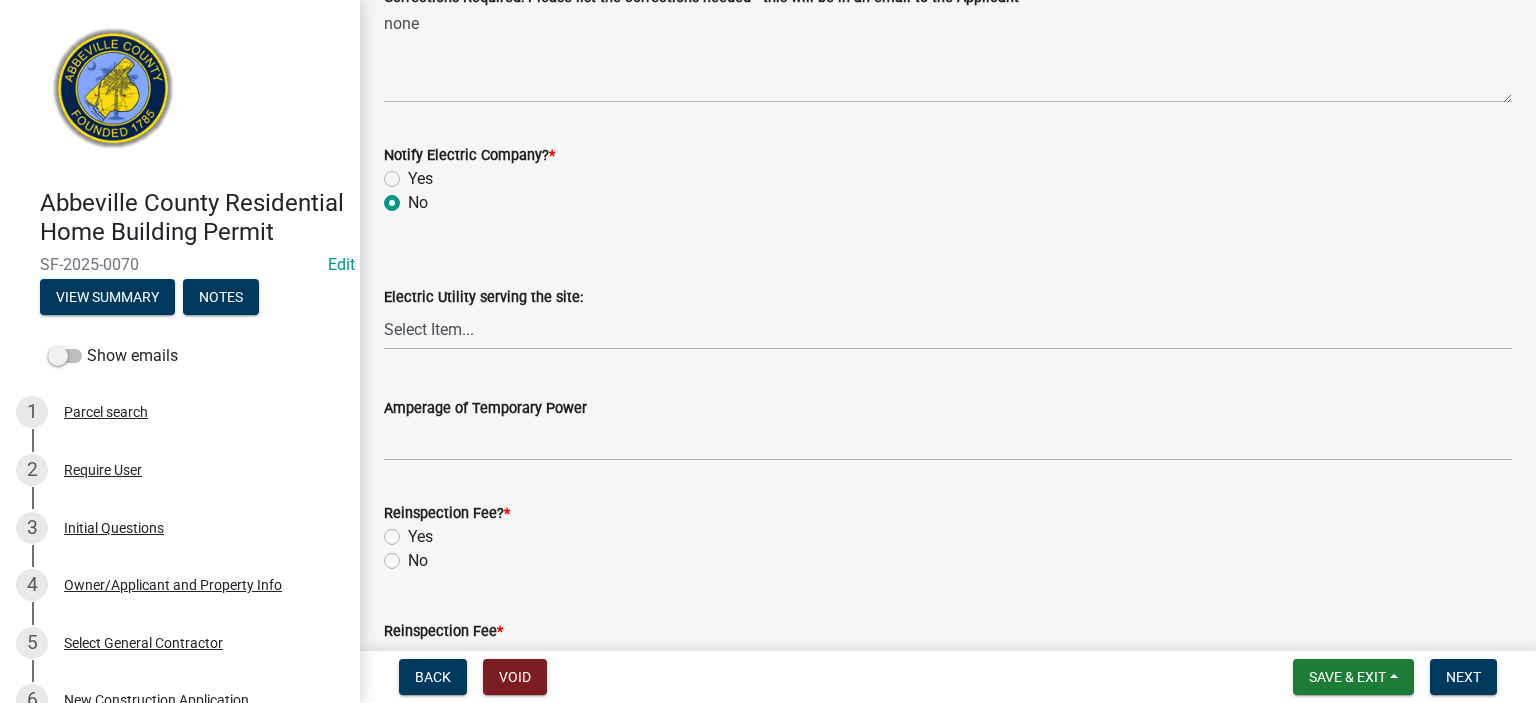 click on "No" 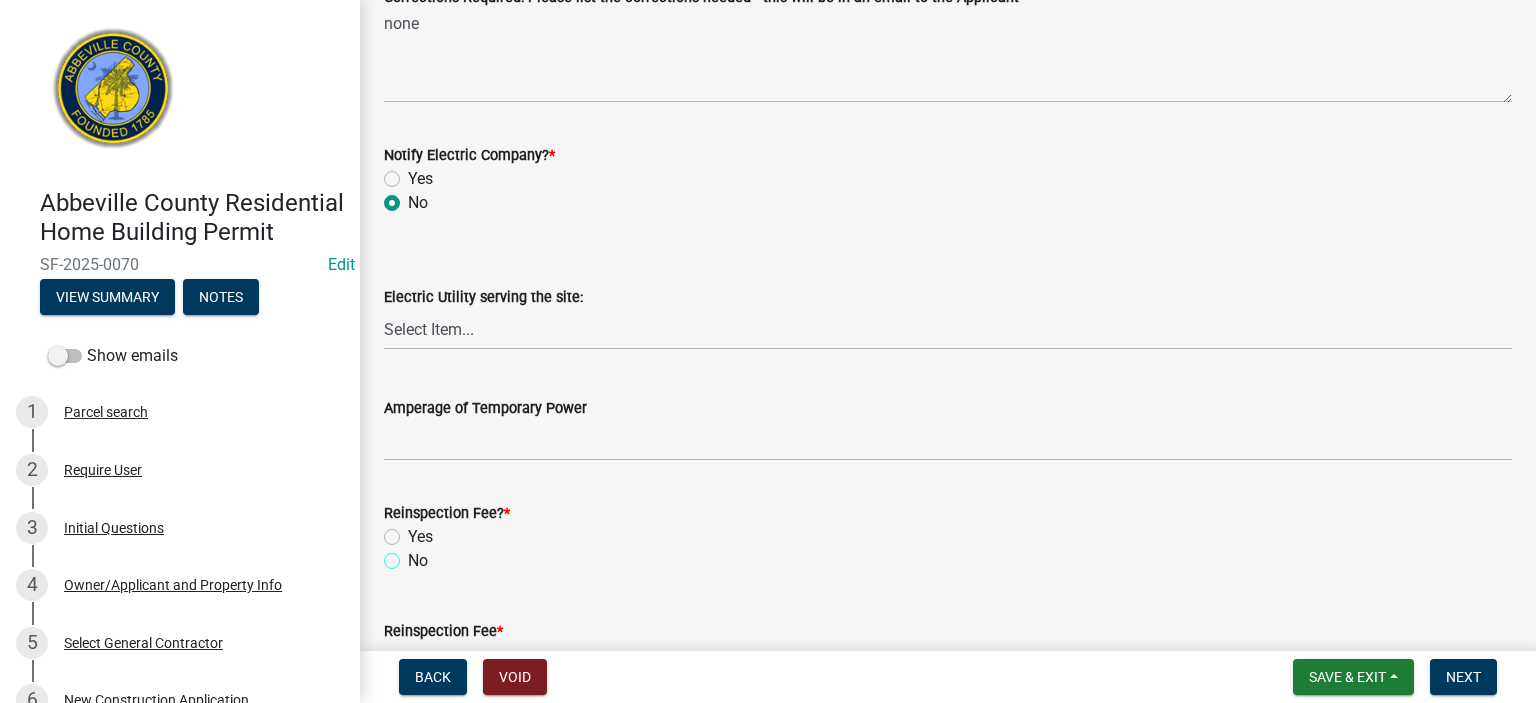 click on "No" at bounding box center (414, 555) 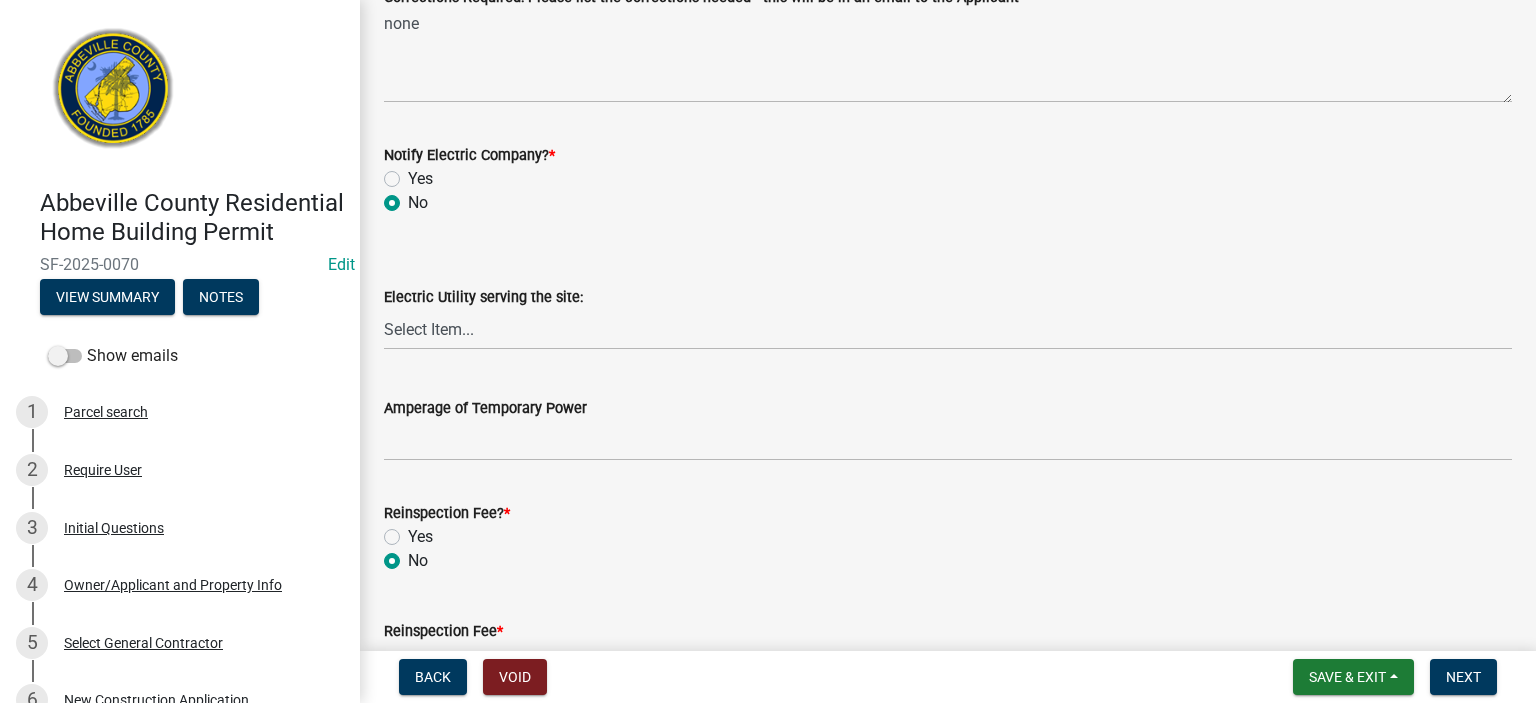 radio on "true" 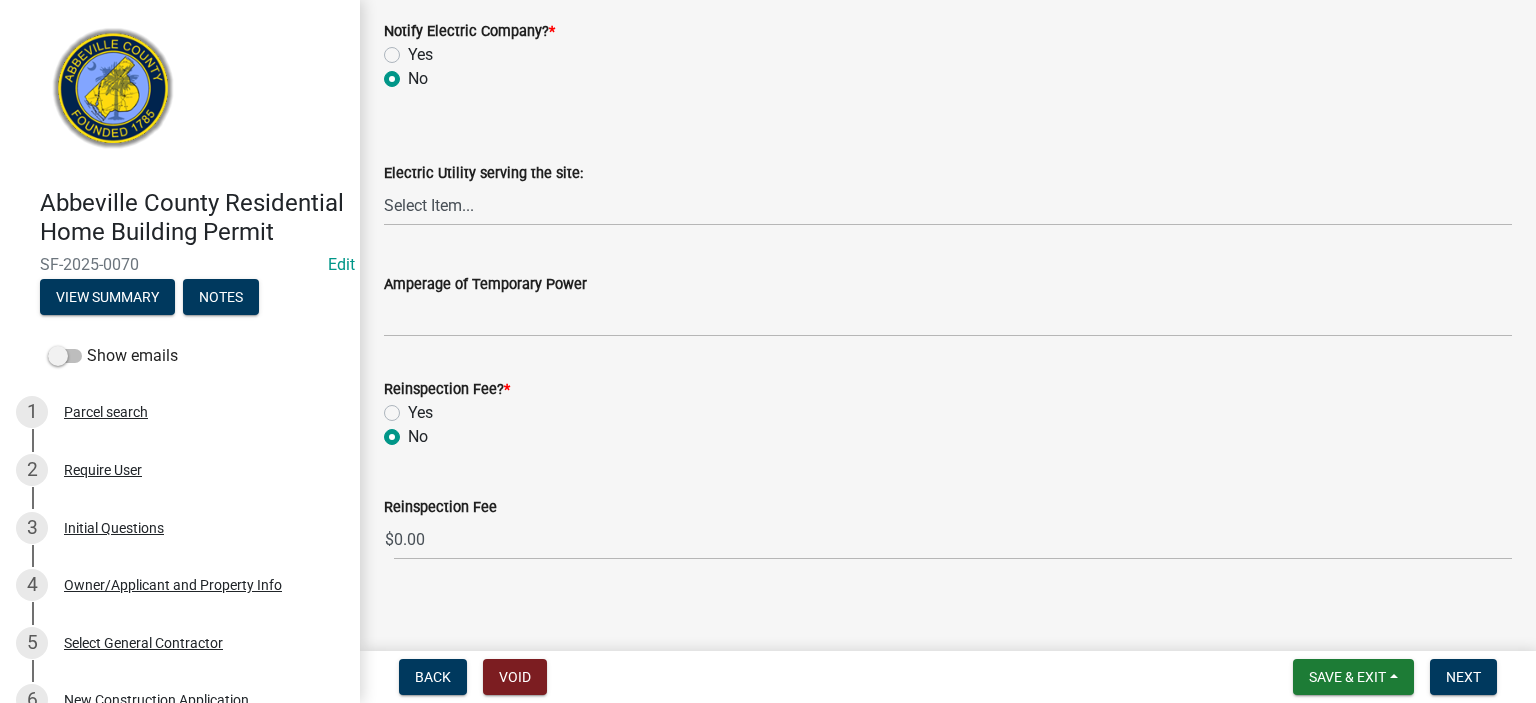 scroll, scrollTop: 1176, scrollLeft: 0, axis: vertical 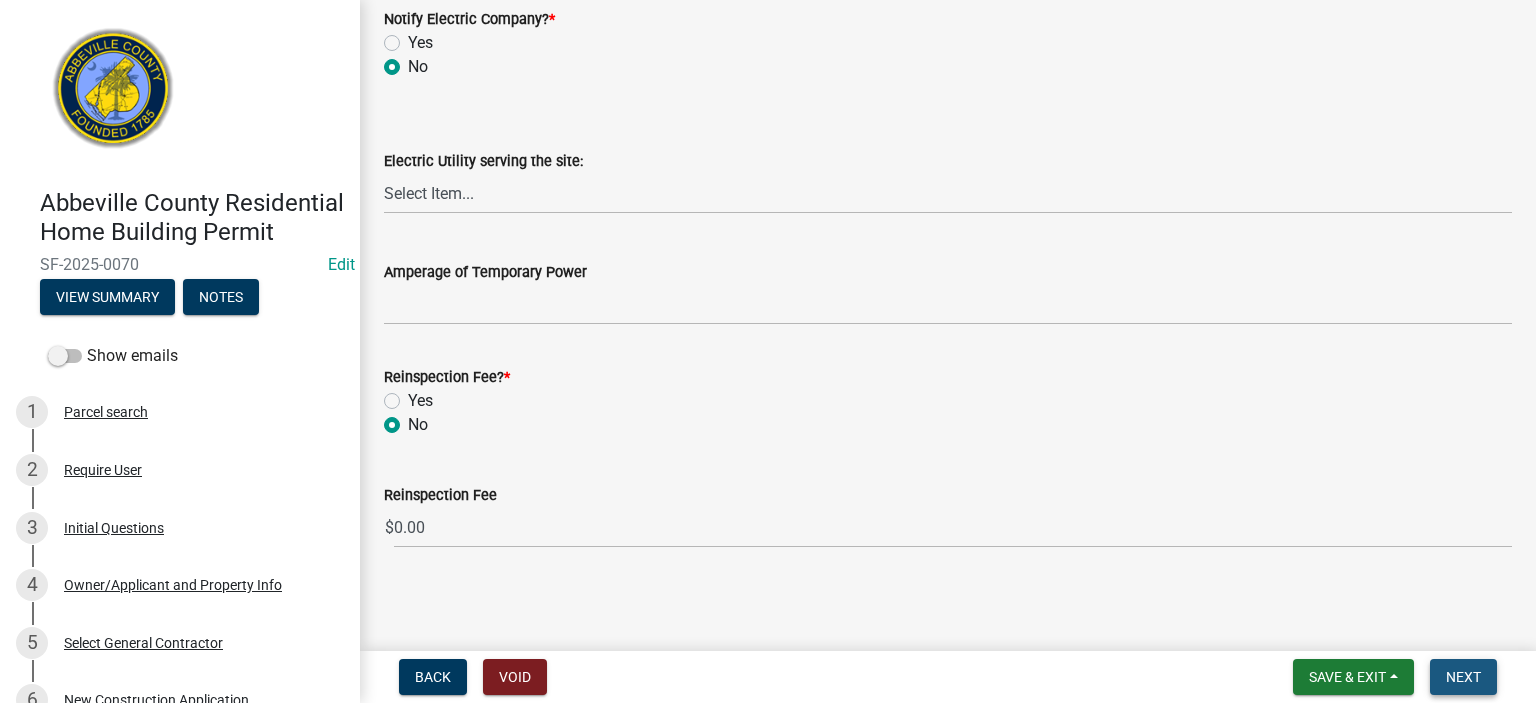 click on "Next" at bounding box center (1463, 677) 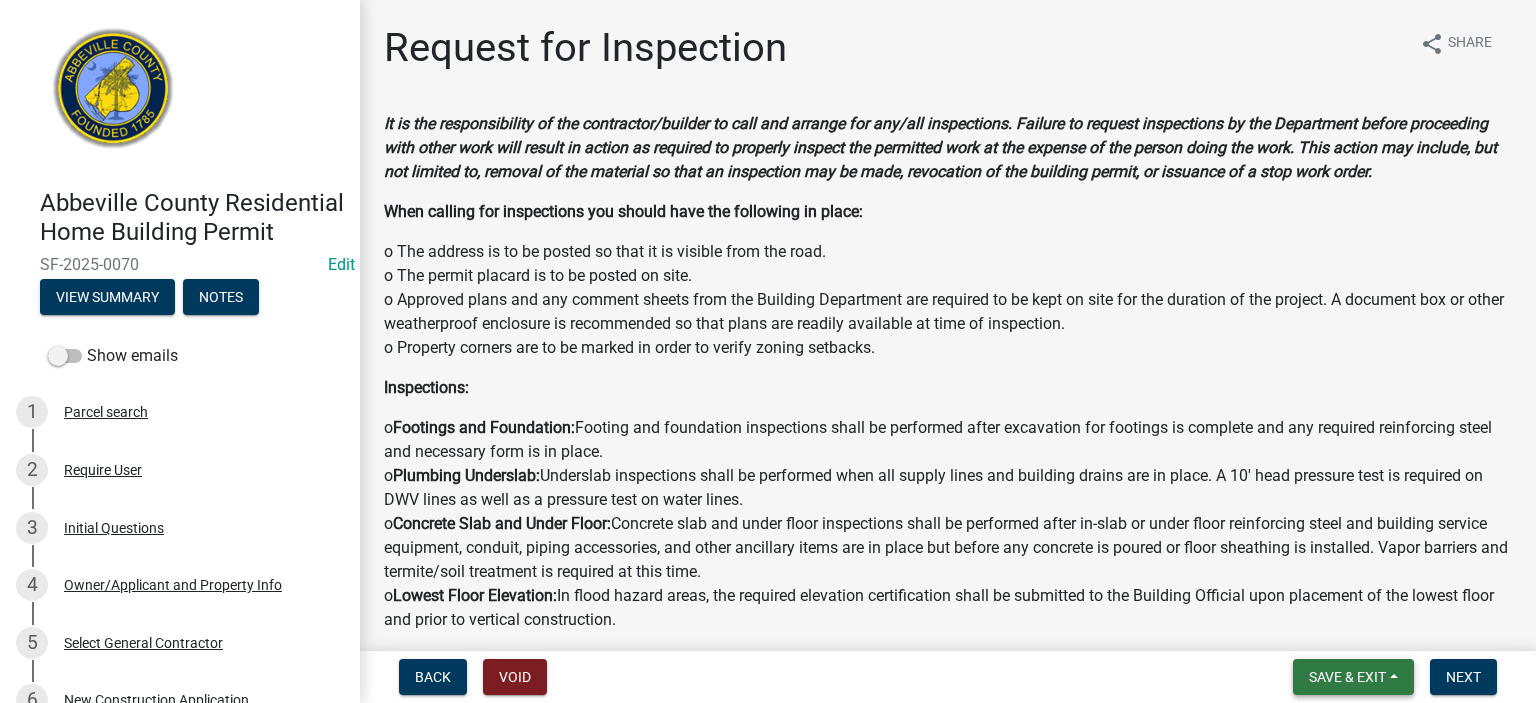 click on "Save & Exit" at bounding box center (1347, 677) 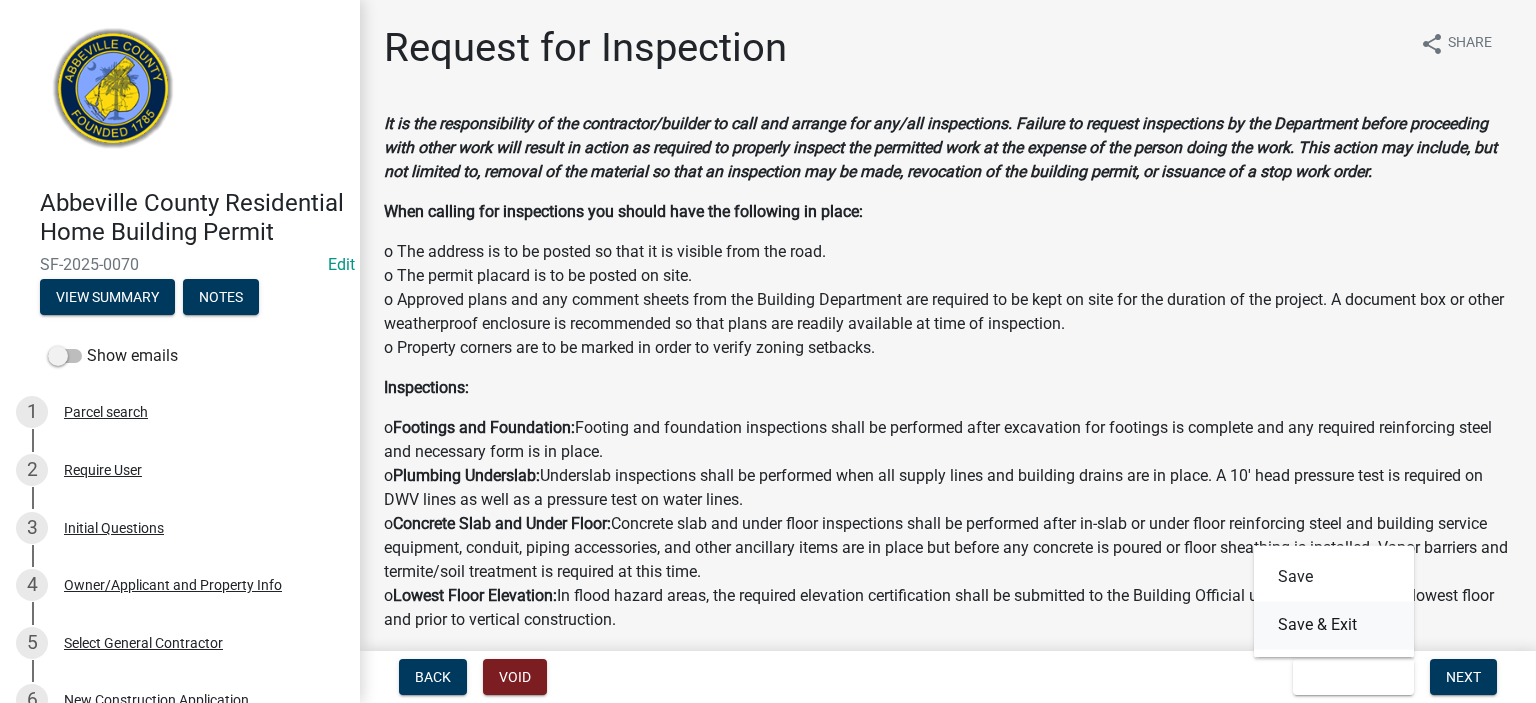click on "Save & Exit" at bounding box center [1334, 625] 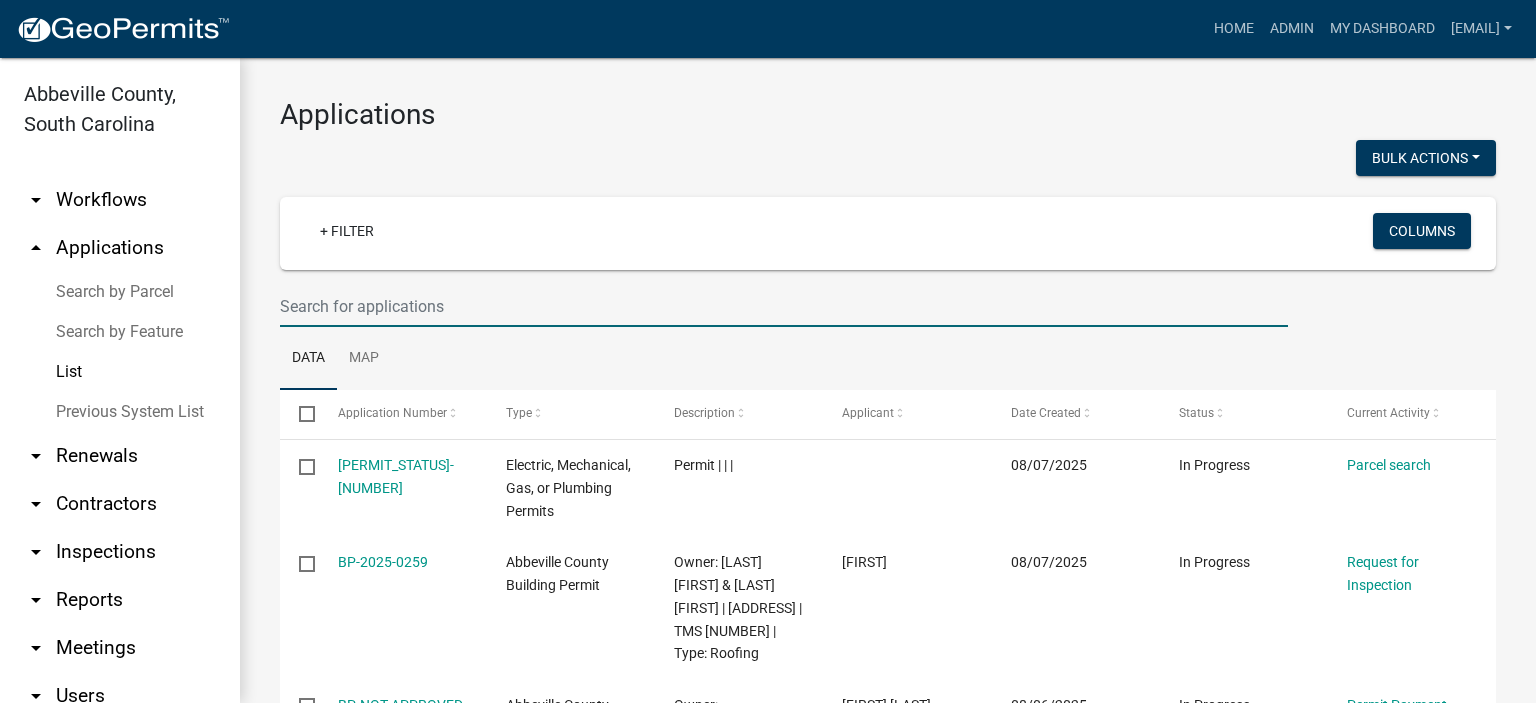 click at bounding box center (784, 306) 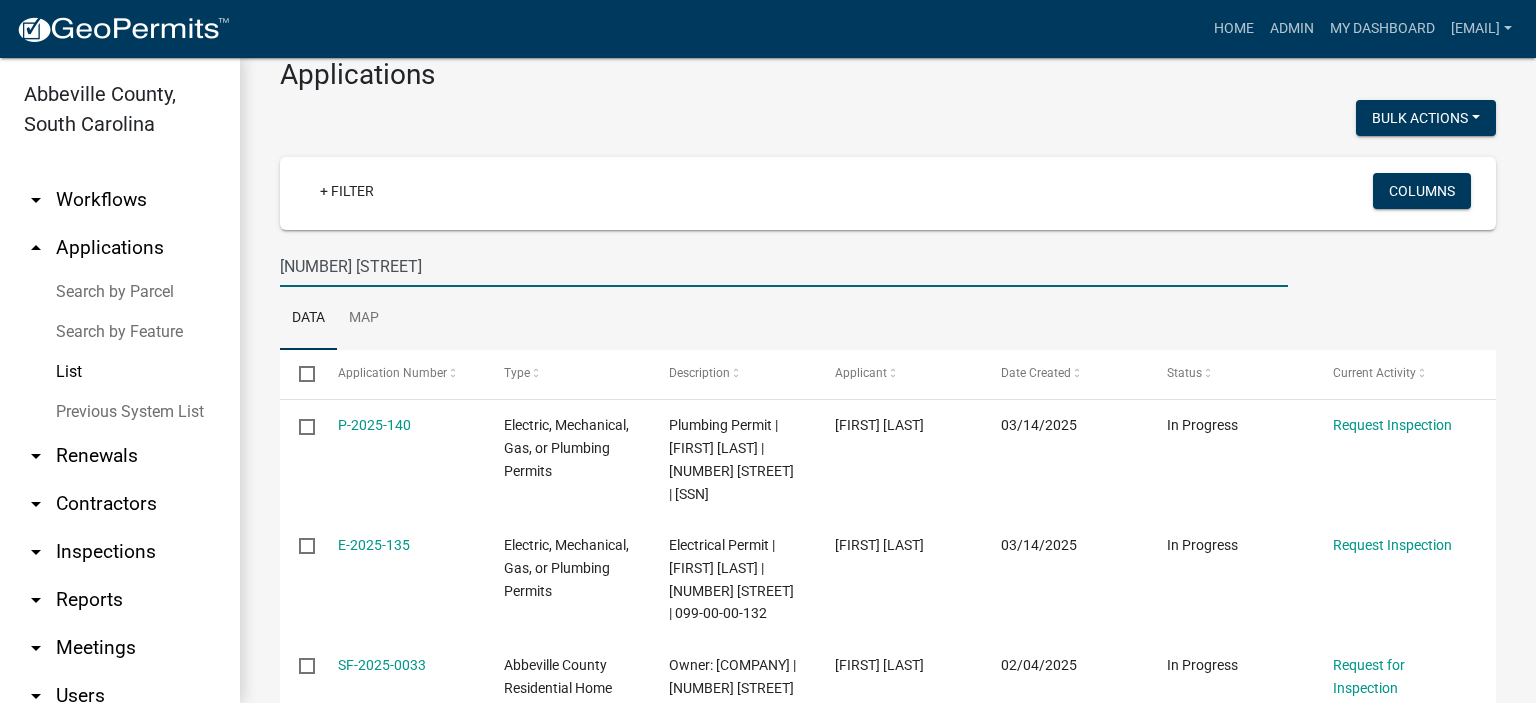 scroll, scrollTop: 146, scrollLeft: 0, axis: vertical 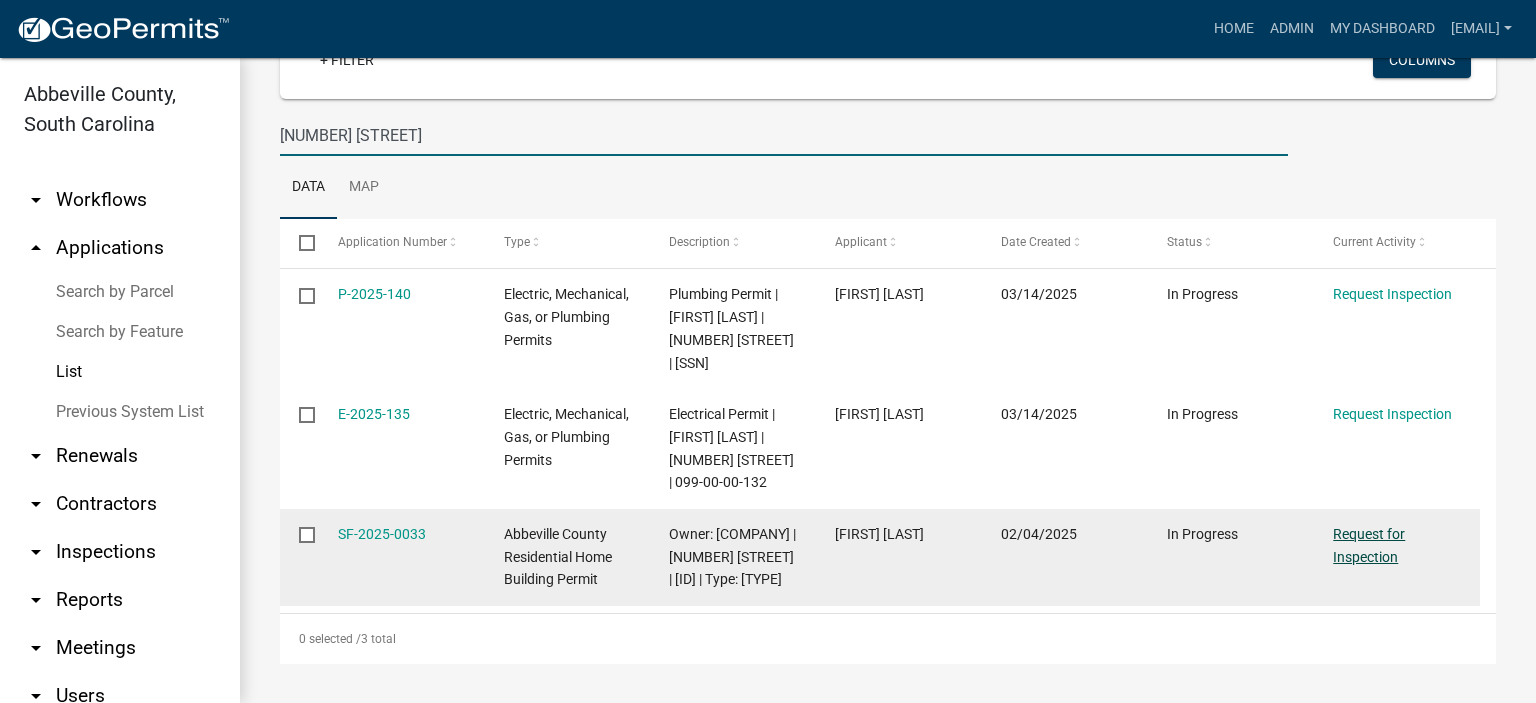 type on "[NUMBER] [STREET]" 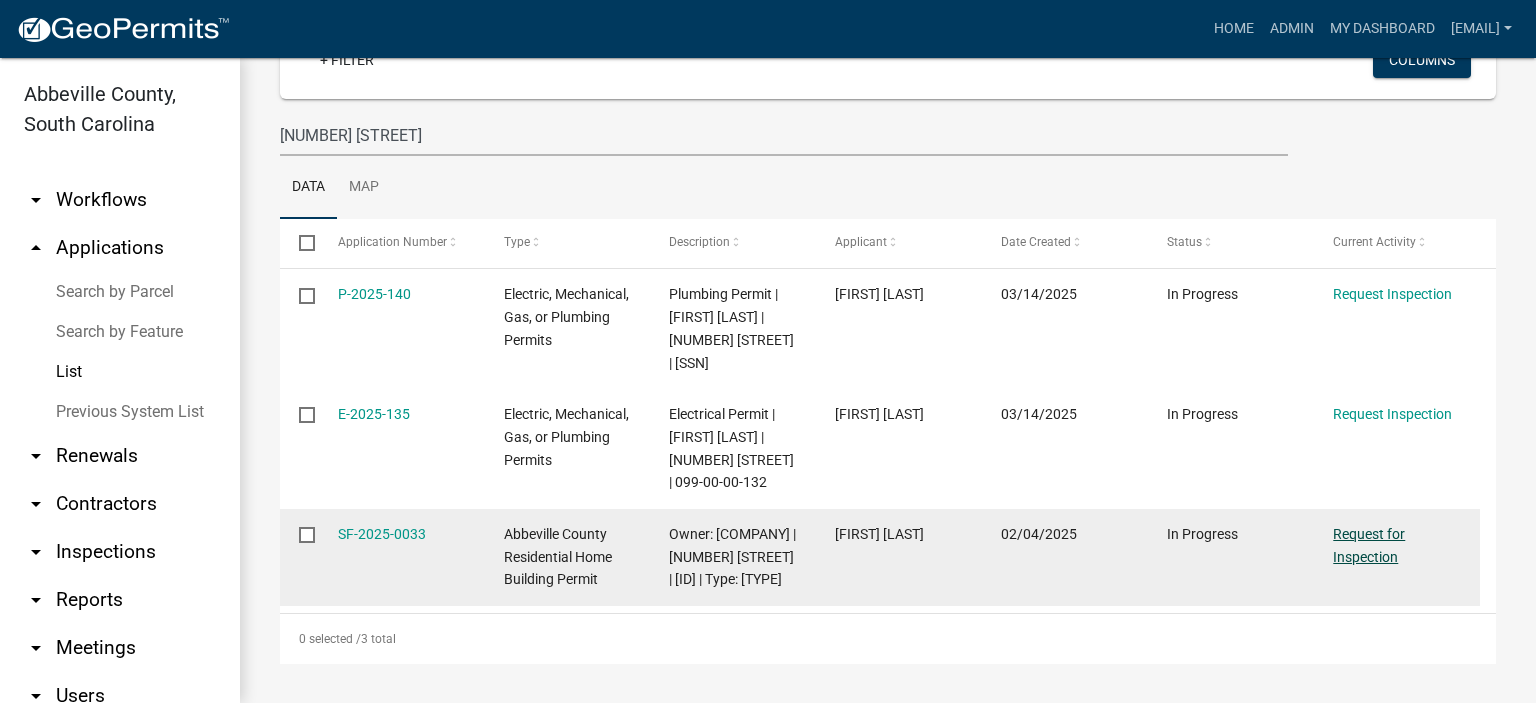 click on "Request for Inspection" 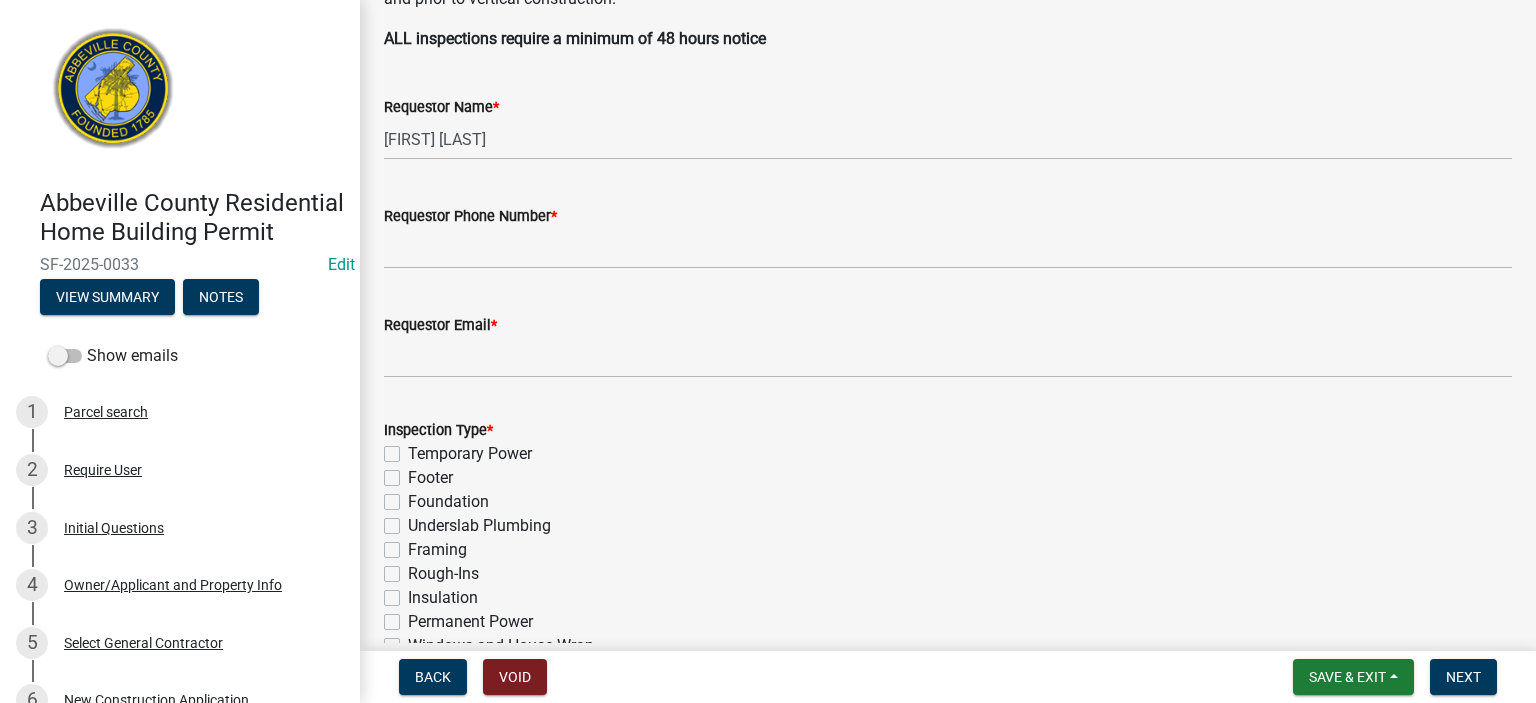 scroll, scrollTop: 640, scrollLeft: 0, axis: vertical 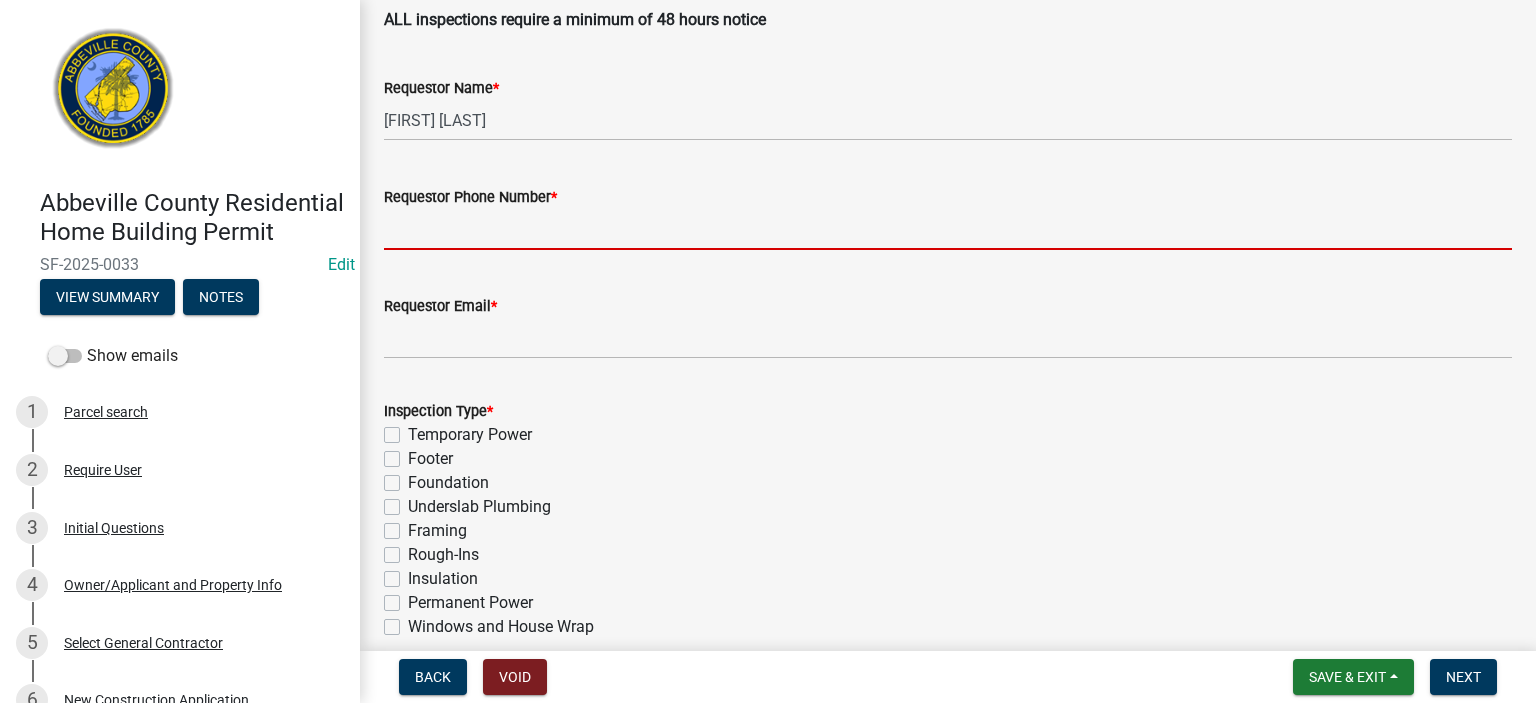 click on "Requestor Phone Number  *" at bounding box center (948, 229) 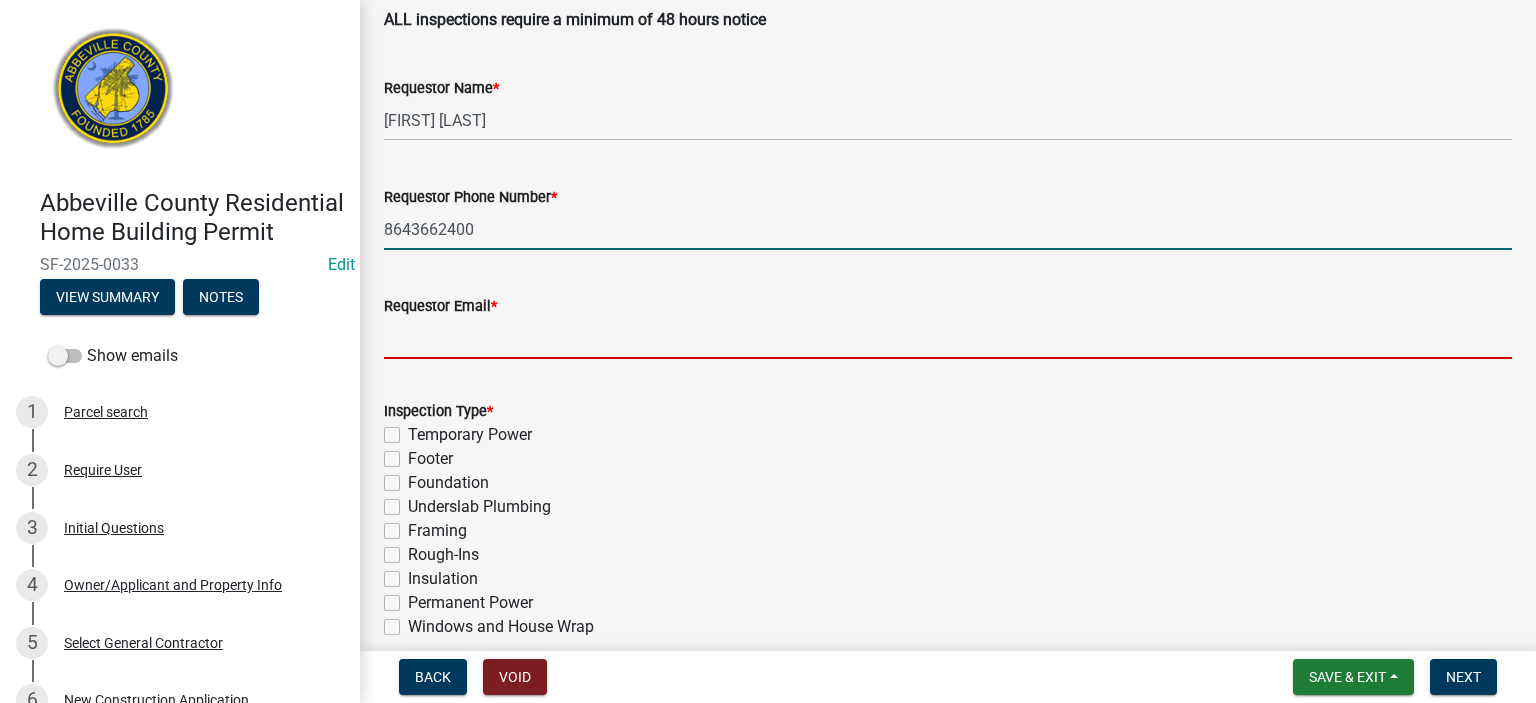 type on "[EMAIL]" 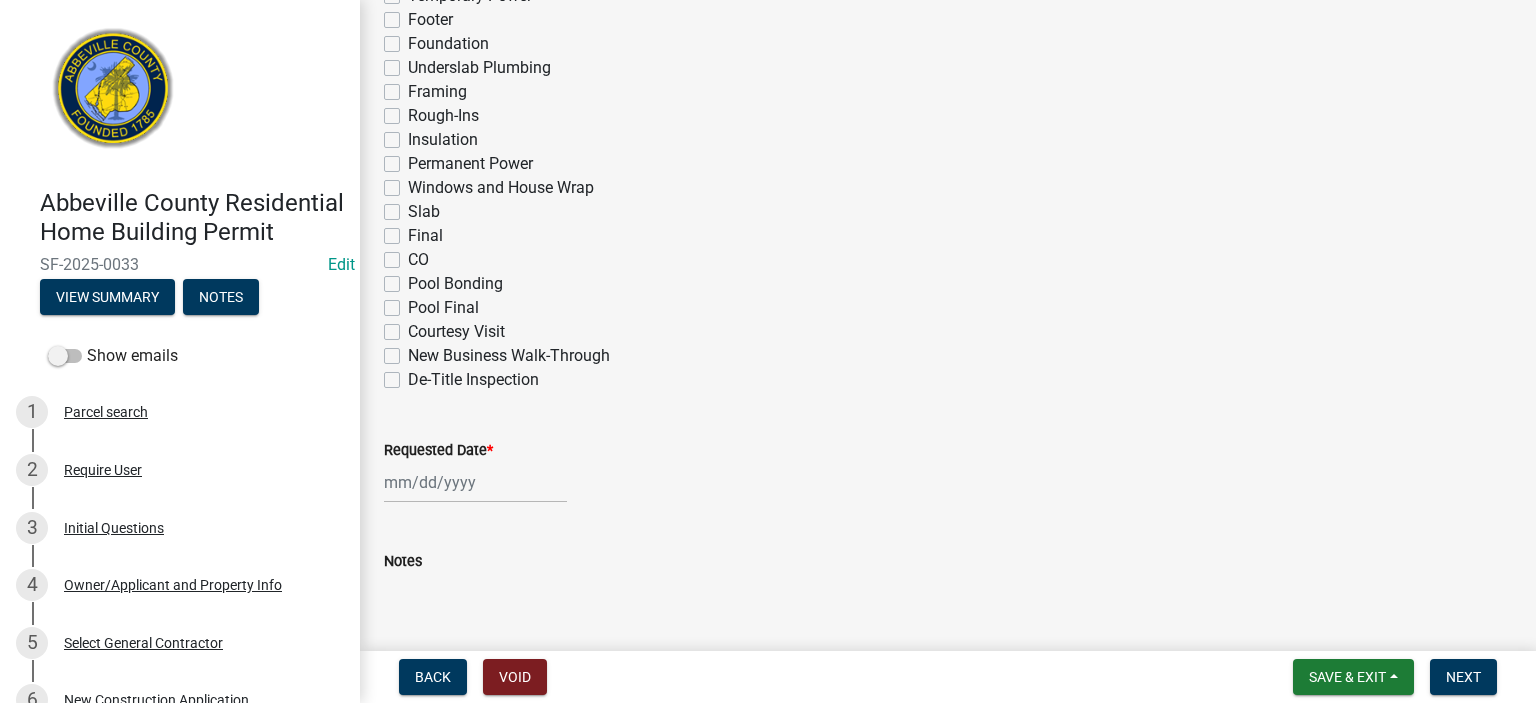 scroll, scrollTop: 1080, scrollLeft: 0, axis: vertical 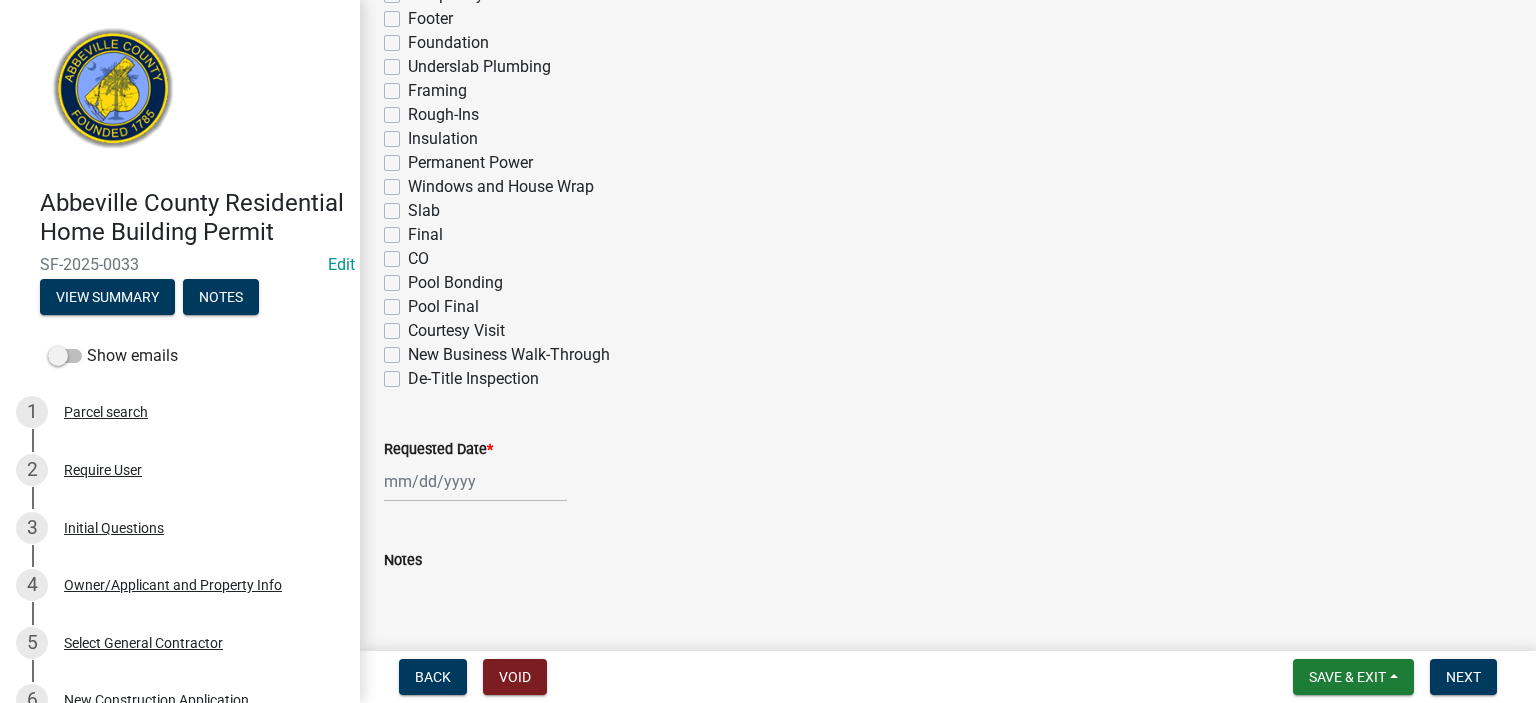 click on "Insulation" 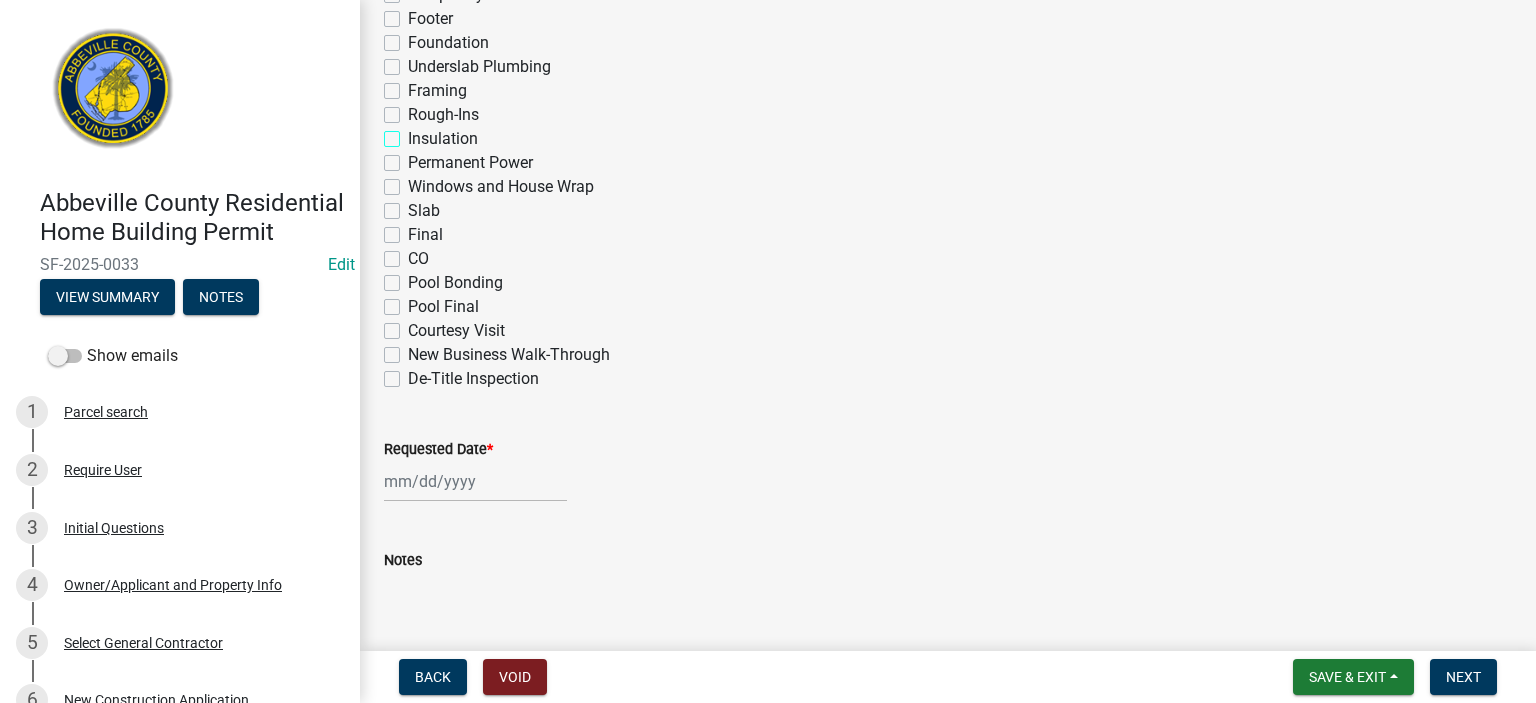 click on "Insulation" at bounding box center (414, 133) 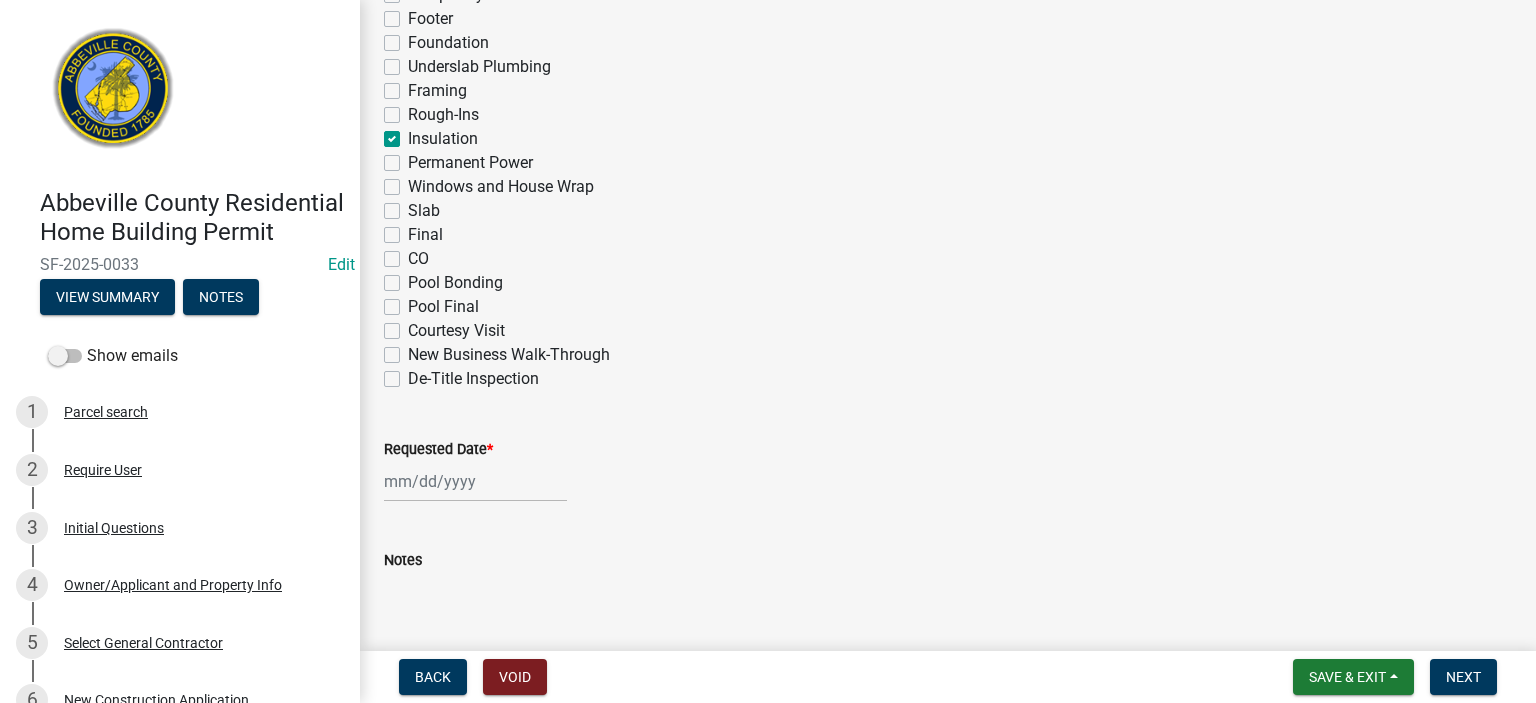 checkbox on "false" 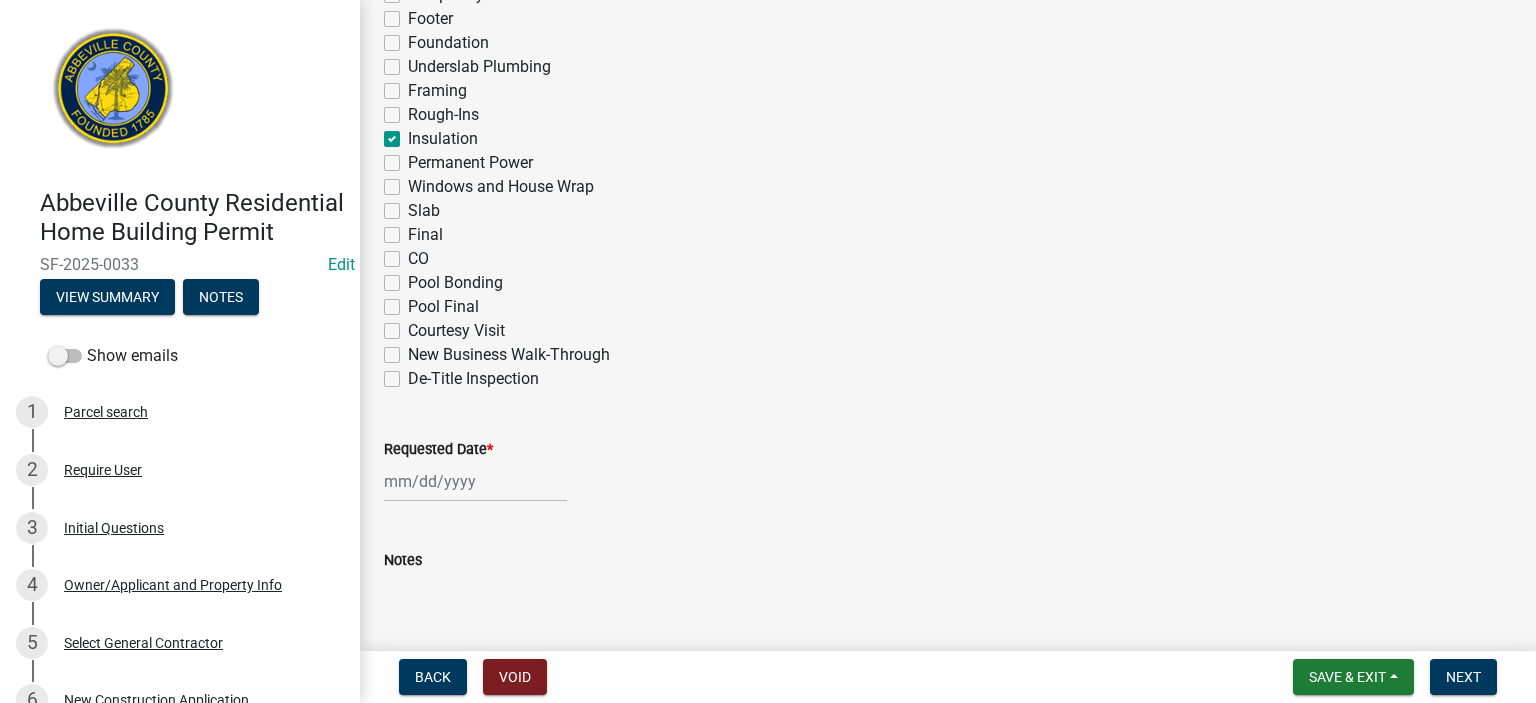 click 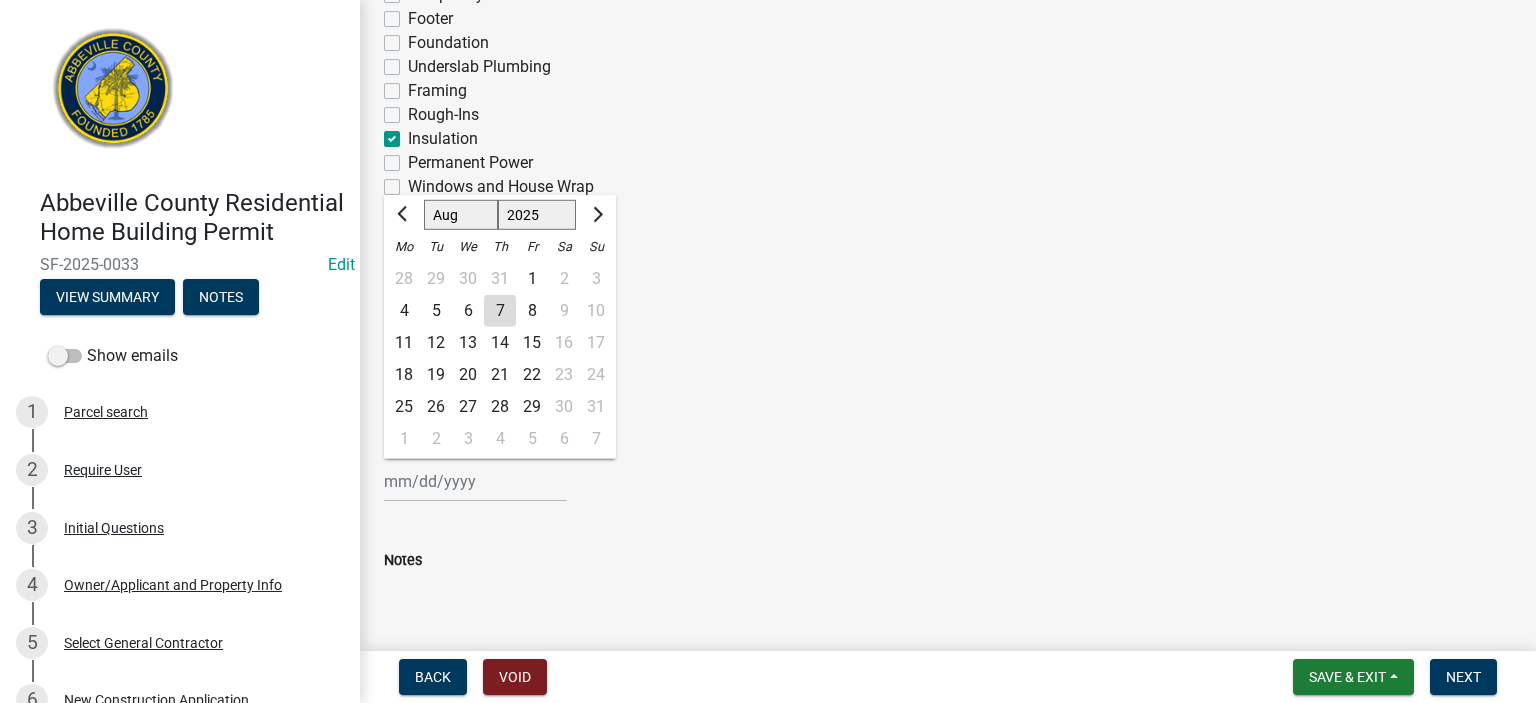 click on "7" 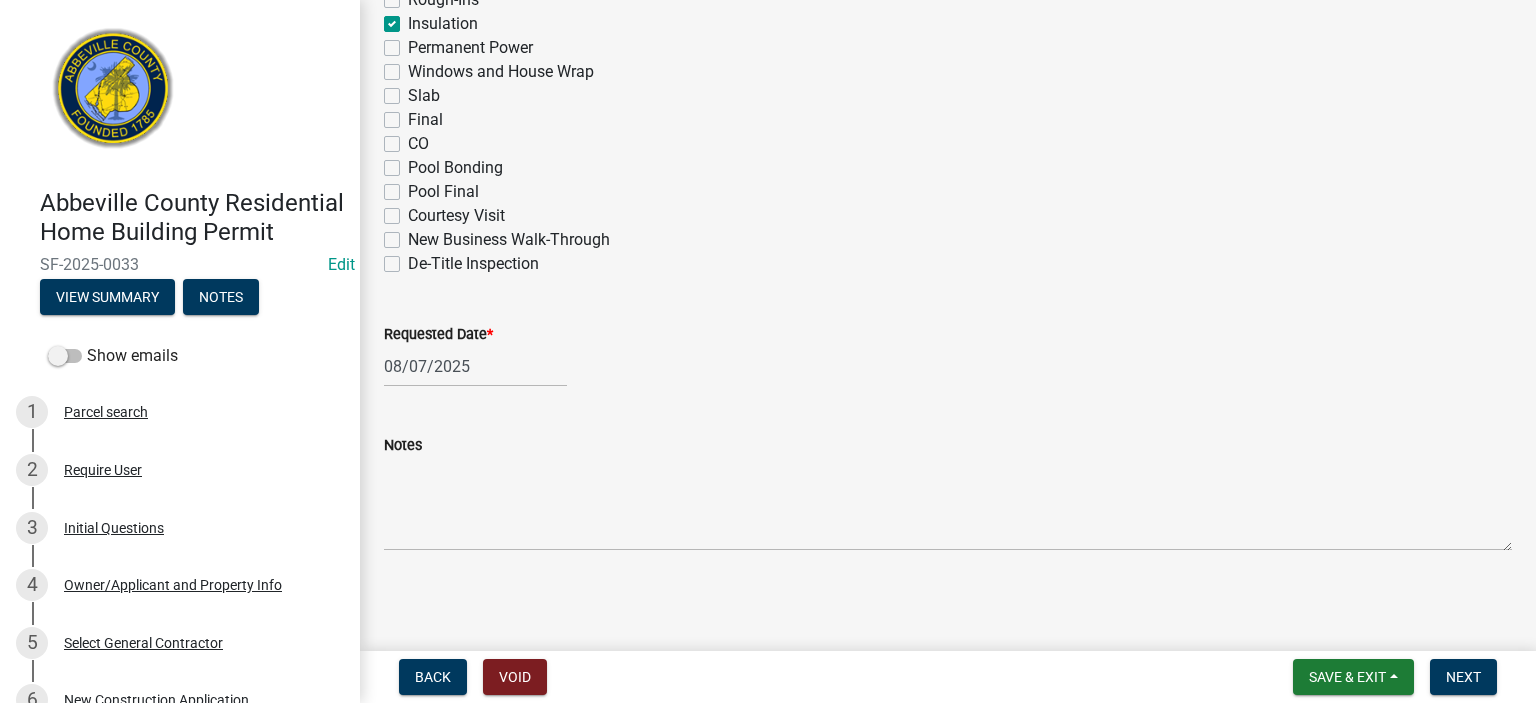 scroll, scrollTop: 1196, scrollLeft: 0, axis: vertical 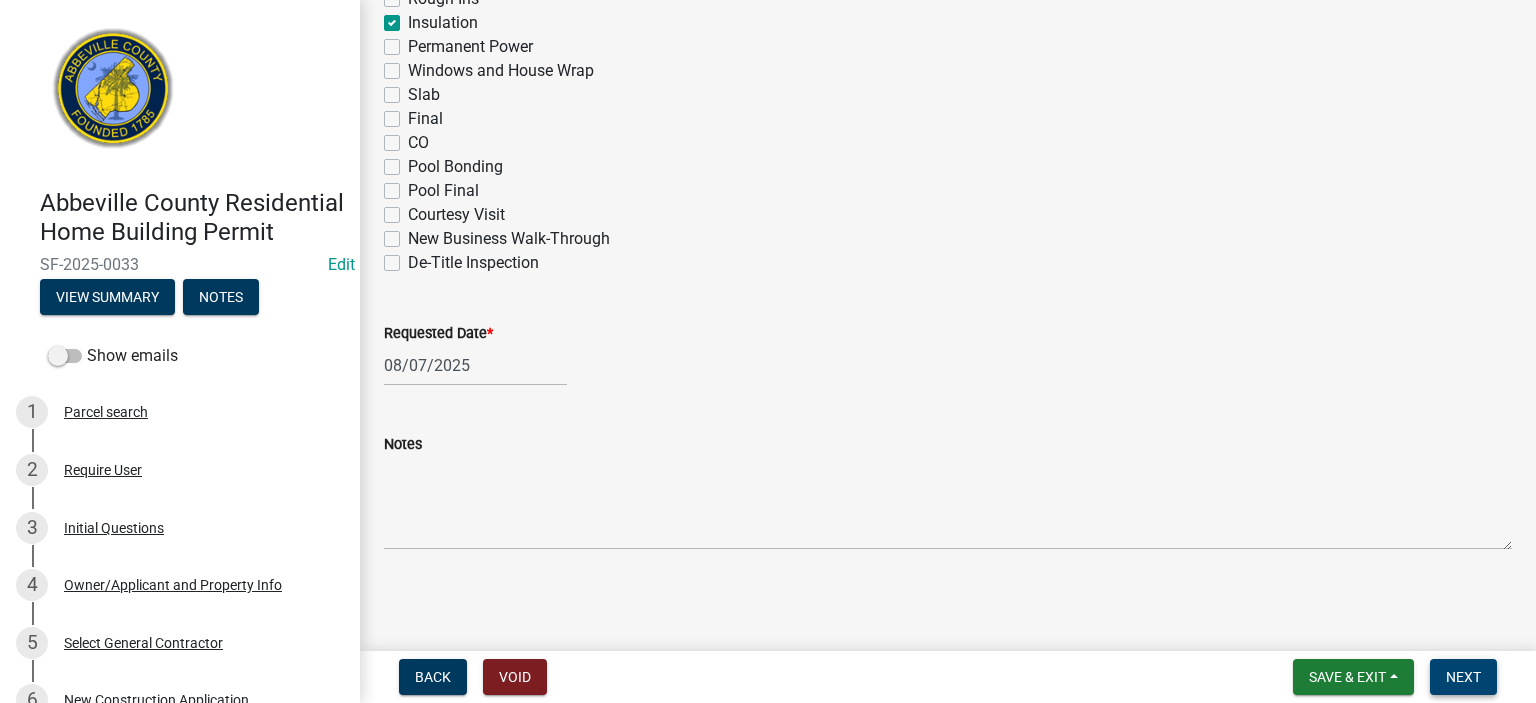 click on "Next" at bounding box center (1463, 677) 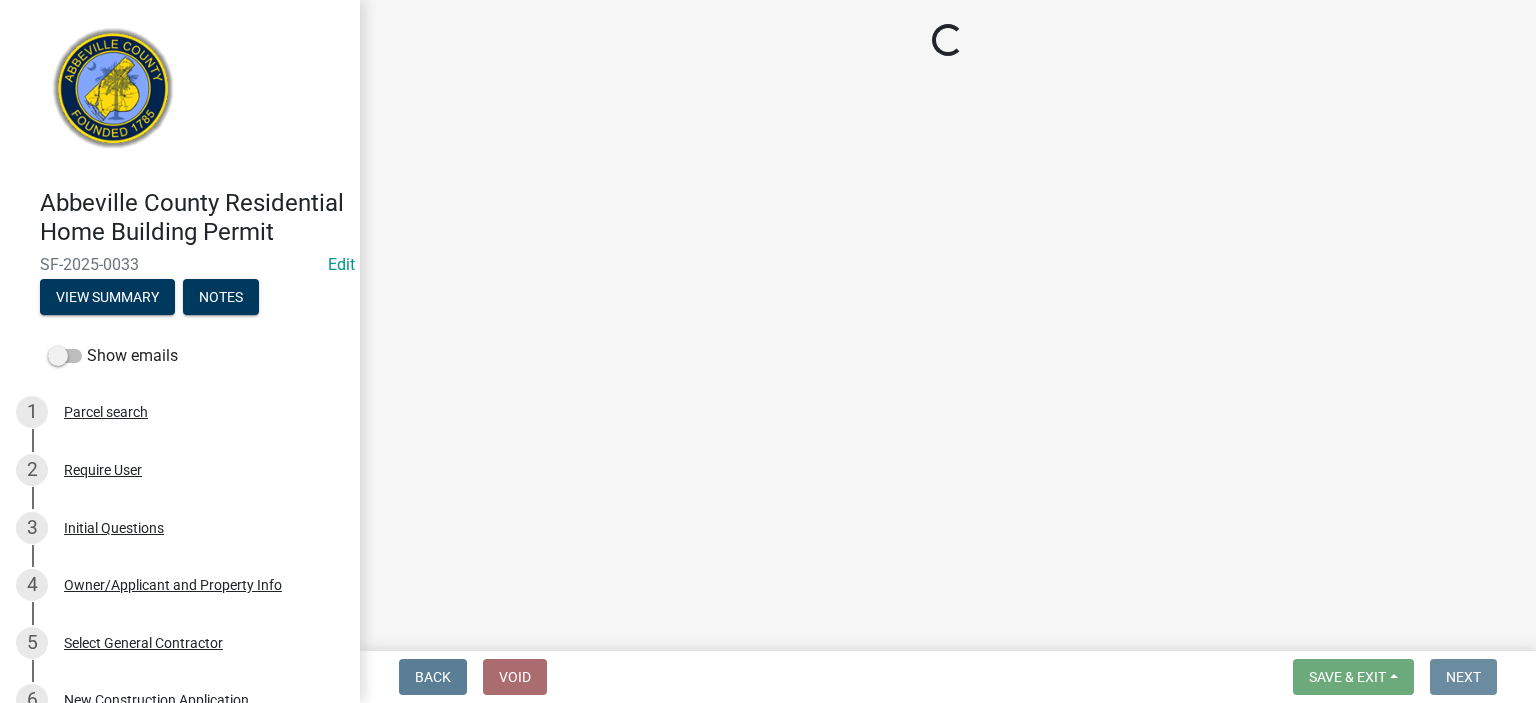 scroll, scrollTop: 0, scrollLeft: 0, axis: both 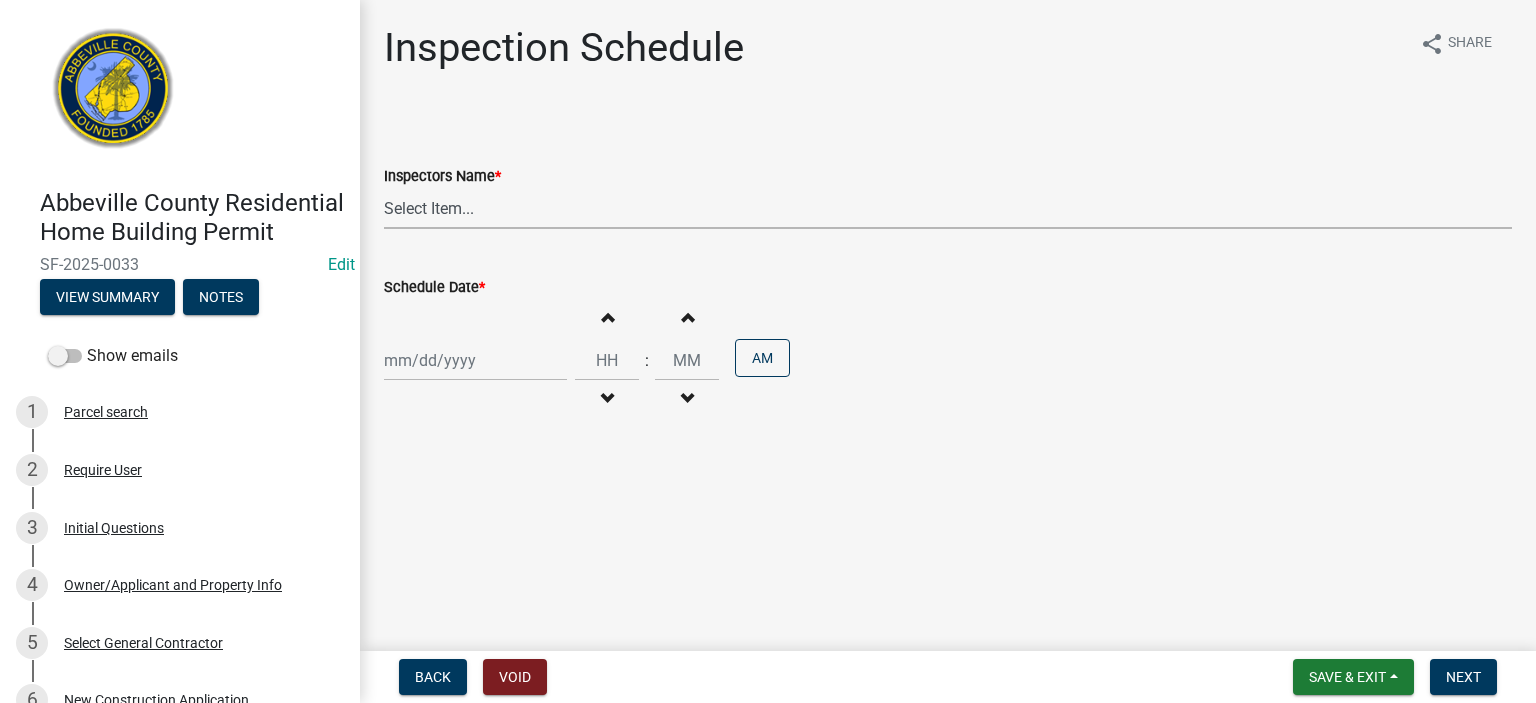 click on "Select Item... [EMAIL] ([NAME]) [EMAIL] ([NAME]) [EMAIL] ([NAME])" at bounding box center (948, 208) 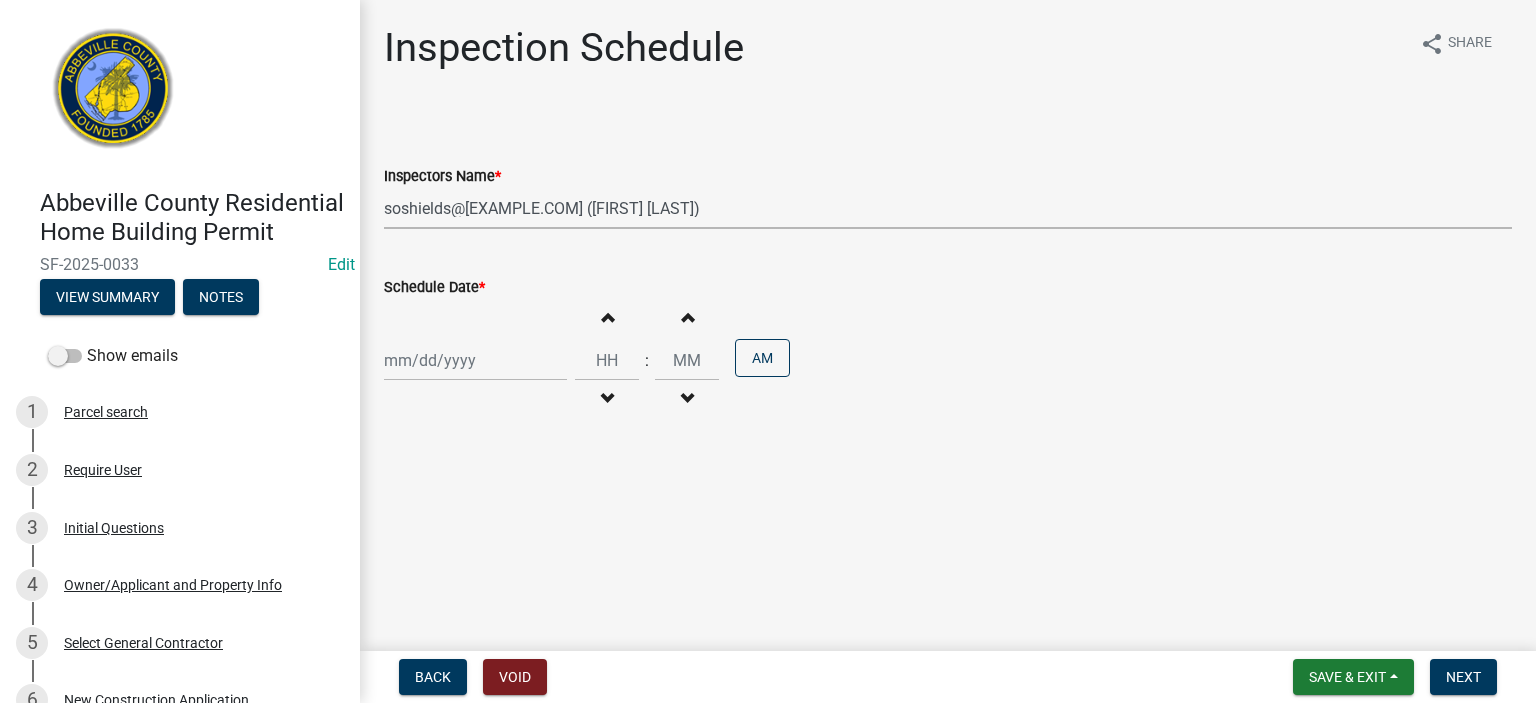 click on "Select Item... [EMAIL] ([NAME]) [EMAIL] ([NAME]) [EMAIL] ([NAME])" at bounding box center (948, 208) 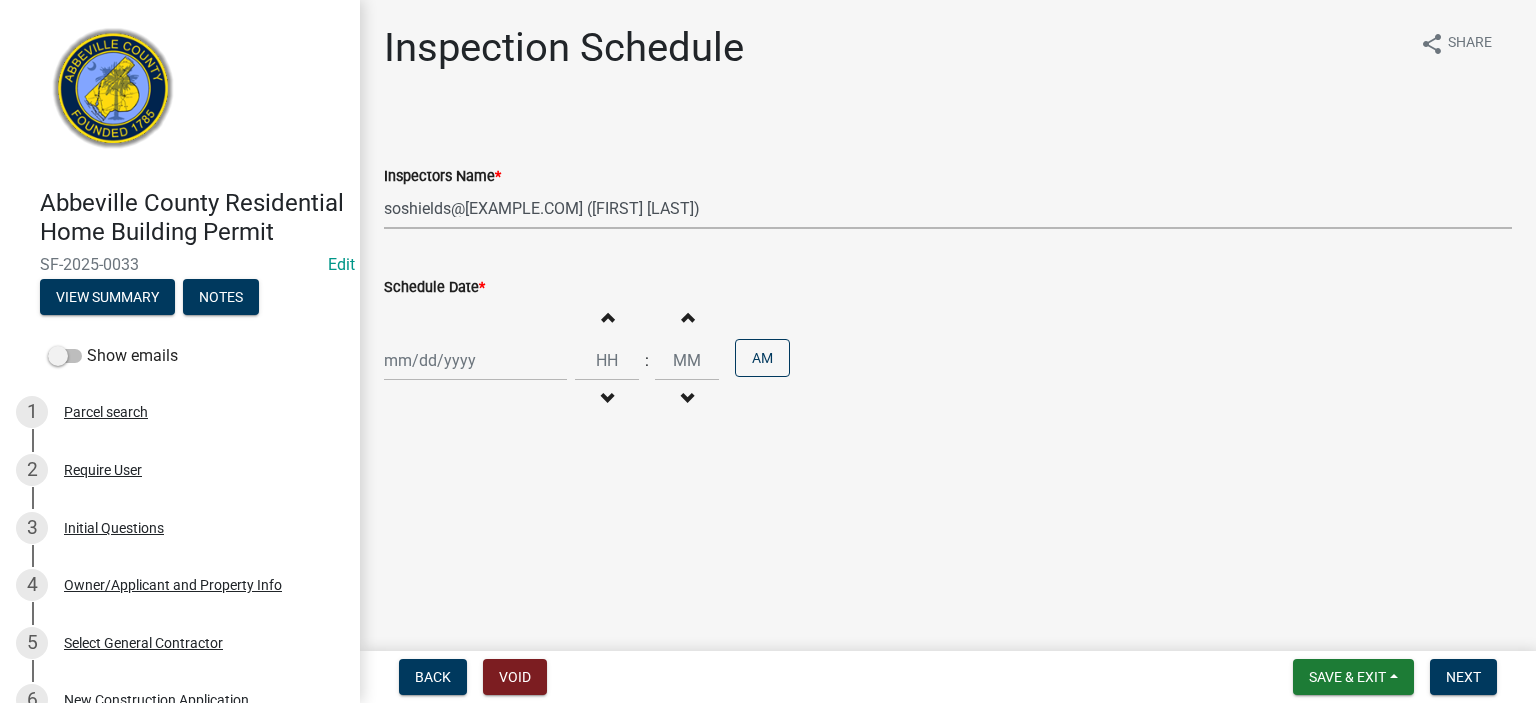 select on "8" 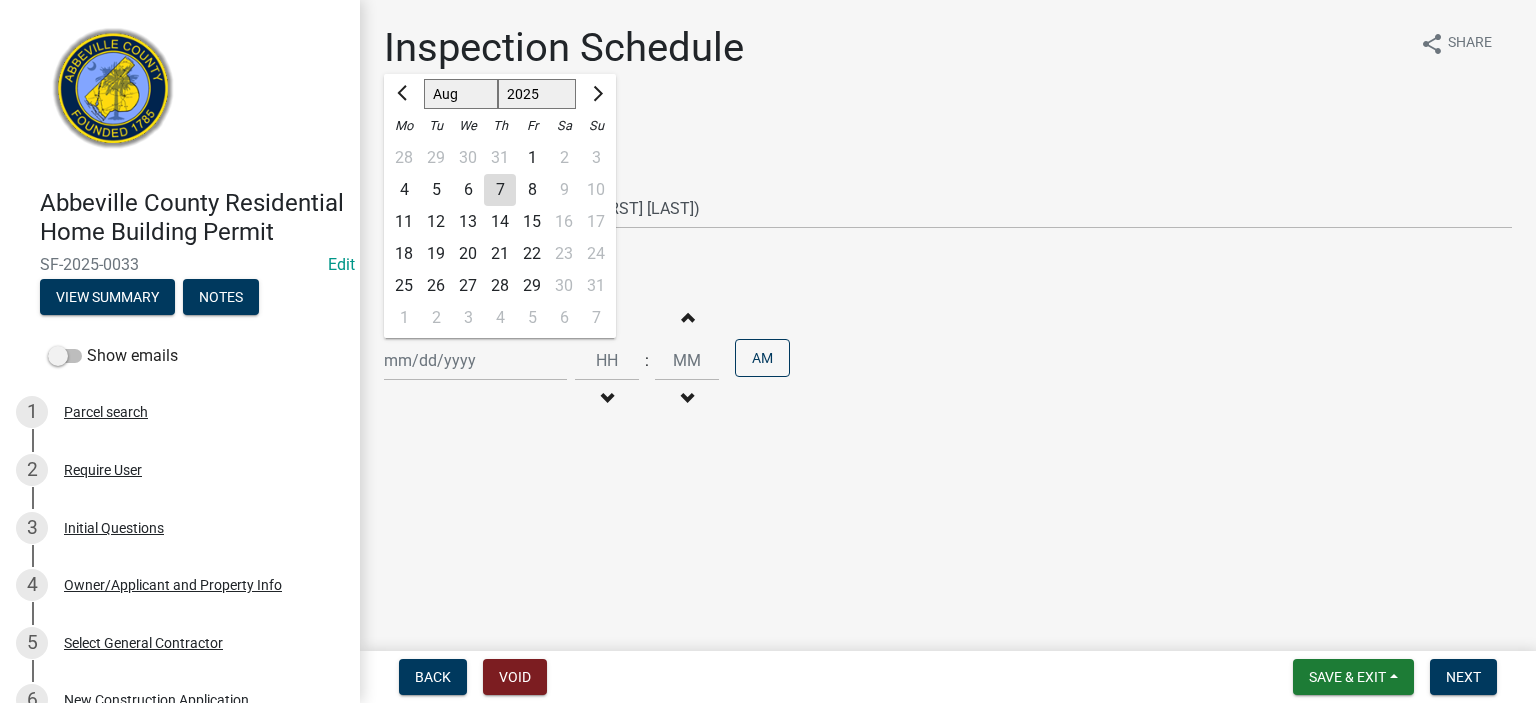 click on "Jan Feb Mar Apr May Jun Jul Aug Sep Oct Nov Dec 1525 1526 1527 1528 1529 1530 1531 1532 1533 1534 1535 1536 1537 1538 1539 1540 1541 1542 1543 1544 1545 1546 1547 1548 1549 1550 1551 1552 1553 1554 1555 1556 1557 1558 1559 1560 1561 1562 1563 1564 1565 1566 1567 1568 1569 1570 1571 1572 1573 1574 1575 1576 1577 1578 1579 1580 1581 1582 1583 1584 1585 1586 1587 1588 1589 1590 1591 1592 1593 1594 1595 1596 1597 1598 1599 1600 1601 1602 1603 1604 1605 1606 1607 1608 1609 1610 1611 1612 1613 1614 1615 1616 1617 1618 1619 1620 1621 1622 1623 1624 1625 1626 1627 1628 1629 1630 1631 1632 1633 1634 1635 1636 1637 1638 1639 1640 1641 1642 1643 1644 1645 1646 1647 1648 1649 1650 1651 1652 1653 1654 1655 1656 1657 1658 1659 1660 1661 1662 1663 1664 1665 1666 1667 1668 1669 1670 1671 1672 1673 1674 1675 1676 1677 1678 1679 1680 1681 1682 1683 1684 1685 1686 1687 1688 1689 1690 1691 1692 1693 1694 1695 1696 1697 1698 1699 1700 1701 1702 1703 1704 1705 1706 1707 1708 1709 1710 1711 1712 1713 1714 1715 1716 1717 1718 1719 1" 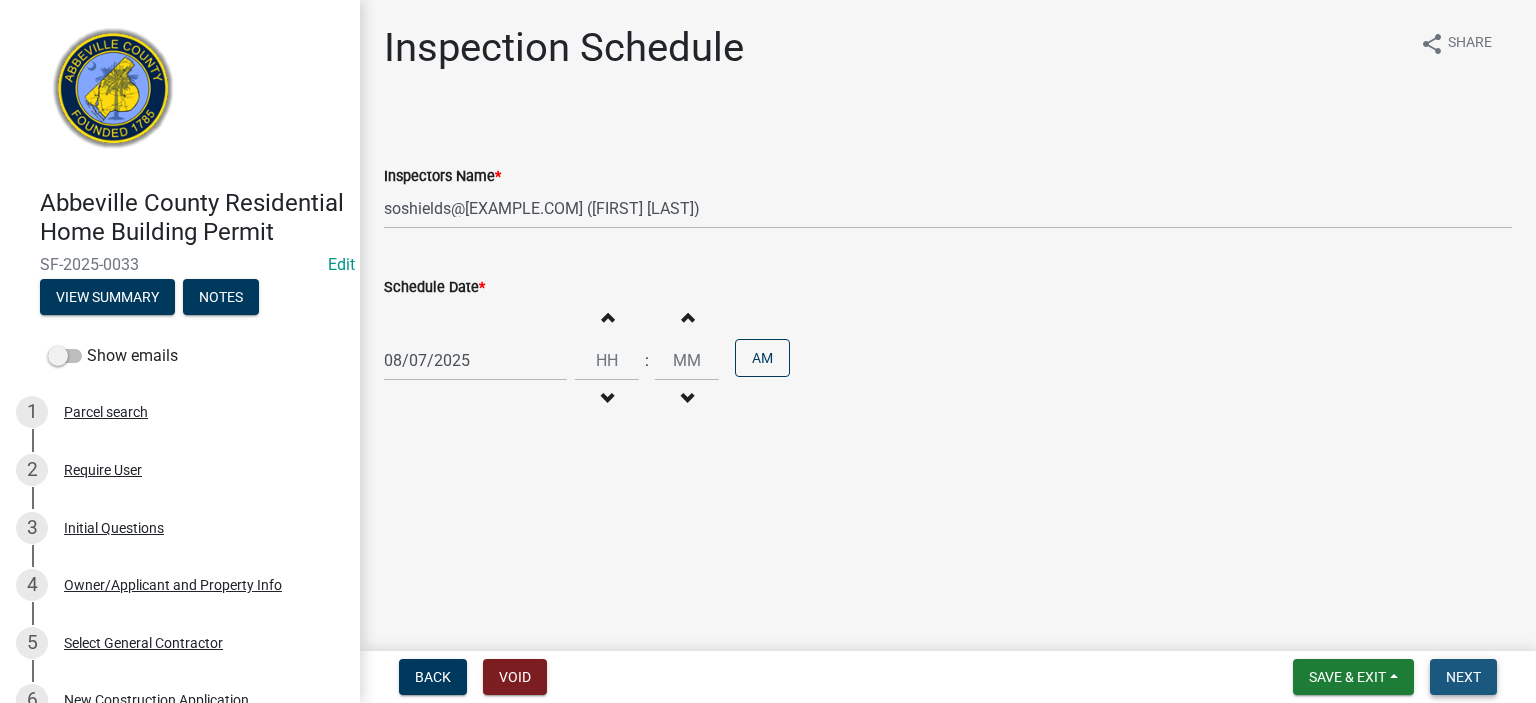 click on "Next" at bounding box center (1463, 677) 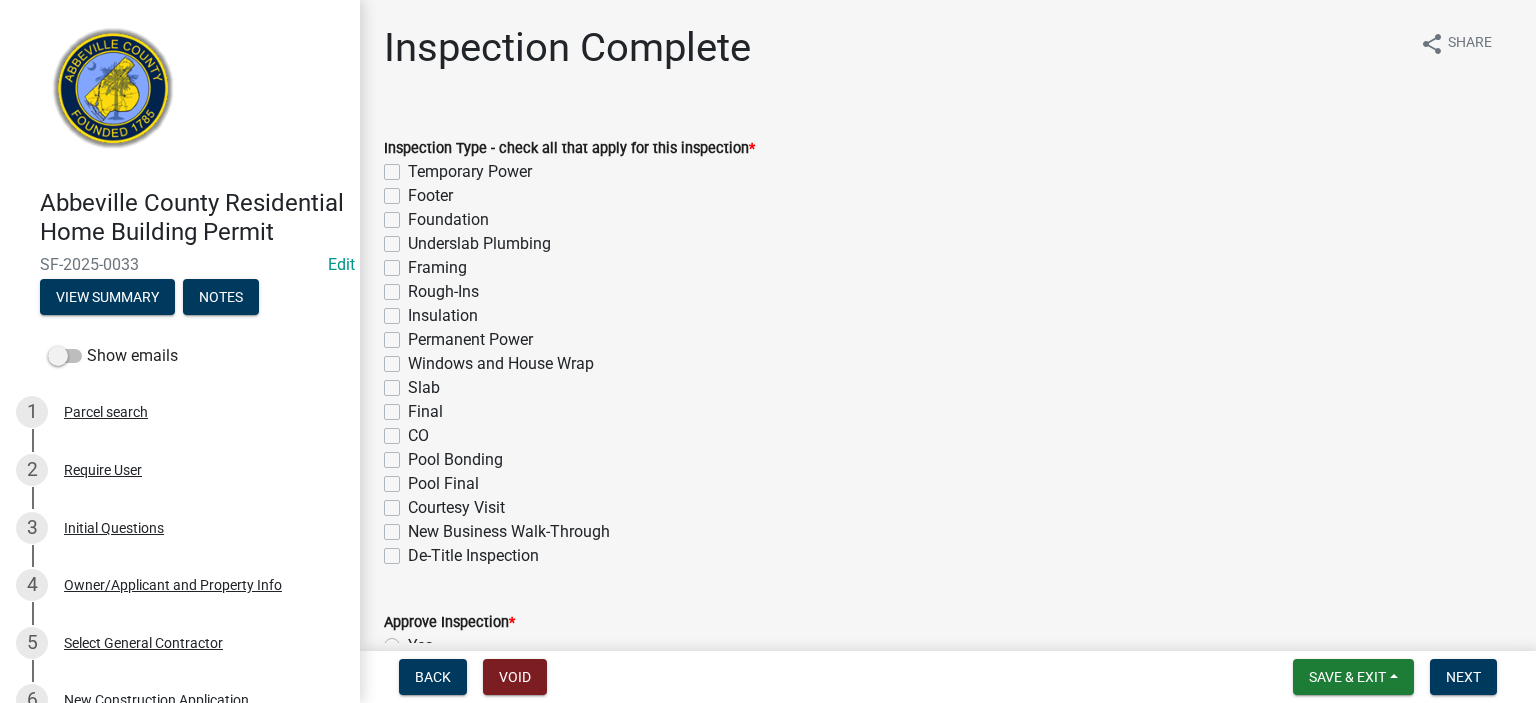 click on "Insulation" 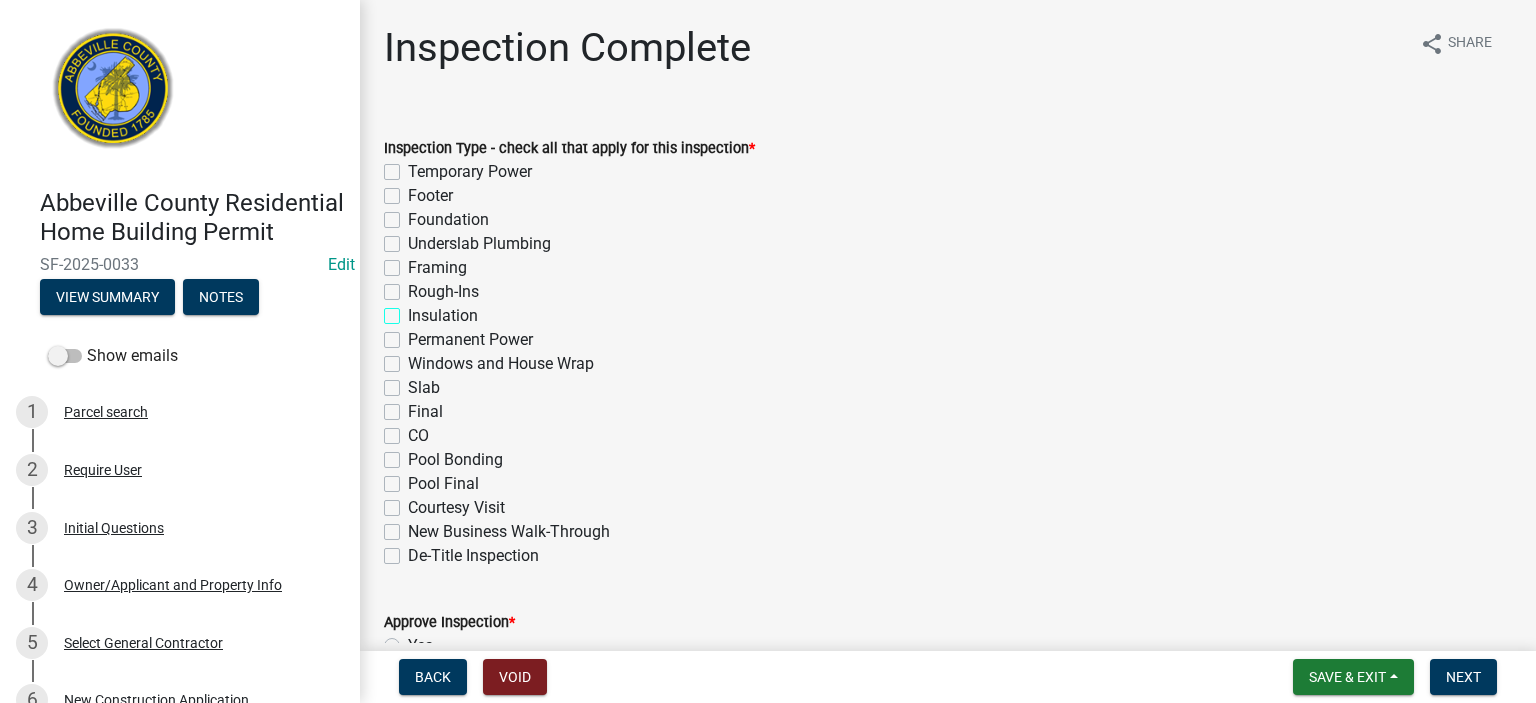 click on "Insulation" at bounding box center (414, 310) 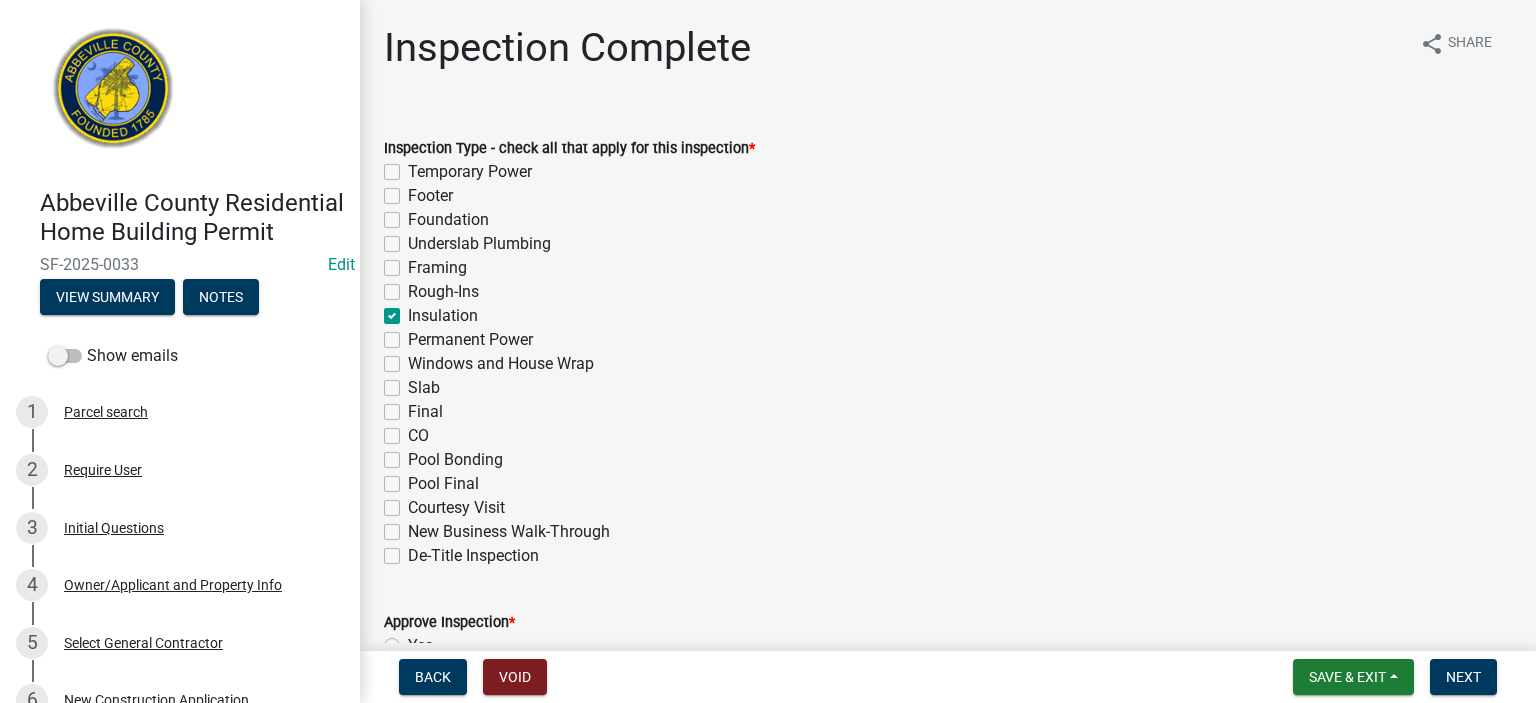 checkbox on "false" 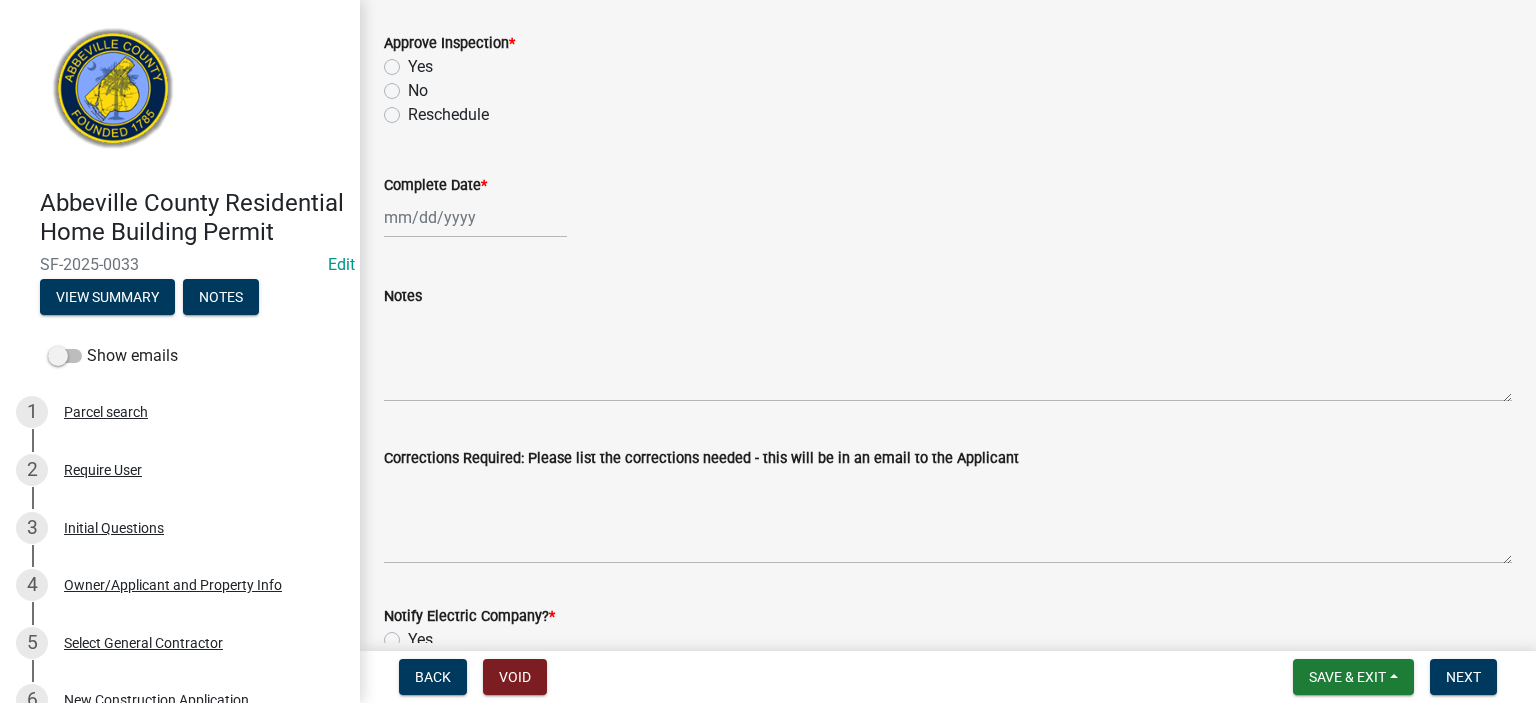 scroll, scrollTop: 600, scrollLeft: 0, axis: vertical 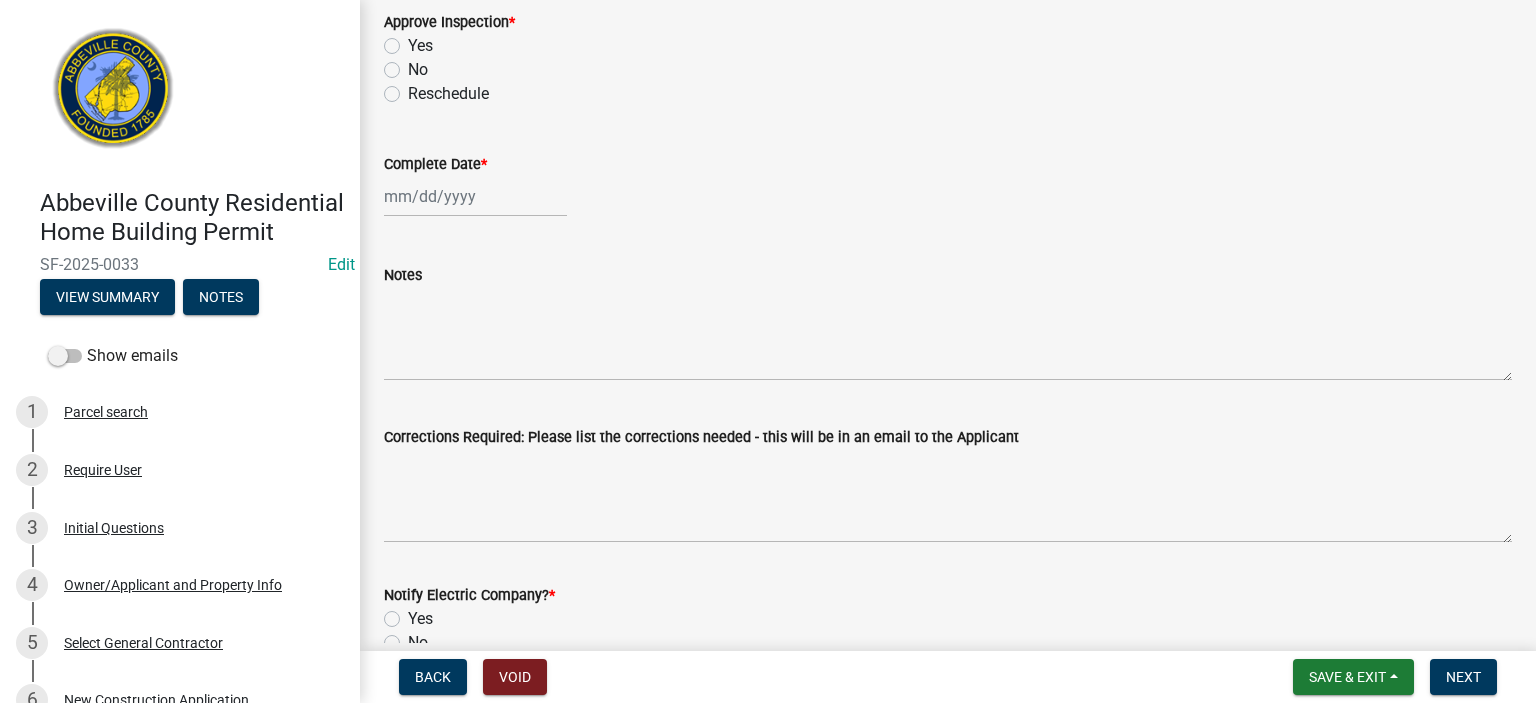 click on "Yes" 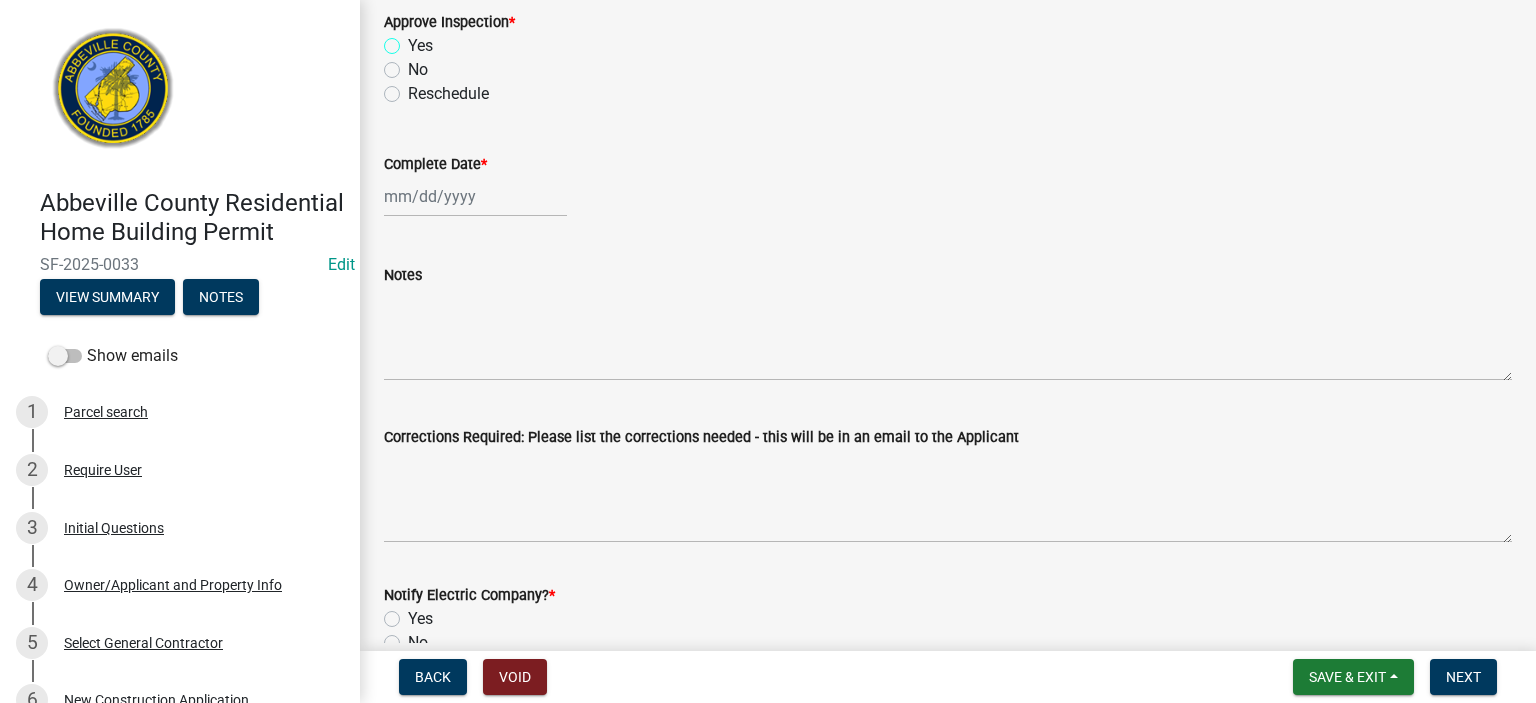 click on "Yes" at bounding box center [414, 40] 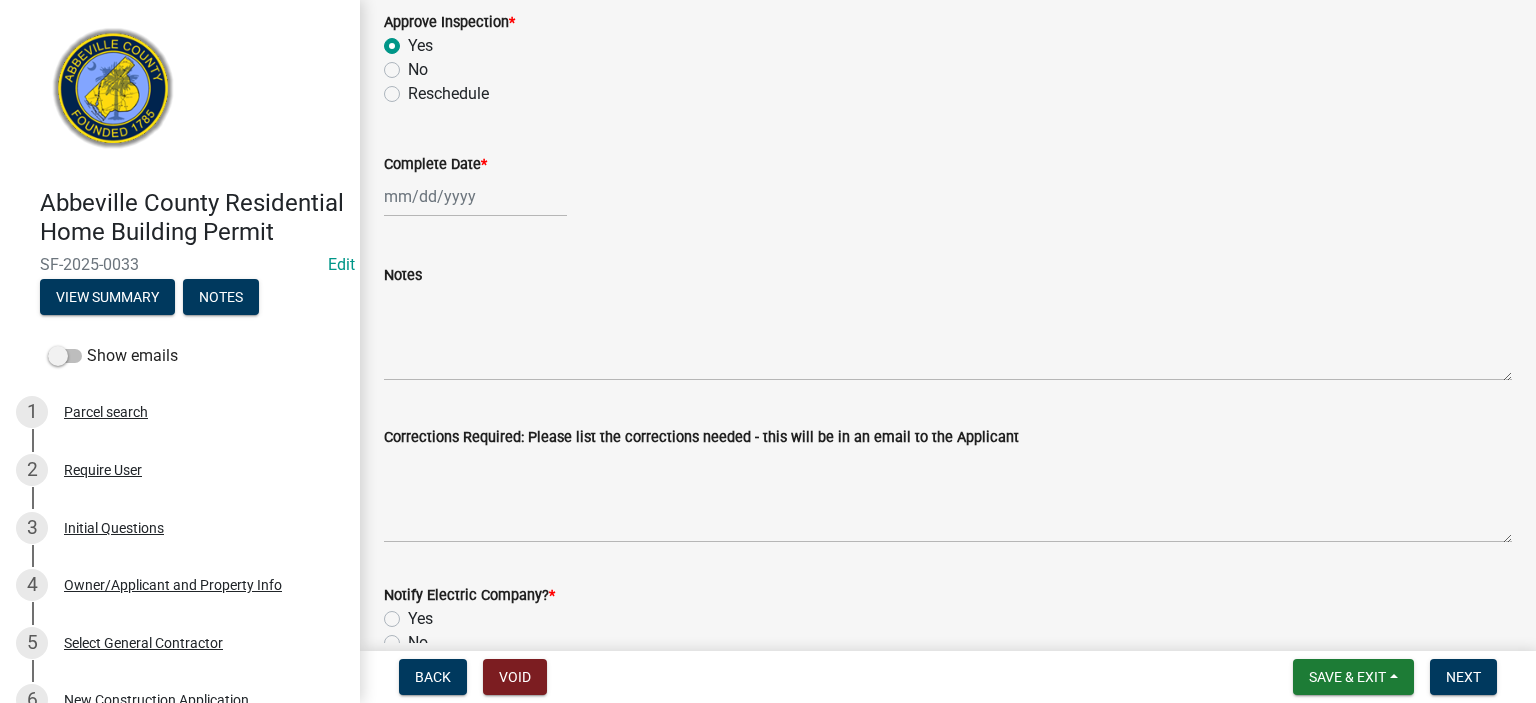 radio on "true" 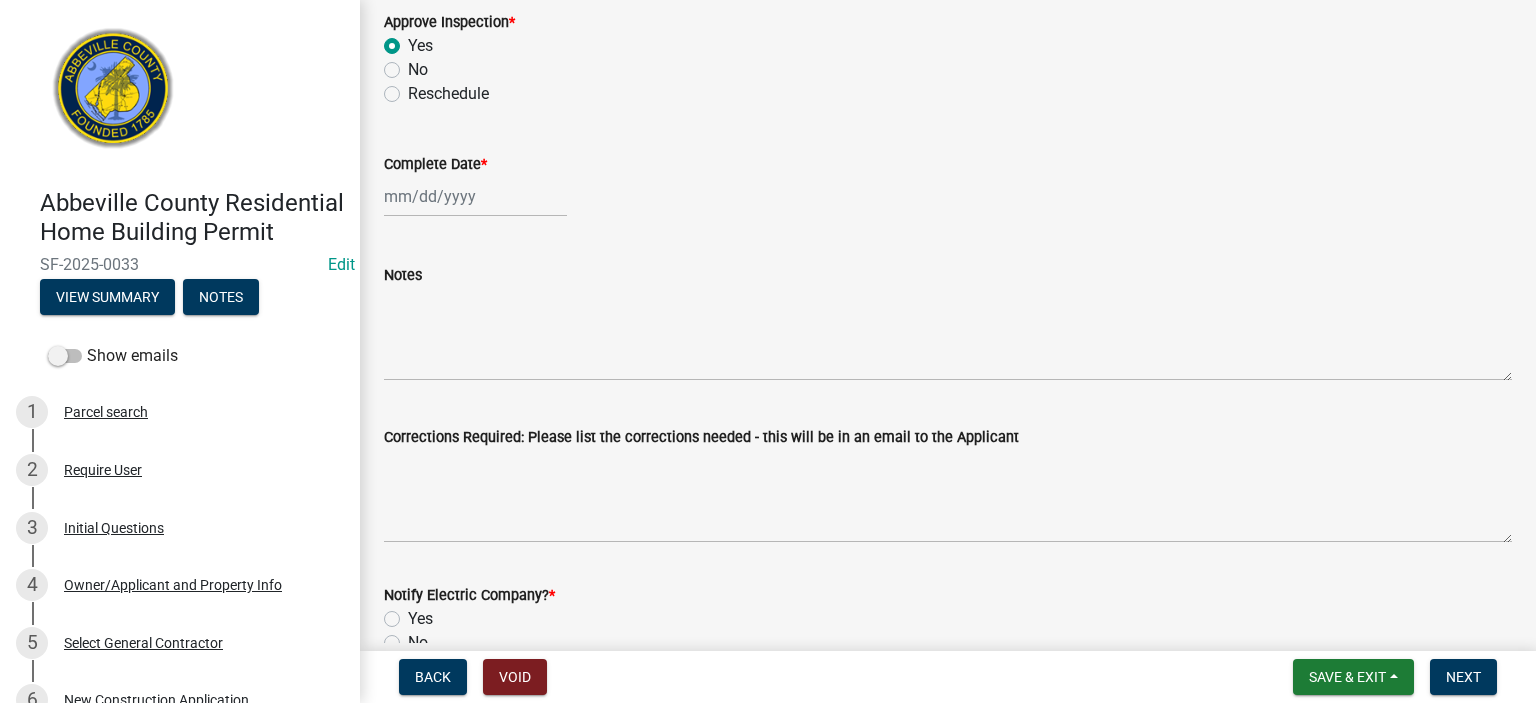 select on "8" 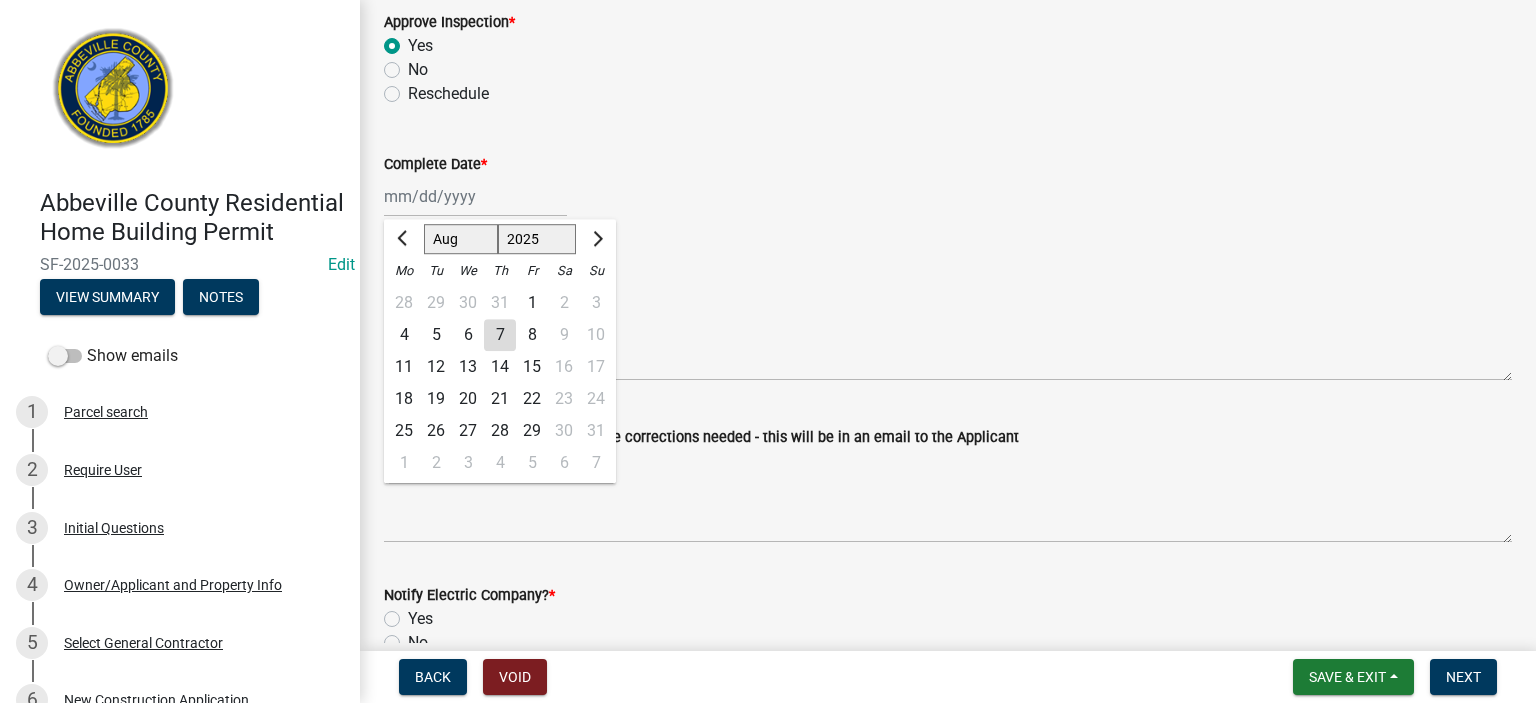 click on "Jan Feb Mar Apr May Jun Jul Aug Sep Oct Nov Dec 1525 1526 1527 1528 1529 1530 1531 1532 1533 1534 1535 1536 1537 1538 1539 1540 1541 1542 1543 1544 1545 1546 1547 1548 1549 1550 1551 1552 1553 1554 1555 1556 1557 1558 1559 1560 1561 1562 1563 1564 1565 1566 1567 1568 1569 1570 1571 1572 1573 1574 1575 1576 1577 1578 1579 1580 1581 1582 1583 1584 1585 1586 1587 1588 1589 1590 1591 1592 1593 1594 1595 1596 1597 1598 1599 1600 1601 1602 1603 1604 1605 1606 1607 1608 1609 1610 1611 1612 1613 1614 1615 1616 1617 1618 1619 1620 1621 1622 1623 1624 1625 1626 1627 1628 1629 1630 1631 1632 1633 1634 1635 1636 1637 1638 1639 1640 1641 1642 1643 1644 1645 1646 1647 1648 1649 1650 1651 1652 1653 1654 1655 1656 1657 1658 1659 1660 1661 1662 1663 1664 1665 1666 1667 1668 1669 1670 1671 1672 1673 1674 1675 1676 1677 1678 1679 1680 1681 1682 1683 1684 1685 1686 1687 1688 1689 1690 1691 1692 1693 1694 1695 1696 1697 1698 1699 1700 1701 1702 1703 1704 1705 1706 1707 1708 1709 1710 1711 1712 1713 1714 1715 1716 1717 1718 1719 1" 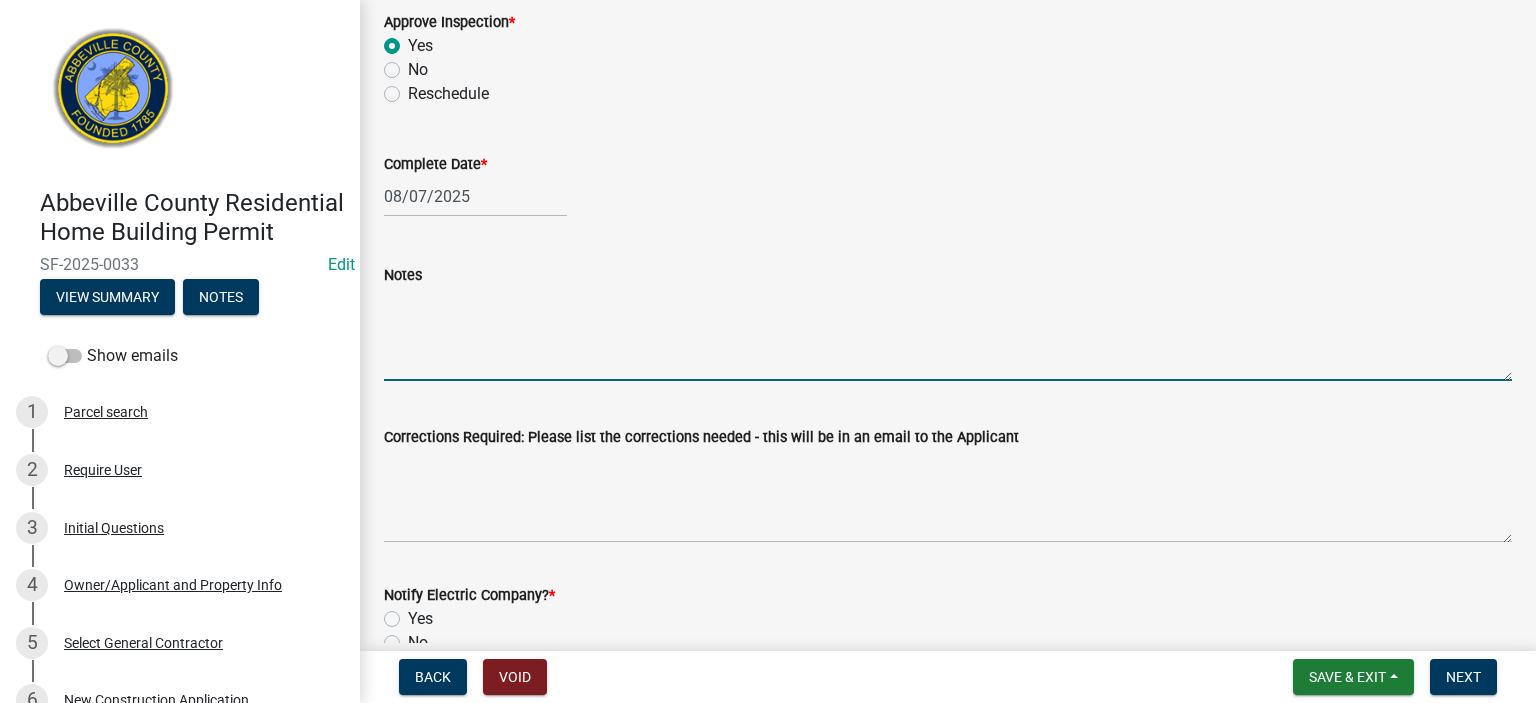 click on "Notes" at bounding box center [948, 334] 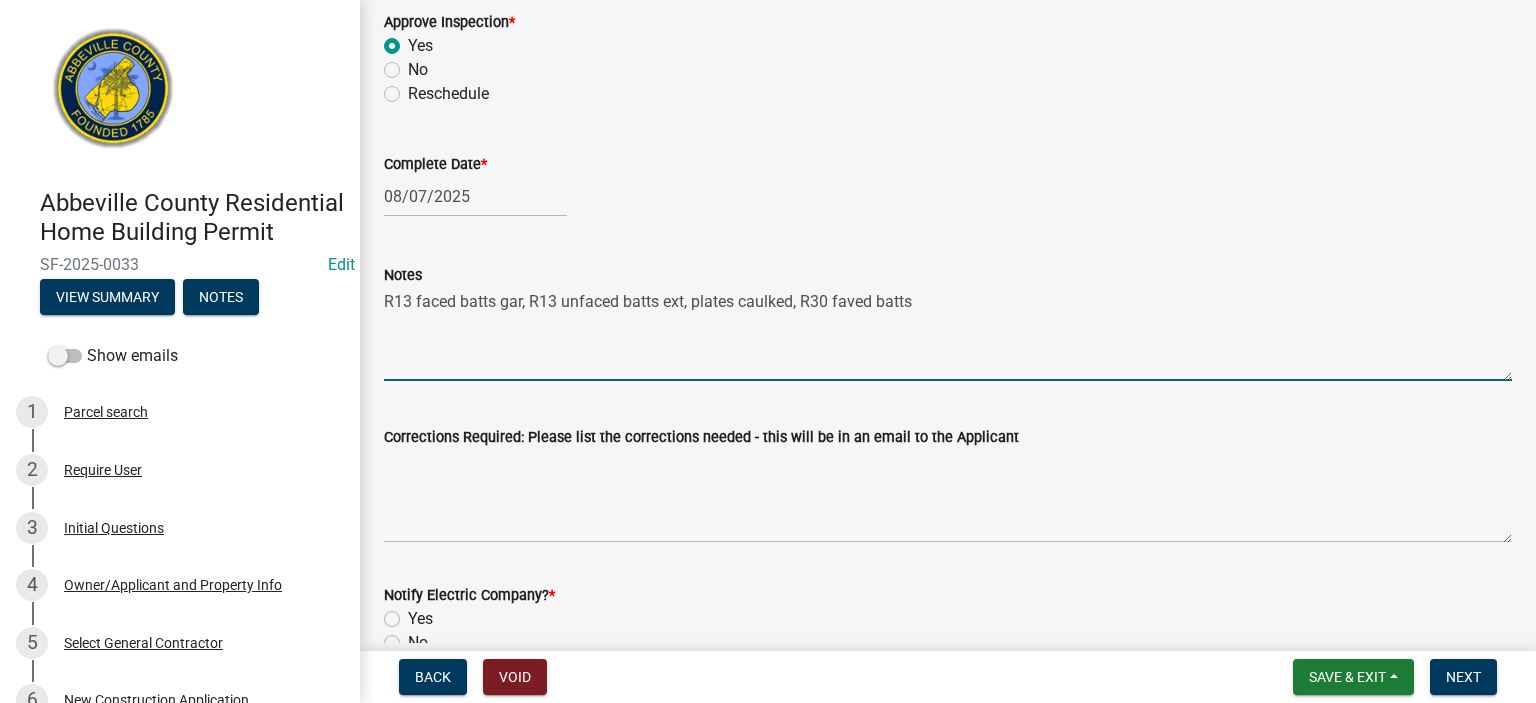 click on "R13 faced batts gar, R13 unfaced batts ext, plates caulked, R30 faved batts" at bounding box center [948, 334] 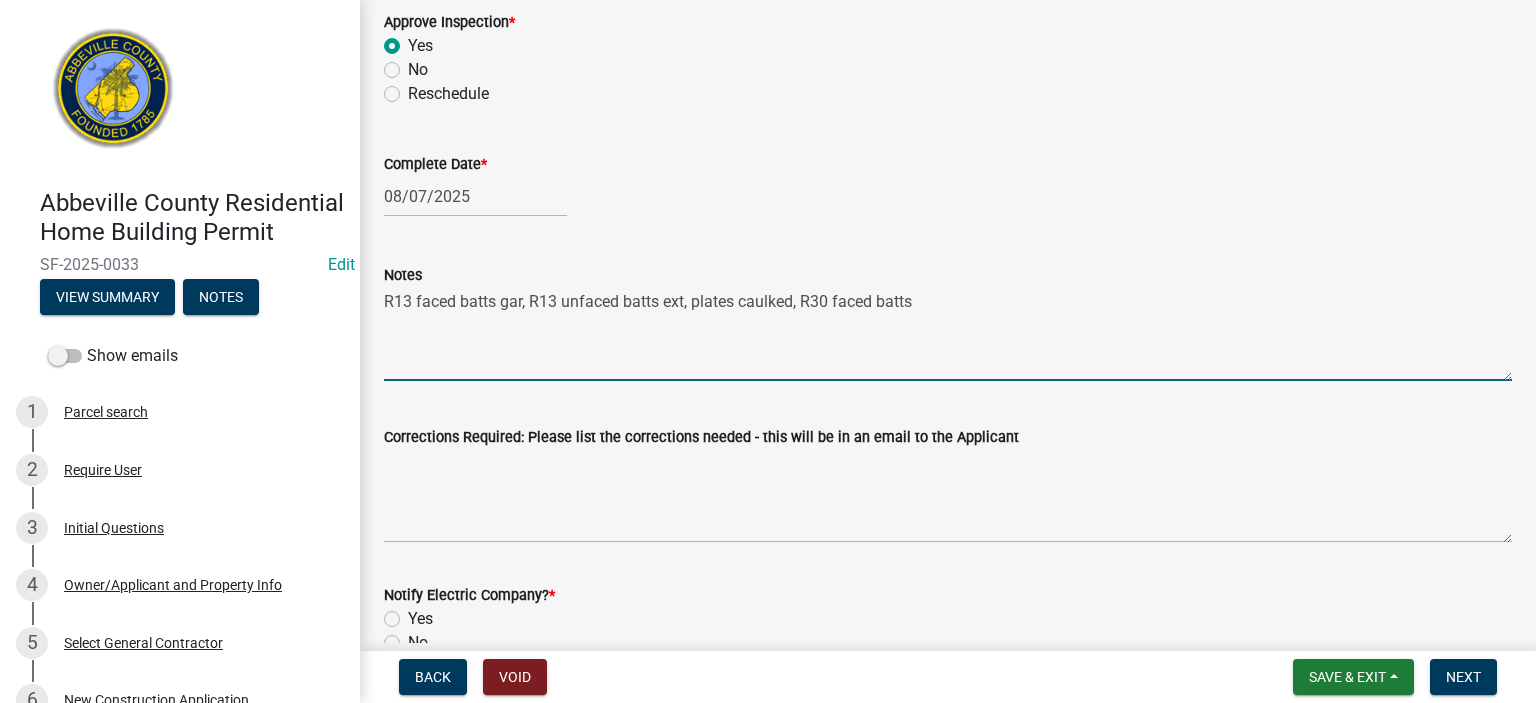 click on "R13 faced batts gar, R13 unfaced batts ext, plates caulked, R30 faced batts" at bounding box center [948, 334] 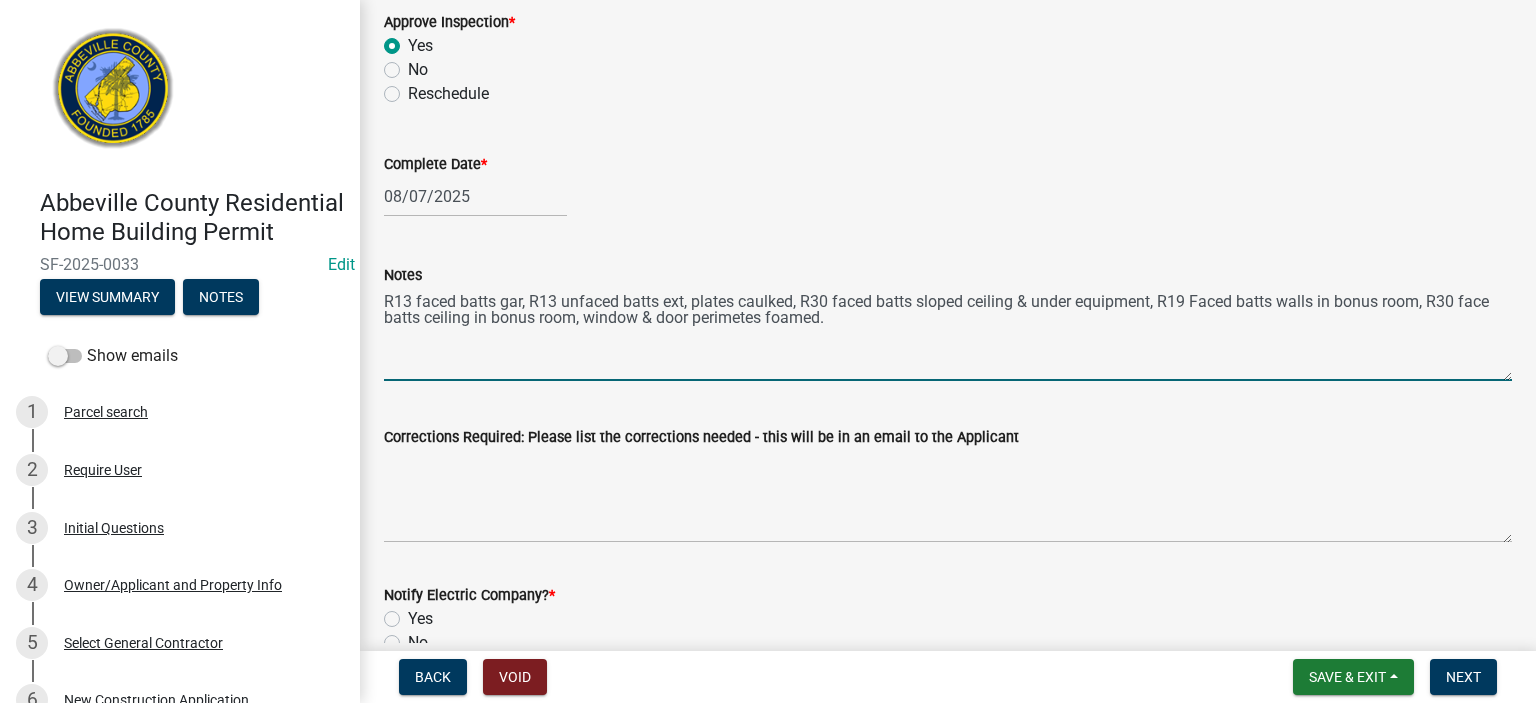 click on "R13 faced batts gar, R13 unfaced batts ext, plates caulked, R30 faced batts sloped ceiling & under equipment, R19 Faced batts walls in bonus room, R30 face batts ceiling in bonus room, window & door perimetes foamed." at bounding box center (948, 334) 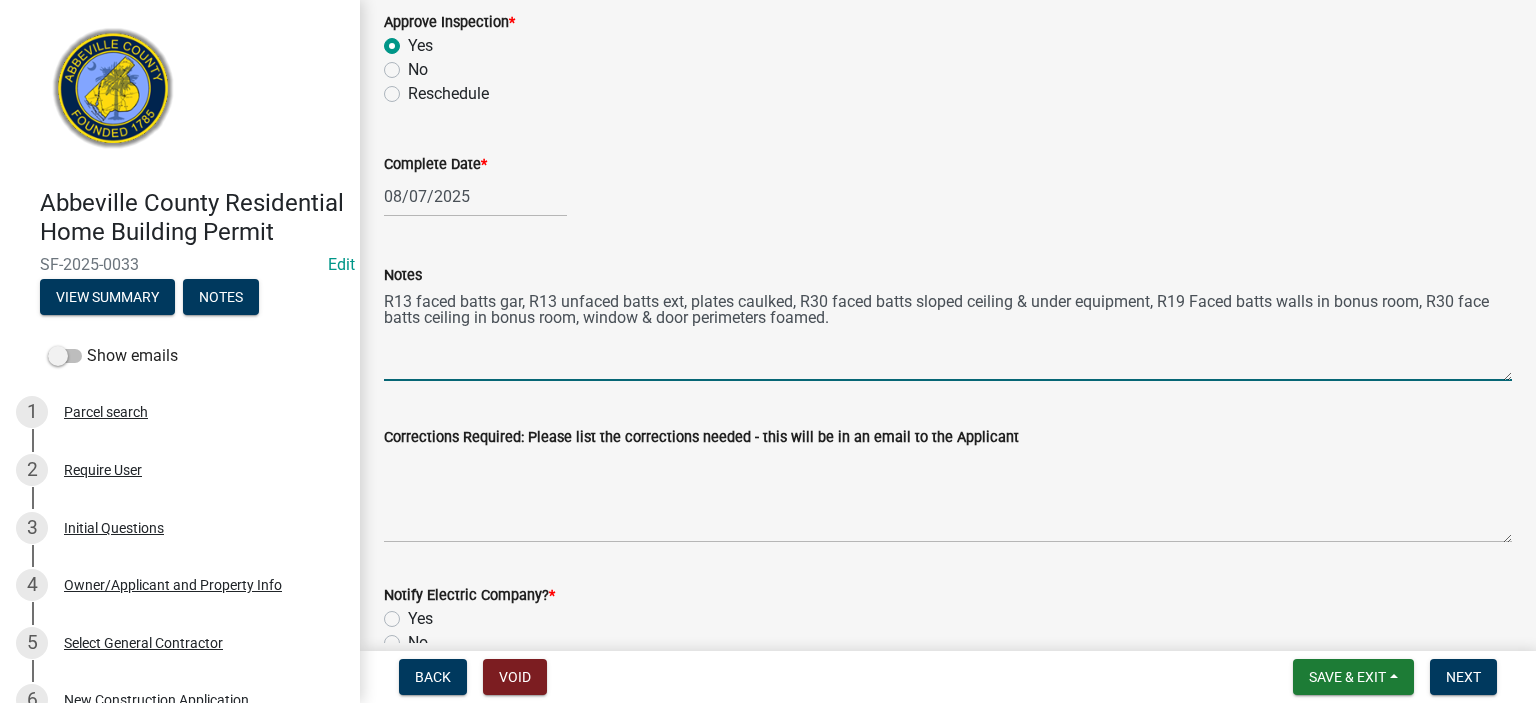 click on "R13 faced batts gar, R13 unfaced batts ext, plates caulked, R30 faced batts sloped ceiling & under equipment, R19 Faced batts walls in bonus room, R30 face batts ceiling in bonus room, window & door perimeters foamed." at bounding box center [948, 334] 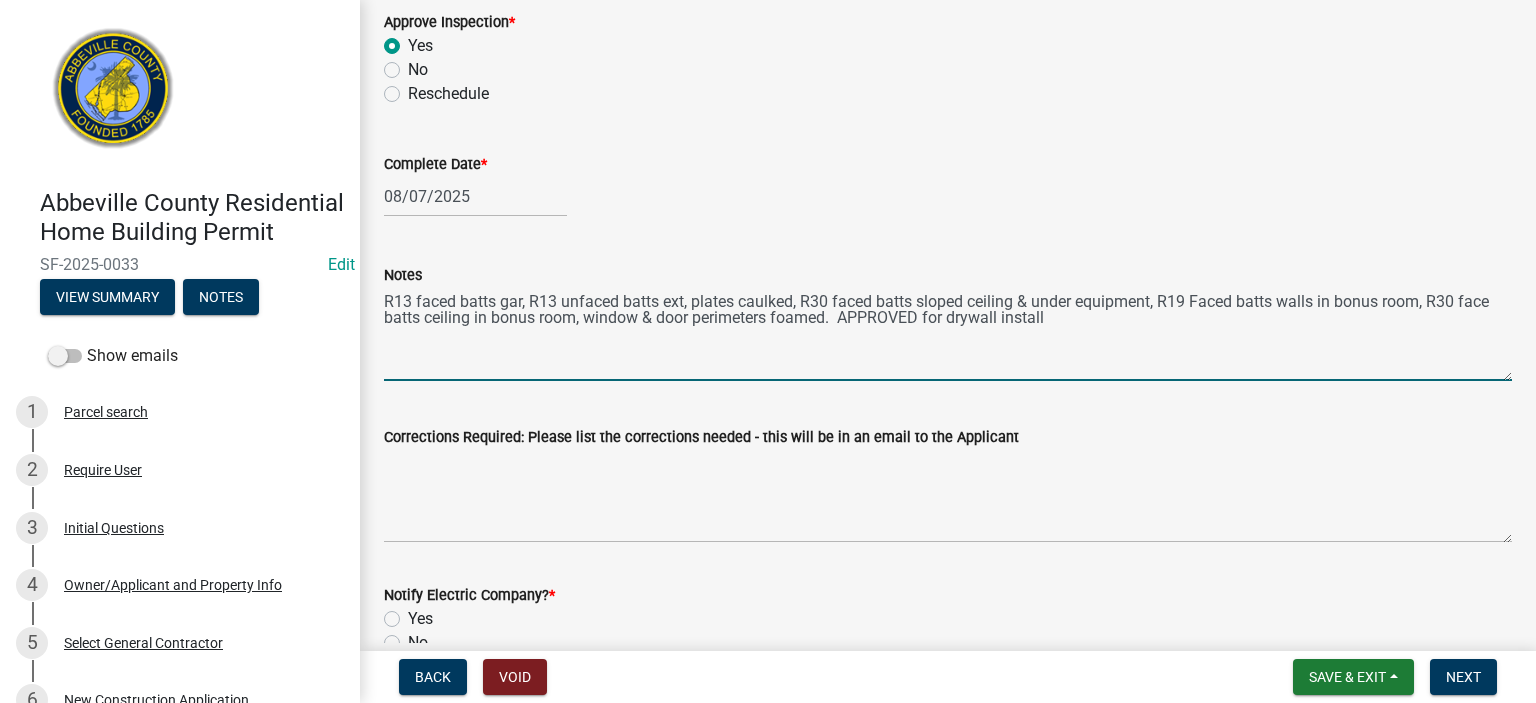 type on "R13 faced batts gar, R13 unfaced batts ext, plates caulked, R30 faced batts sloped ceiling & under equipment, R19 Faced batts walls in bonus room, R30 face batts ceiling in bonus room, window & door perimeters foamed.  APPROVED for drywall install" 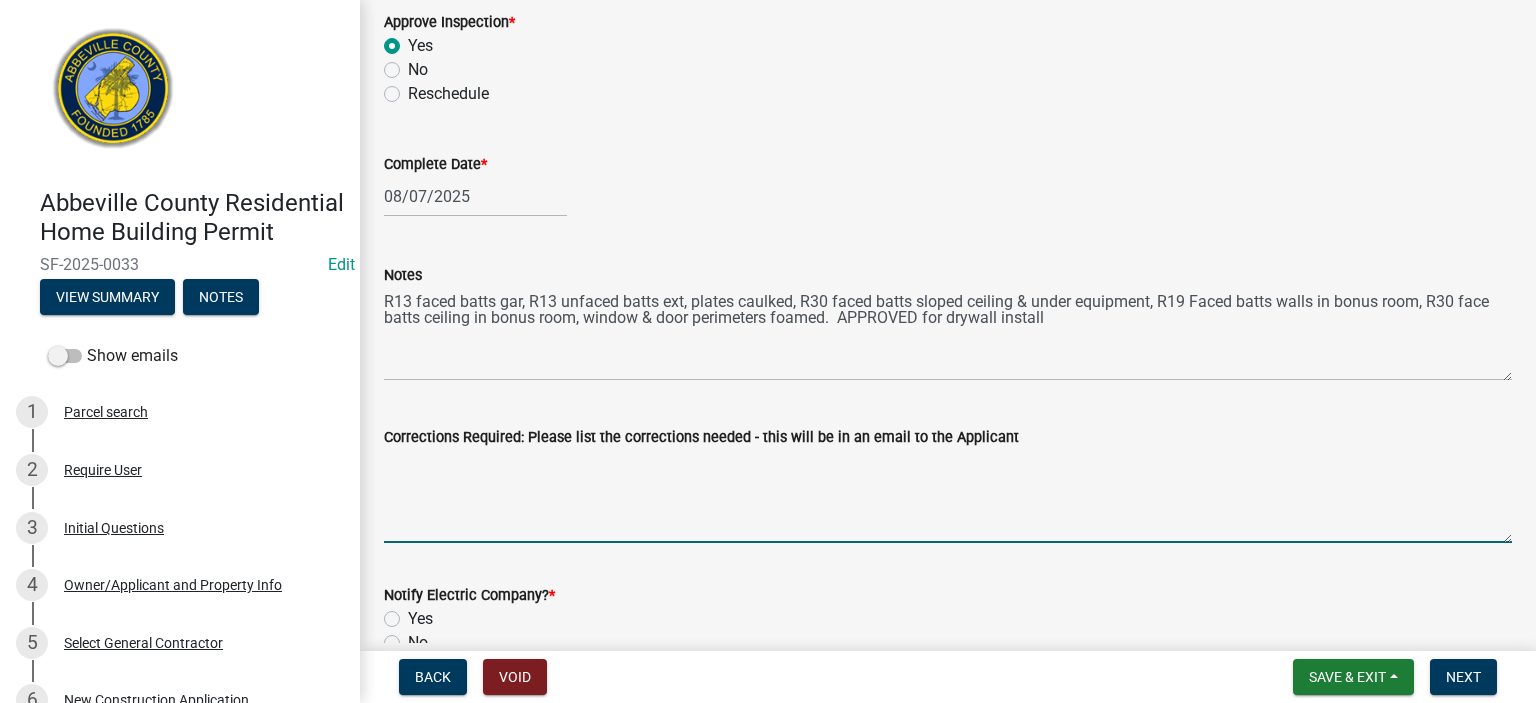 click on "Corrections Required: Please list the corrections needed - this will be in an email to the Applicant" at bounding box center [948, 496] 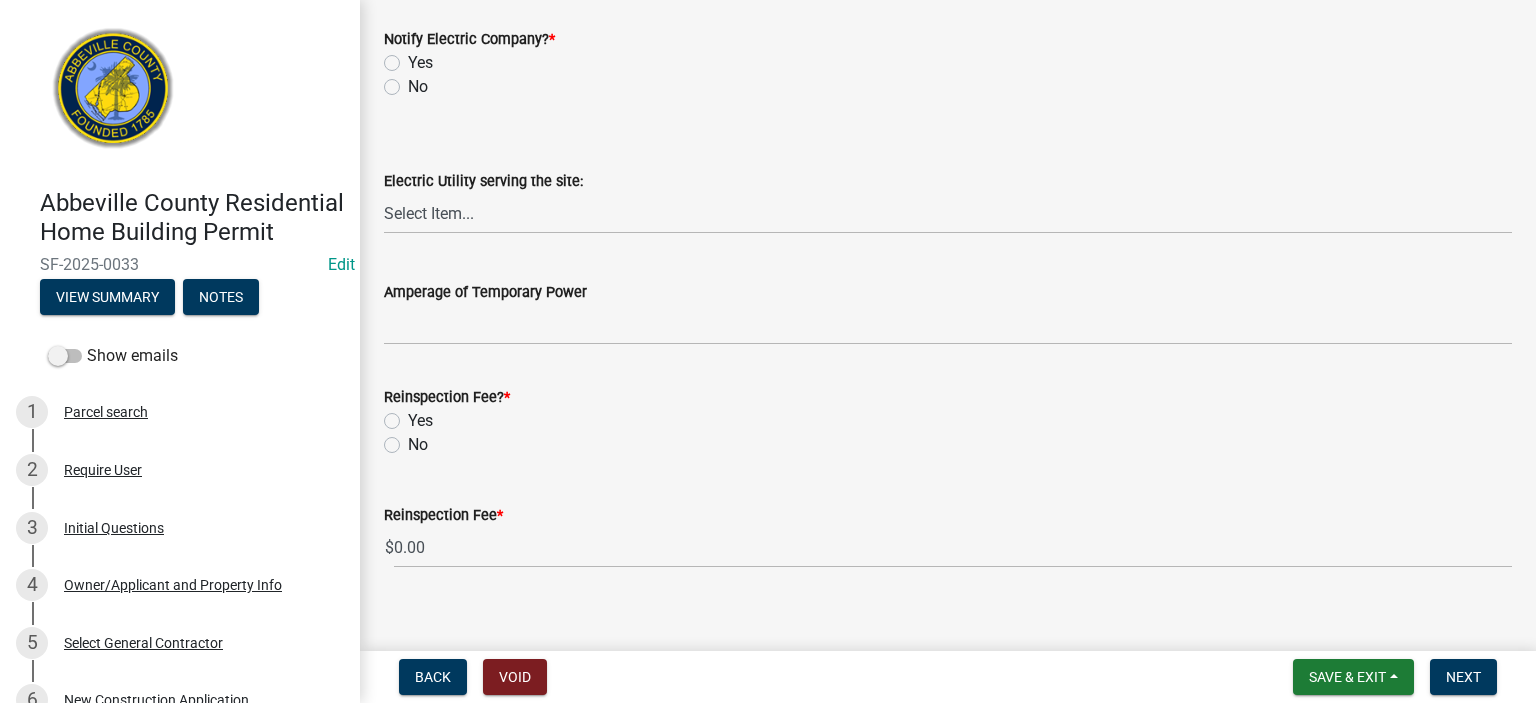 scroll, scrollTop: 1160, scrollLeft: 0, axis: vertical 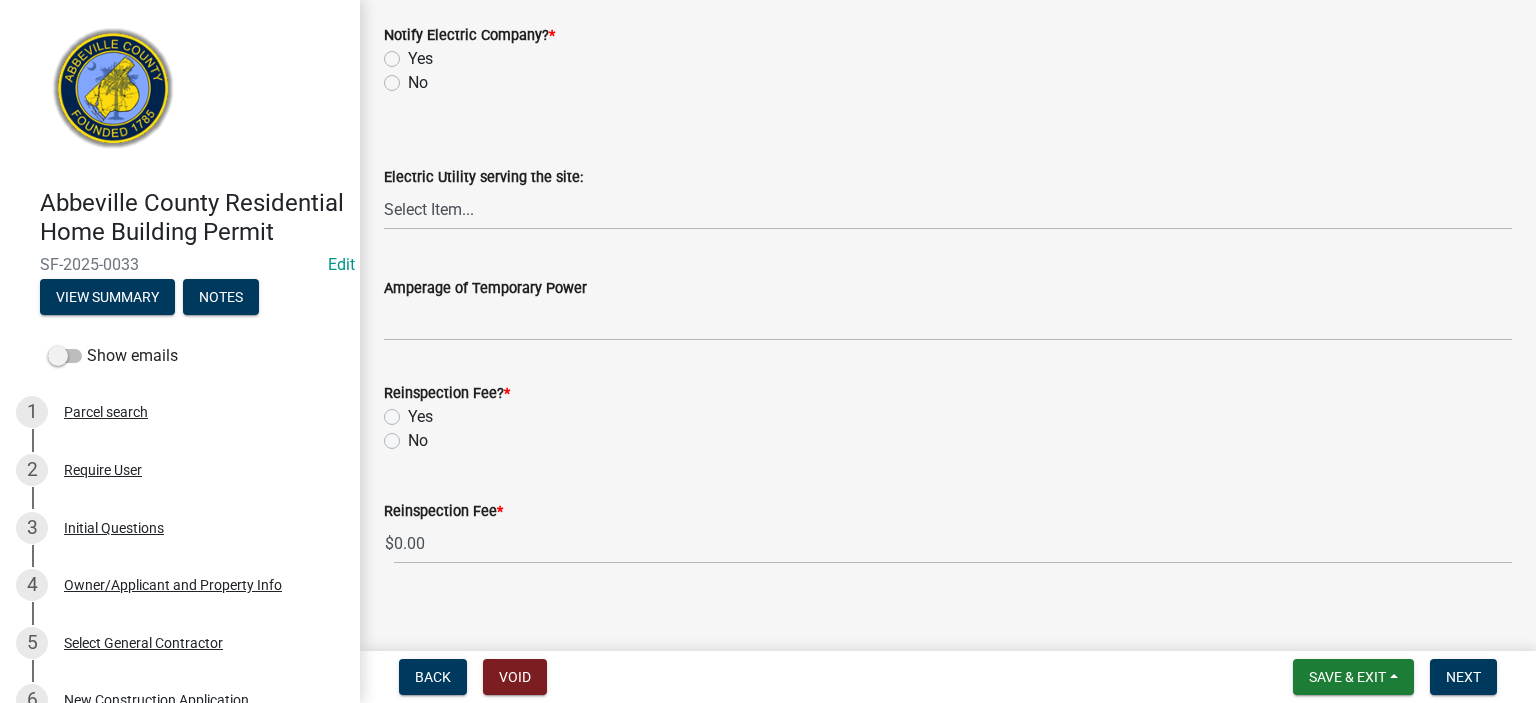 type on "none" 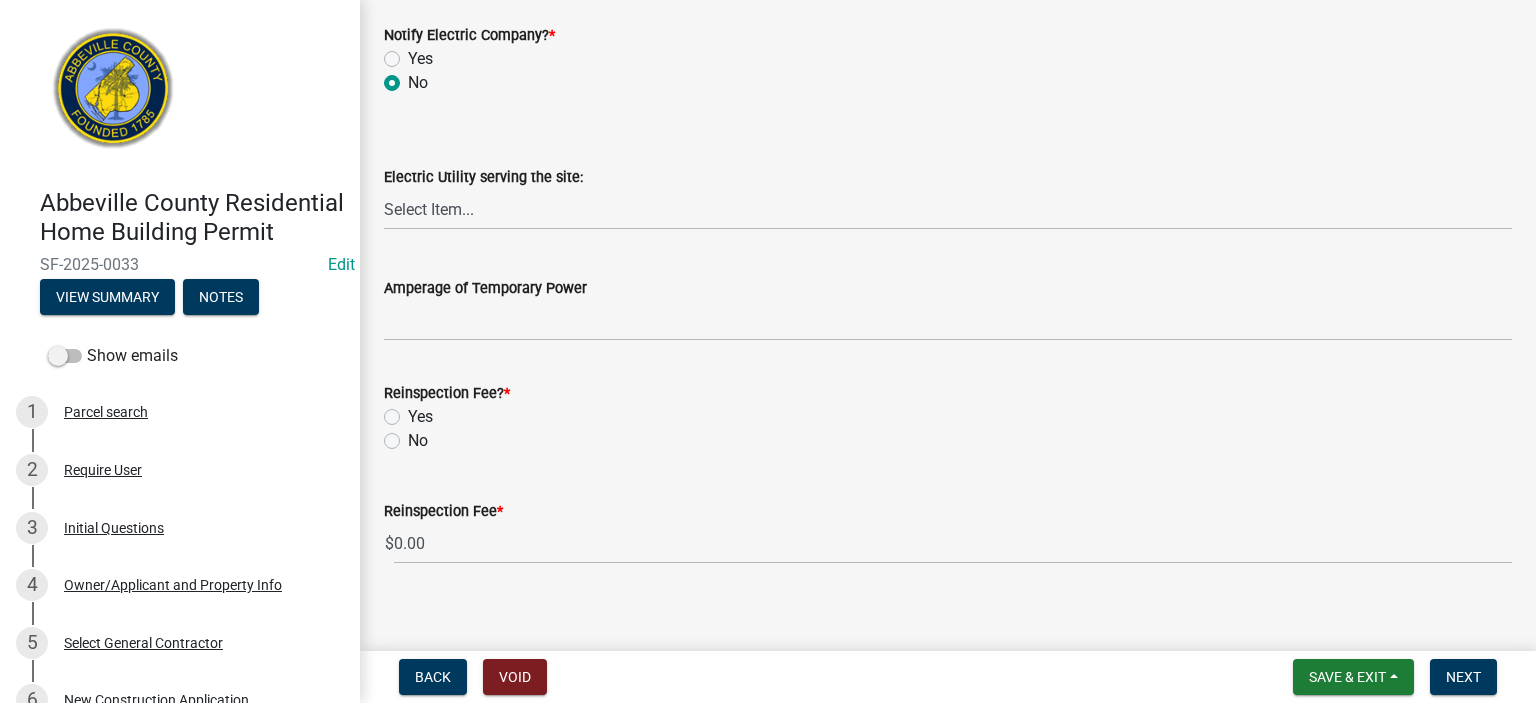 radio on "true" 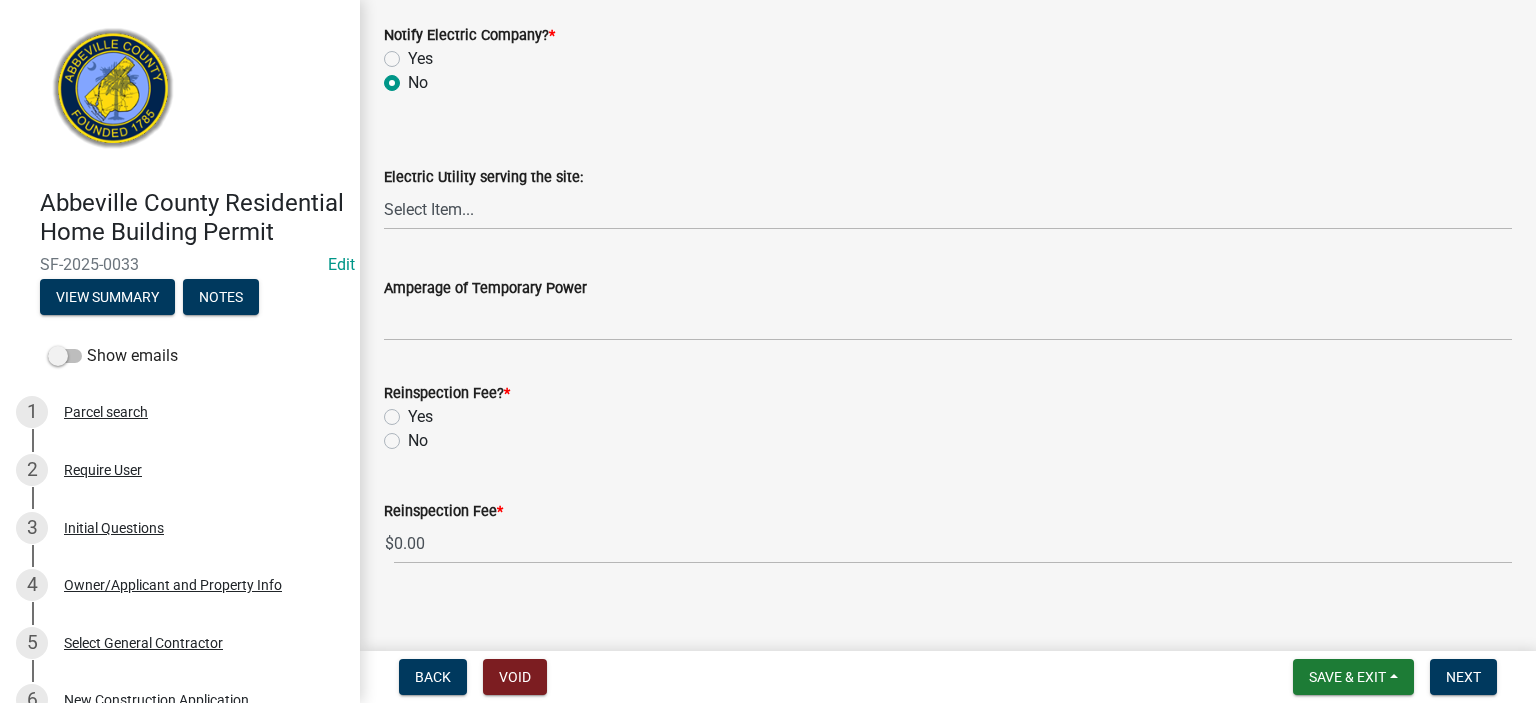 click on "No" 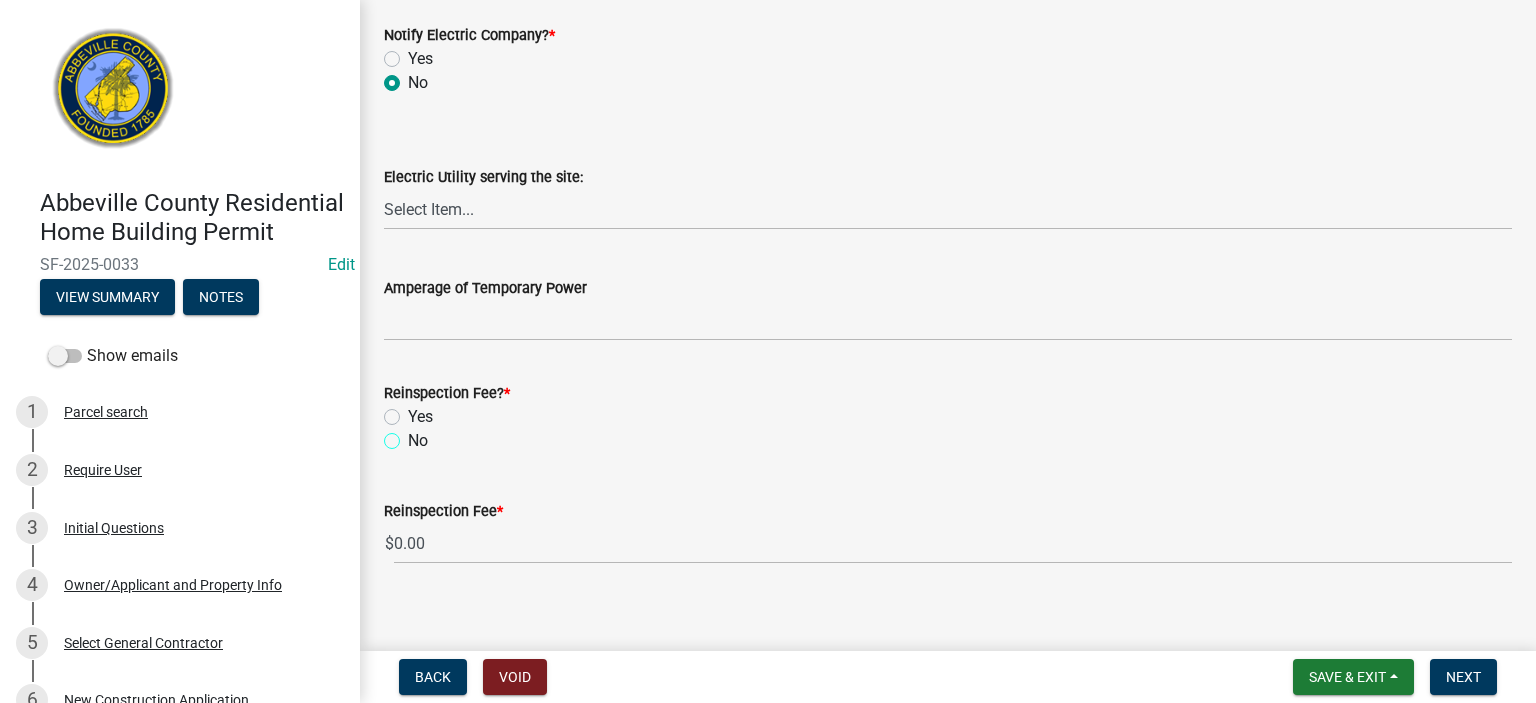 click on "No" at bounding box center (414, 435) 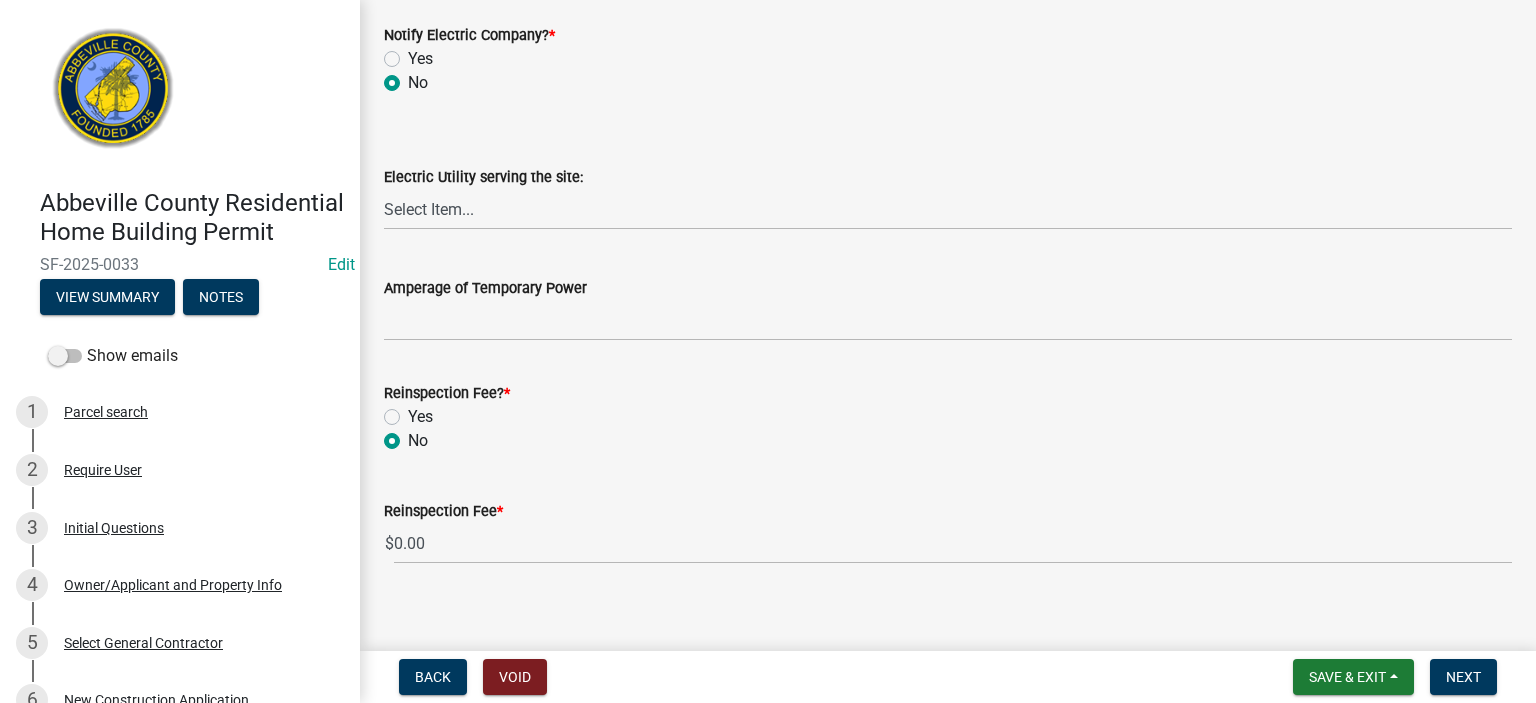 radio on "true" 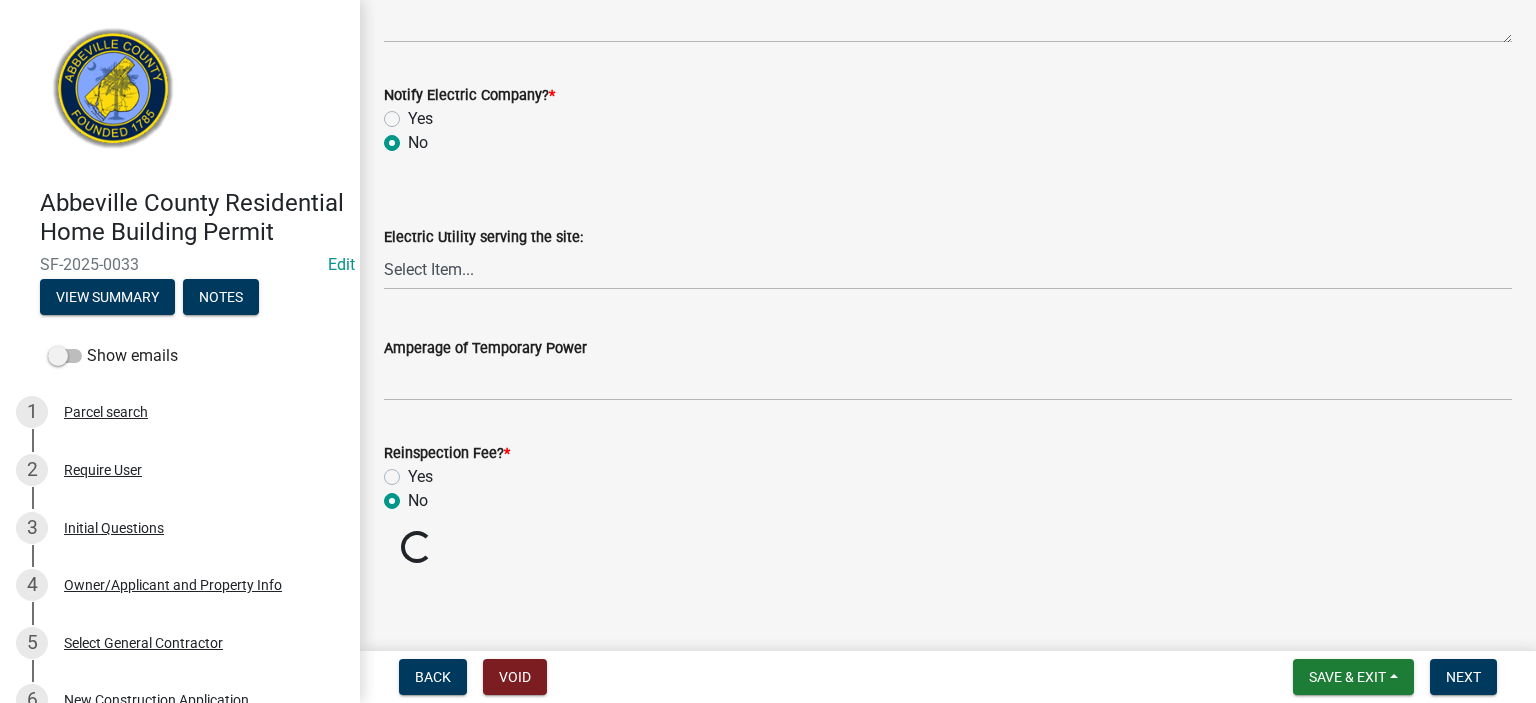 scroll, scrollTop: 1160, scrollLeft: 0, axis: vertical 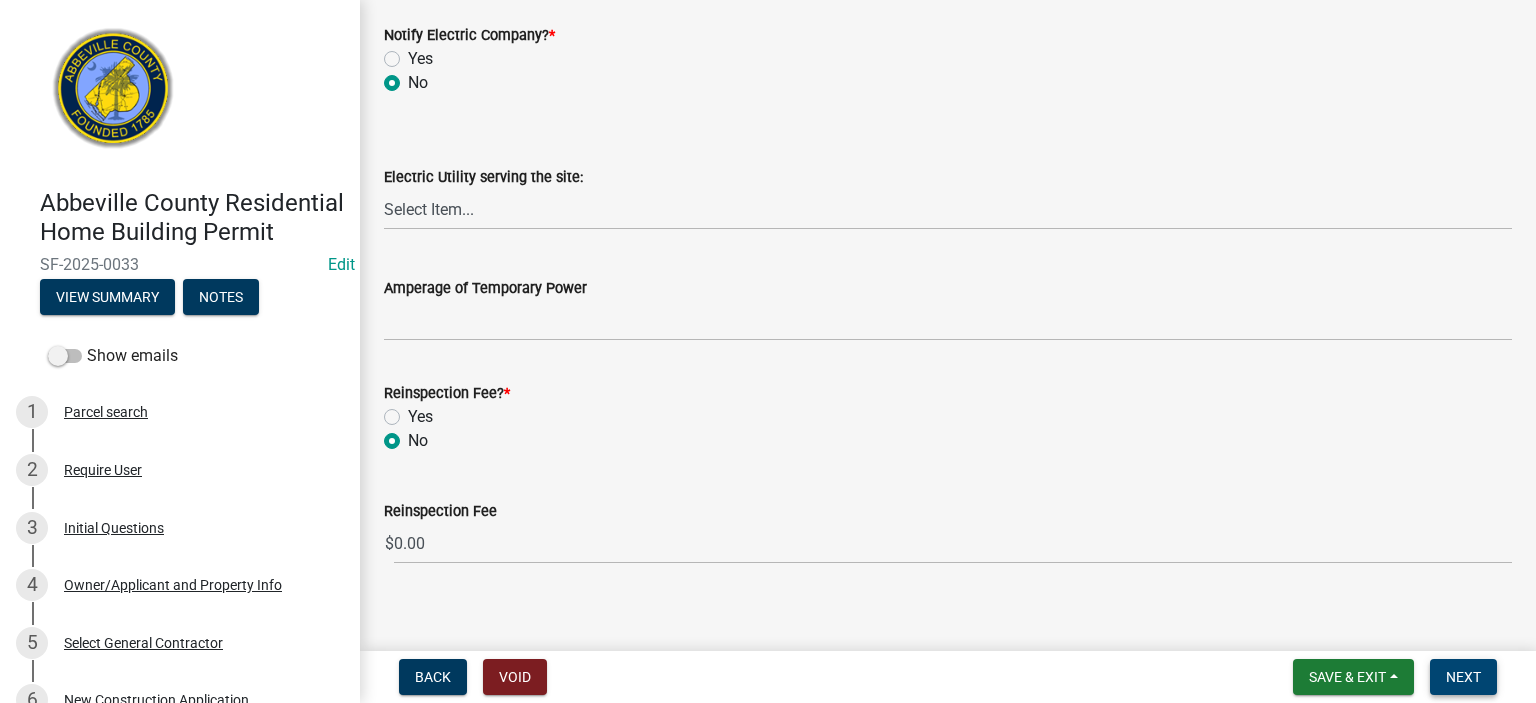 click on "Next" at bounding box center [1463, 677] 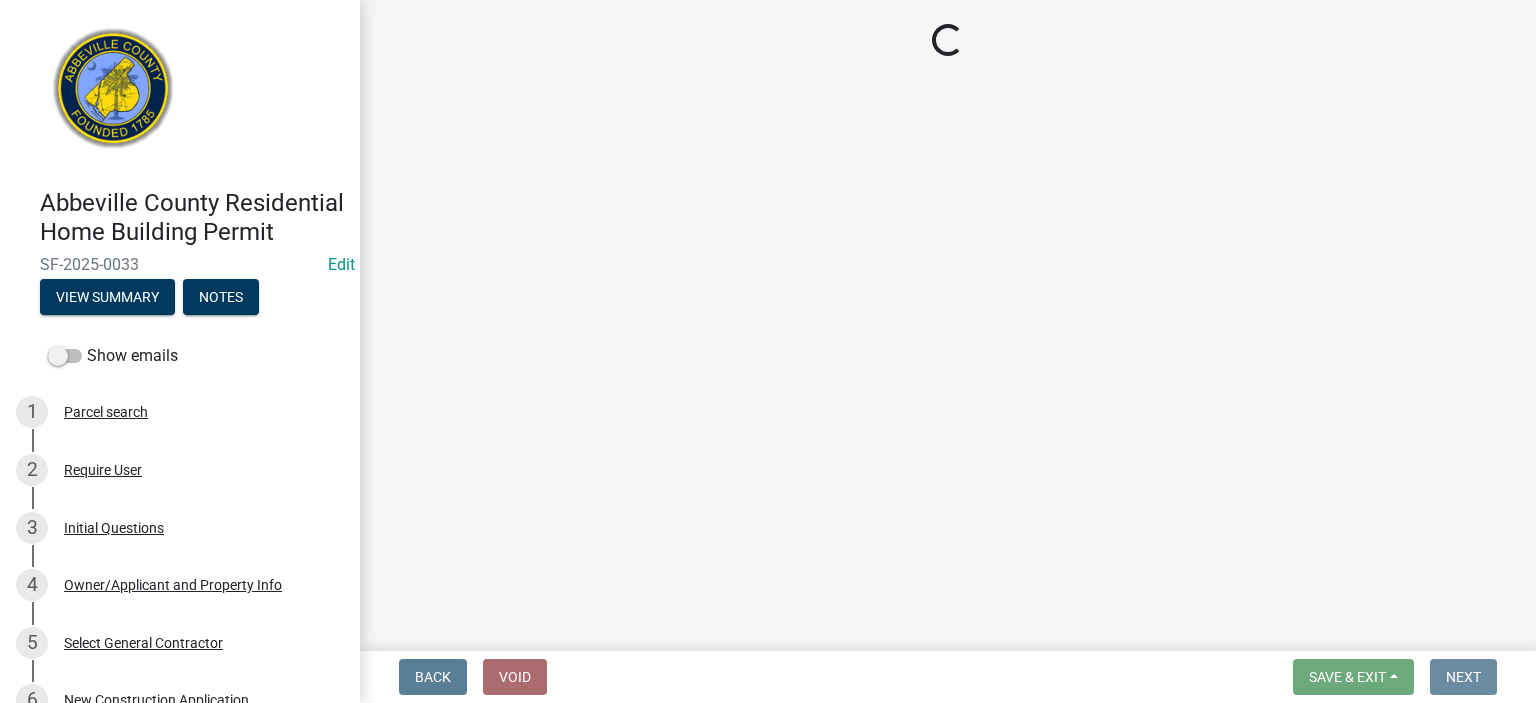scroll, scrollTop: 0, scrollLeft: 0, axis: both 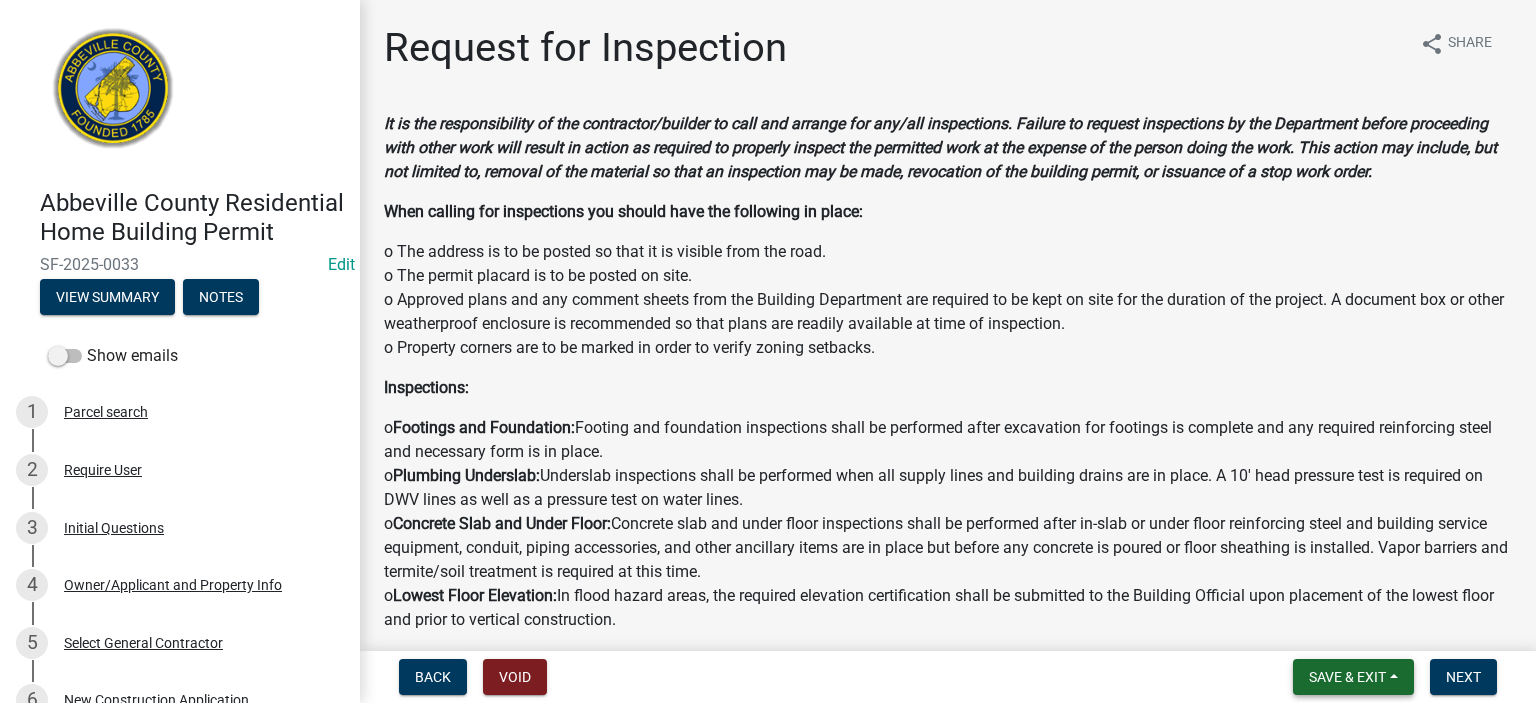 click on "Save & Exit" at bounding box center (1353, 677) 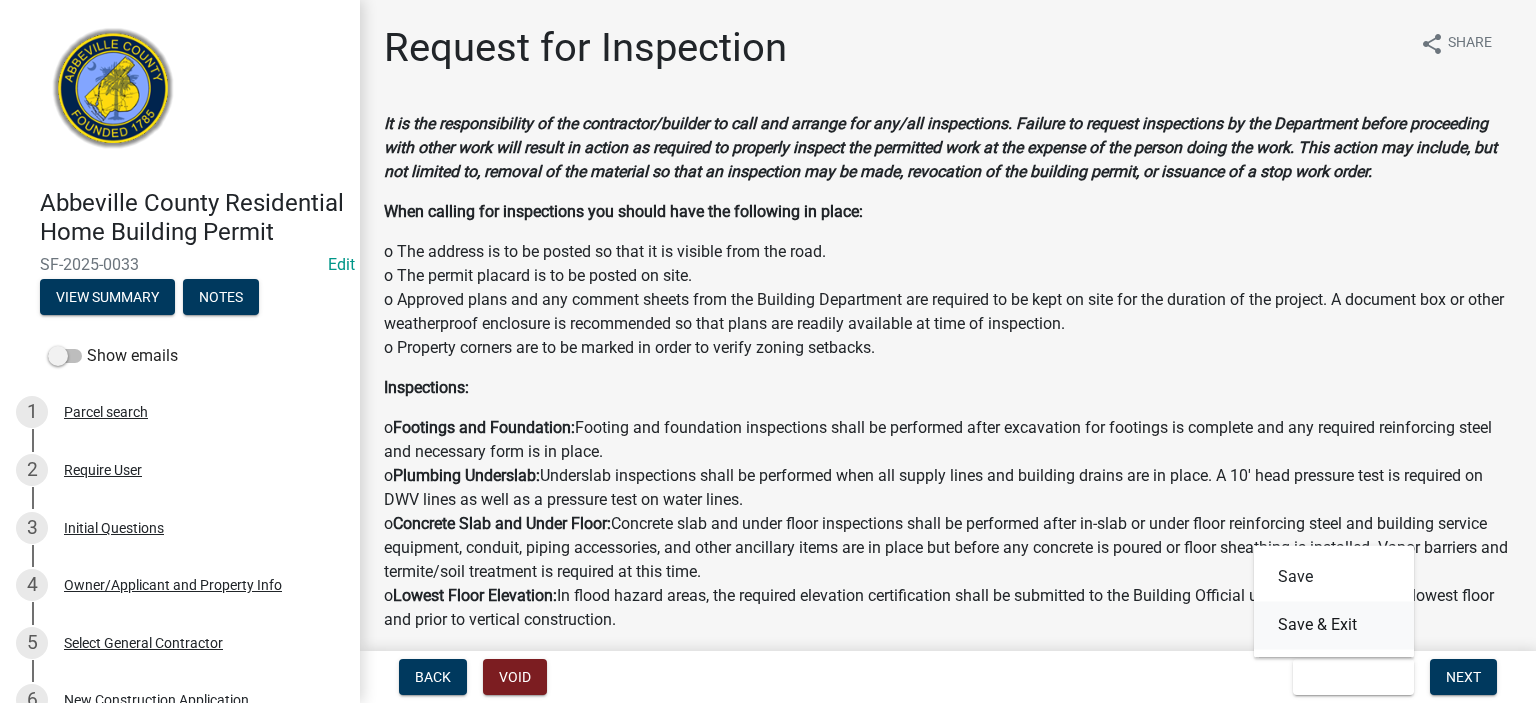 click on "Save & Exit" at bounding box center (1334, 625) 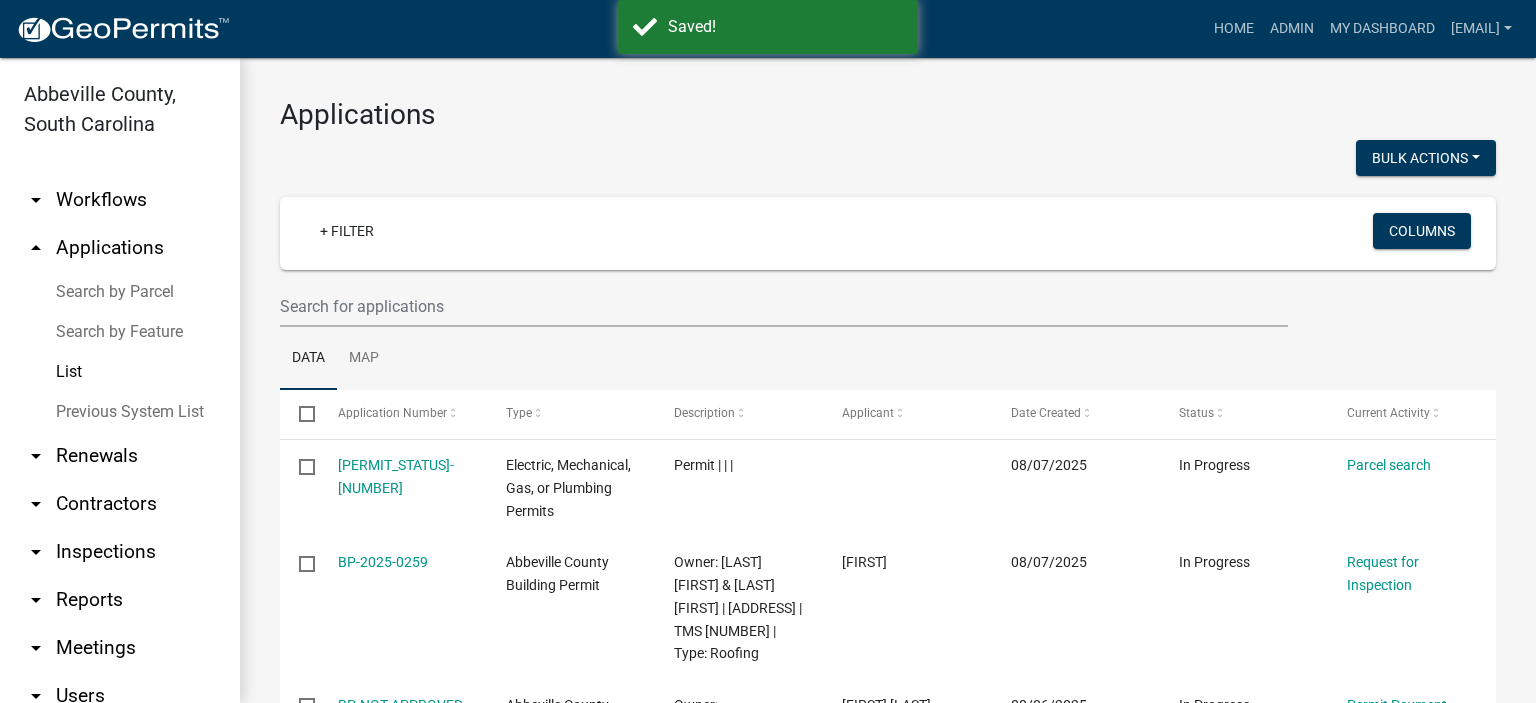 click on "List" at bounding box center (120, 372) 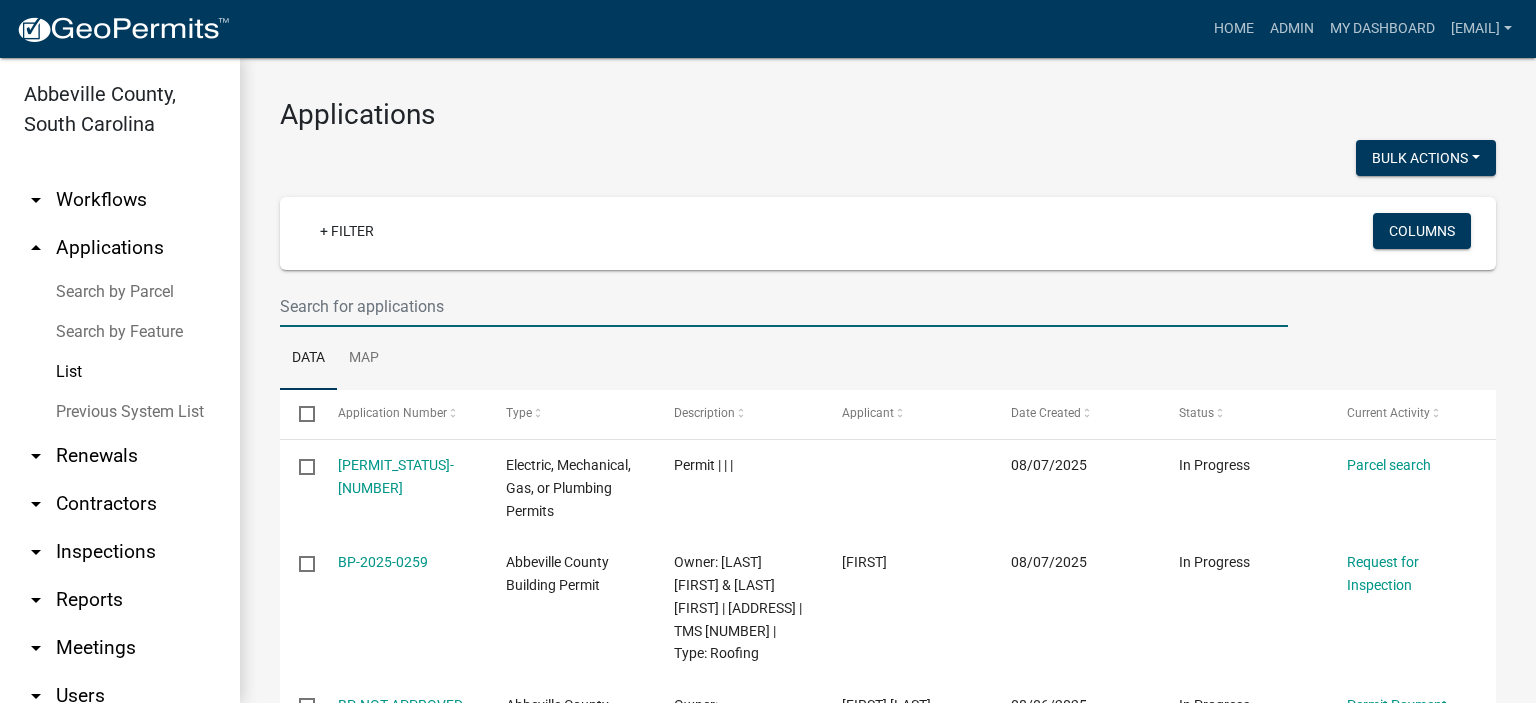 click at bounding box center (784, 306) 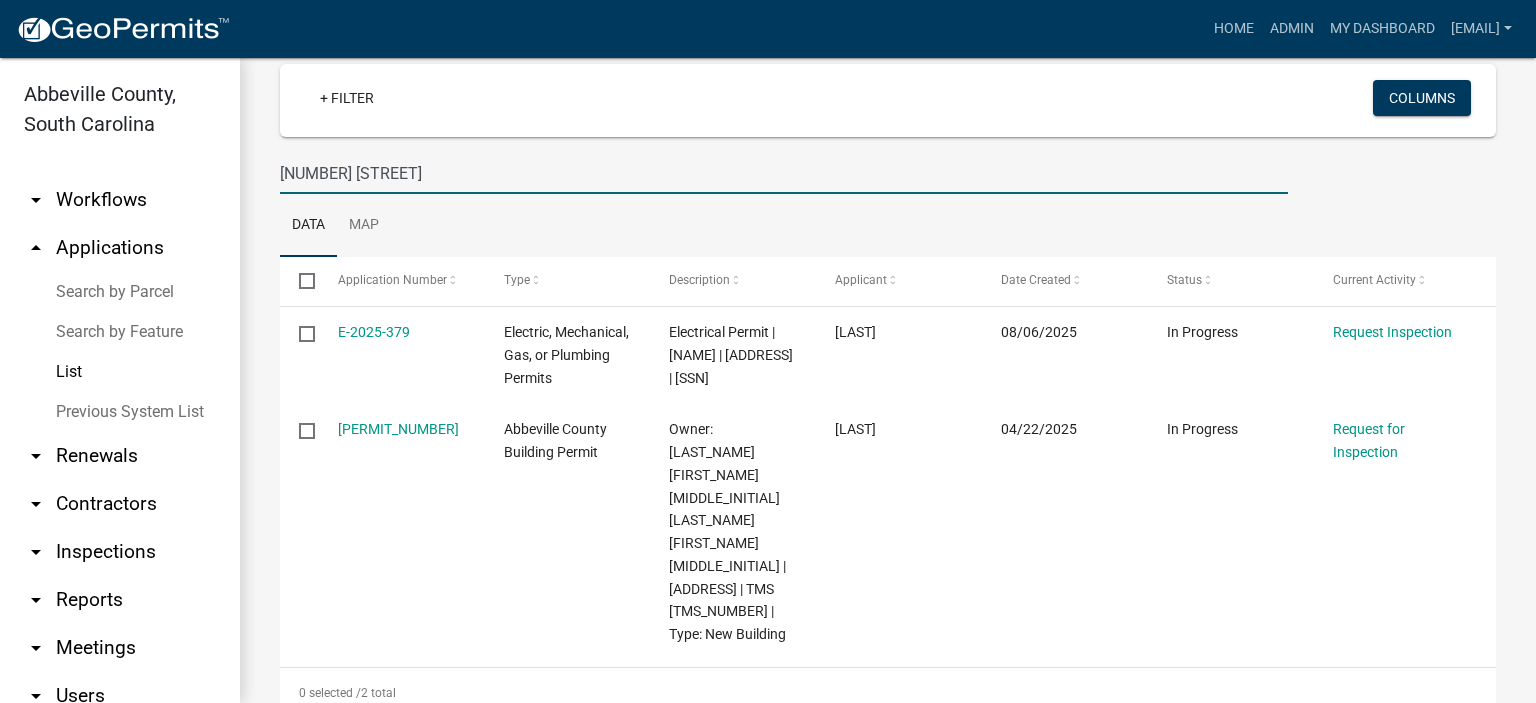 scroll, scrollTop: 164, scrollLeft: 0, axis: vertical 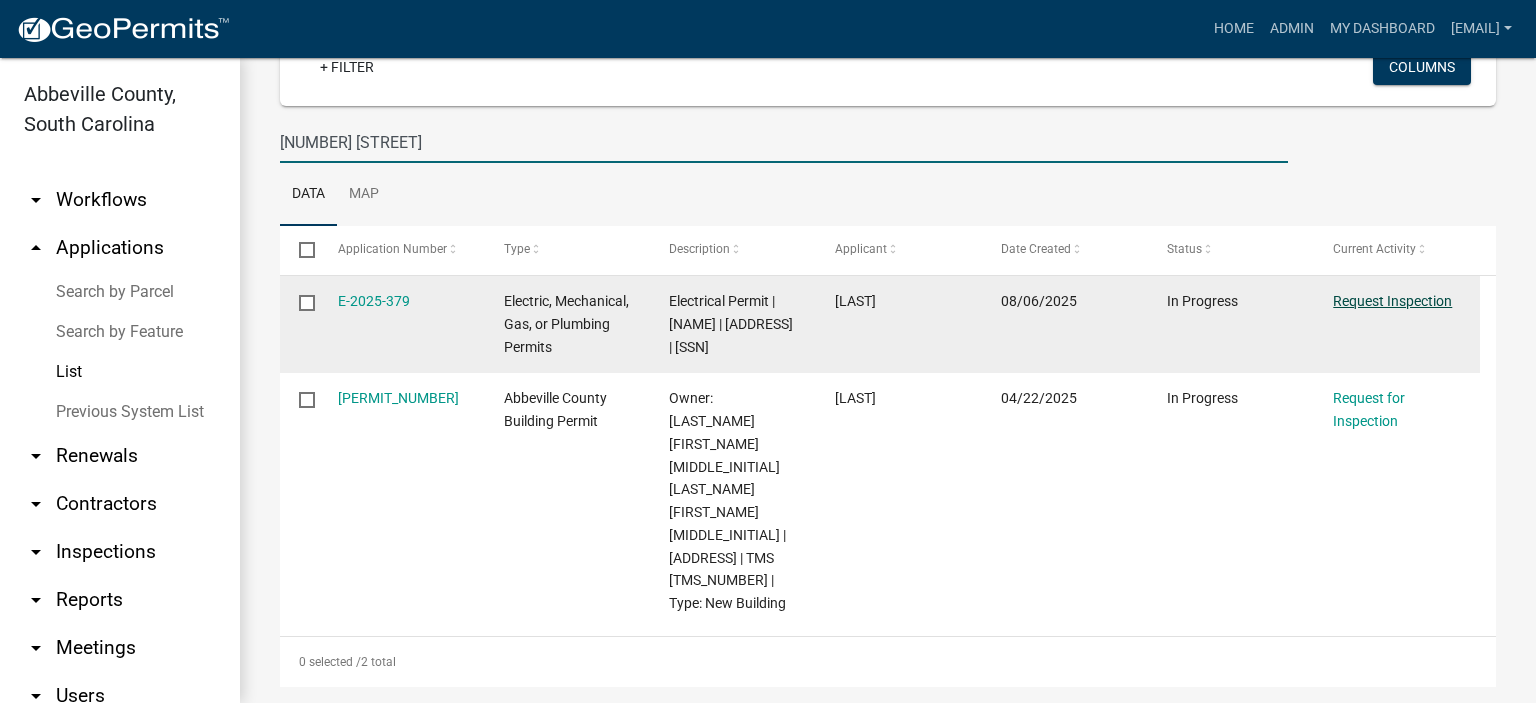 type on "[NUMBER] [STREET]" 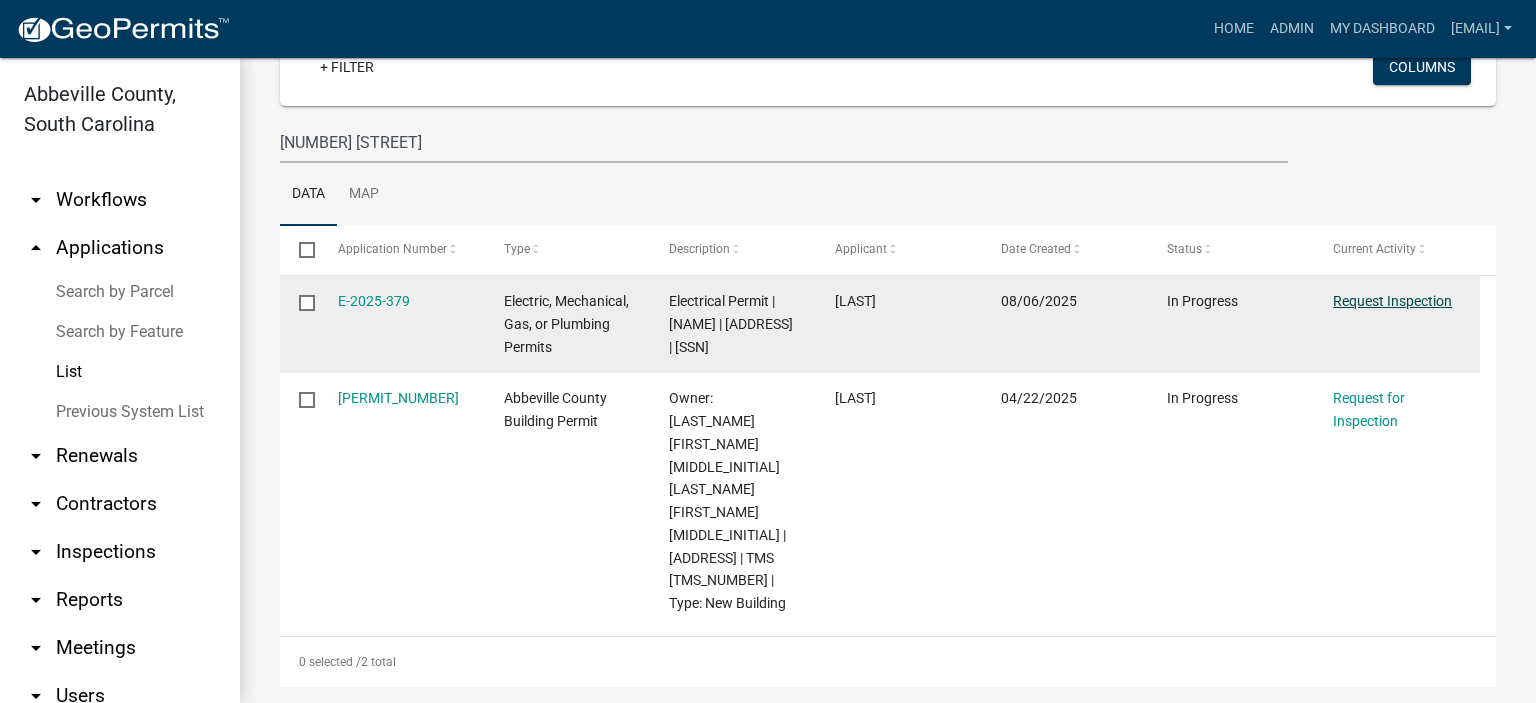 click on "Request Inspection" 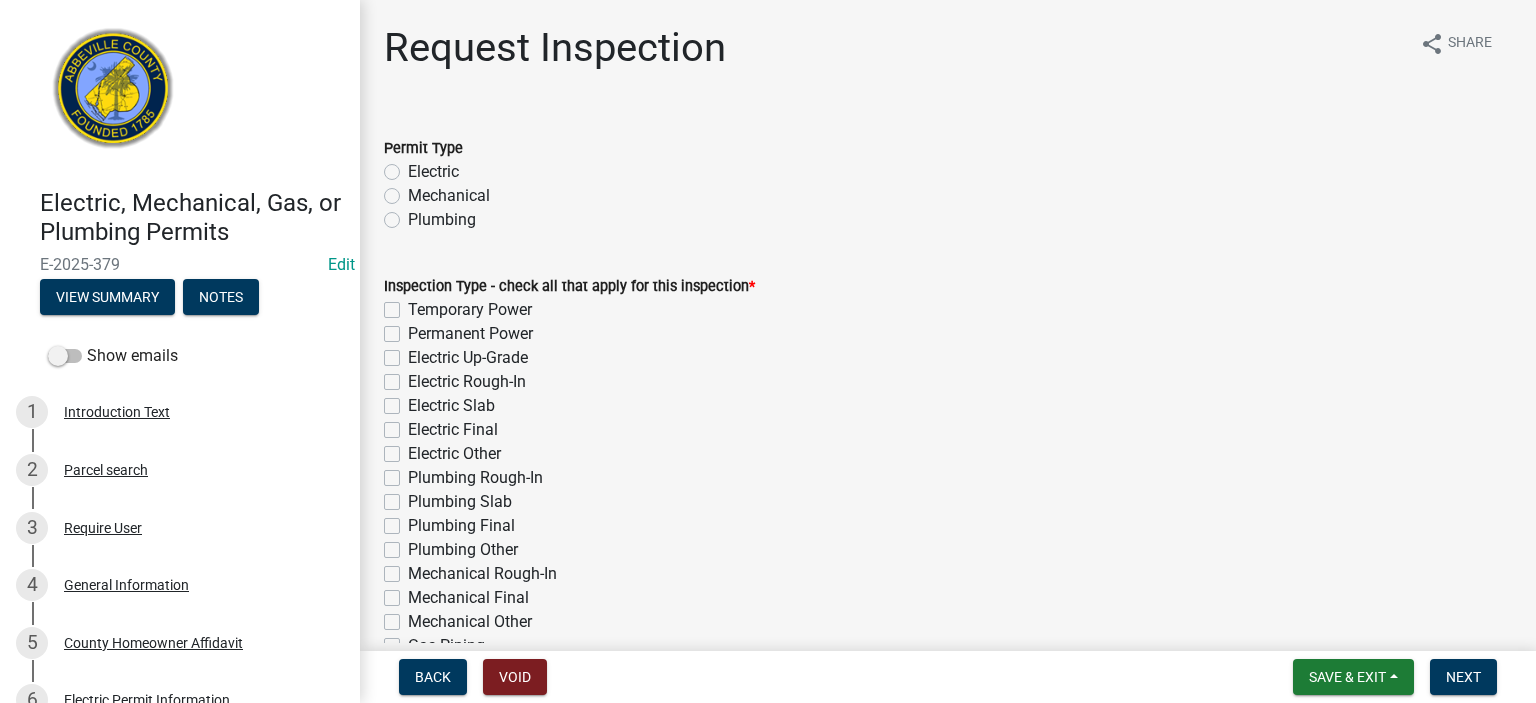 click on "Electric" 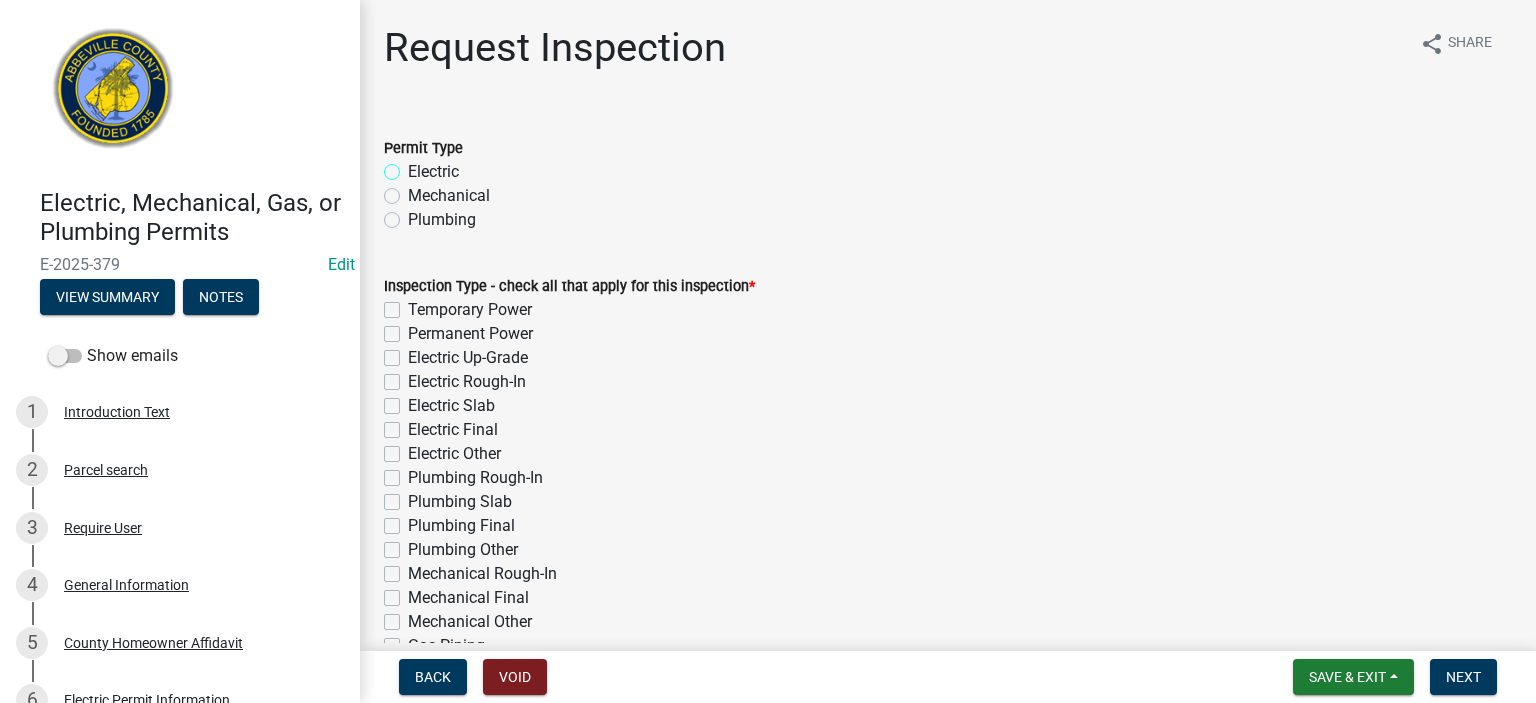 click on "Electric" at bounding box center (414, 166) 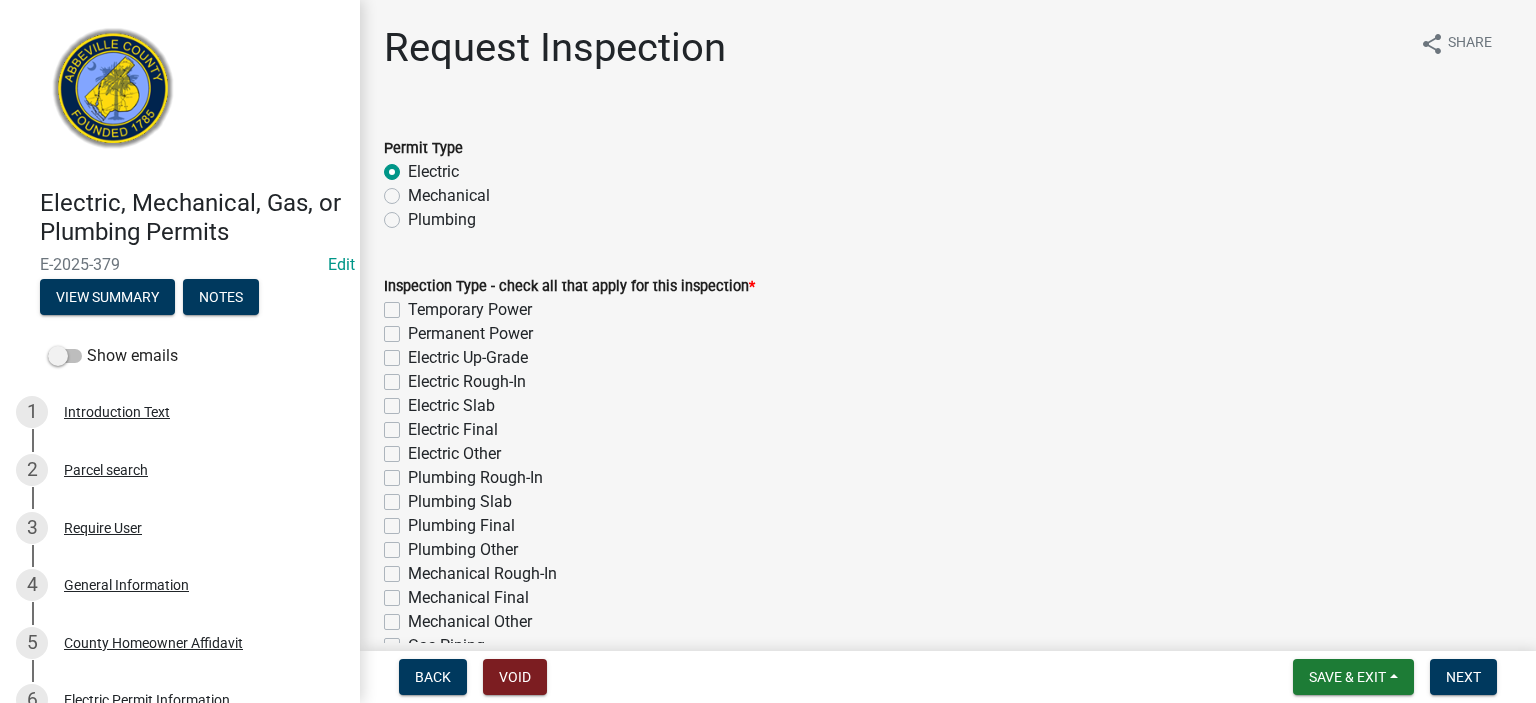 radio on "true" 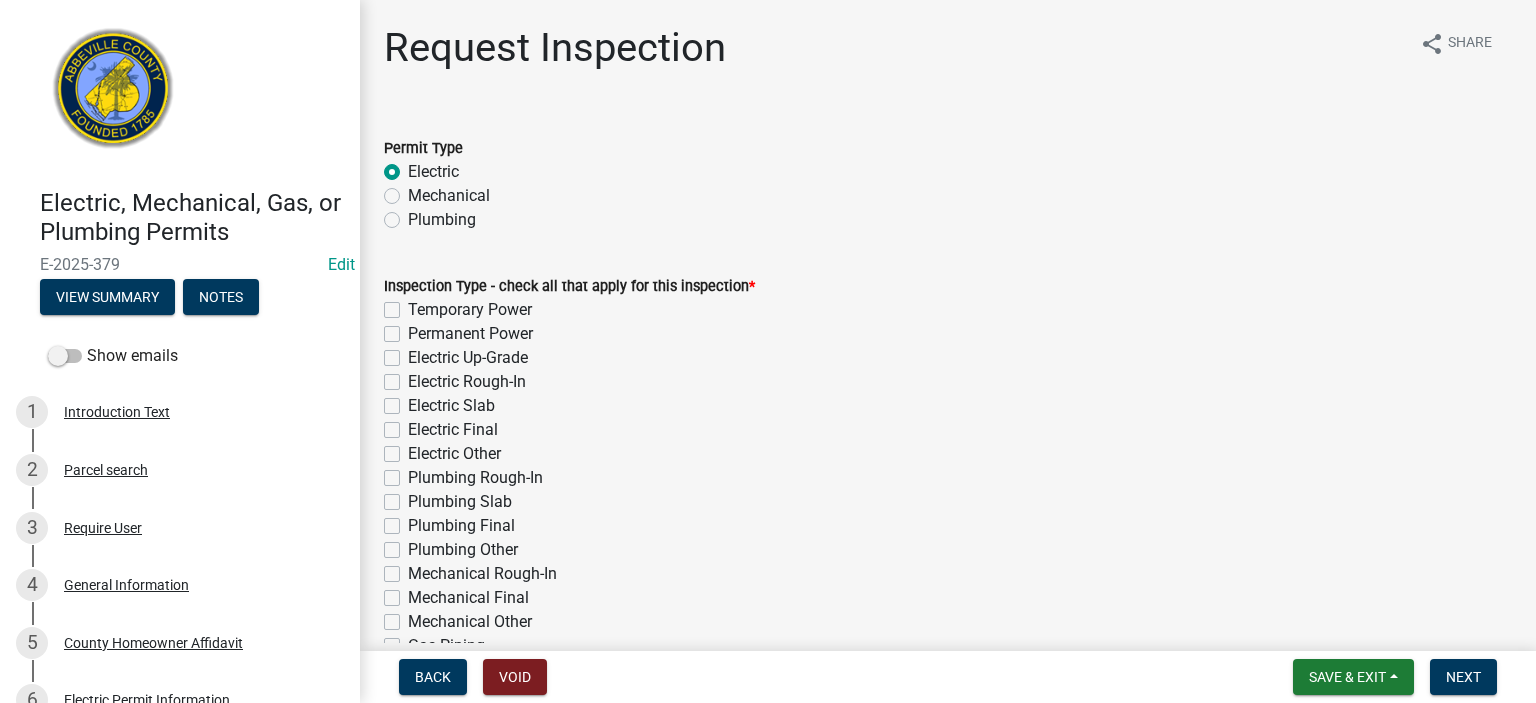 click on "Permanent Power" 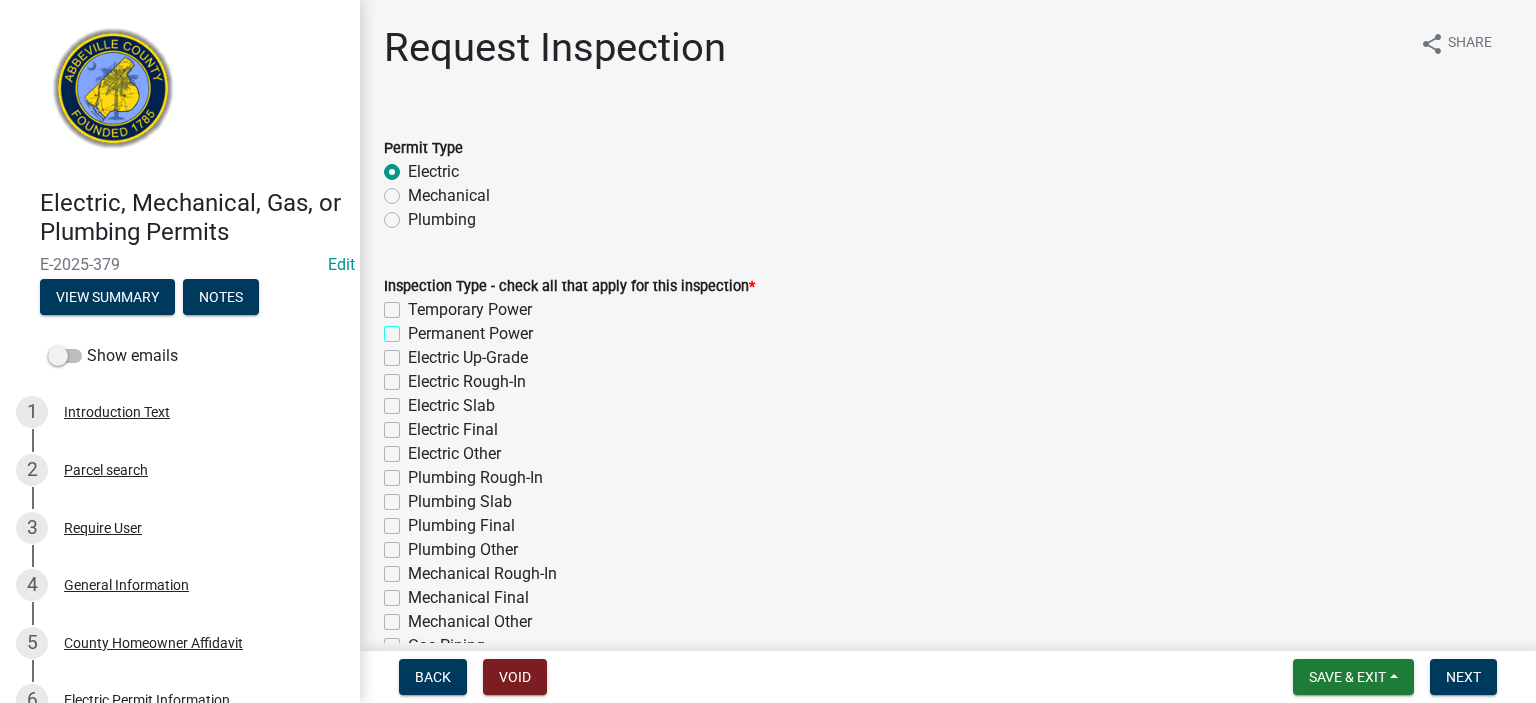 click on "Permanent Power" at bounding box center [414, 328] 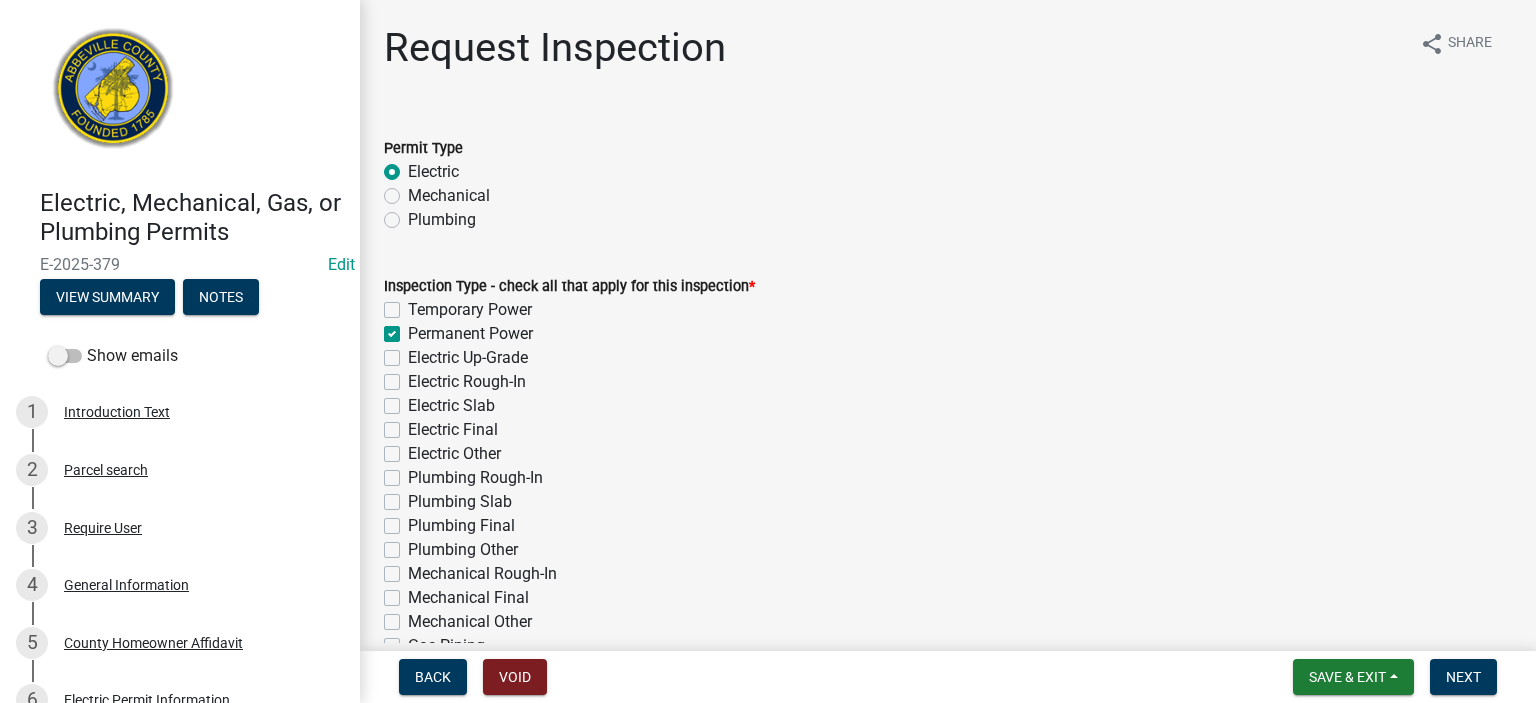 checkbox on "false" 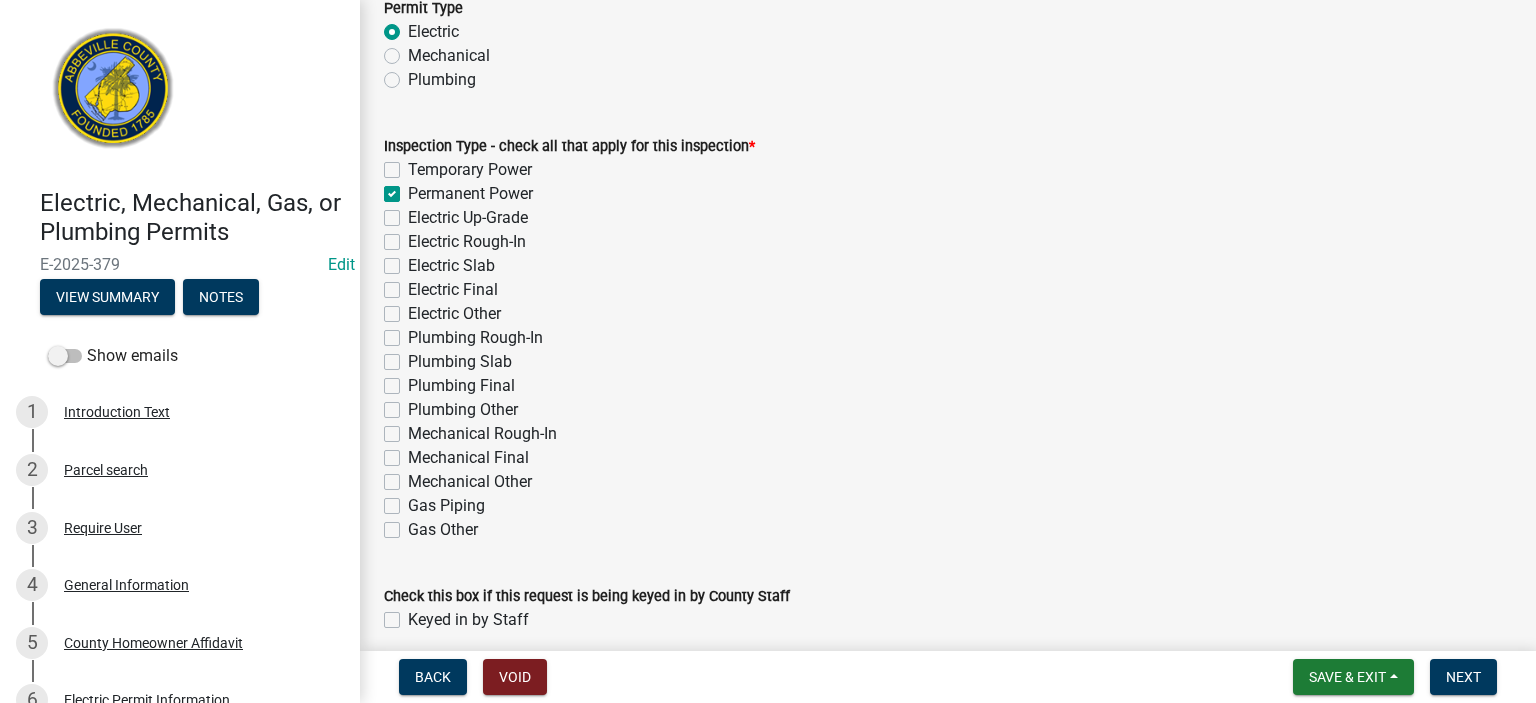 scroll, scrollTop: 224, scrollLeft: 0, axis: vertical 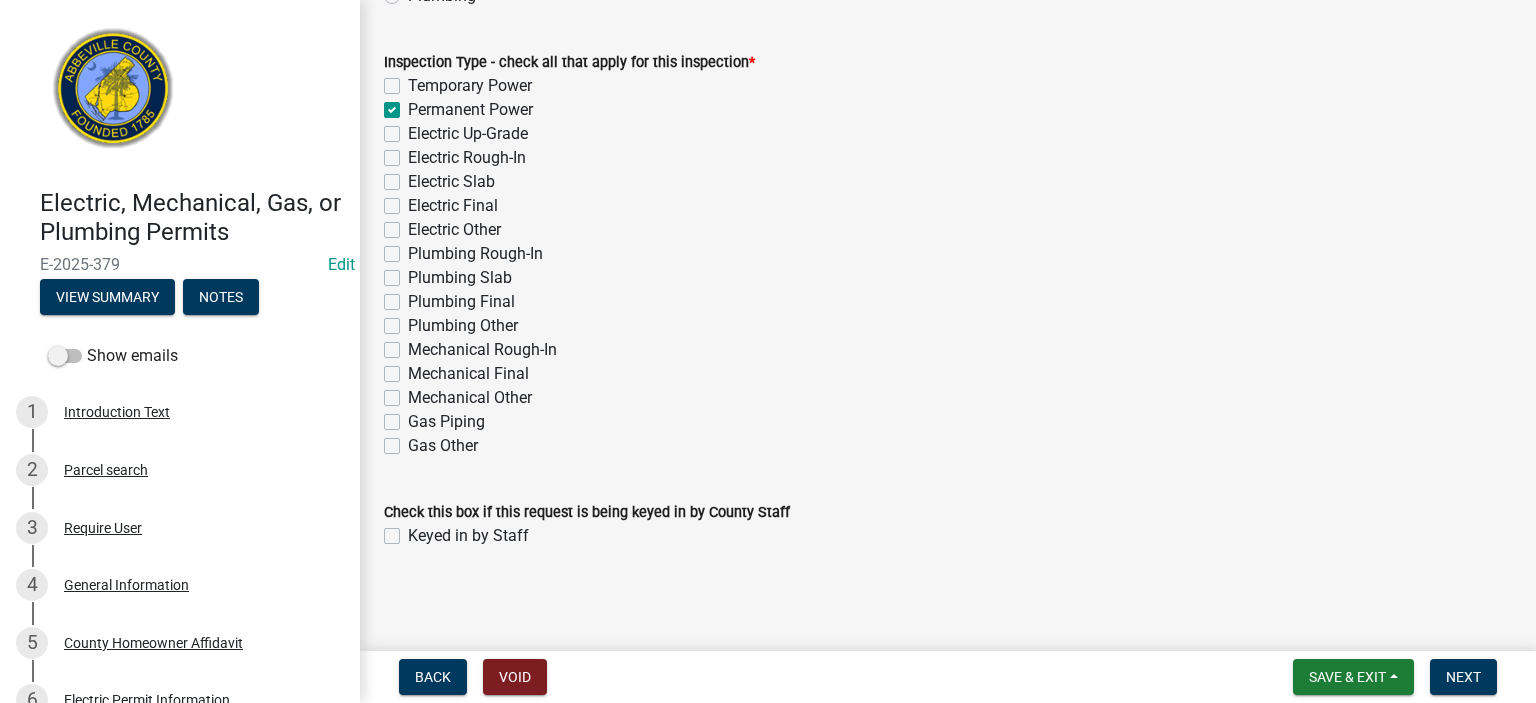click on "Keyed in by Staff" 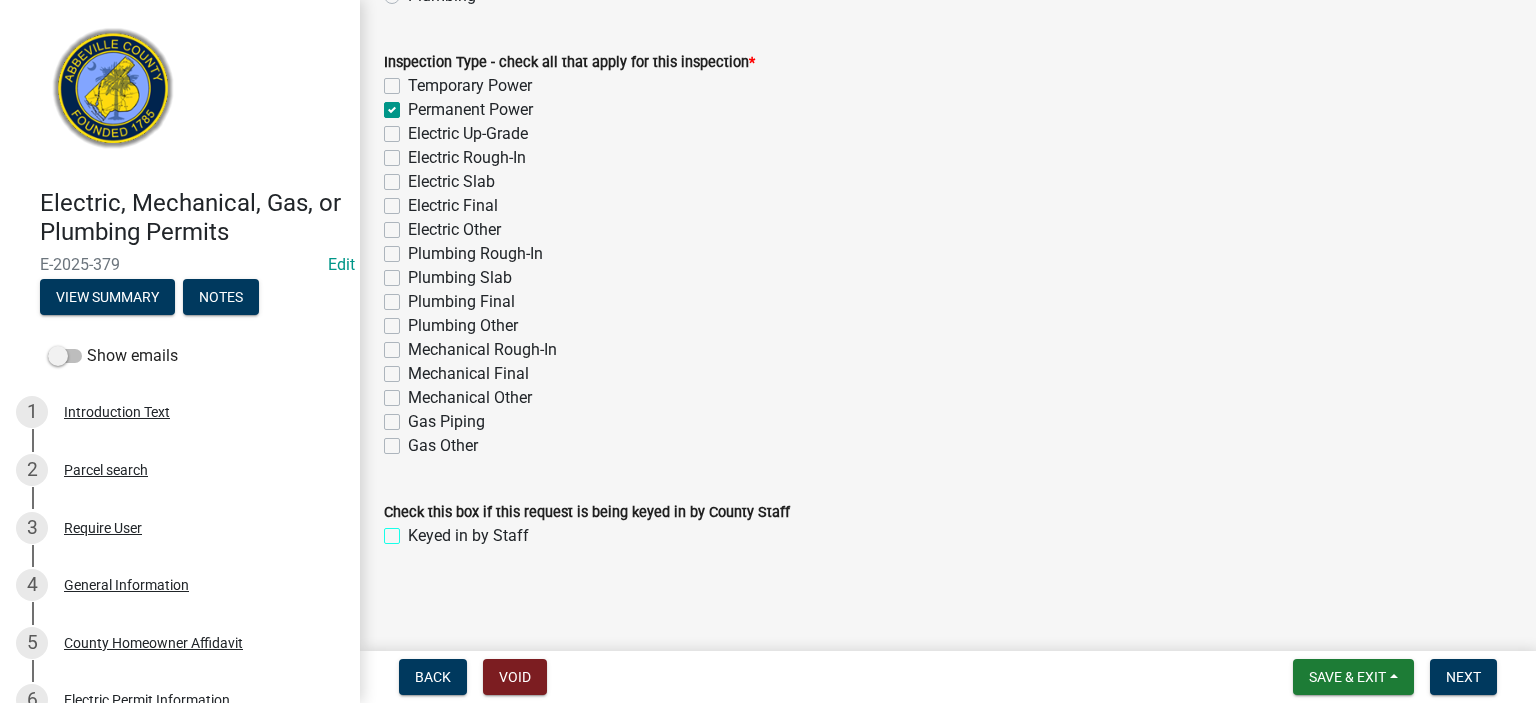 click on "Keyed in by Staff" at bounding box center (414, 530) 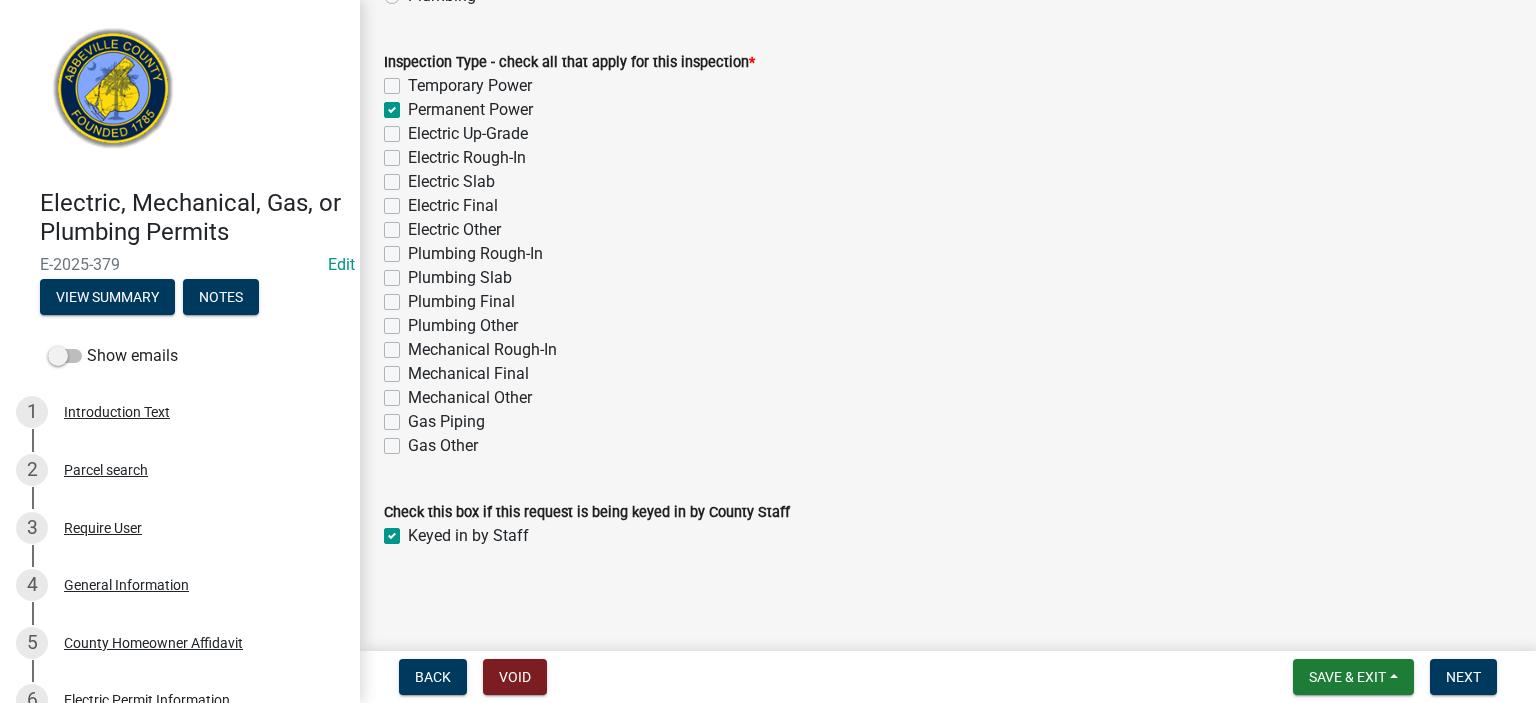 type 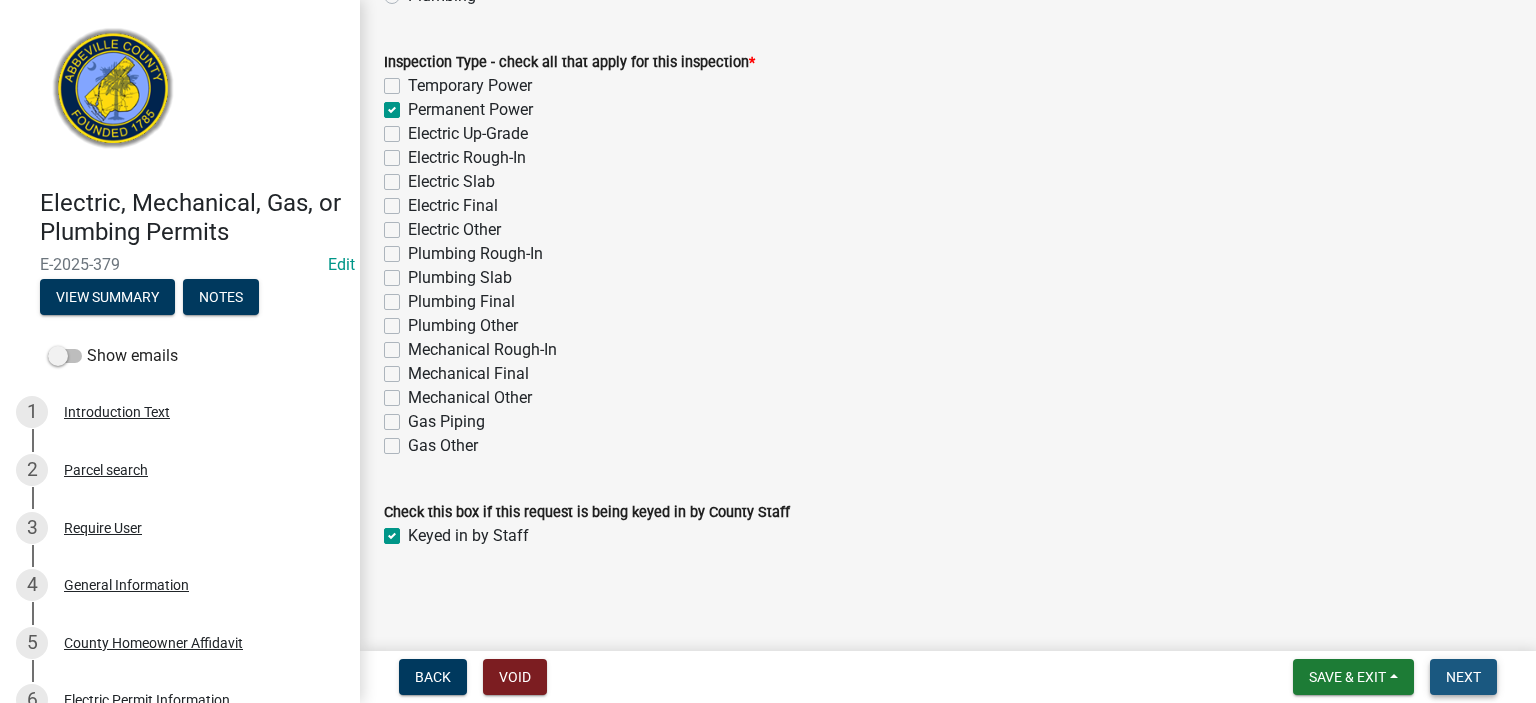 click on "Next" at bounding box center (1463, 677) 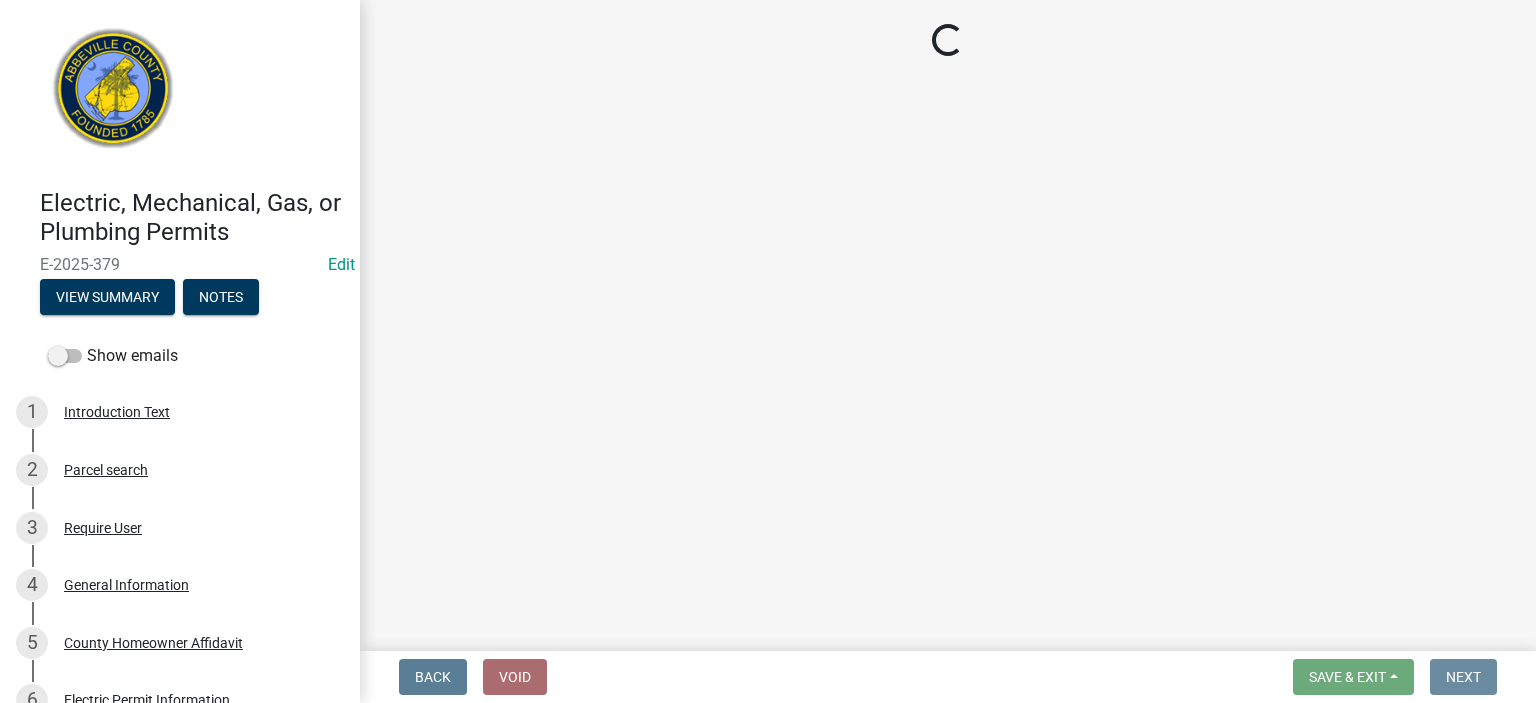 scroll, scrollTop: 0, scrollLeft: 0, axis: both 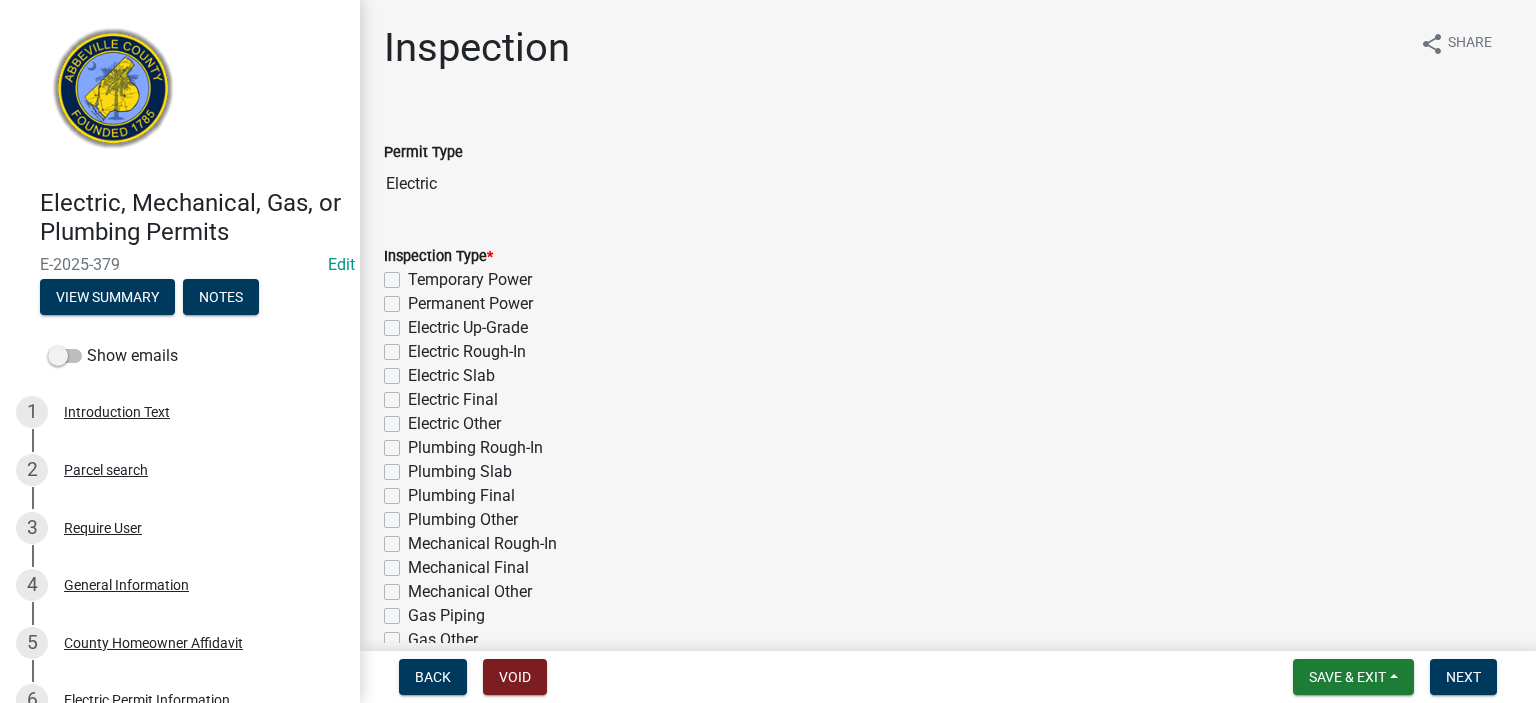 click on "Permanent Power" 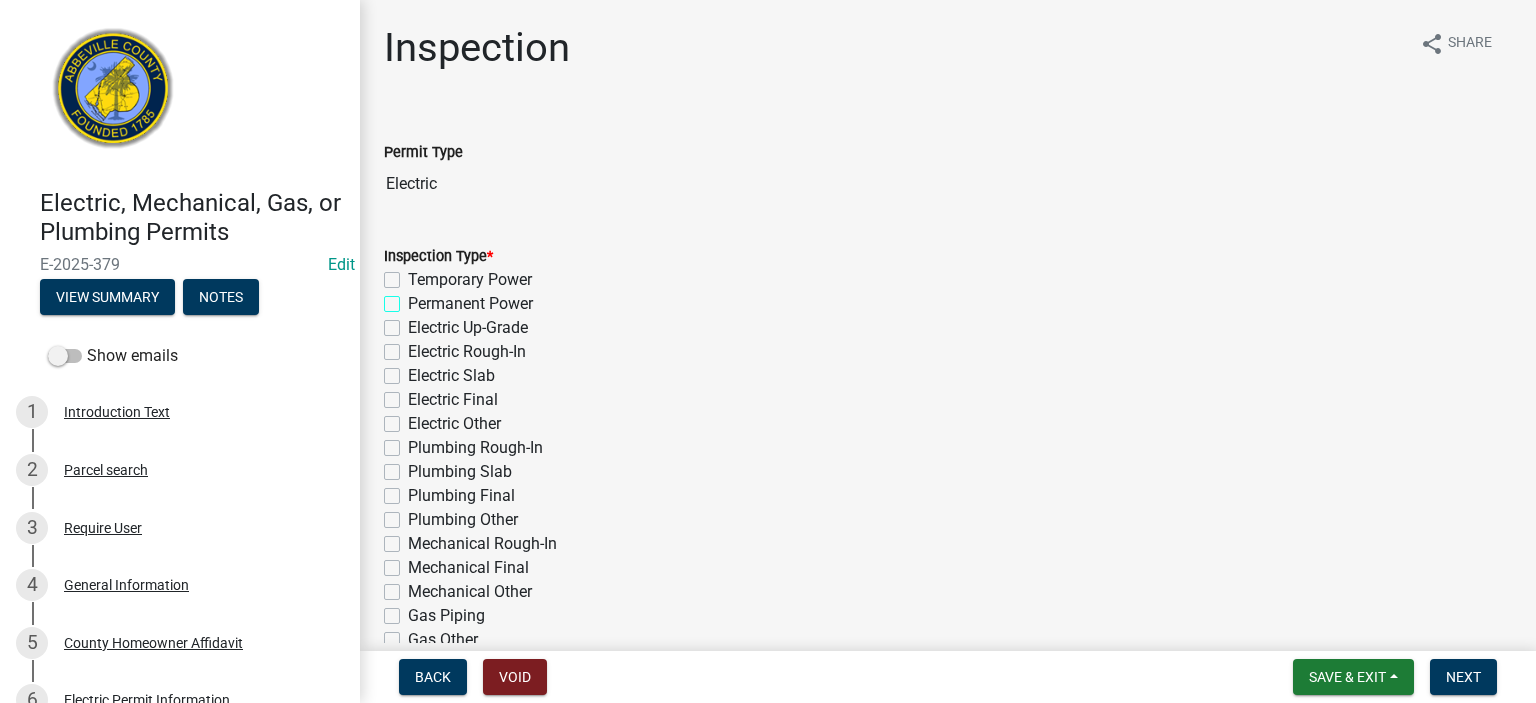 click on "Permanent Power" at bounding box center [414, 298] 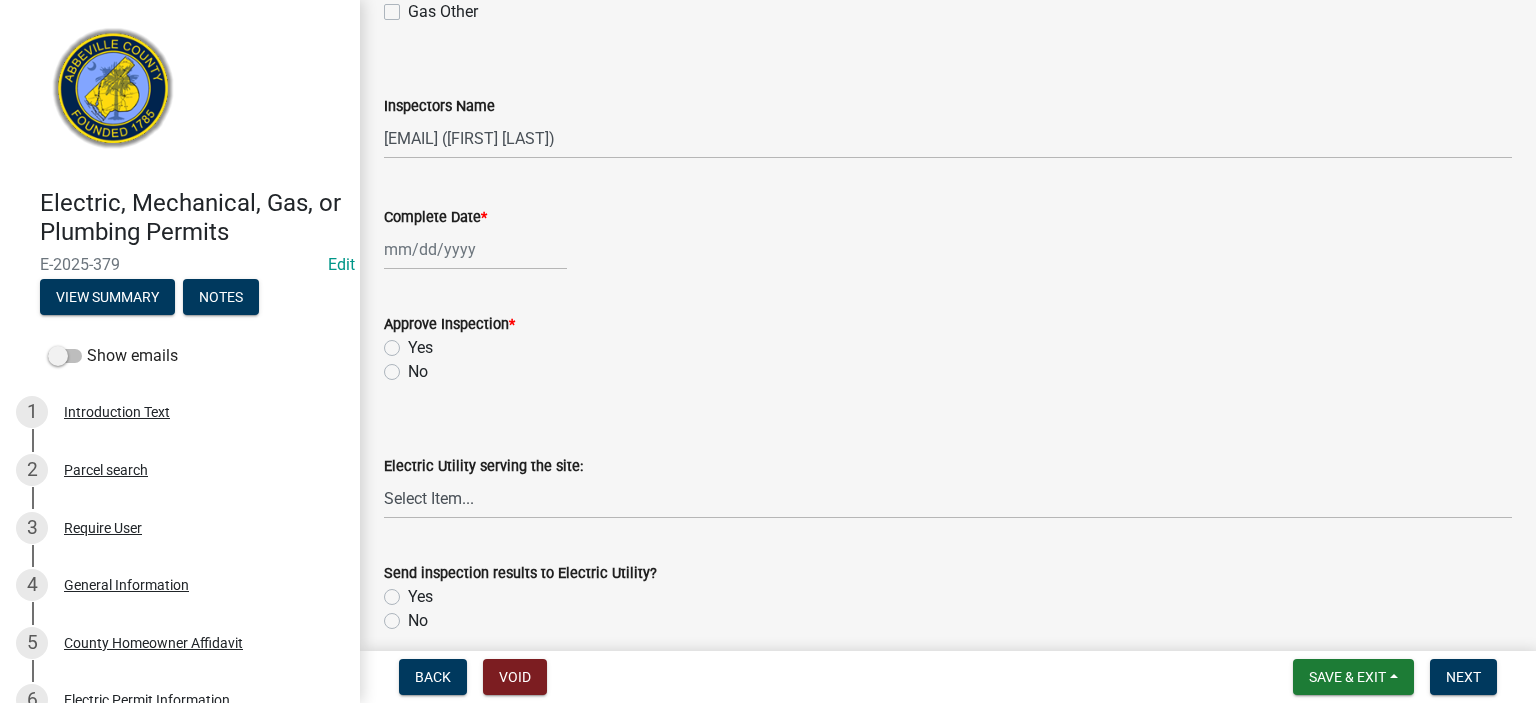 scroll, scrollTop: 640, scrollLeft: 0, axis: vertical 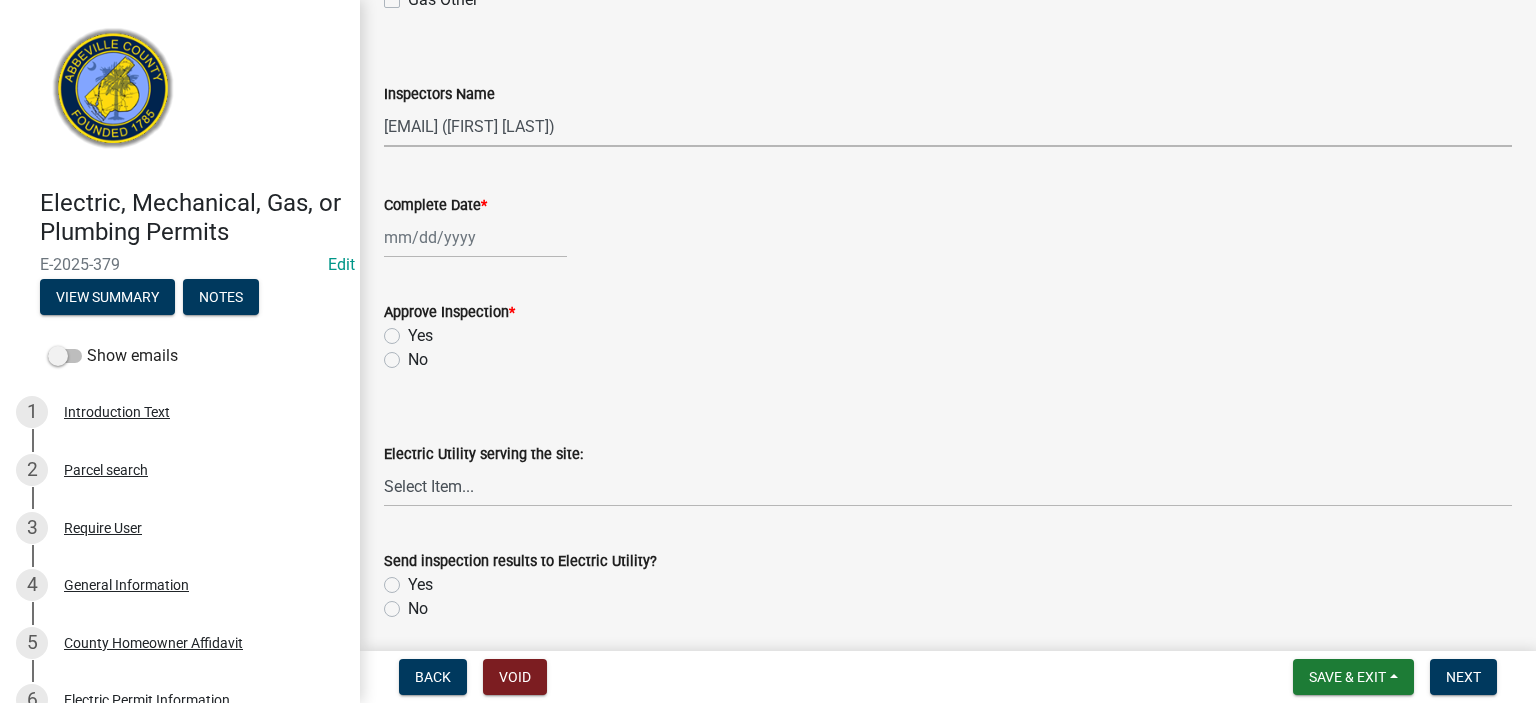 click on "Select Item... [EMAIL] ([NAME]) [EMAIL] ([NAME]) [EMAIL] ([NAME])" at bounding box center [948, 126] 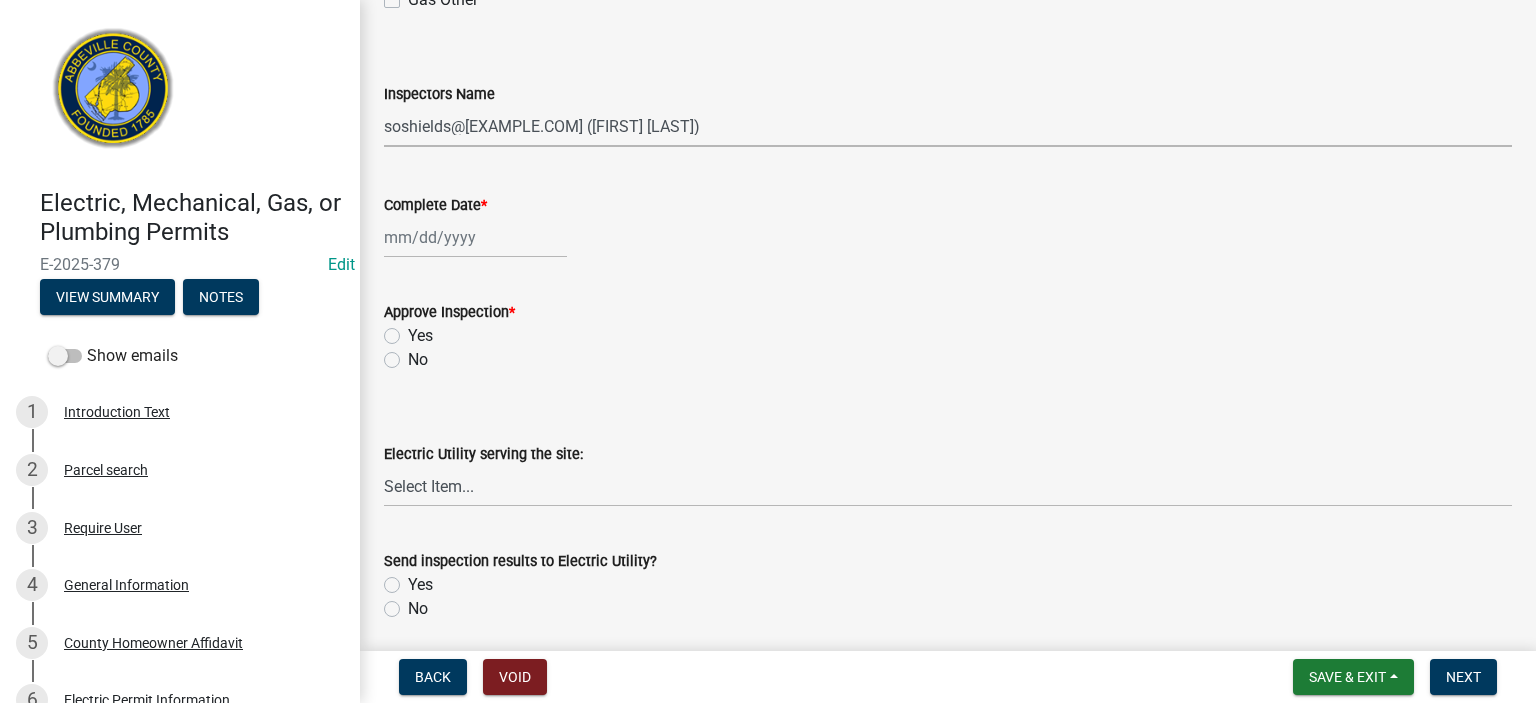 click on "Select Item... [EMAIL] ([NAME]) [EMAIL] ([NAME]) [EMAIL] ([NAME])" at bounding box center (948, 126) 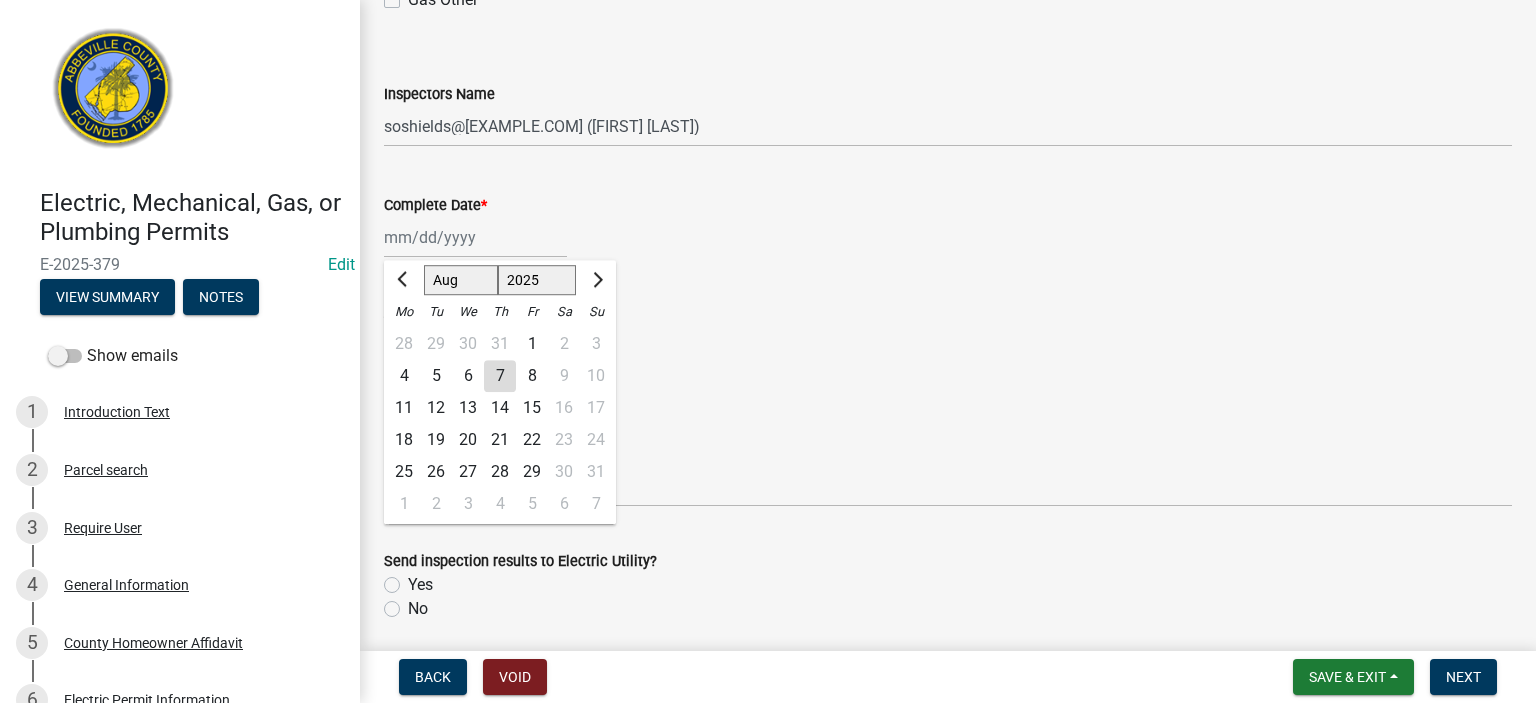 click on "Jan Feb Mar Apr May Jun Jul Aug Sep Oct Nov Dec 1525 1526 1527 1528 1529 1530 1531 1532 1533 1534 1535 1536 1537 1538 1539 1540 1541 1542 1543 1544 1545 1546 1547 1548 1549 1550 1551 1552 1553 1554 1555 1556 1557 1558 1559 1560 1561 1562 1563 1564 1565 1566 1567 1568 1569 1570 1571 1572 1573 1574 1575 1576 1577 1578 1579 1580 1581 1582 1583 1584 1585 1586 1587 1588 1589 1590 1591 1592 1593 1594 1595 1596 1597 1598 1599 1600 1601 1602 1603 1604 1605 1606 1607 1608 1609 1610 1611 1612 1613 1614 1615 1616 1617 1618 1619 1620 1621 1622 1623 1624 1625 1626 1627 1628 1629 1630 1631 1632 1633 1634 1635 1636 1637 1638 1639 1640 1641 1642 1643 1644 1645 1646 1647 1648 1649 1650 1651 1652 1653 1654 1655 1656 1657 1658 1659 1660 1661 1662 1663 1664 1665 1666 1667 1668 1669 1670 1671 1672 1673 1674 1675 1676 1677 1678 1679 1680 1681 1682 1683 1684 1685 1686 1687 1688 1689 1690 1691 1692 1693 1694 1695 1696 1697 1698 1699 1700 1701 1702 1703 1704 1705 1706 1707 1708 1709 1710 1711 1712 1713 1714 1715 1716 1717 1718 1719 1" 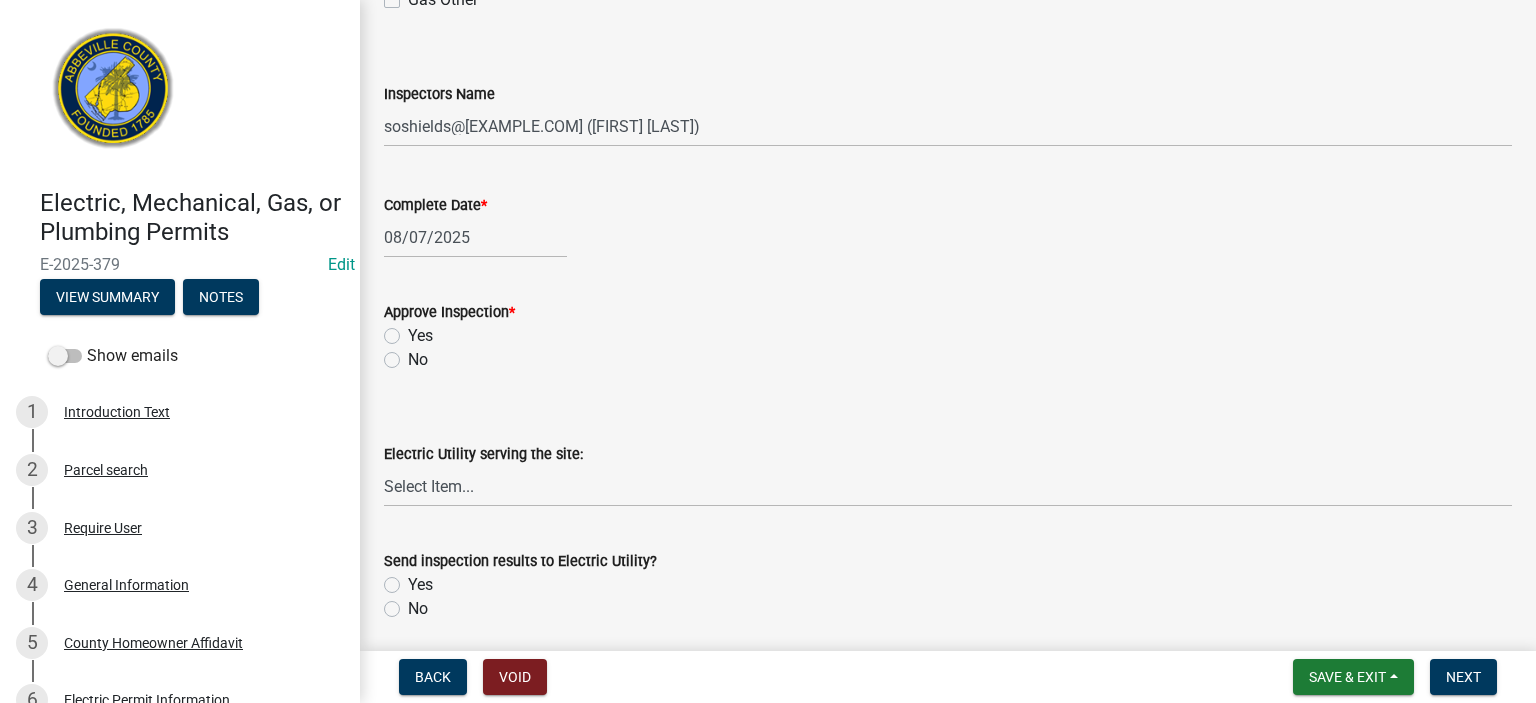 click on "Yes" 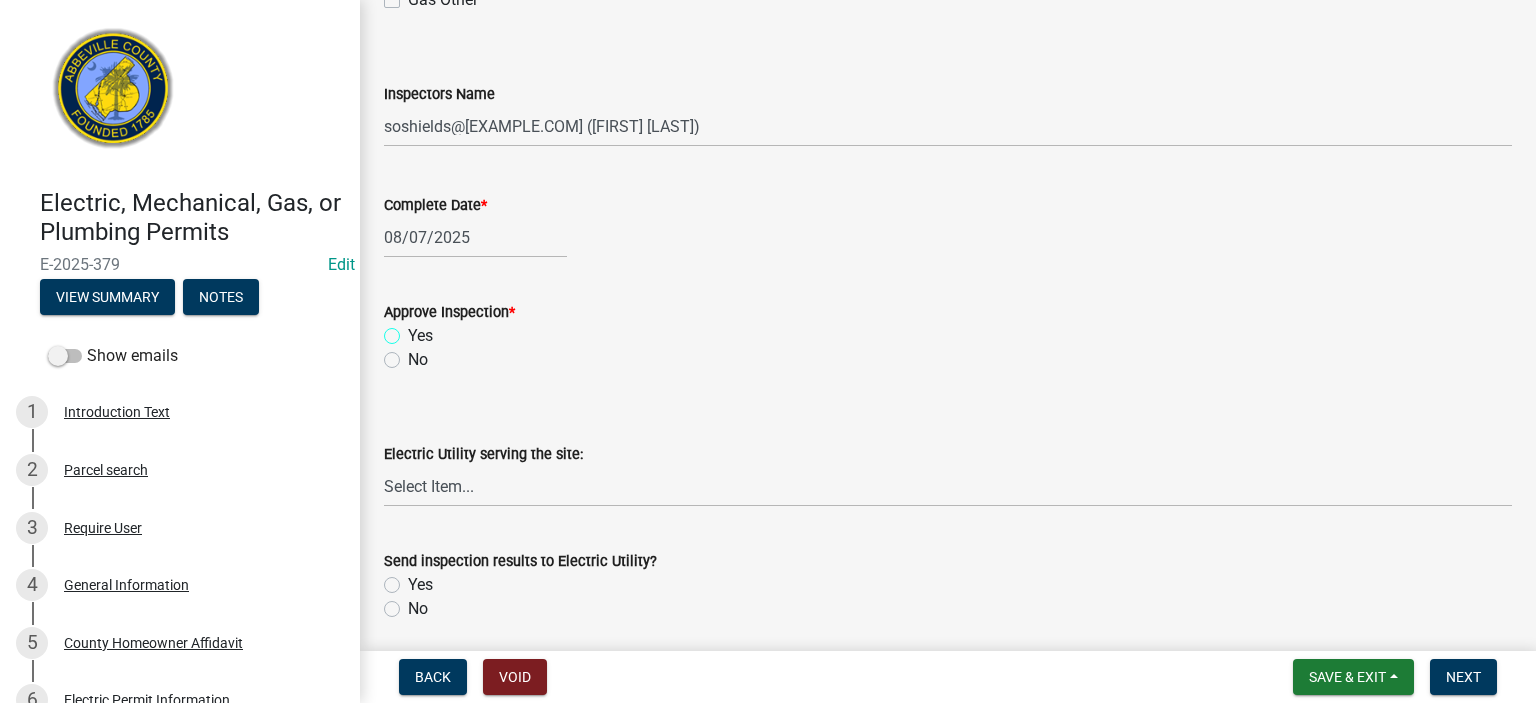 click on "Yes" at bounding box center [414, 330] 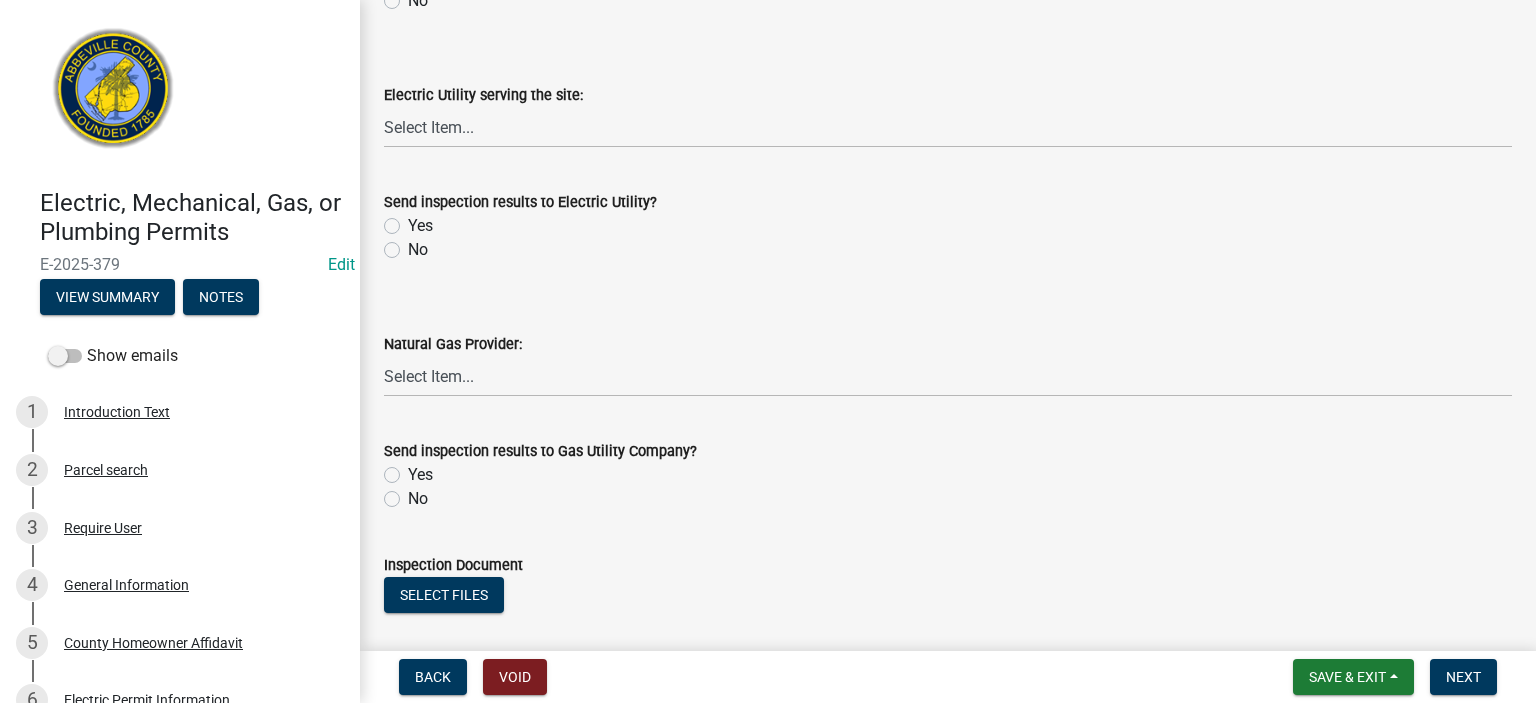 scroll, scrollTop: 1000, scrollLeft: 0, axis: vertical 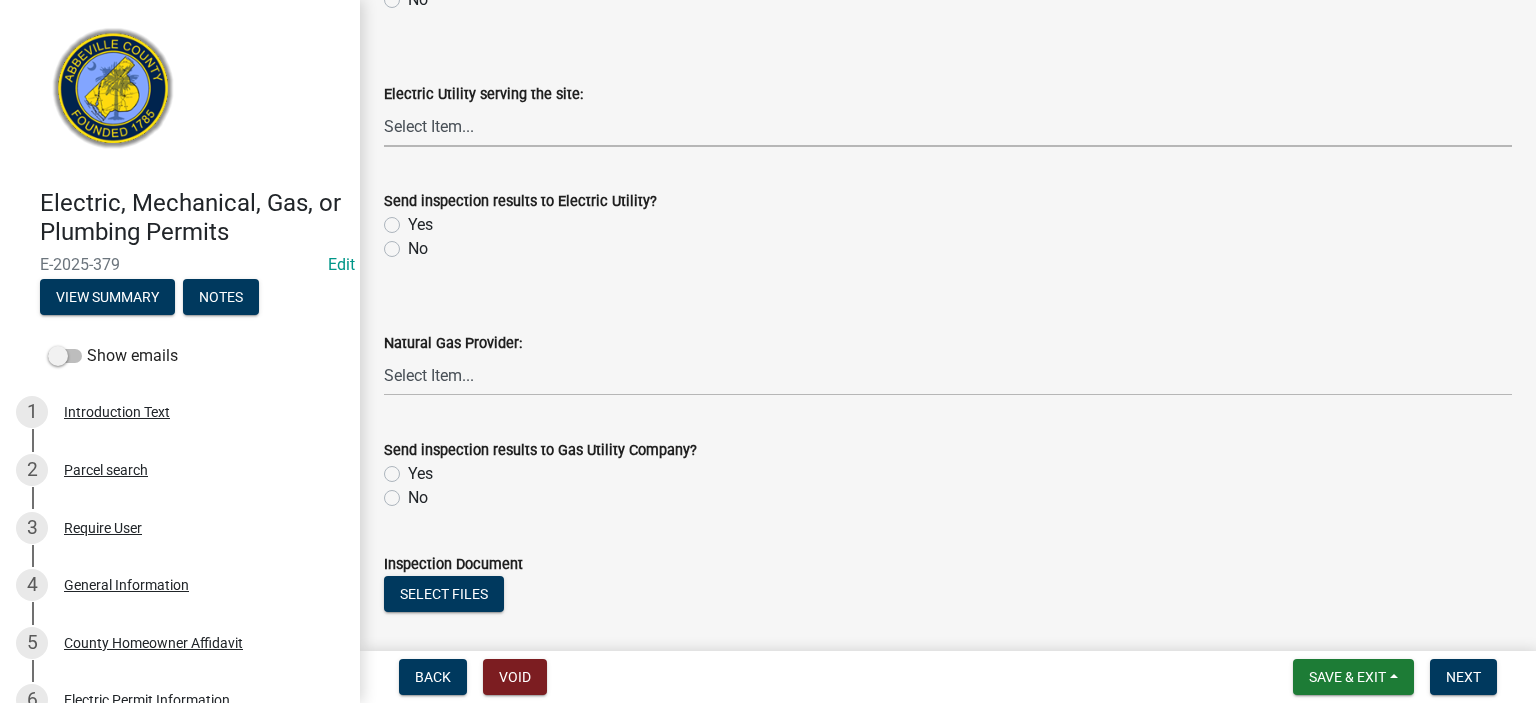 click on "Select Item...   [COMPANY]   [COMPANY]   [COMPANY]   [COMPANY]   [COMPANY]   [COMPANY]   [COMPANY]" at bounding box center (948, 126) 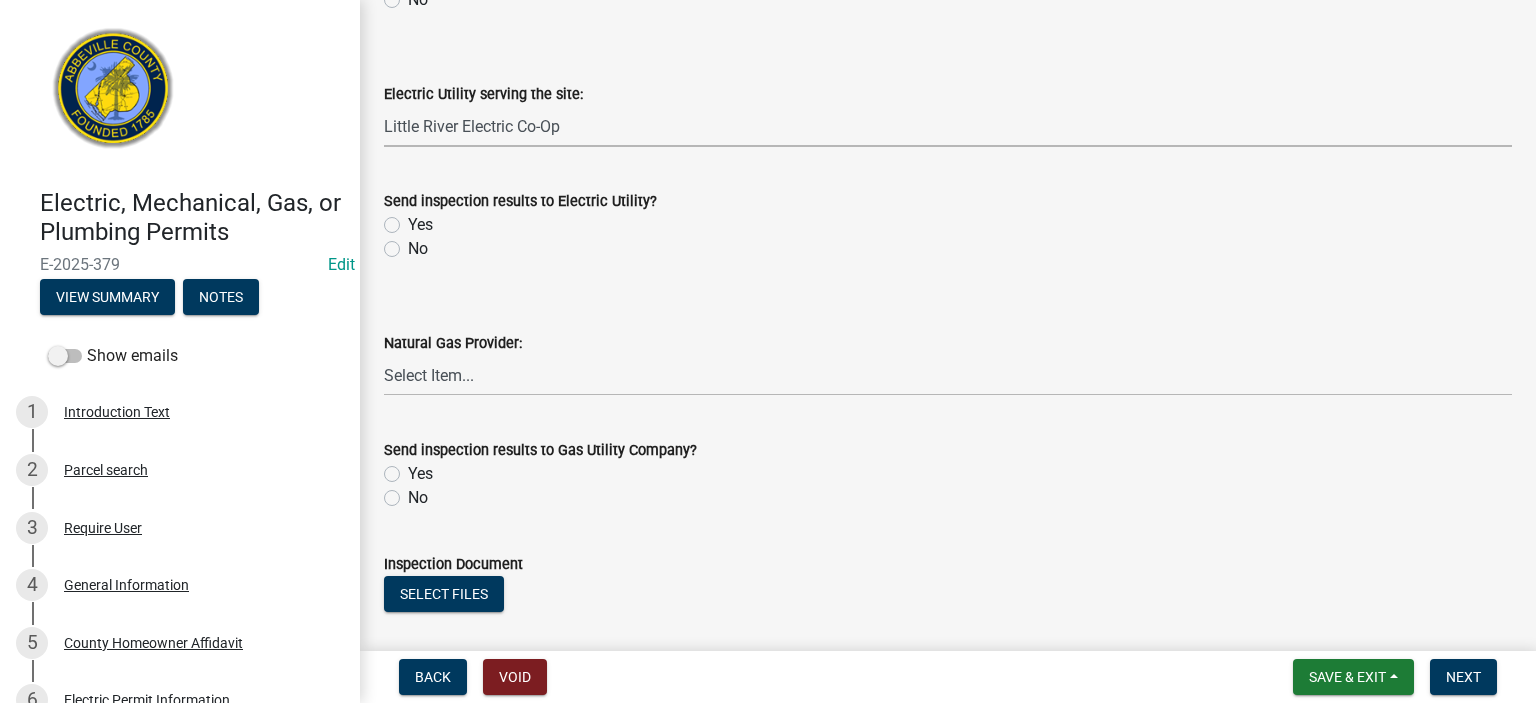 click on "Select Item...   [COMPANY]   [COMPANY]   [COMPANY]   [COMPANY]   [COMPANY]   [COMPANY]   [COMPANY]" at bounding box center (948, 126) 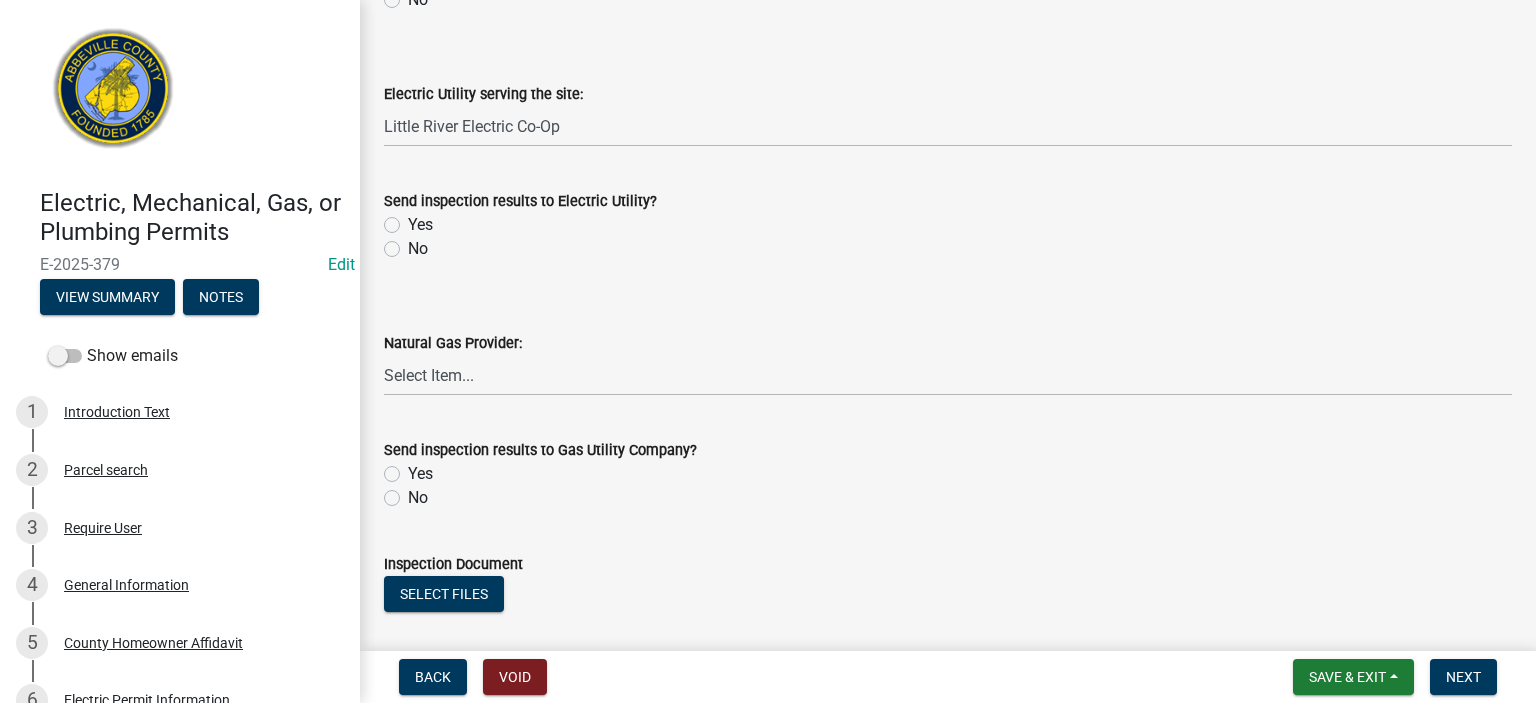 click on "Yes" 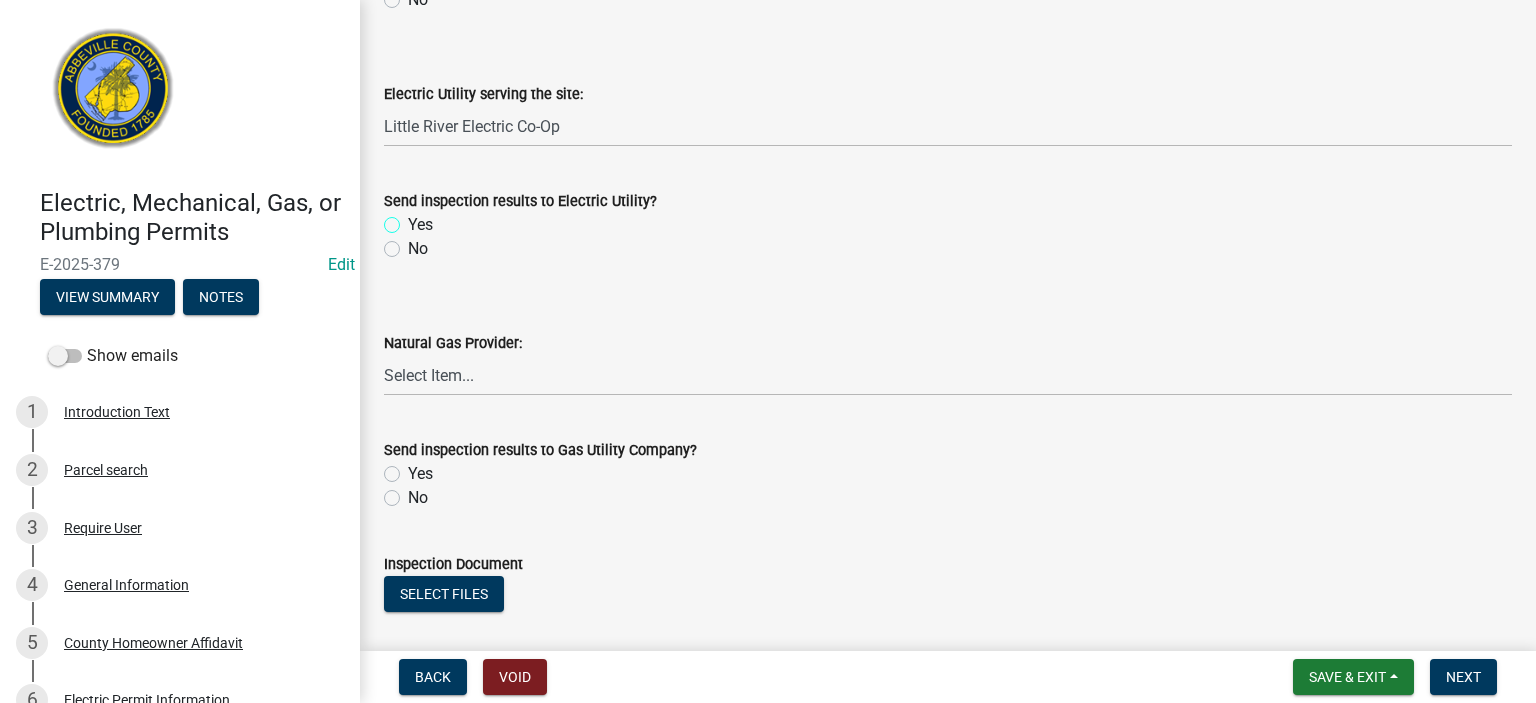 click on "Yes" at bounding box center (414, 219) 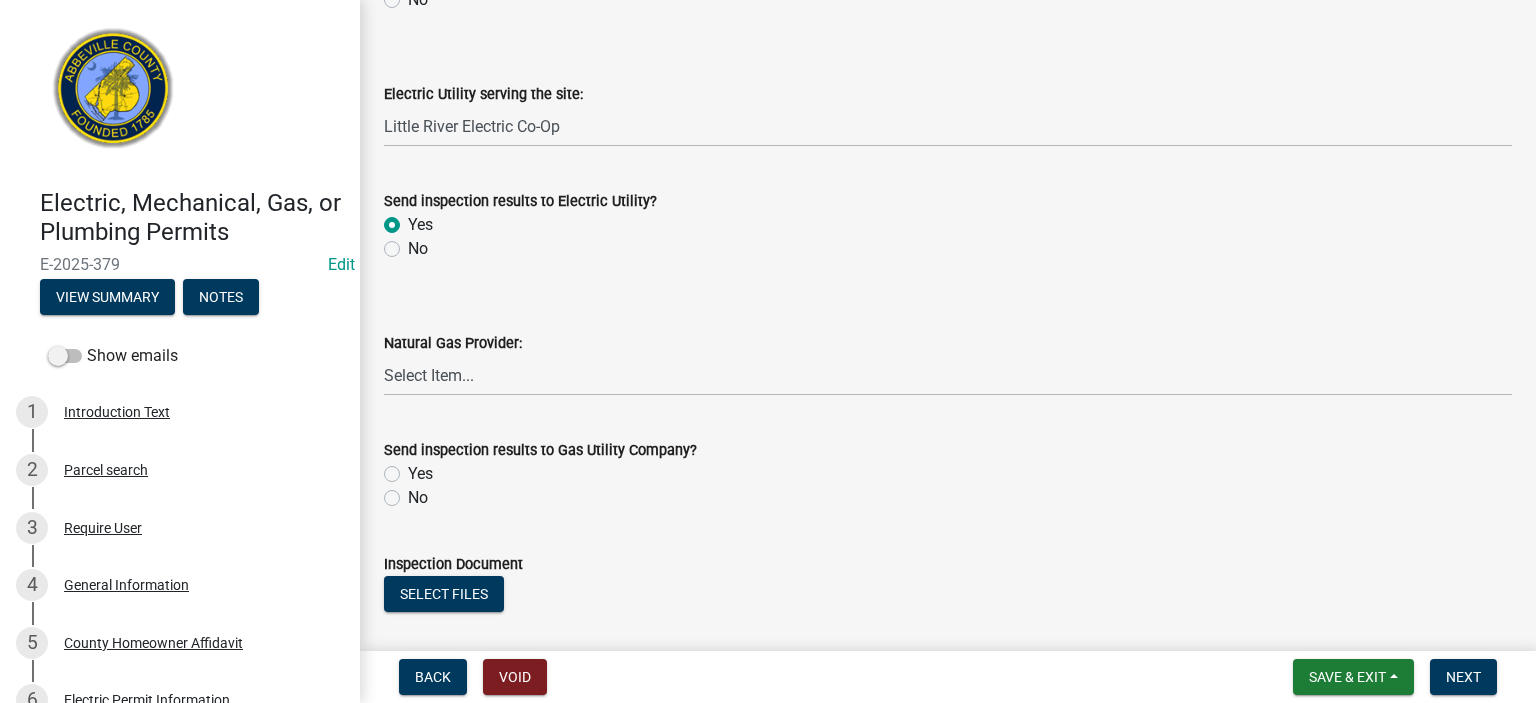 click on "No" 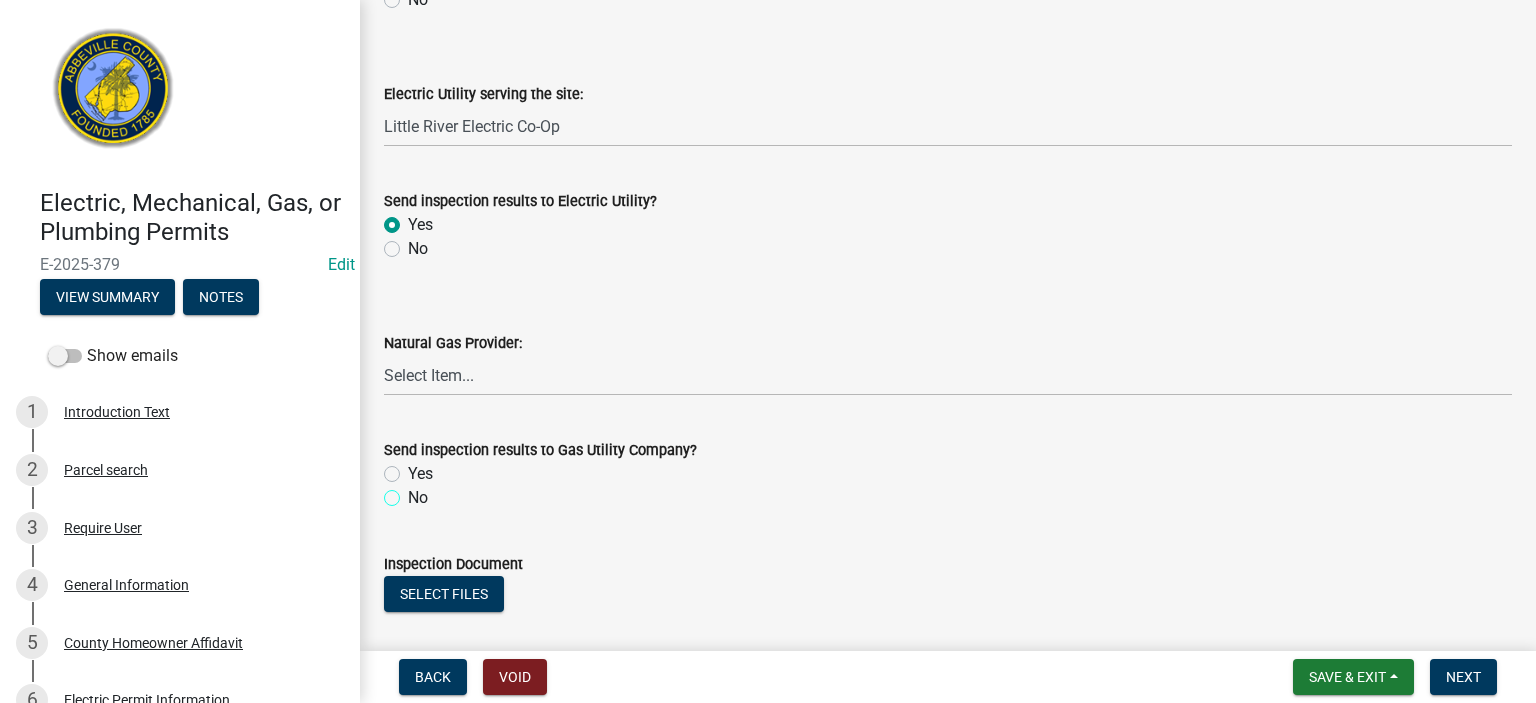 click on "No" at bounding box center (414, 492) 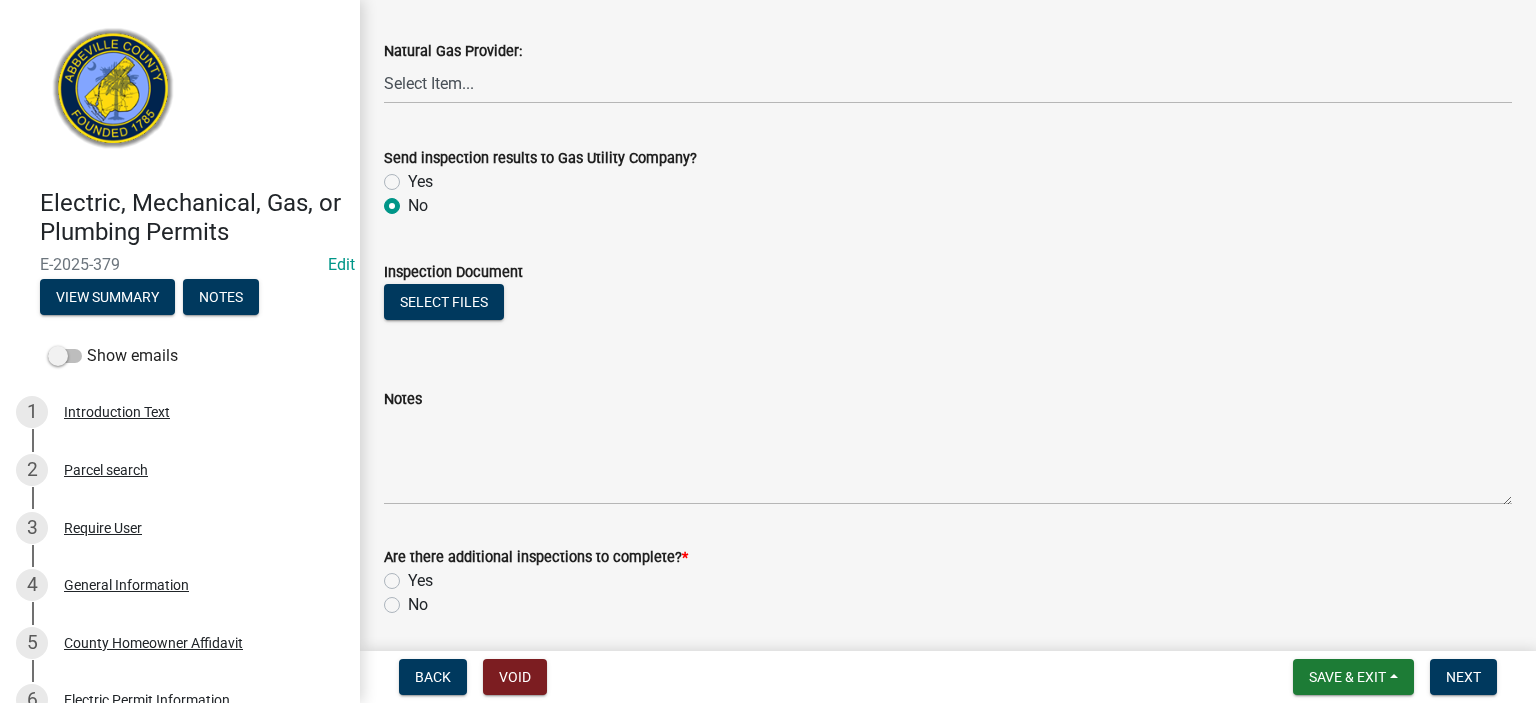 scroll, scrollTop: 1361, scrollLeft: 0, axis: vertical 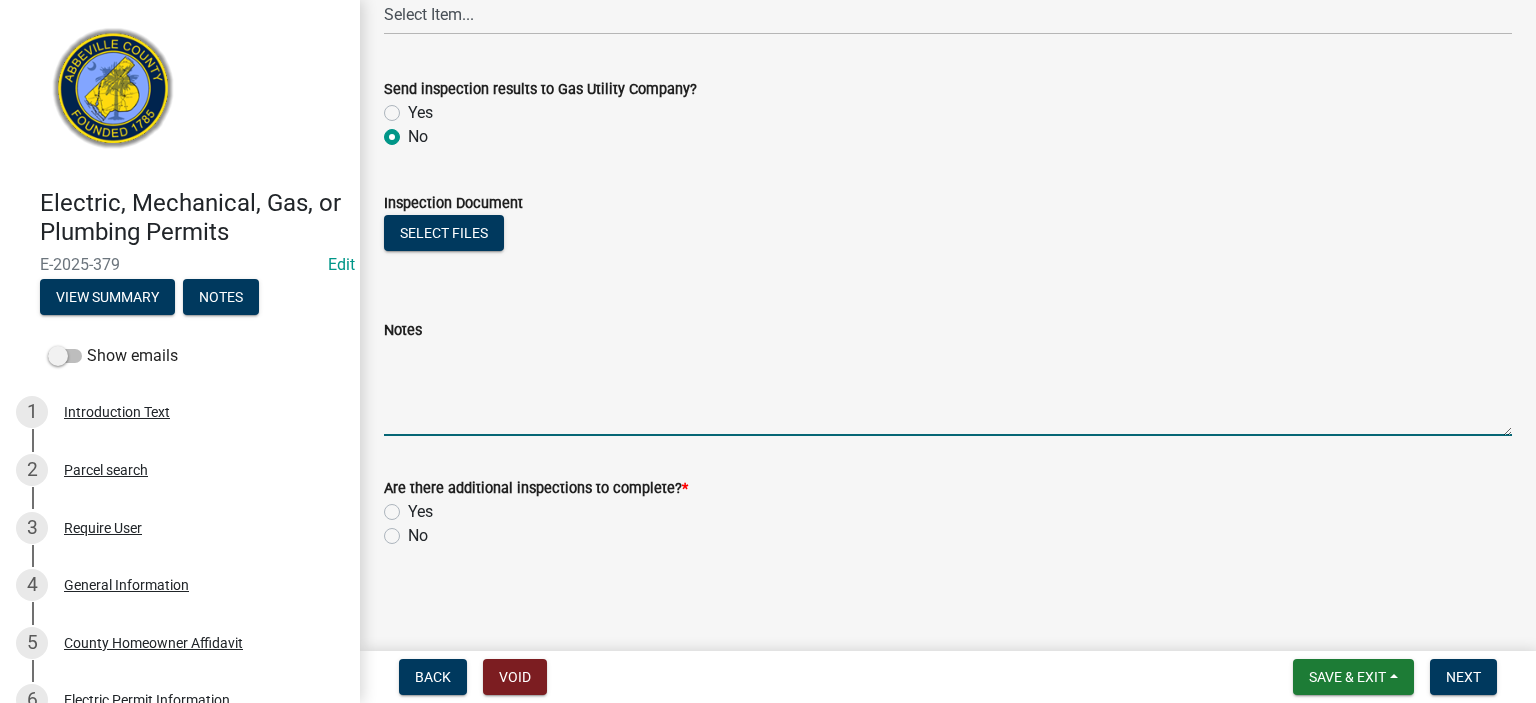 click on "Notes" at bounding box center (948, 389) 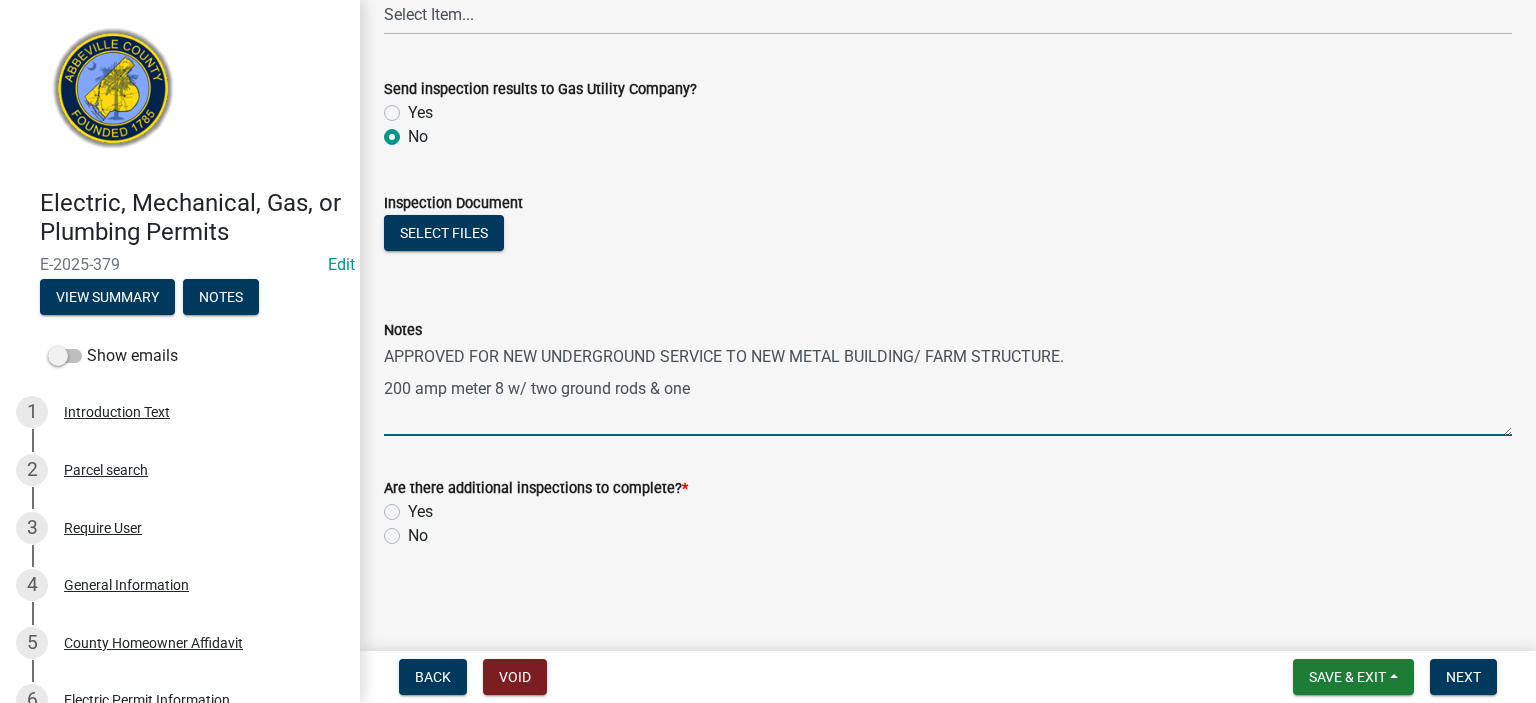 click on "APPROVED FOR NEW UNDERGROUND SERVICE TO NEW METAL BUILDING/ FARM STRUCTURE.
200 amp meter 8 w/ two ground rods & one" at bounding box center [948, 389] 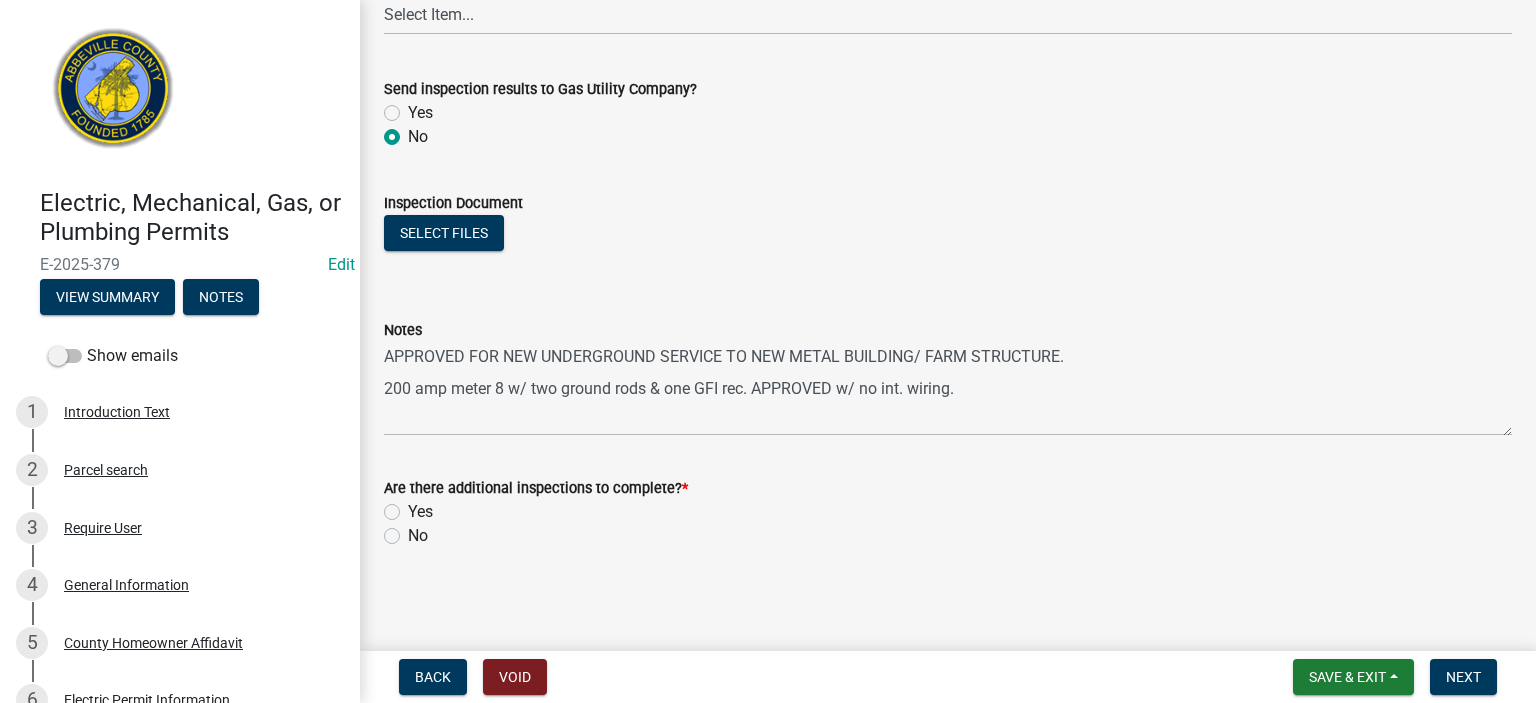 click on "No" 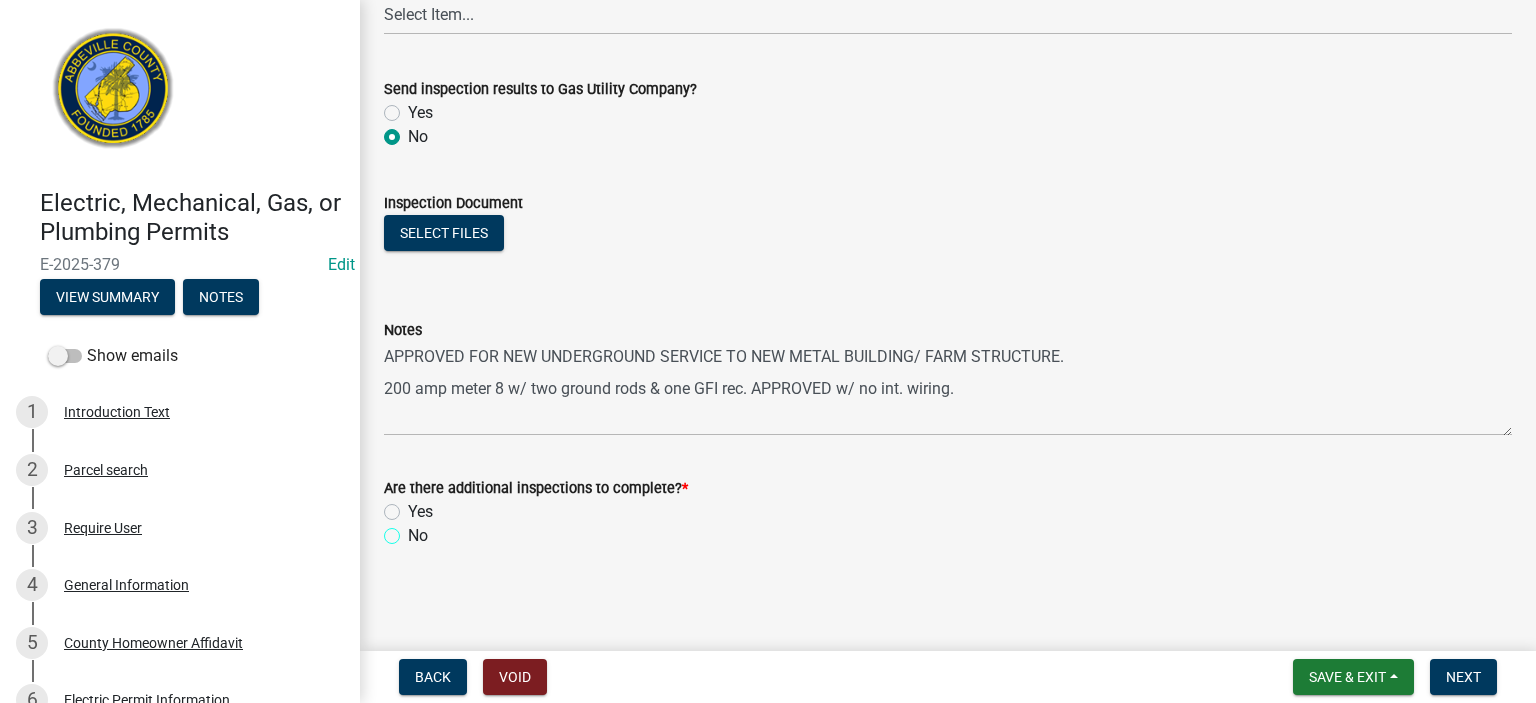 click on "No" at bounding box center [414, 530] 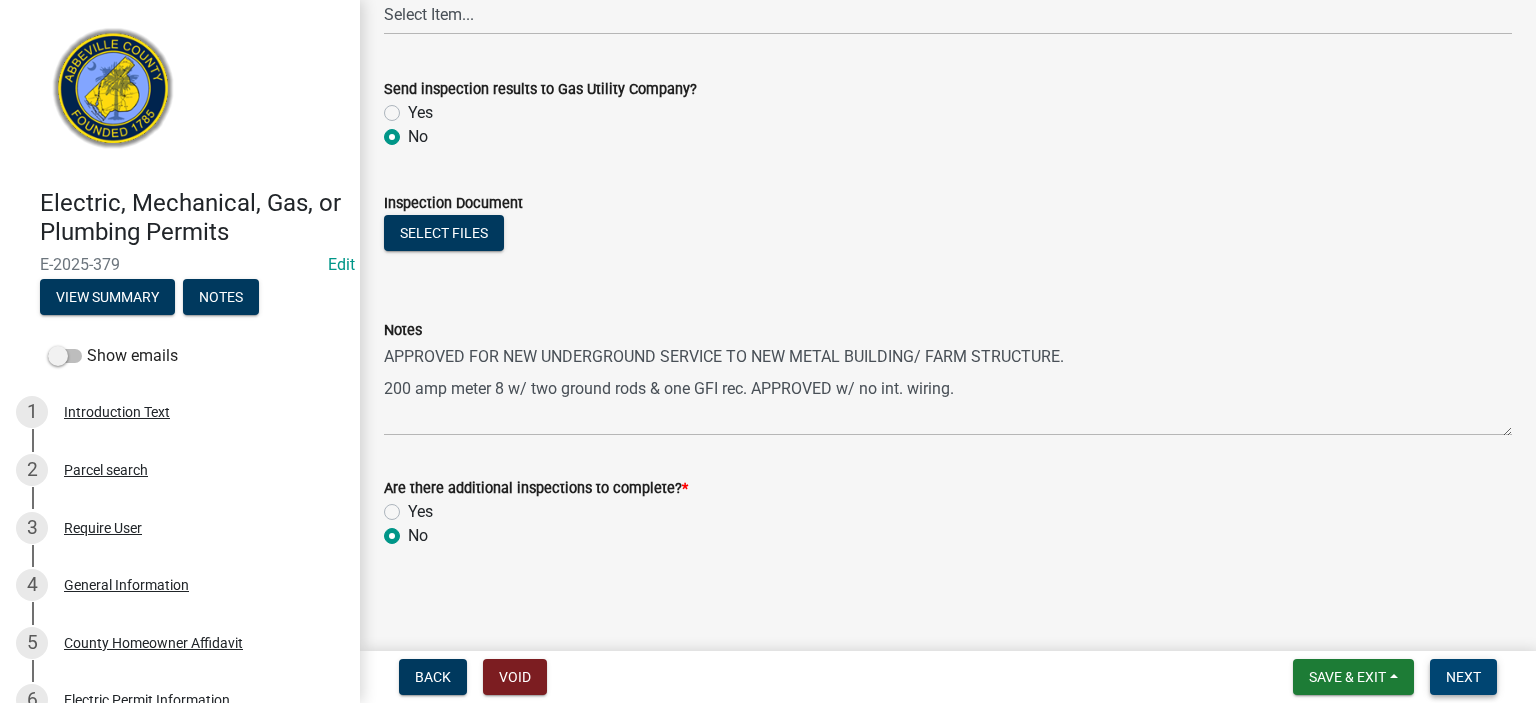 click on "Next" at bounding box center [1463, 677] 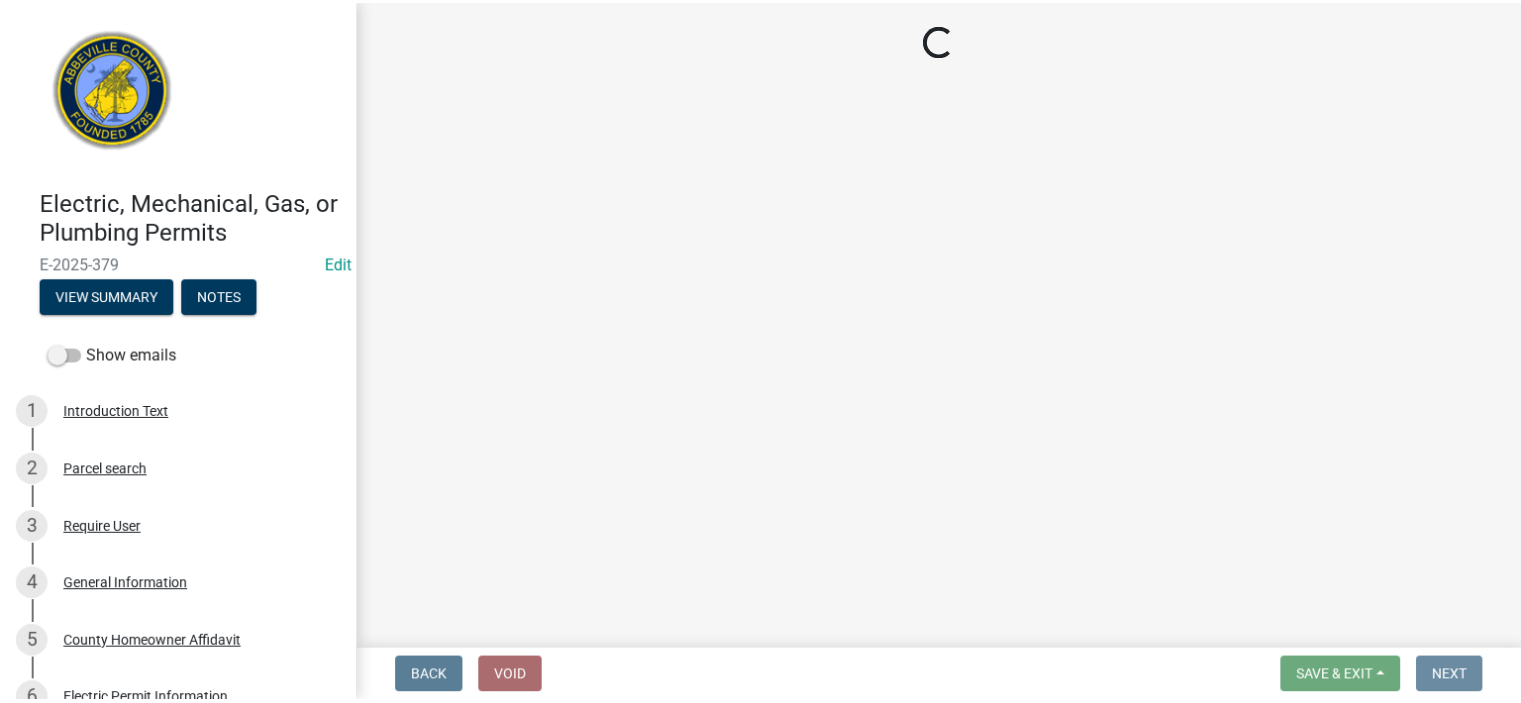 scroll, scrollTop: 0, scrollLeft: 0, axis: both 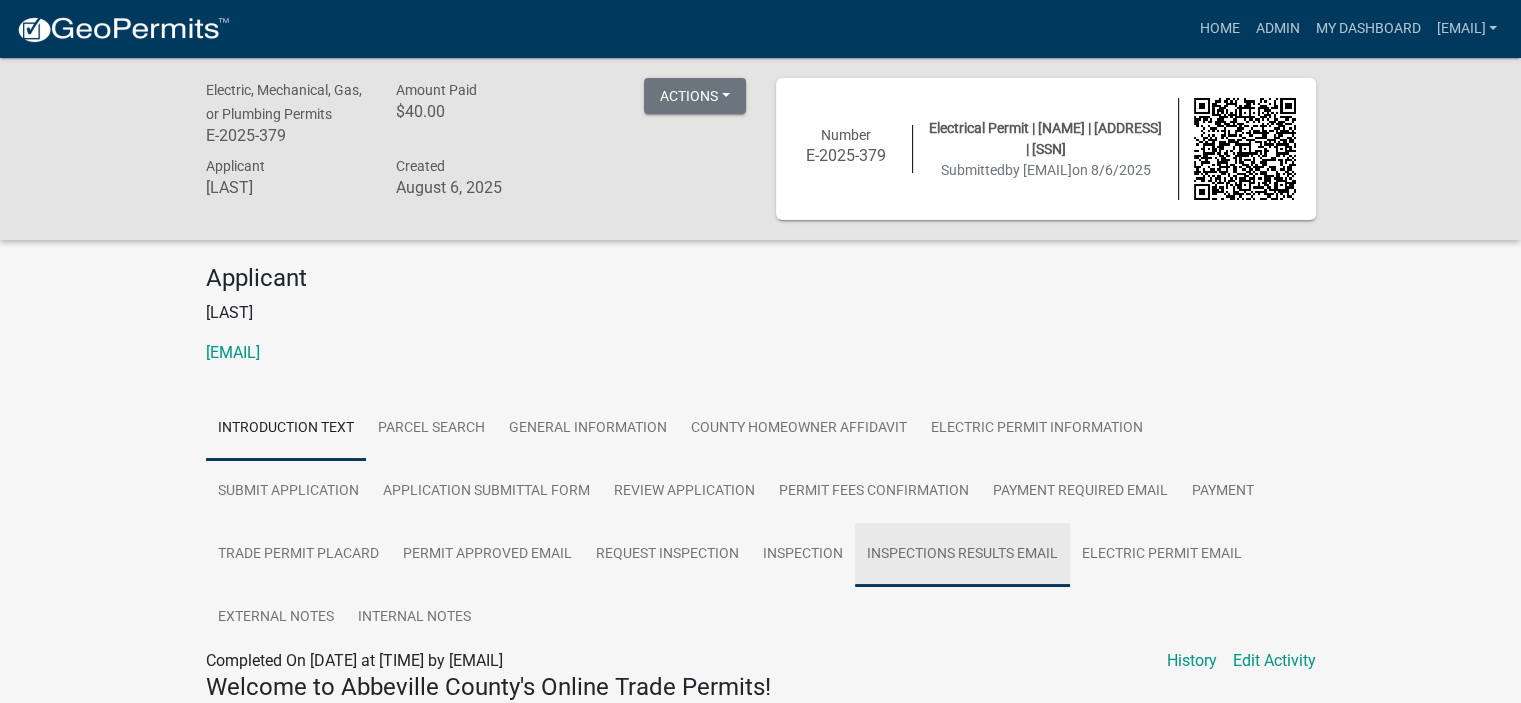 click on "Inspections Results Email" at bounding box center (962, 555) 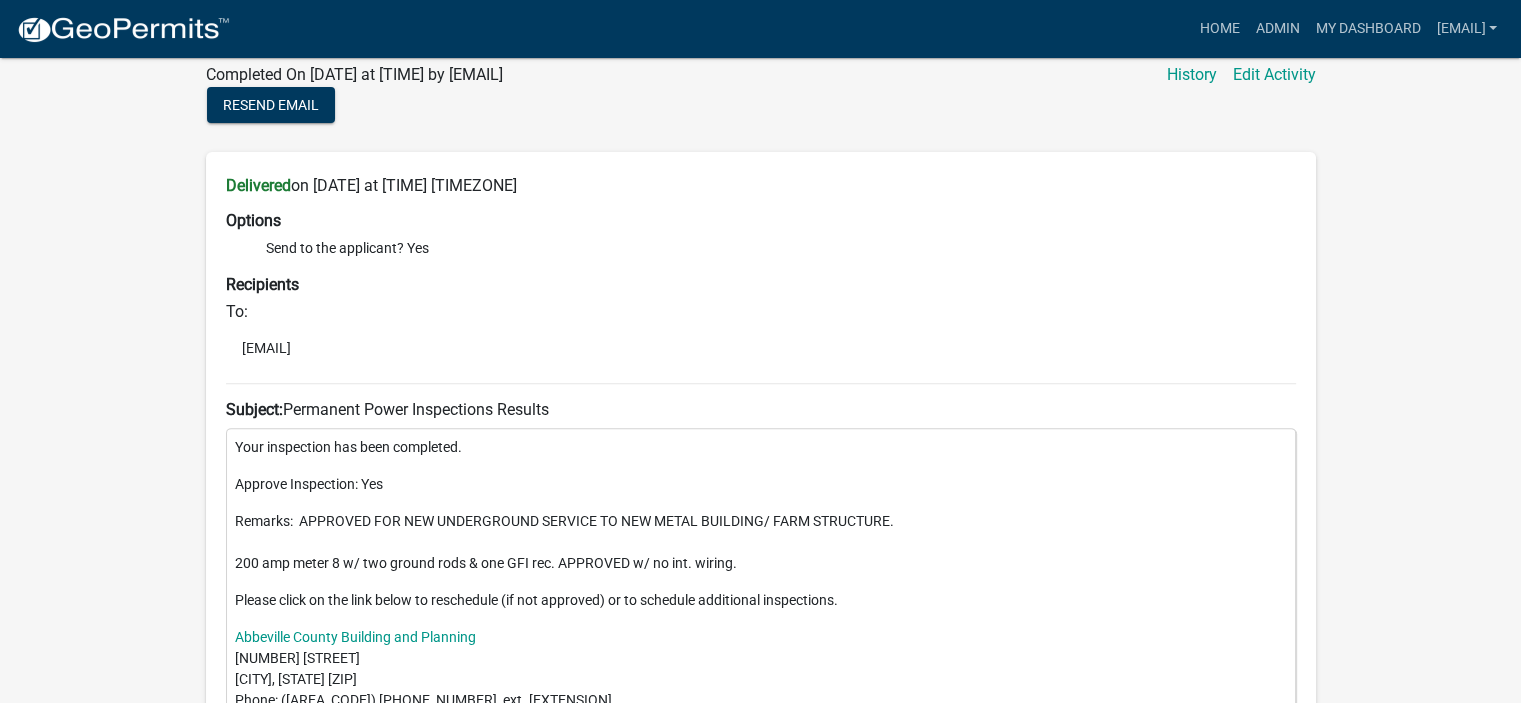 scroll, scrollTop: 613, scrollLeft: 0, axis: vertical 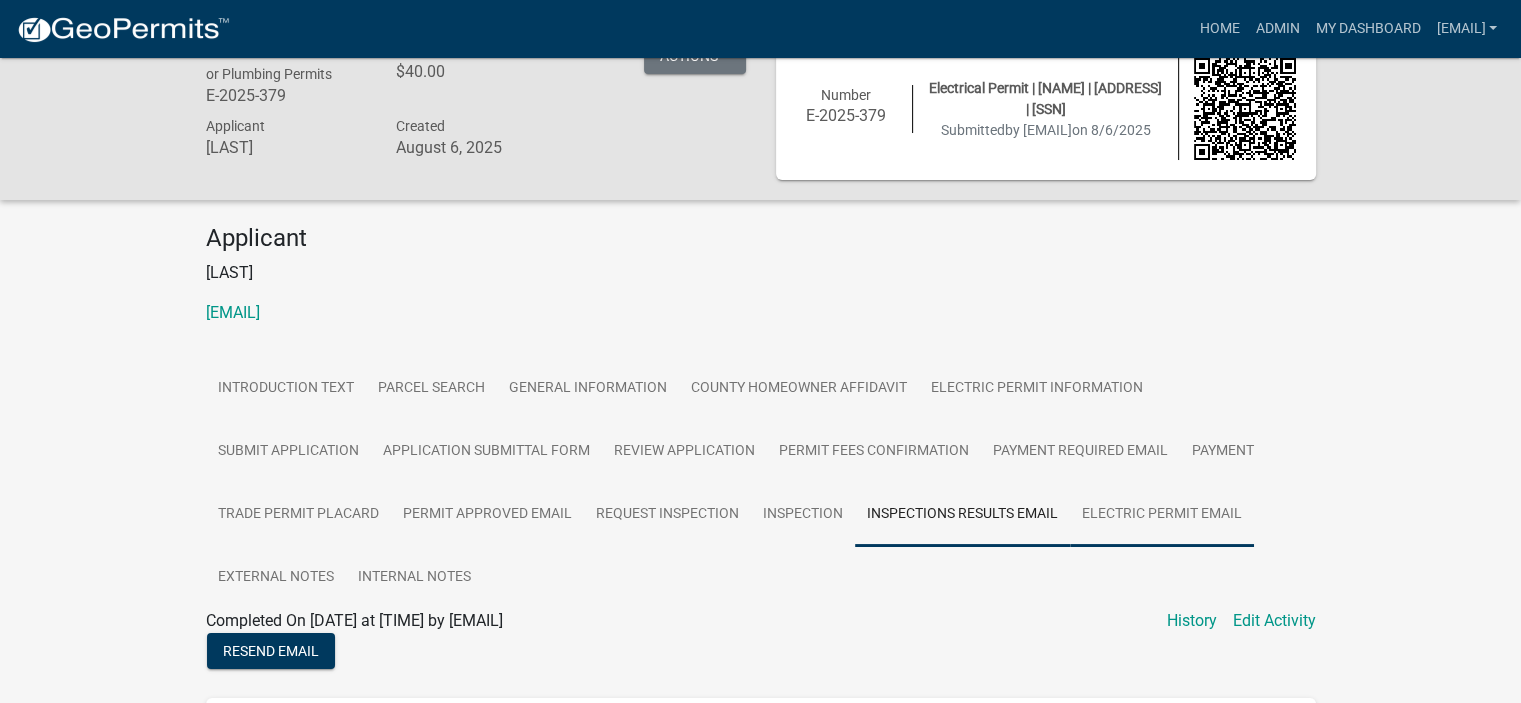click on "Electric Permit Email" at bounding box center (1162, 515) 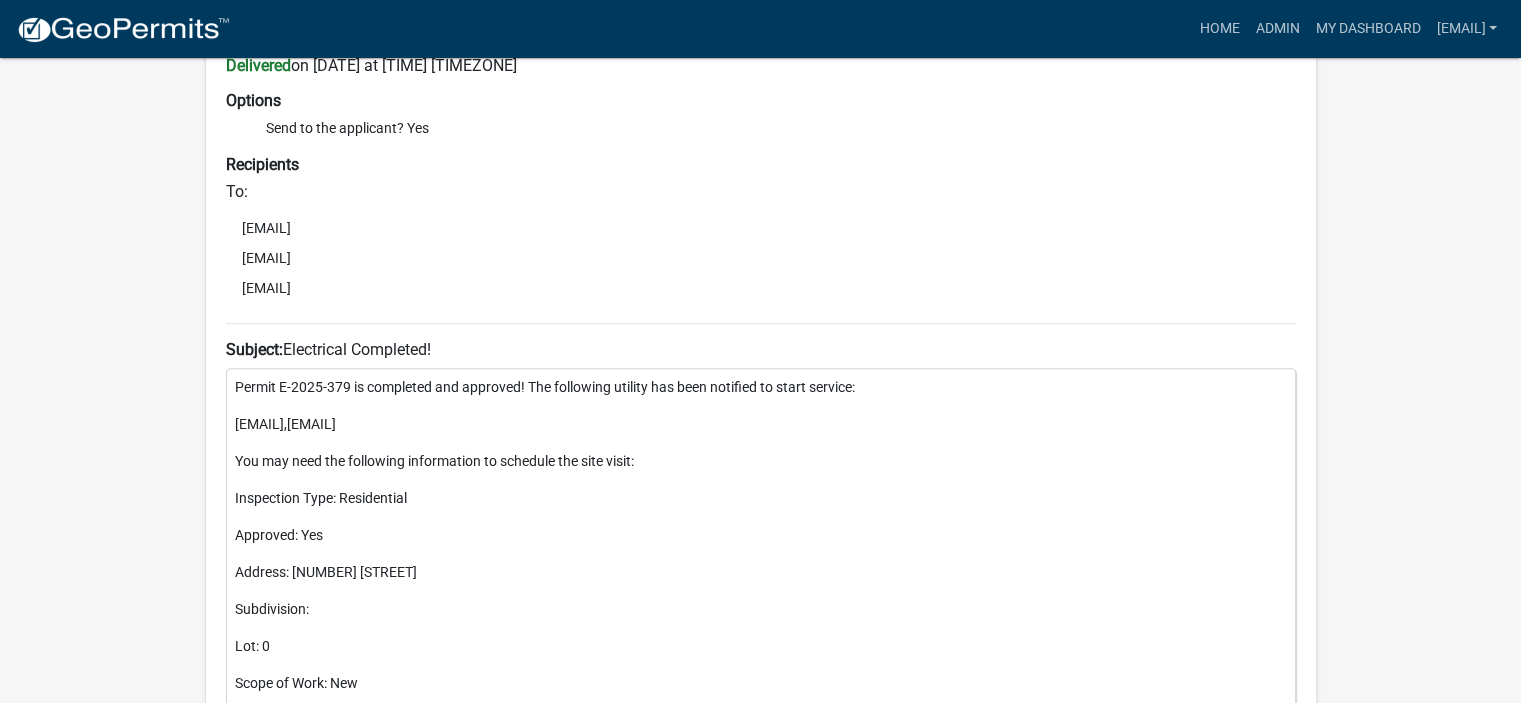 scroll, scrollTop: 826, scrollLeft: 0, axis: vertical 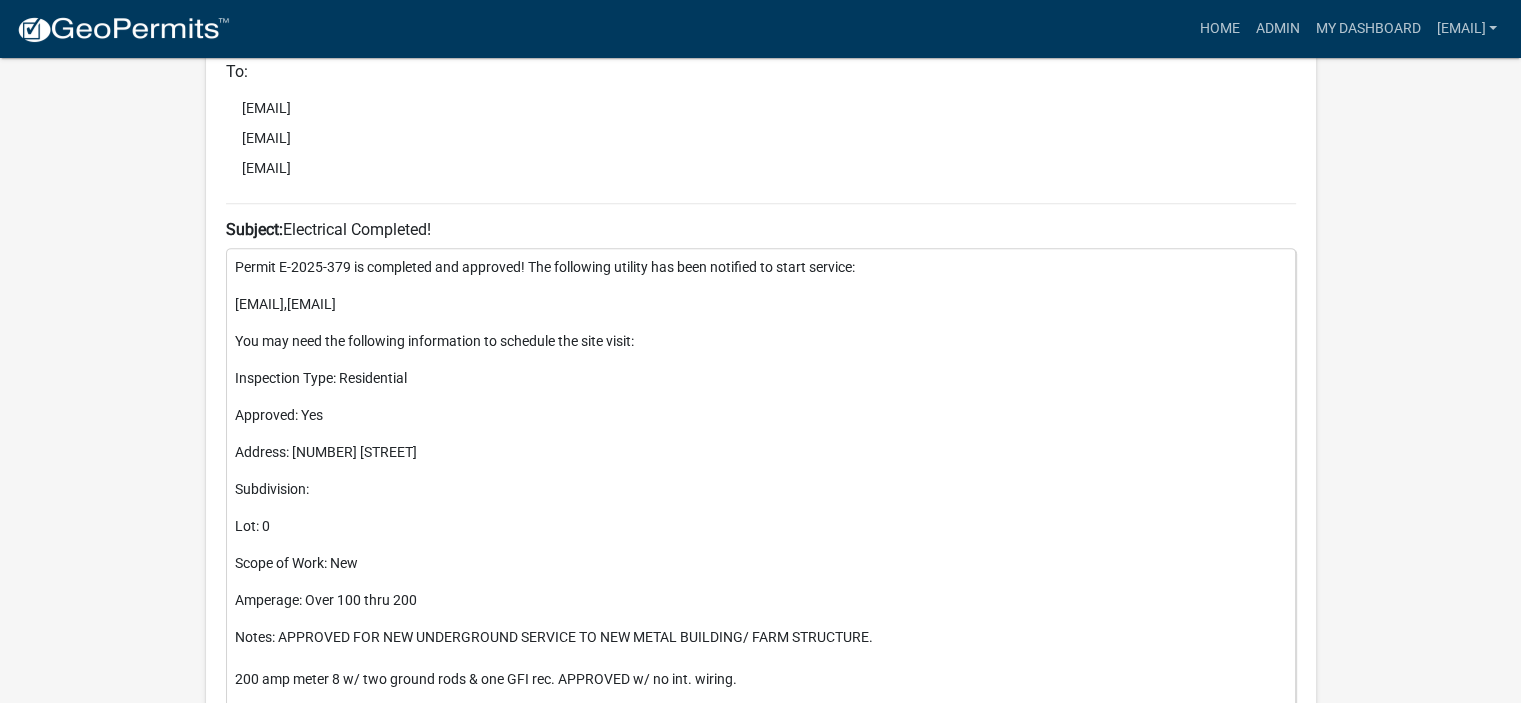 click on "Electric, Mechanical, Gas, or Plumbing Permits E-2025-379 Amount Paid $40.00  Actions   View receipt  Printer Friendly Recalculate Application Description  Edit Application Number  Reopen Application Applicant [LAST] [LAST] Created August 6, 2025 Number E-2025-379 Electrical Permit | [FIRST] [LAST] | [NUMBER] [STREET] | 147-00-00-039 Submitted   by [EMAIL]   on 8/6/2025  Applicant [LAST] [LAST]    [EMAIL] Introduction Text Parcel search General Information County Homeowner Affidavit Electric Permit Information Submit Application Application Submittal Form Review Application Permit Fees Confirmation Payment Required Email Payment Trade Permit Placard Permit Approved Email Request Inspection Inspection Inspections Results Email Electric Permit Email External Notes Internal Notes Completed On Wednesday, August 6, 2025 at 1:08 PM EDT by [EMAIL] Edit Activity History Welcome to Abbeville County's Online Trade Permits! HERE. home screen. History" 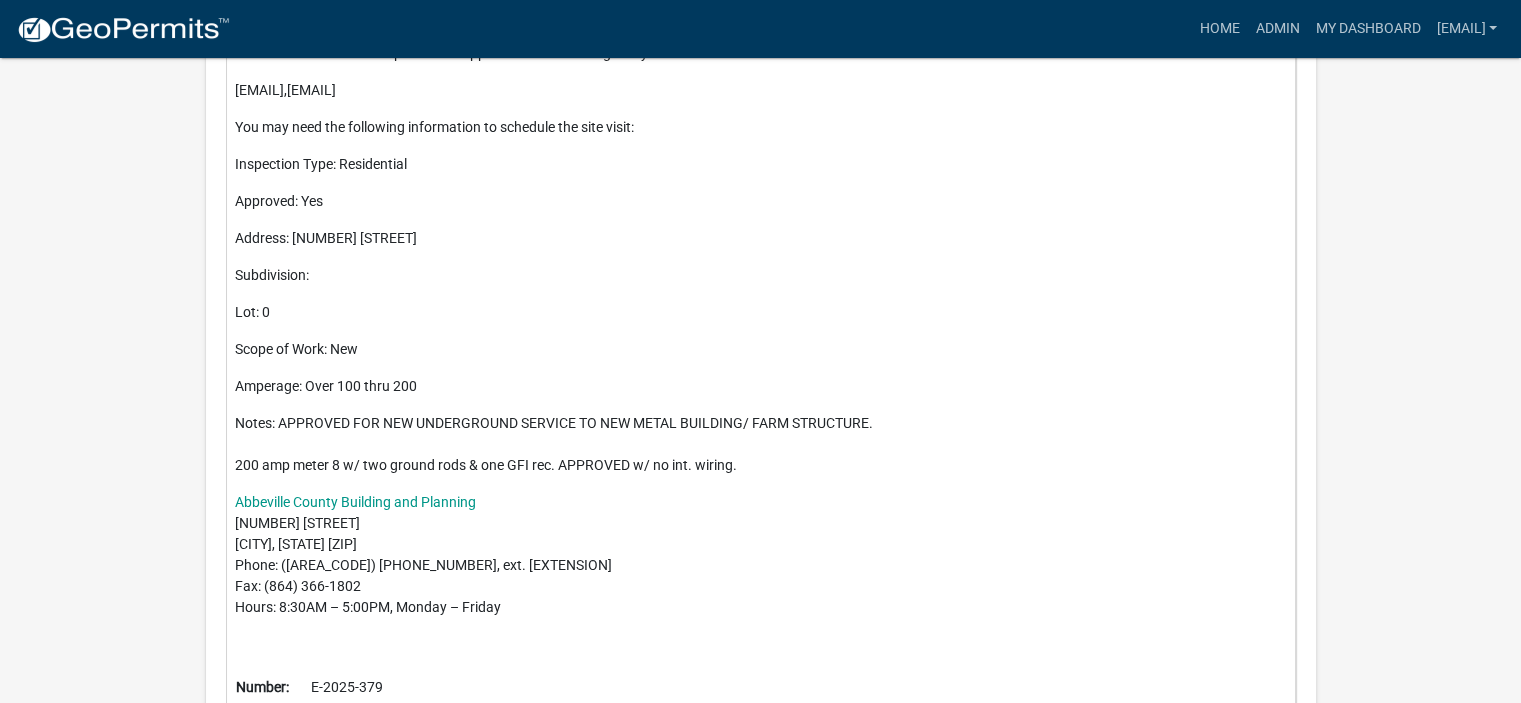scroll, scrollTop: 1080, scrollLeft: 0, axis: vertical 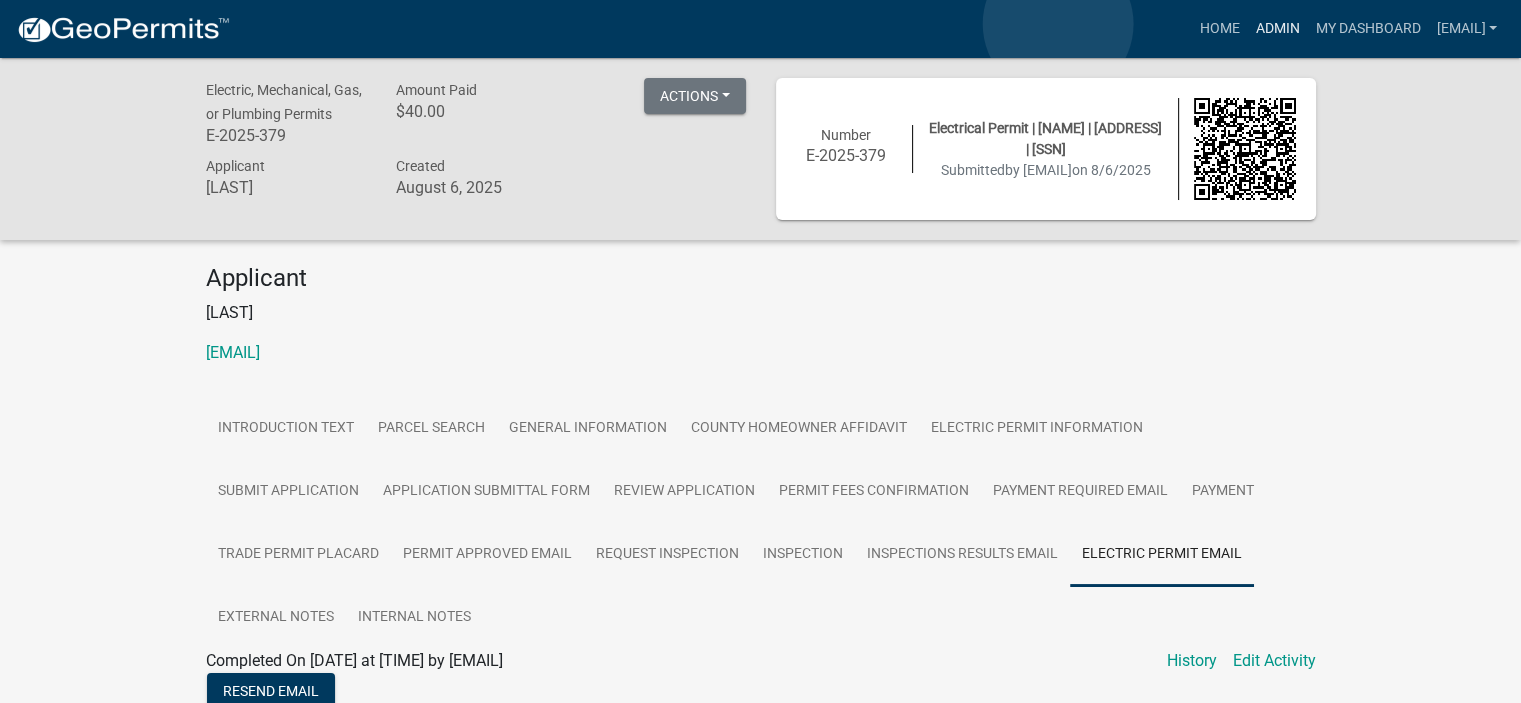 click on "Admin" at bounding box center (1277, 29) 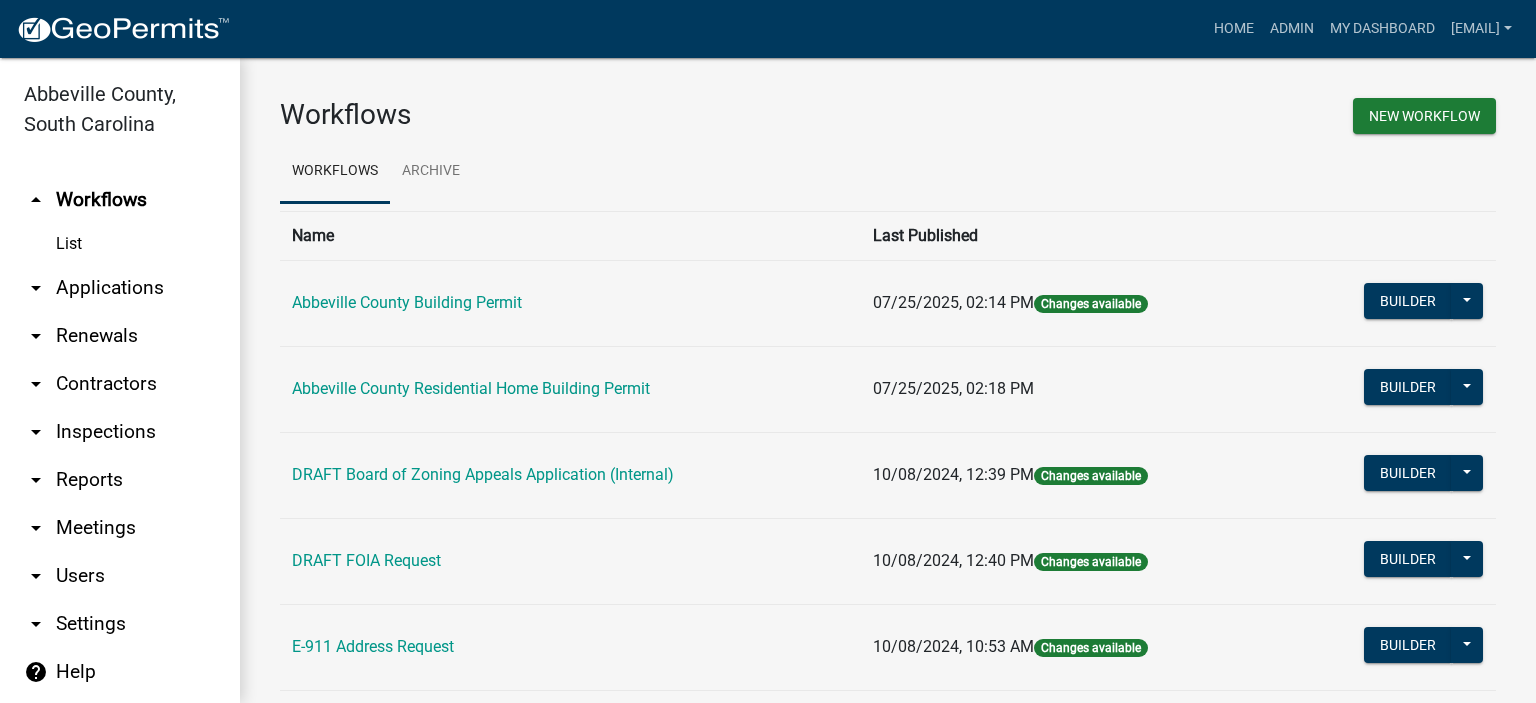 click on "arrow_drop_down   Applications" at bounding box center (120, 288) 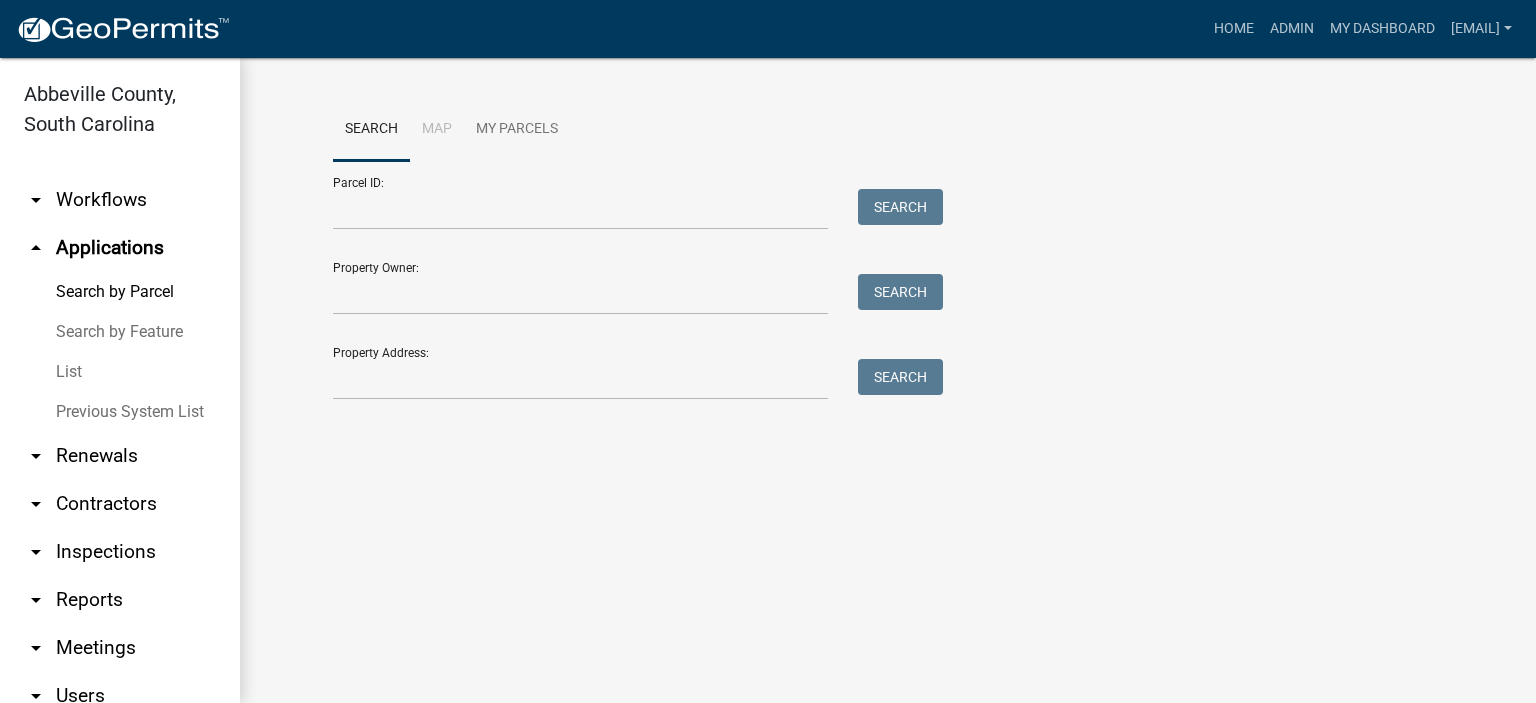 click on "List" at bounding box center (120, 372) 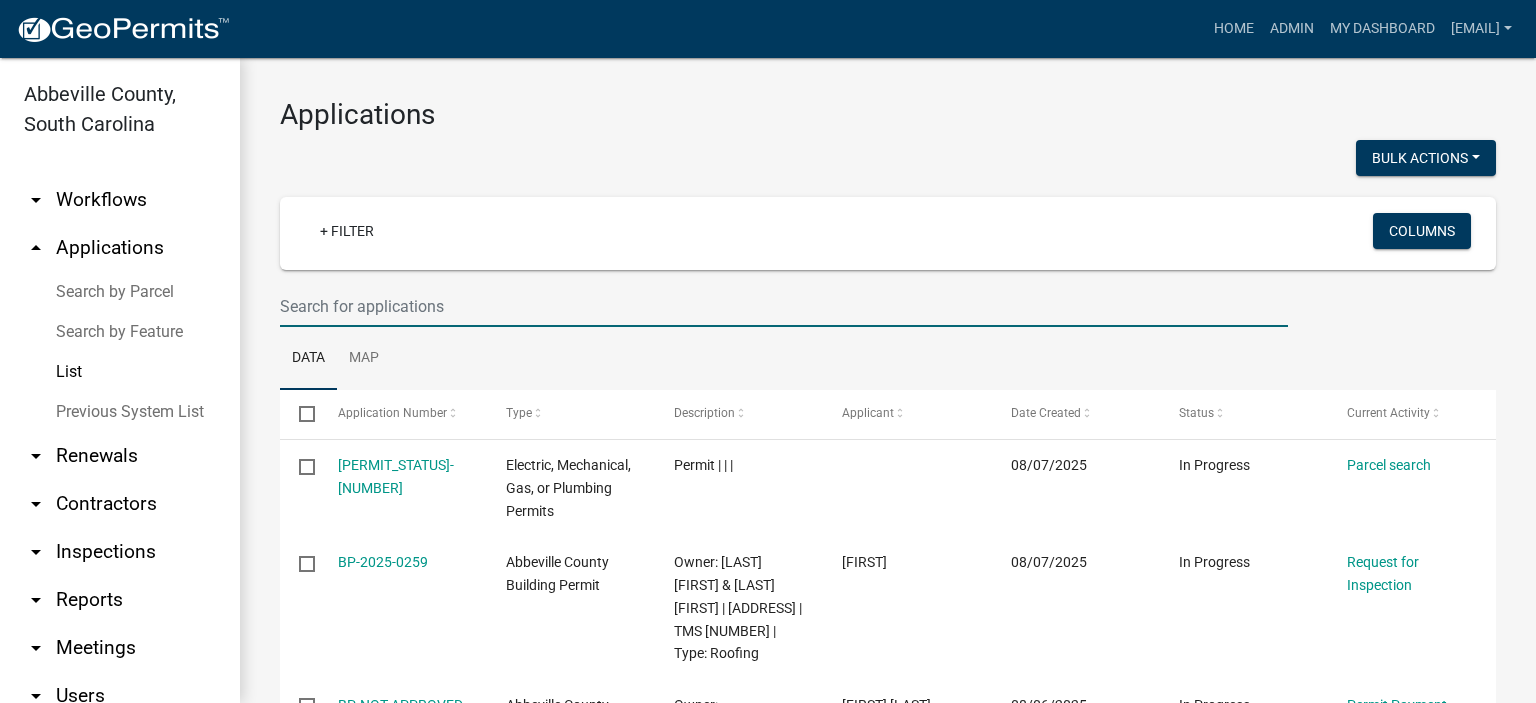 click at bounding box center (784, 306) 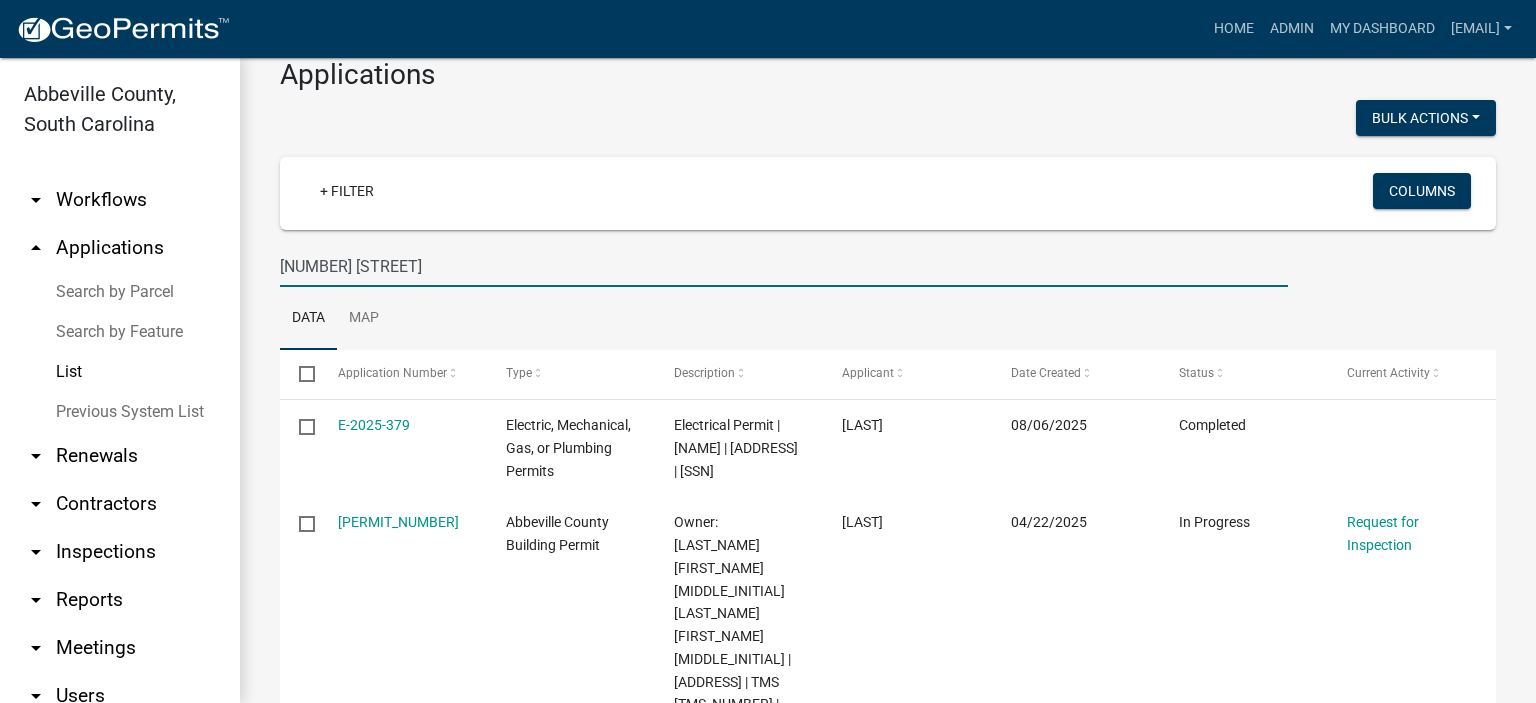 scroll, scrollTop: 164, scrollLeft: 0, axis: vertical 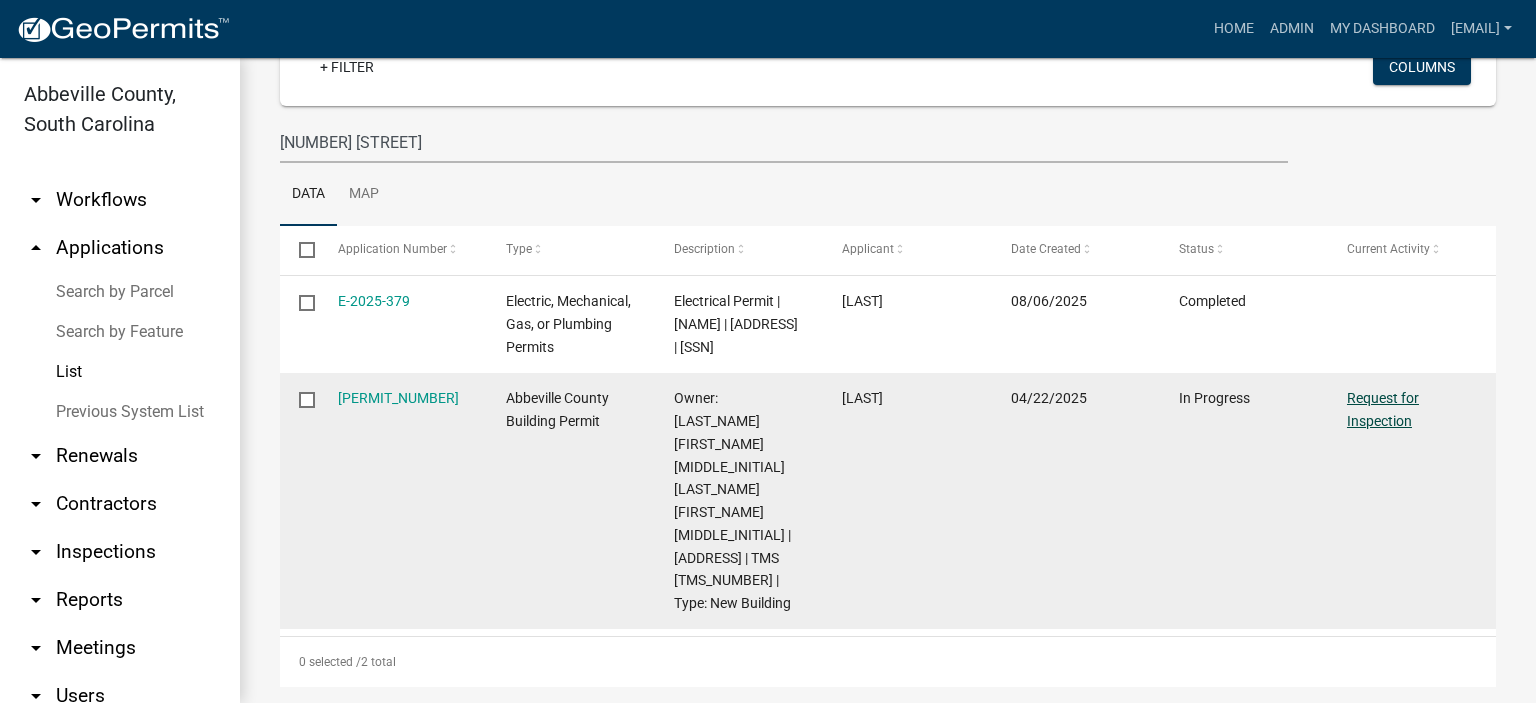 click on "Request for Inspection" 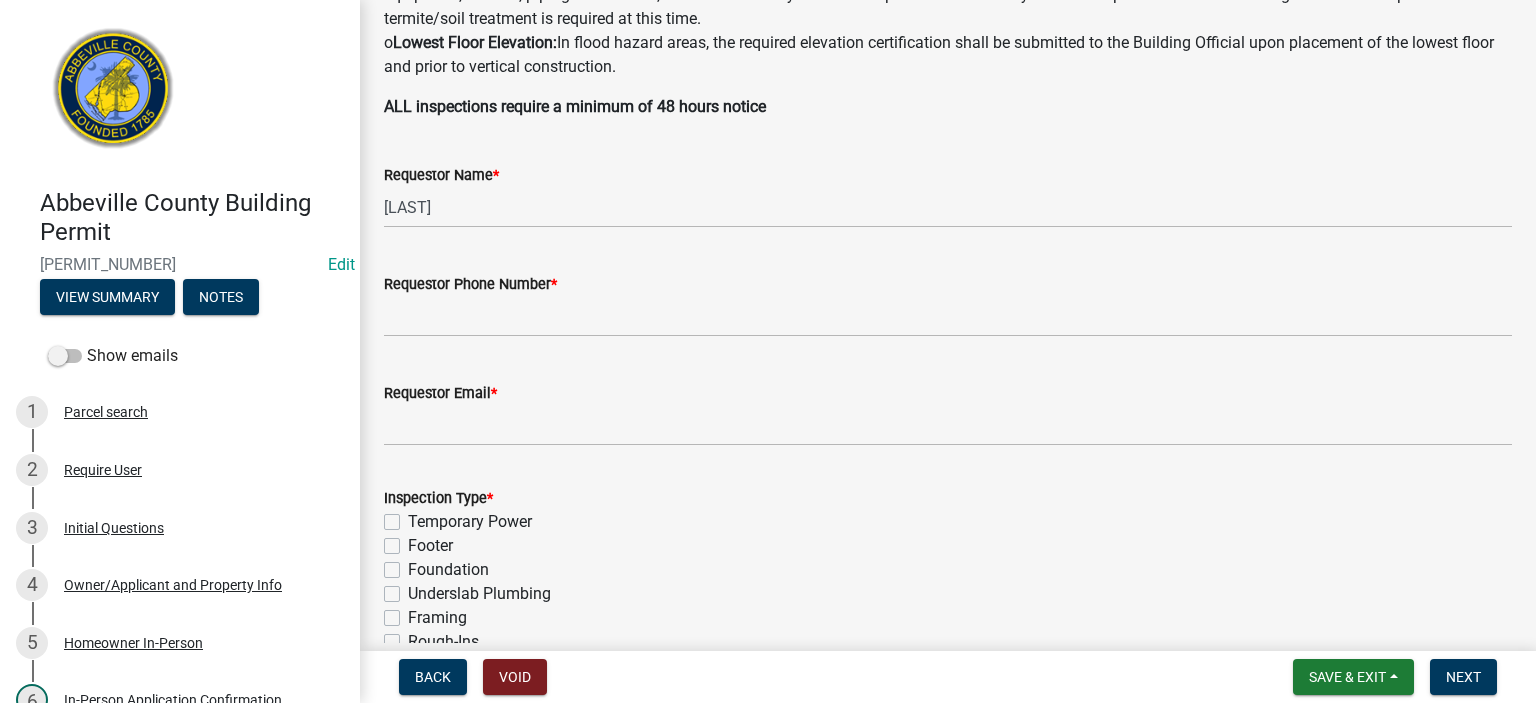 scroll, scrollTop: 560, scrollLeft: 0, axis: vertical 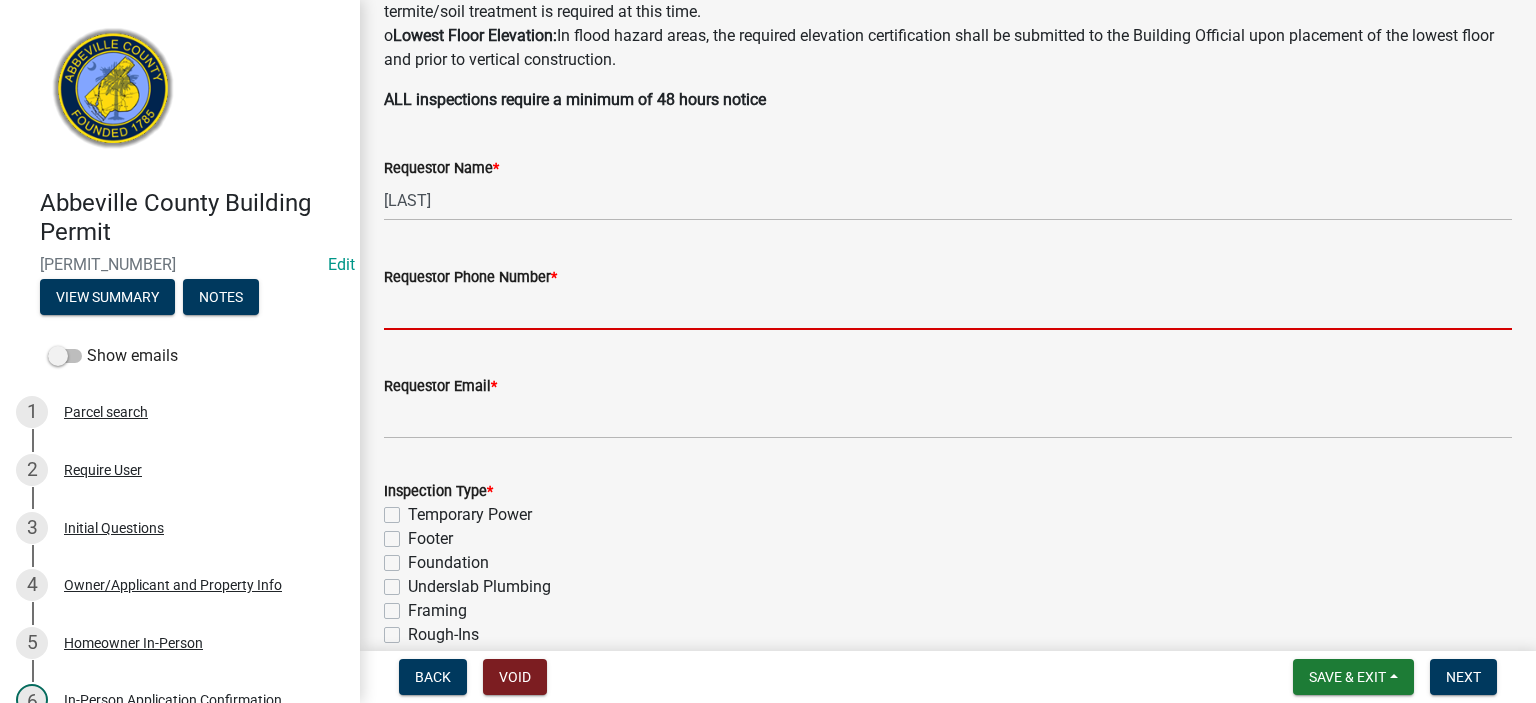 click on "Requestor Phone Number  *" at bounding box center (948, 309) 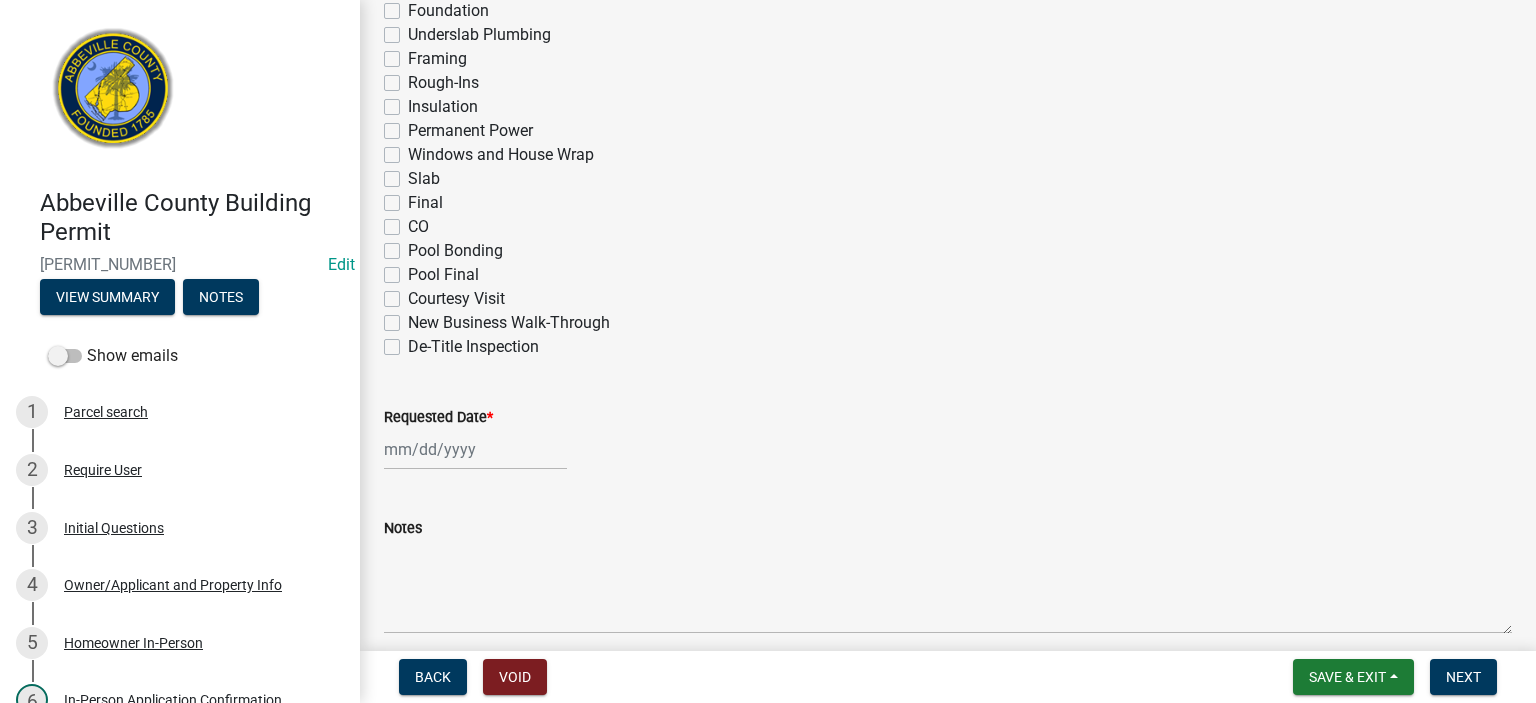 scroll, scrollTop: 1120, scrollLeft: 0, axis: vertical 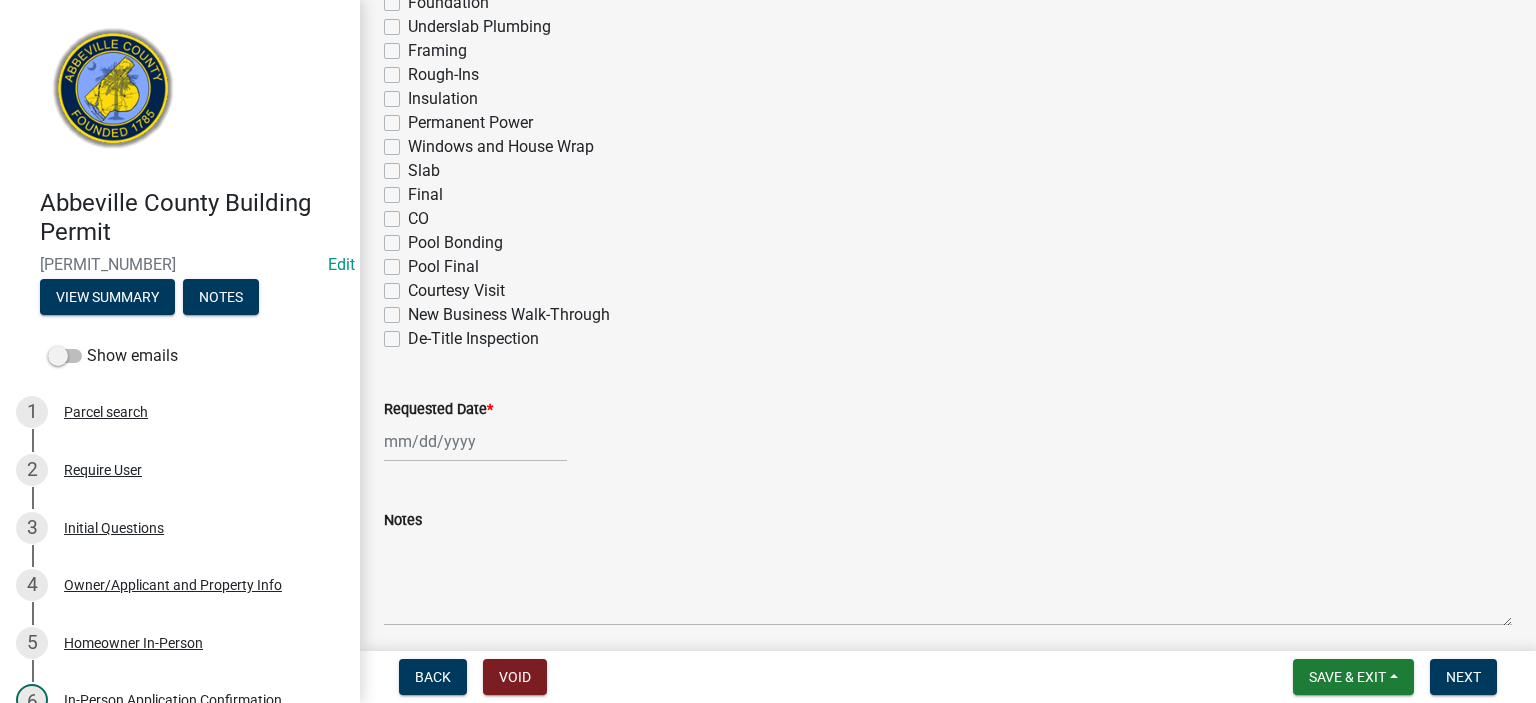 click on "Final" 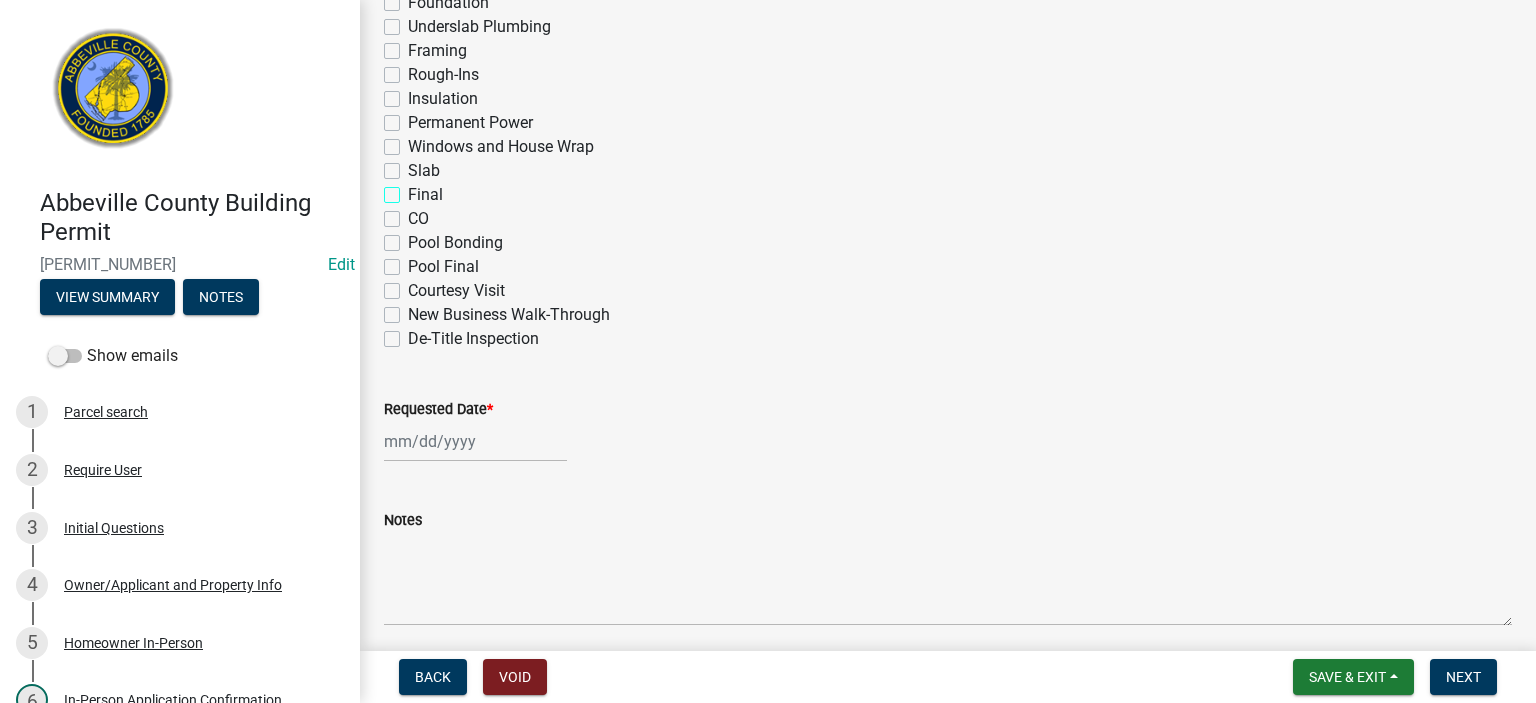 click on "Final" at bounding box center [414, 189] 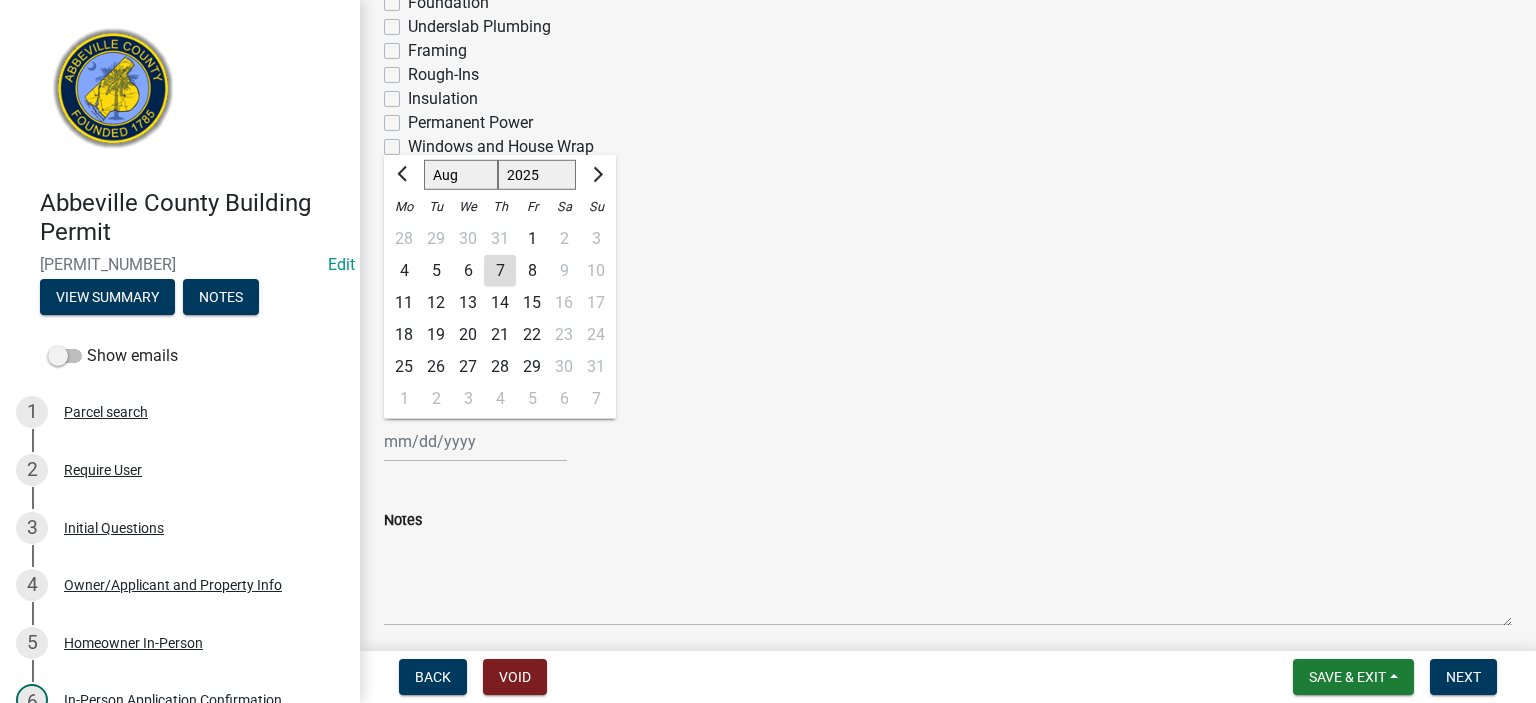click on "Jan Feb Mar Apr May Jun Jul Aug Sep Oct Nov Dec 1525 1526 1527 1528 1529 1530 1531 1532 1533 1534 1535 1536 1537 1538 1539 1540 1541 1542 1543 1544 1545 1546 1547 1548 1549 1550 1551 1552 1553 1554 1555 1556 1557 1558 1559 1560 1561 1562 1563 1564 1565 1566 1567 1568 1569 1570 1571 1572 1573 1574 1575 1576 1577 1578 1579 1580 1581 1582 1583 1584 1585 1586 1587 1588 1589 1590 1591 1592 1593 1594 1595 1596 1597 1598 1599 1600 1601 1602 1603 1604 1605 1606 1607 1608 1609 1610 1611 1612 1613 1614 1615 1616 1617 1618 1619 1620 1621 1622 1623 1624 1625 1626 1627 1628 1629 1630 1631 1632 1633 1634 1635 1636 1637 1638 1639 1640 1641 1642 1643 1644 1645 1646 1647 1648 1649 1650 1651 1652 1653 1654 1655 1656 1657 1658 1659 1660 1661 1662 1663 1664 1665 1666 1667 1668 1669 1670 1671 1672 1673 1674 1675 1676 1677 1678 1679 1680 1681 1682 1683 1684 1685 1686 1687 1688 1689 1690 1691 1692 1693 1694 1695 1696 1697 1698 1699 1700 1701 1702 1703 1704 1705 1706 1707 1708 1709 1710 1711 1712 1713 1714 1715 1716 1717 1718 1719 1" 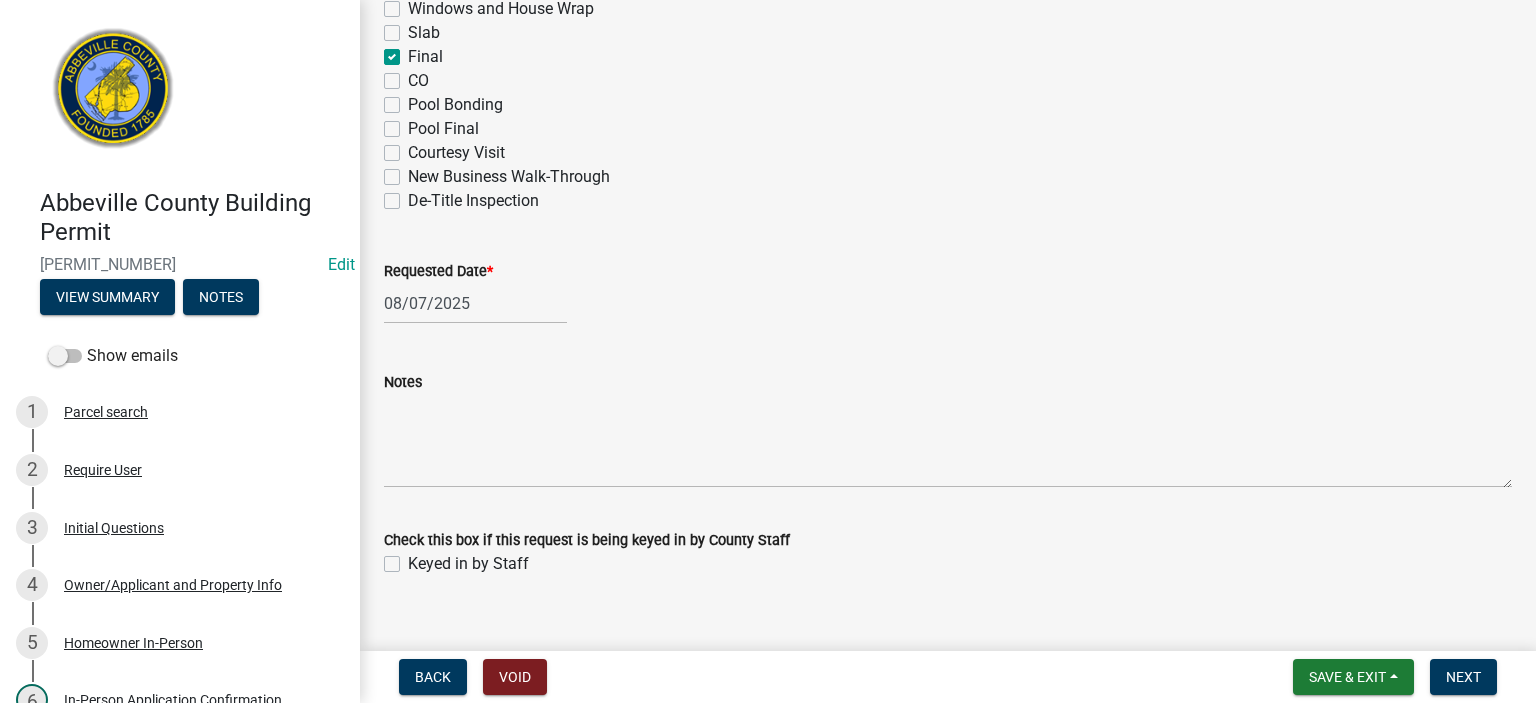scroll, scrollTop: 1287, scrollLeft: 0, axis: vertical 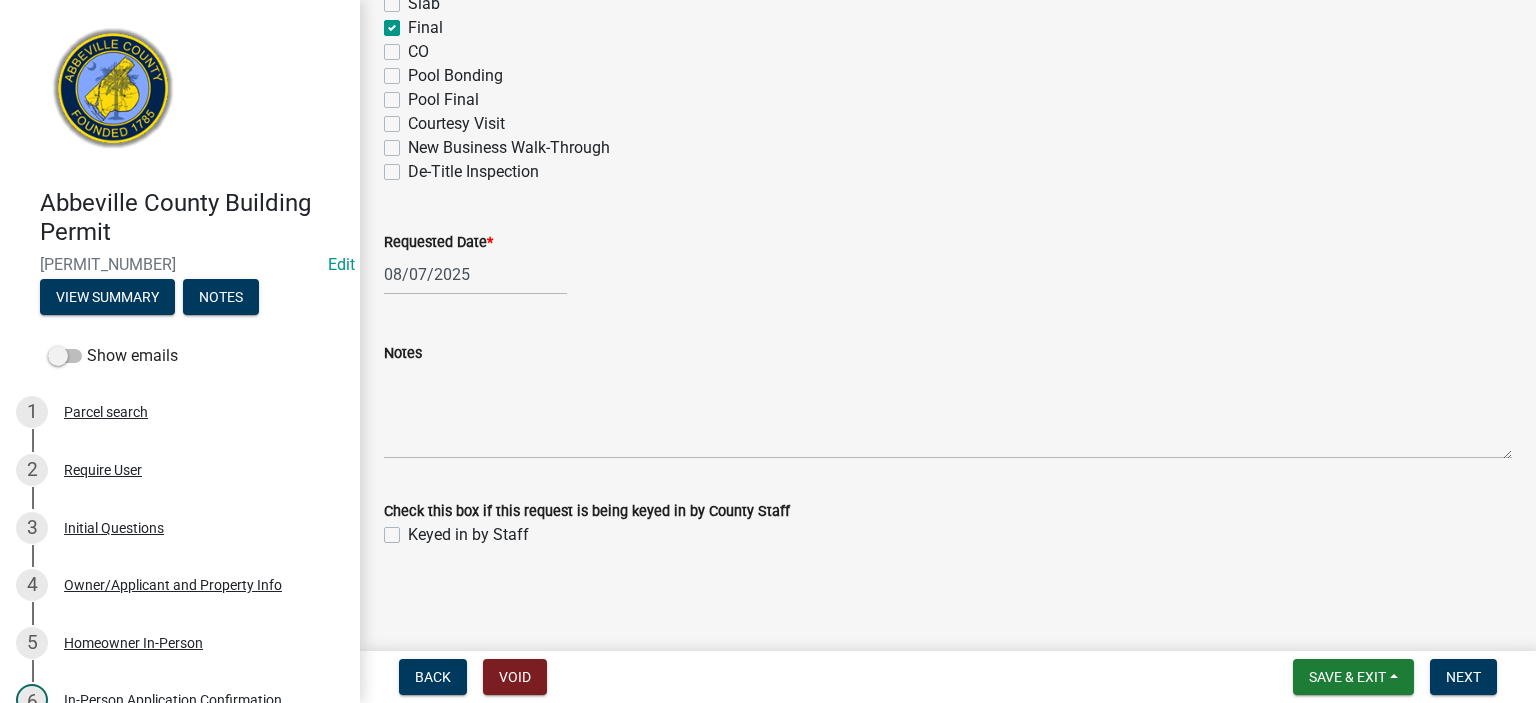 click on "Keyed in by Staff" 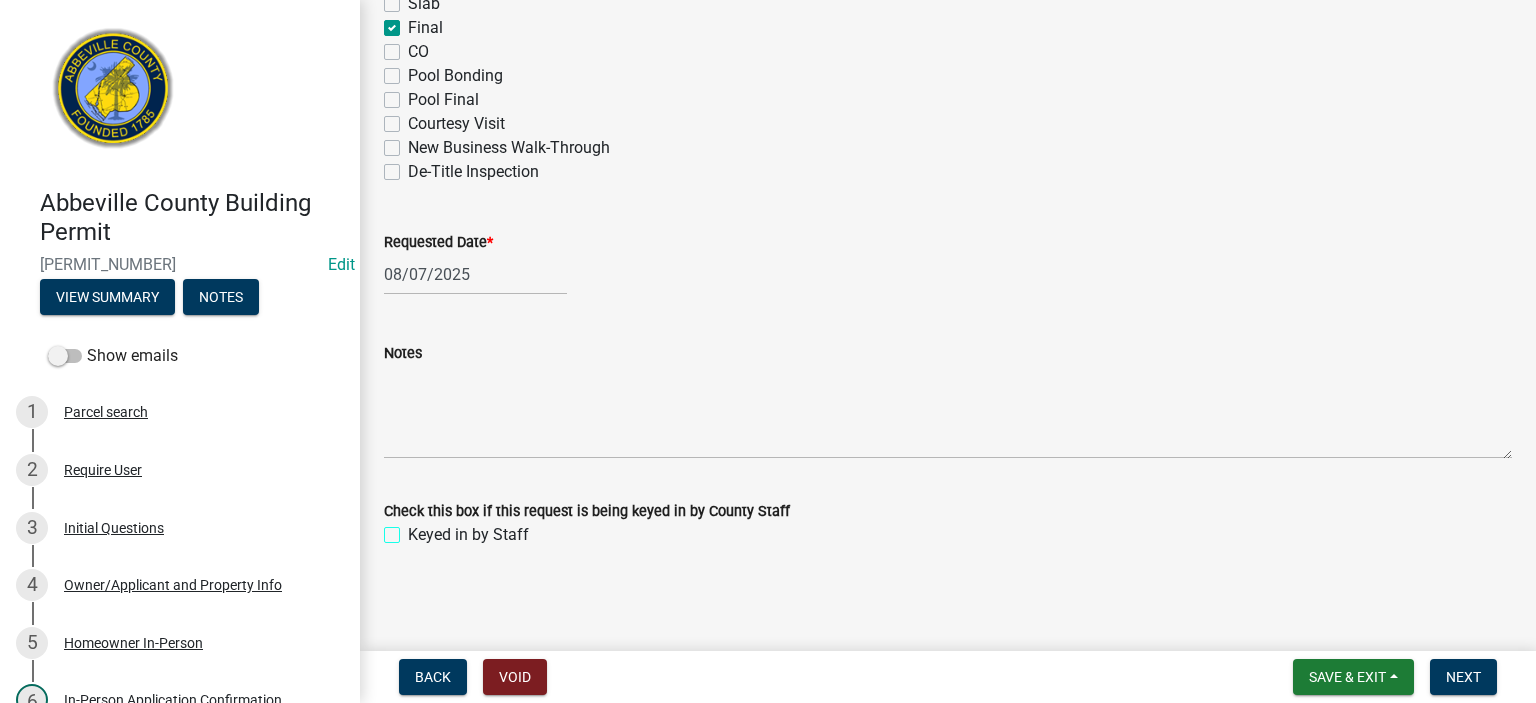 click on "Keyed in by Staff" at bounding box center (414, 529) 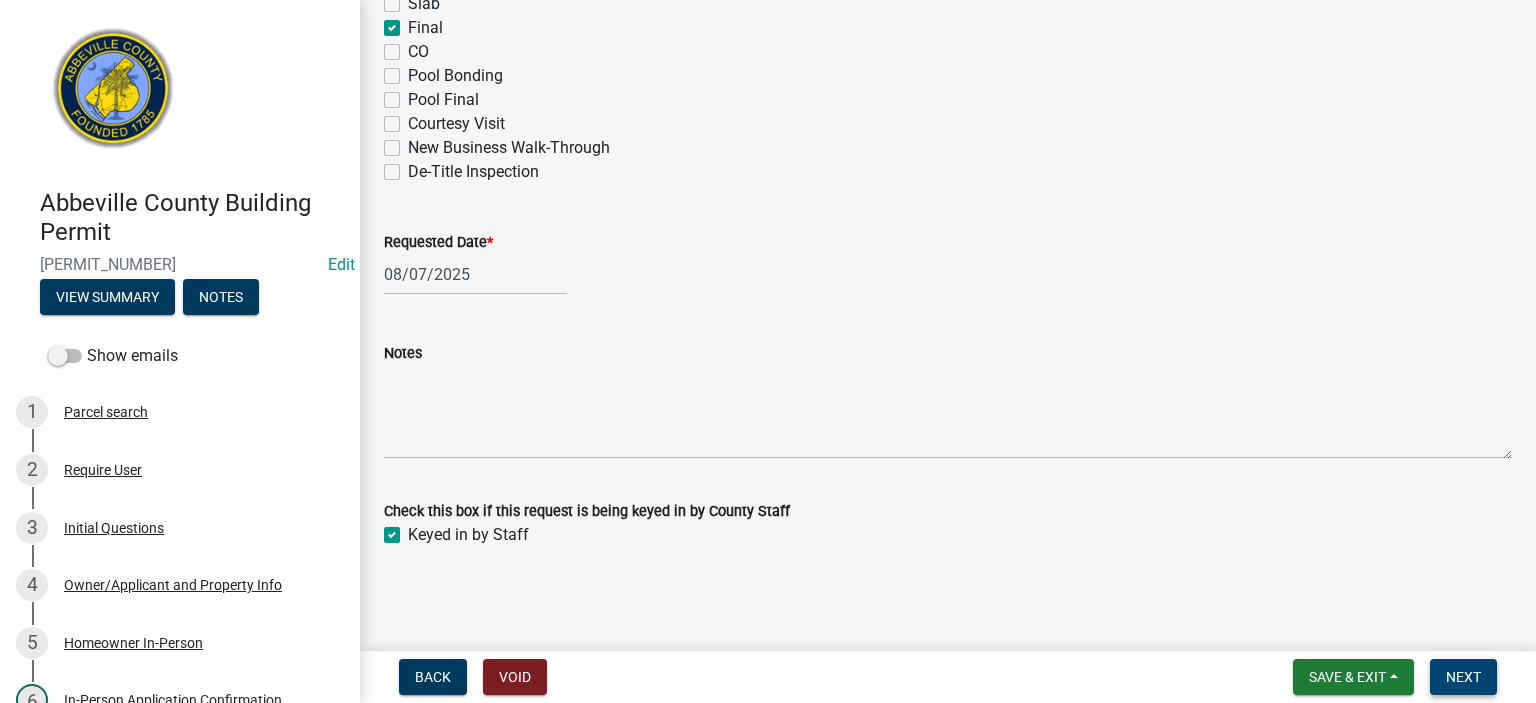 click on "Next" at bounding box center [1463, 677] 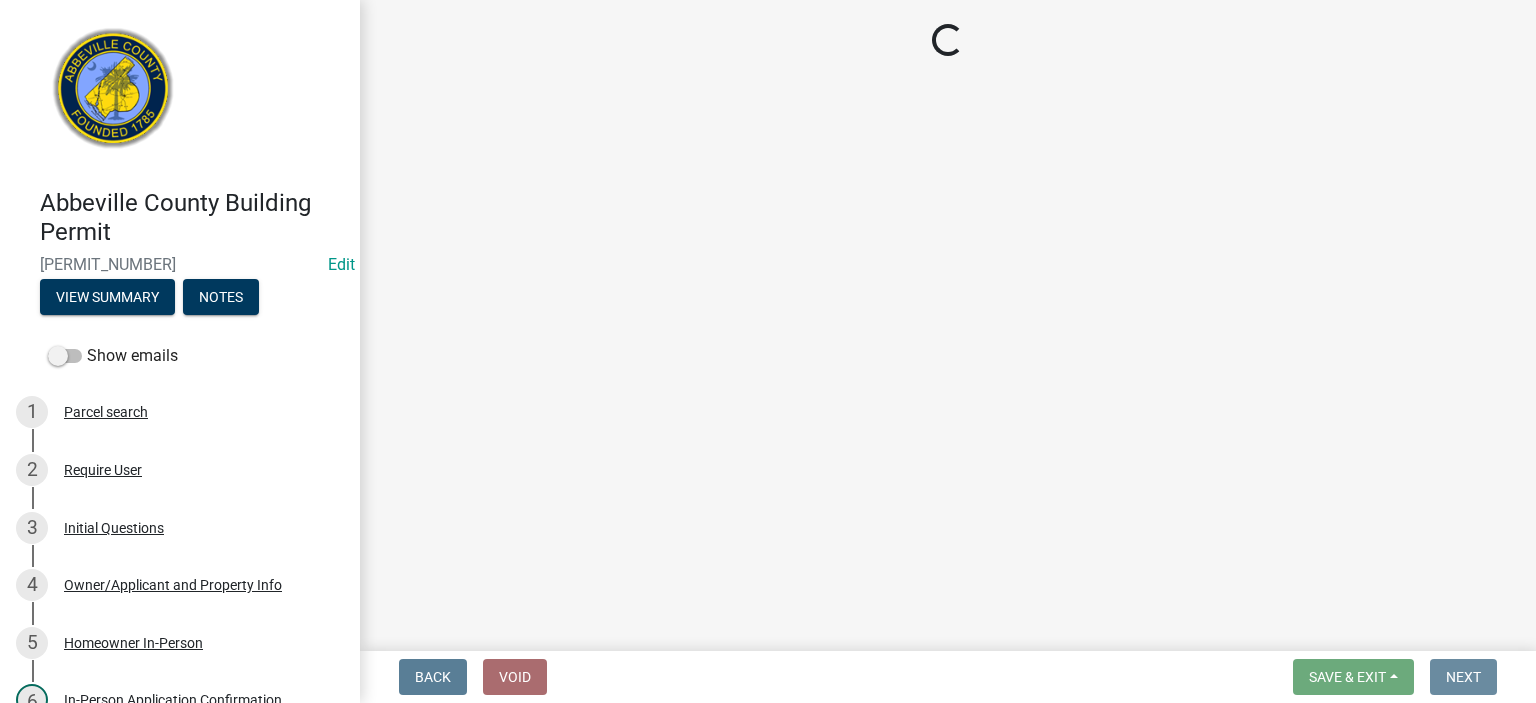 scroll, scrollTop: 0, scrollLeft: 0, axis: both 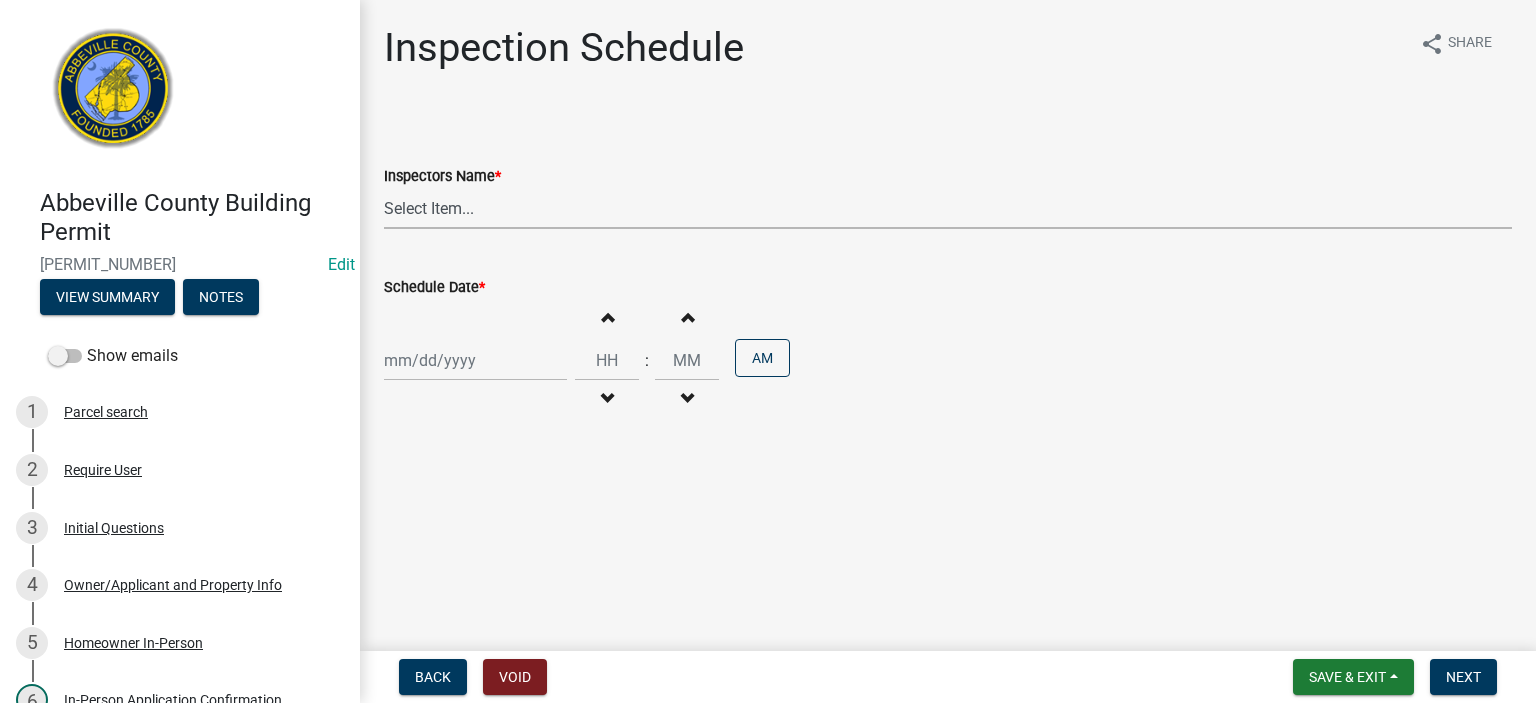 click on "Select Item... [EMAIL] ([NAME]) [EMAIL] ([NAME]) [EMAIL] ([NAME])" at bounding box center [948, 208] 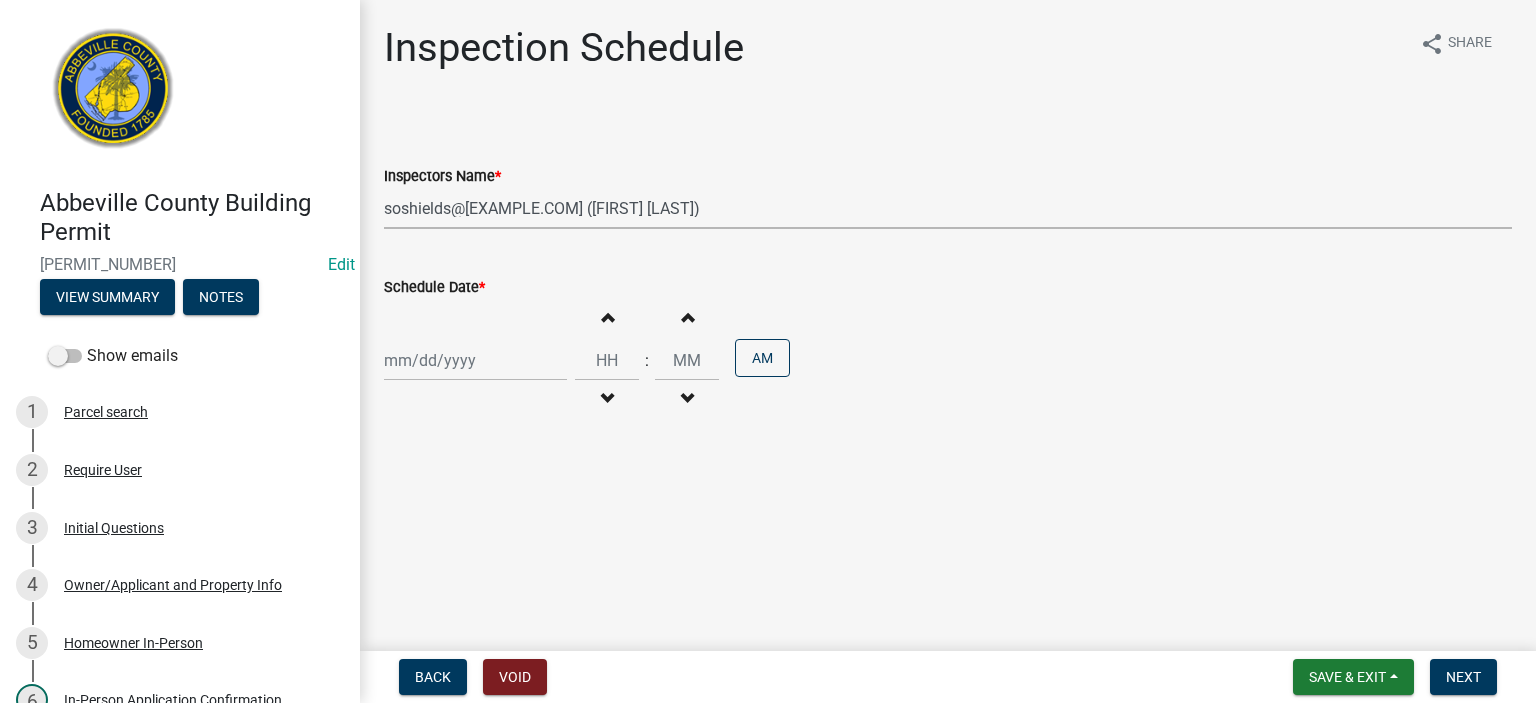 click on "Select Item... [EMAIL] ([NAME]) [EMAIL] ([NAME]) [EMAIL] ([NAME])" at bounding box center (948, 208) 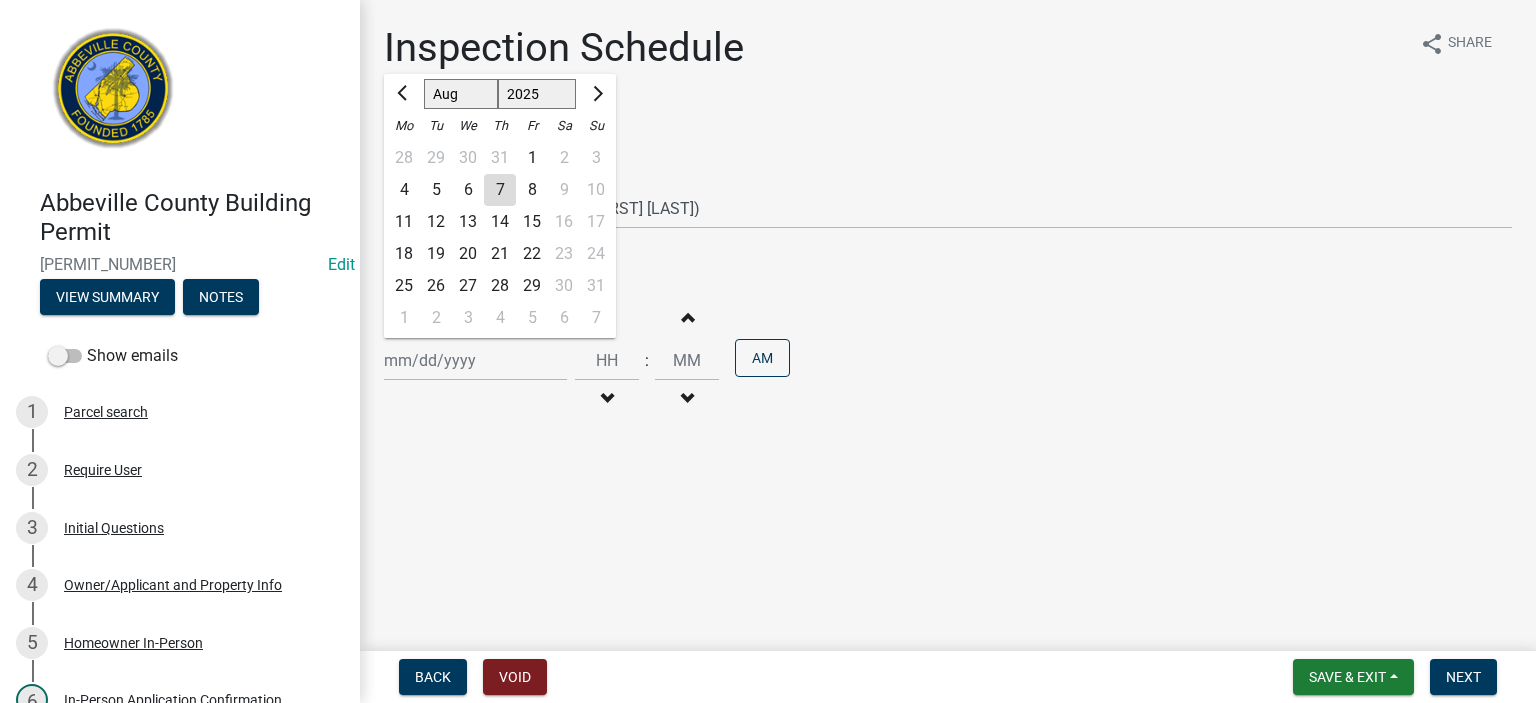 click on "Jan Feb Mar Apr May Jun Jul Aug Sep Oct Nov Dec 1525 1526 1527 1528 1529 1530 1531 1532 1533 1534 1535 1536 1537 1538 1539 1540 1541 1542 1543 1544 1545 1546 1547 1548 1549 1550 1551 1552 1553 1554 1555 1556 1557 1558 1559 1560 1561 1562 1563 1564 1565 1566 1567 1568 1569 1570 1571 1572 1573 1574 1575 1576 1577 1578 1579 1580 1581 1582 1583 1584 1585 1586 1587 1588 1589 1590 1591 1592 1593 1594 1595 1596 1597 1598 1599 1600 1601 1602 1603 1604 1605 1606 1607 1608 1609 1610 1611 1612 1613 1614 1615 1616 1617 1618 1619 1620 1621 1622 1623 1624 1625 1626 1627 1628 1629 1630 1631 1632 1633 1634 1635 1636 1637 1638 1639 1640 1641 1642 1643 1644 1645 1646 1647 1648 1649 1650 1651 1652 1653 1654 1655 1656 1657 1658 1659 1660 1661 1662 1663 1664 1665 1666 1667 1668 1669 1670 1671 1672 1673 1674 1675 1676 1677 1678 1679 1680 1681 1682 1683 1684 1685 1686 1687 1688 1689 1690 1691 1692 1693 1694 1695 1696 1697 1698 1699 1700 1701 1702 1703 1704 1705 1706 1707 1708 1709 1710 1711 1712 1713 1714 1715 1716 1717 1718 1719 1" 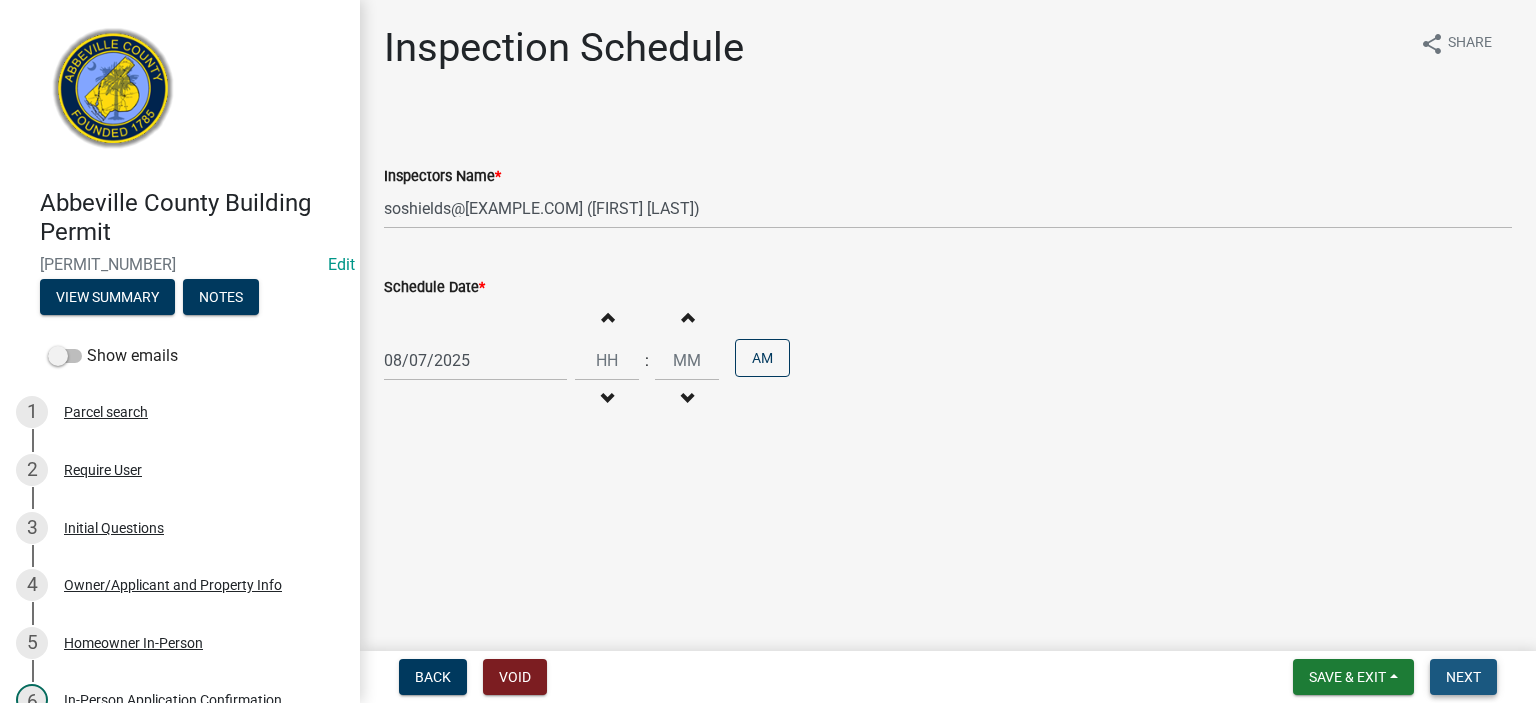 click on "Next" at bounding box center (1463, 677) 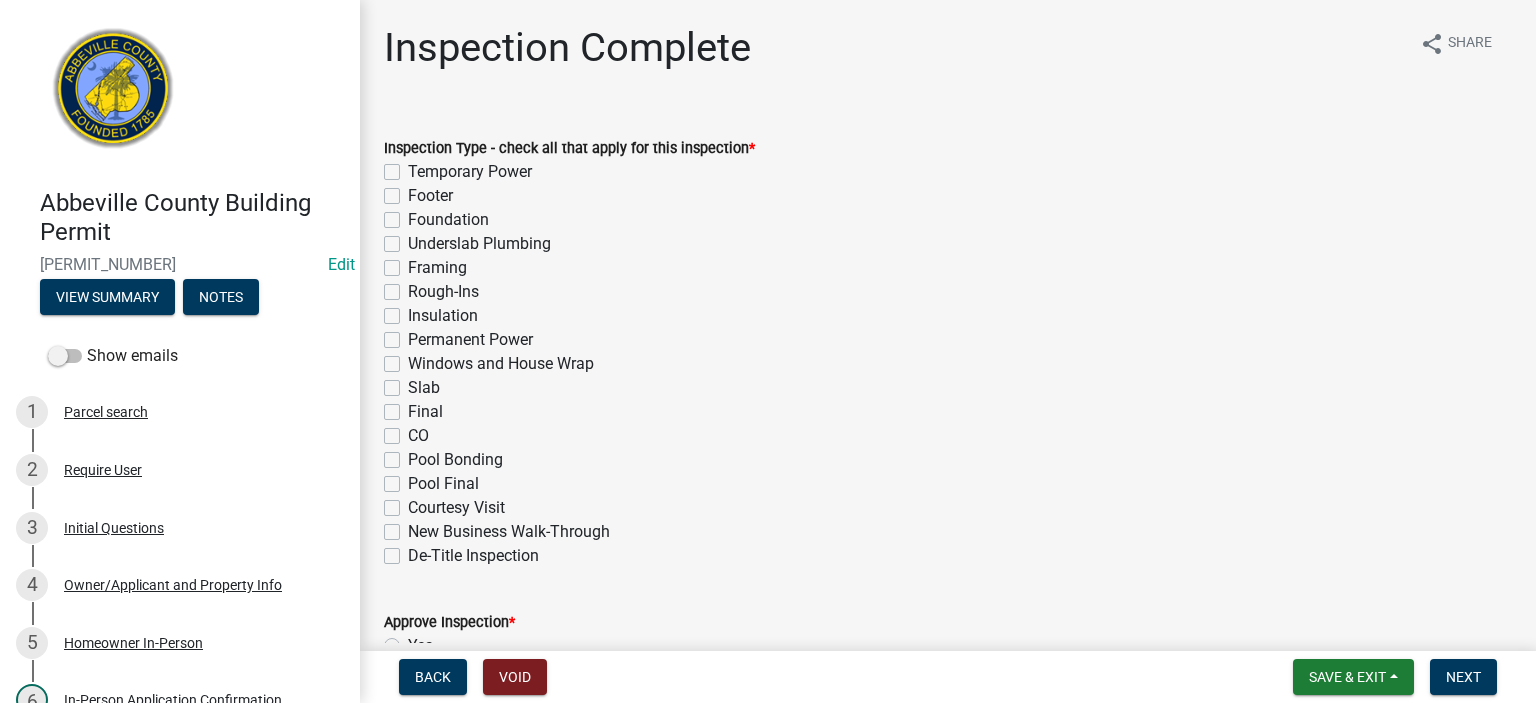click on "Final" 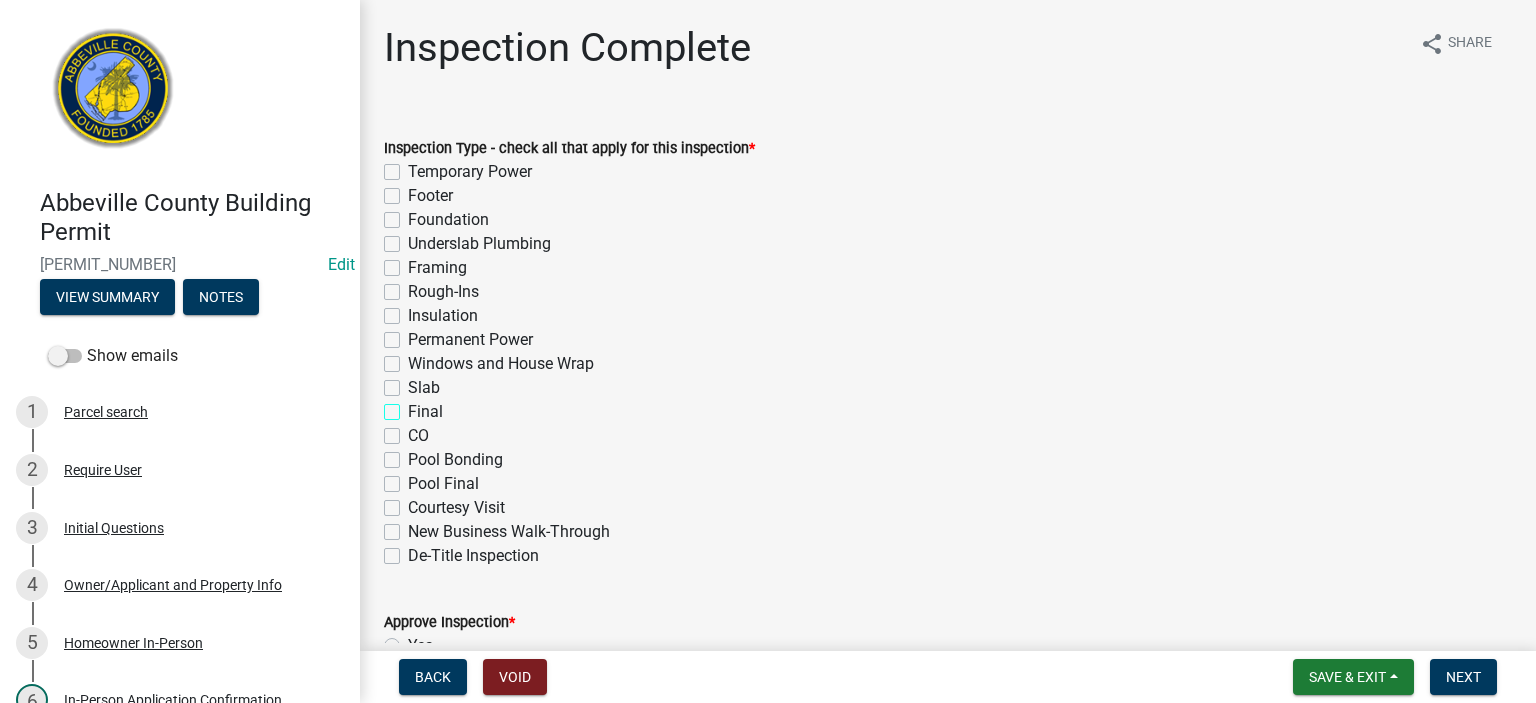 click on "Final" at bounding box center [414, 406] 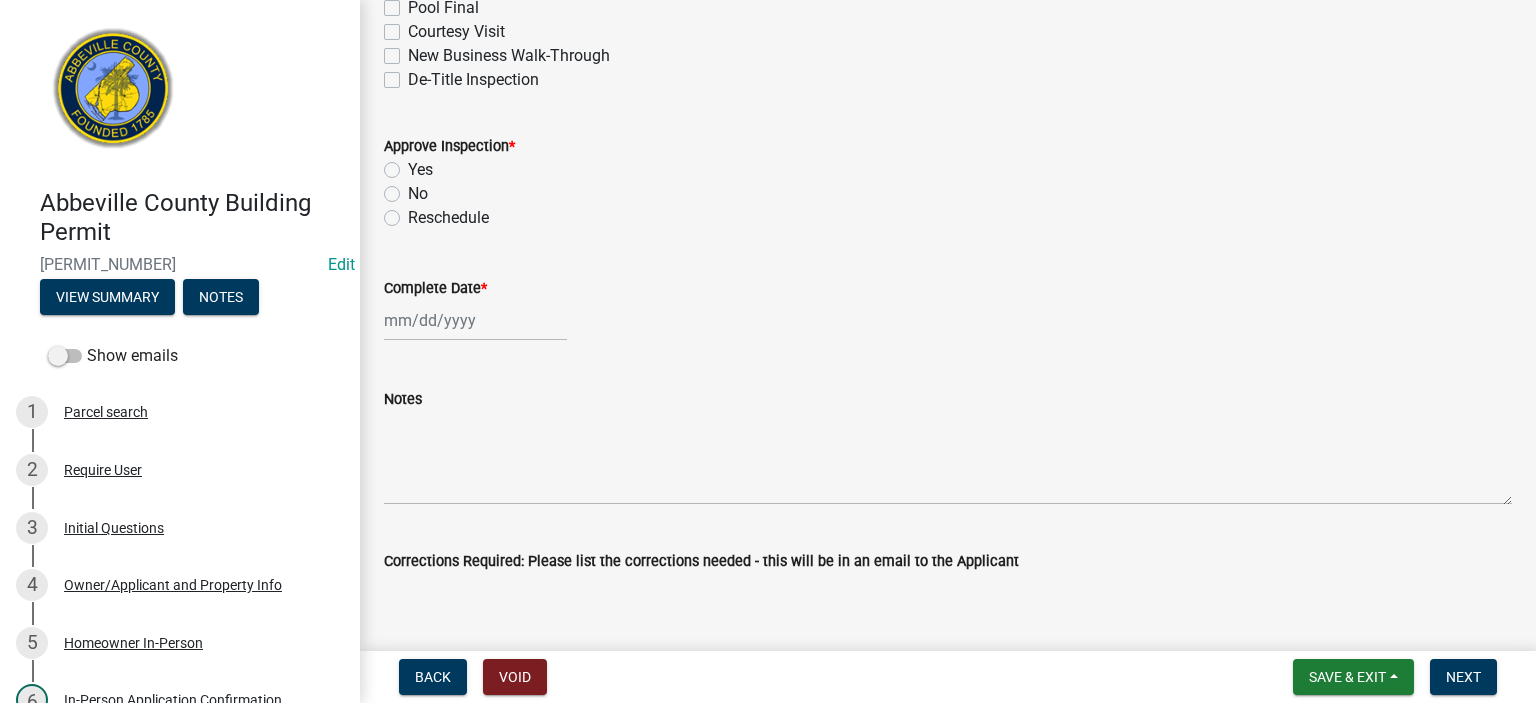scroll, scrollTop: 480, scrollLeft: 0, axis: vertical 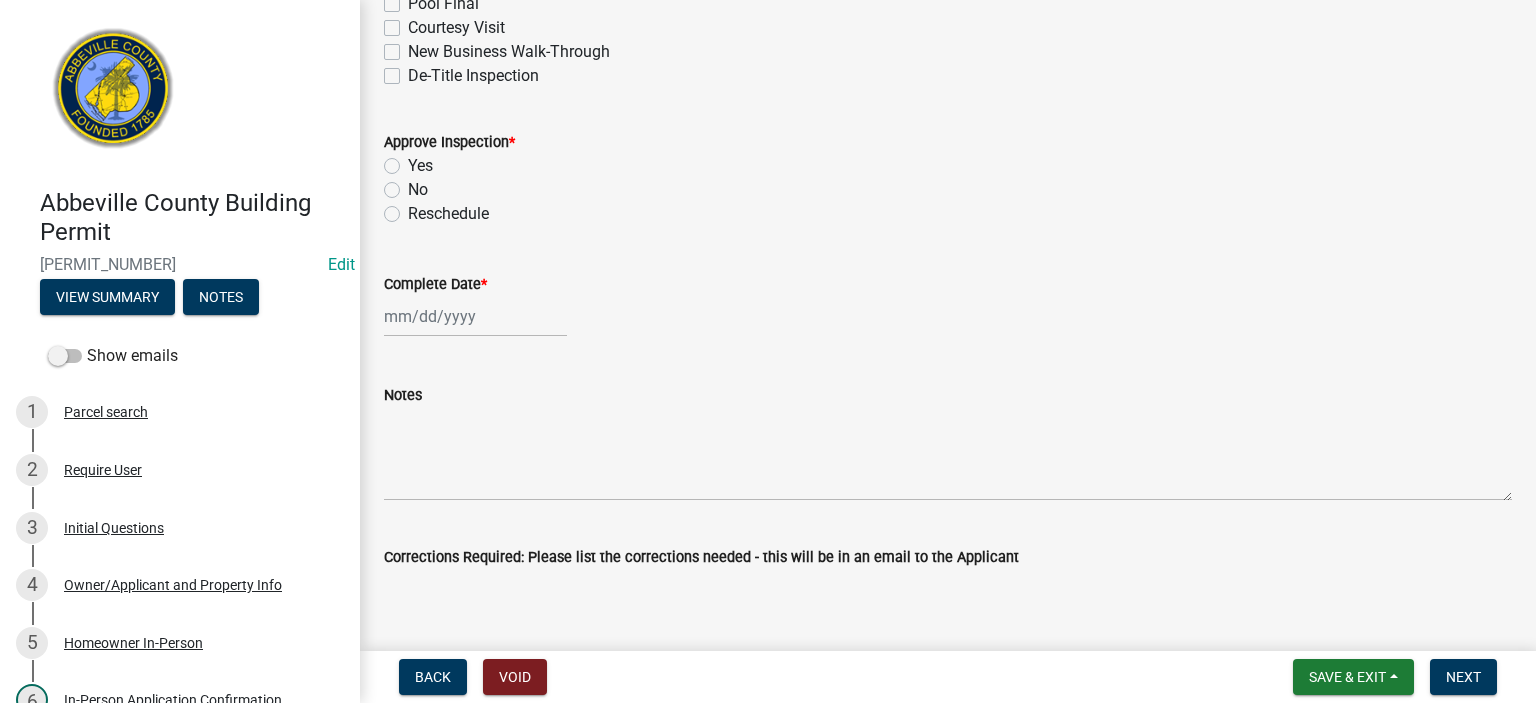 click on "Yes" 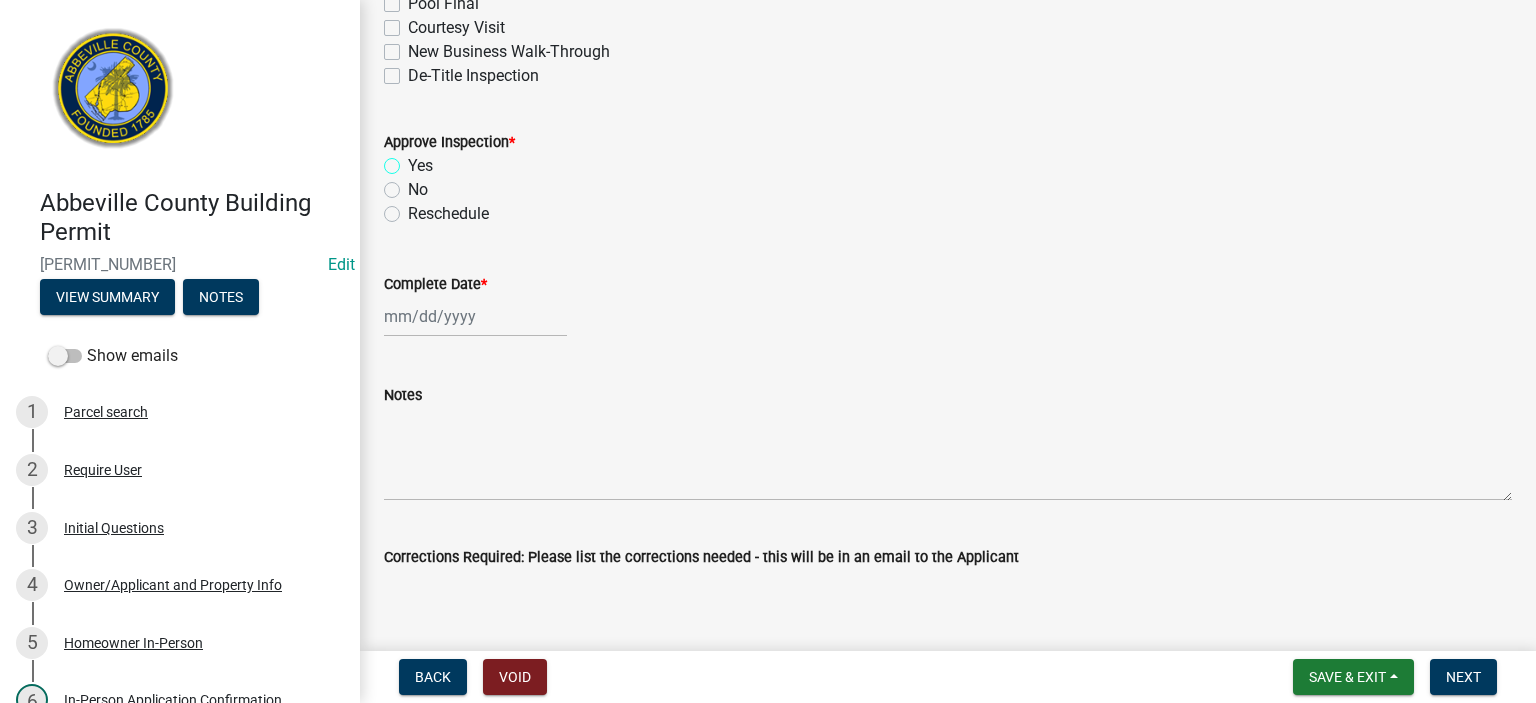 click on "Yes" at bounding box center [414, 160] 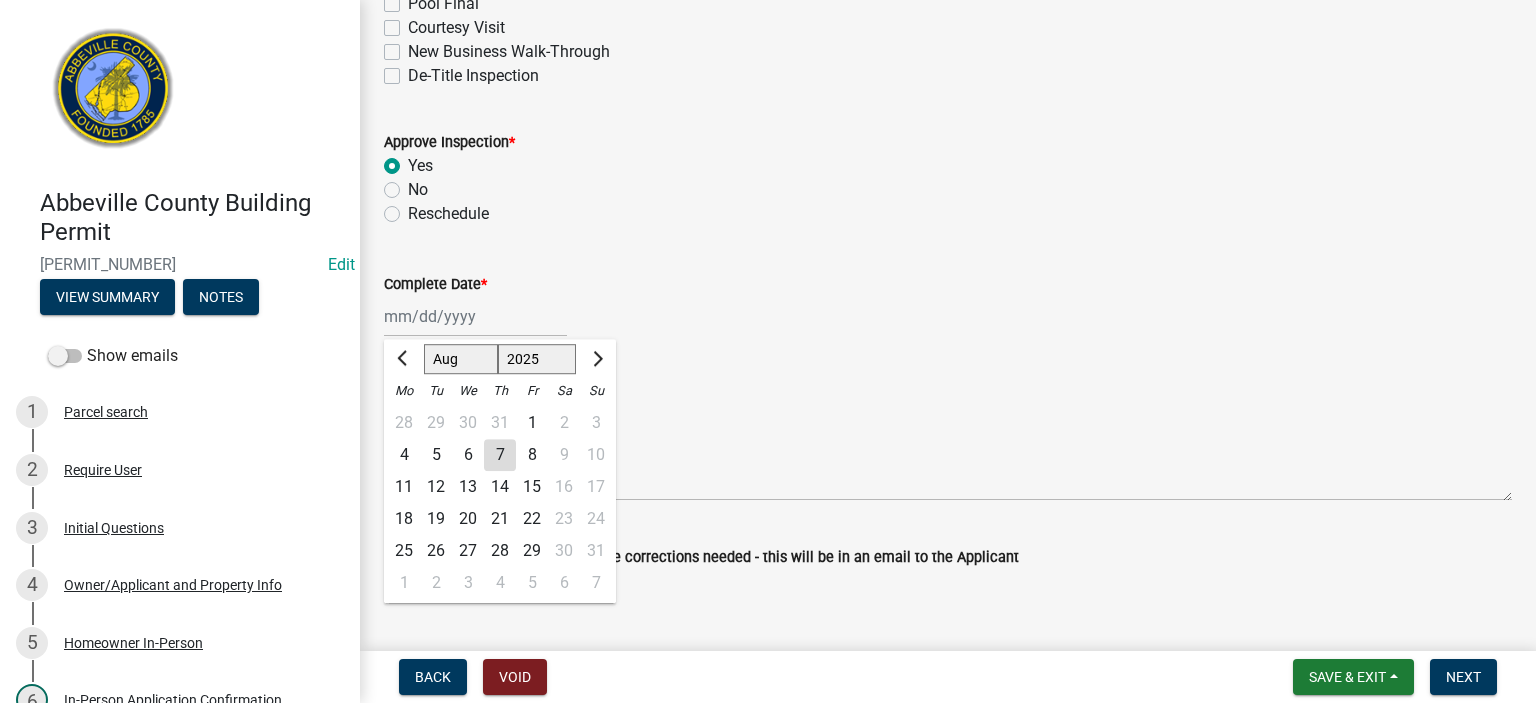 click on "Jan Feb Mar Apr May Jun Jul Aug Sep Oct Nov Dec 1525 1526 1527 1528 1529 1530 1531 1532 1533 1534 1535 1536 1537 1538 1539 1540 1541 1542 1543 1544 1545 1546 1547 1548 1549 1550 1551 1552 1553 1554 1555 1556 1557 1558 1559 1560 1561 1562 1563 1564 1565 1566 1567 1568 1569 1570 1571 1572 1573 1574 1575 1576 1577 1578 1579 1580 1581 1582 1583 1584 1585 1586 1587 1588 1589 1590 1591 1592 1593 1594 1595 1596 1597 1598 1599 1600 1601 1602 1603 1604 1605 1606 1607 1608 1609 1610 1611 1612 1613 1614 1615 1616 1617 1618 1619 1620 1621 1622 1623 1624 1625 1626 1627 1628 1629 1630 1631 1632 1633 1634 1635 1636 1637 1638 1639 1640 1641 1642 1643 1644 1645 1646 1647 1648 1649 1650 1651 1652 1653 1654 1655 1656 1657 1658 1659 1660 1661 1662 1663 1664 1665 1666 1667 1668 1669 1670 1671 1672 1673 1674 1675 1676 1677 1678 1679 1680 1681 1682 1683 1684 1685 1686 1687 1688 1689 1690 1691 1692 1693 1694 1695 1696 1697 1698 1699 1700 1701 1702 1703 1704 1705 1706 1707 1708 1709 1710 1711 1712 1713 1714 1715 1716 1717 1718 1719 1" 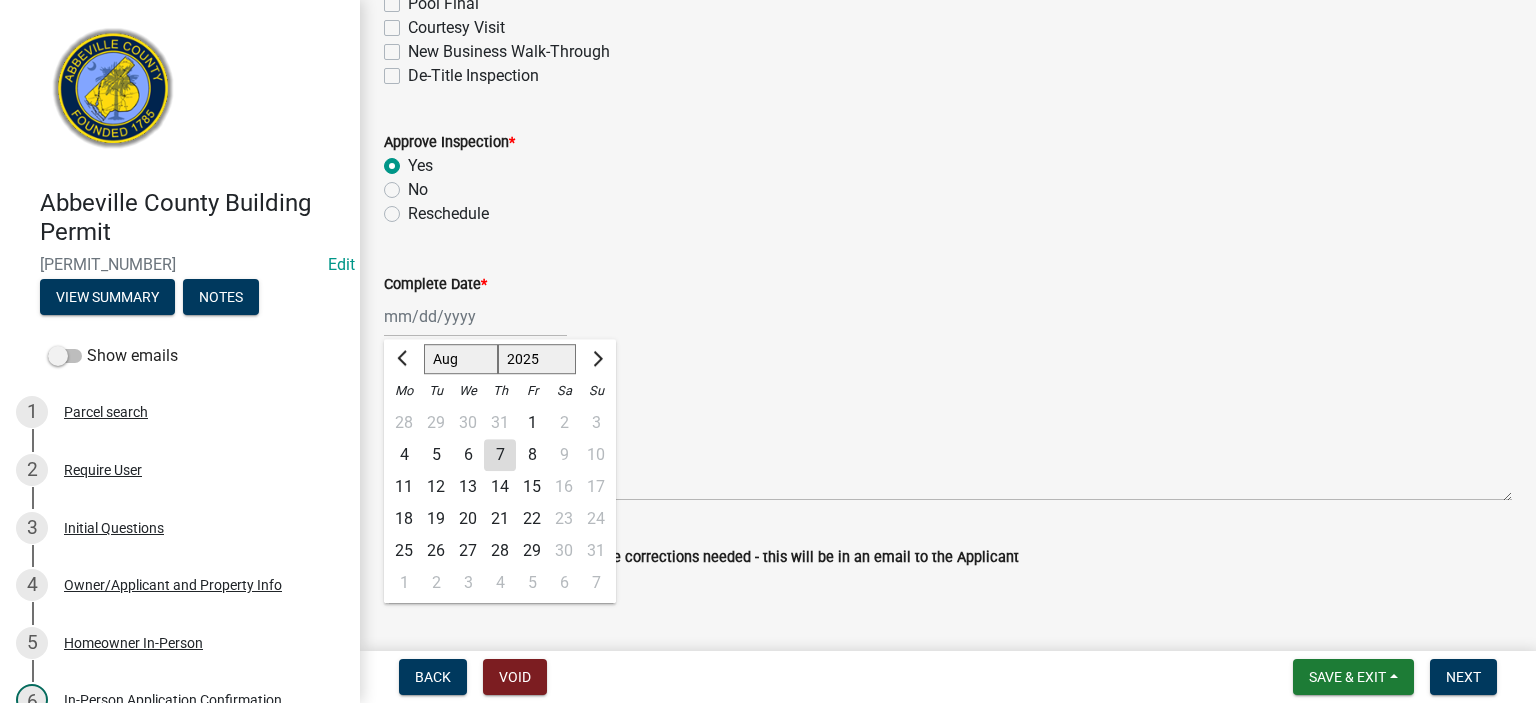 click on "7" 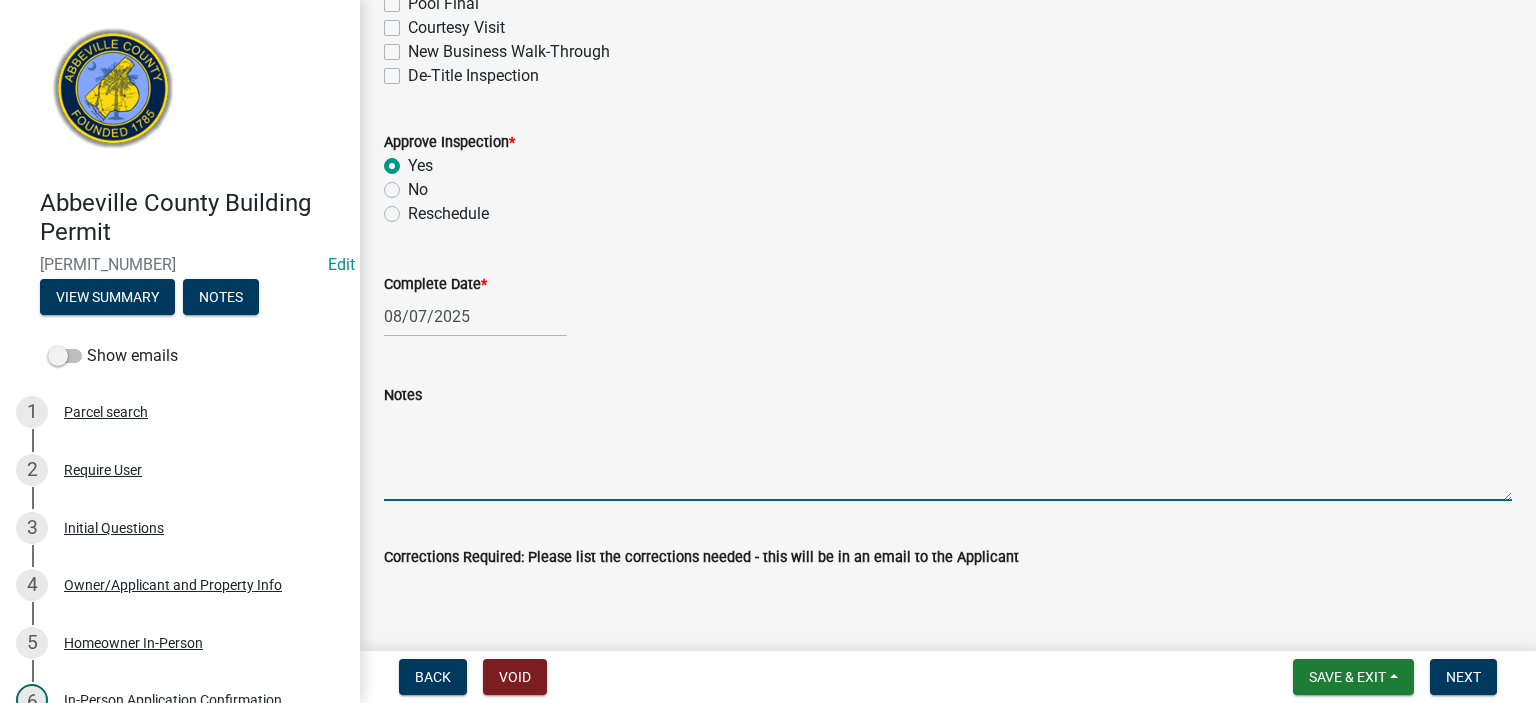 click on "Notes" at bounding box center [948, 454] 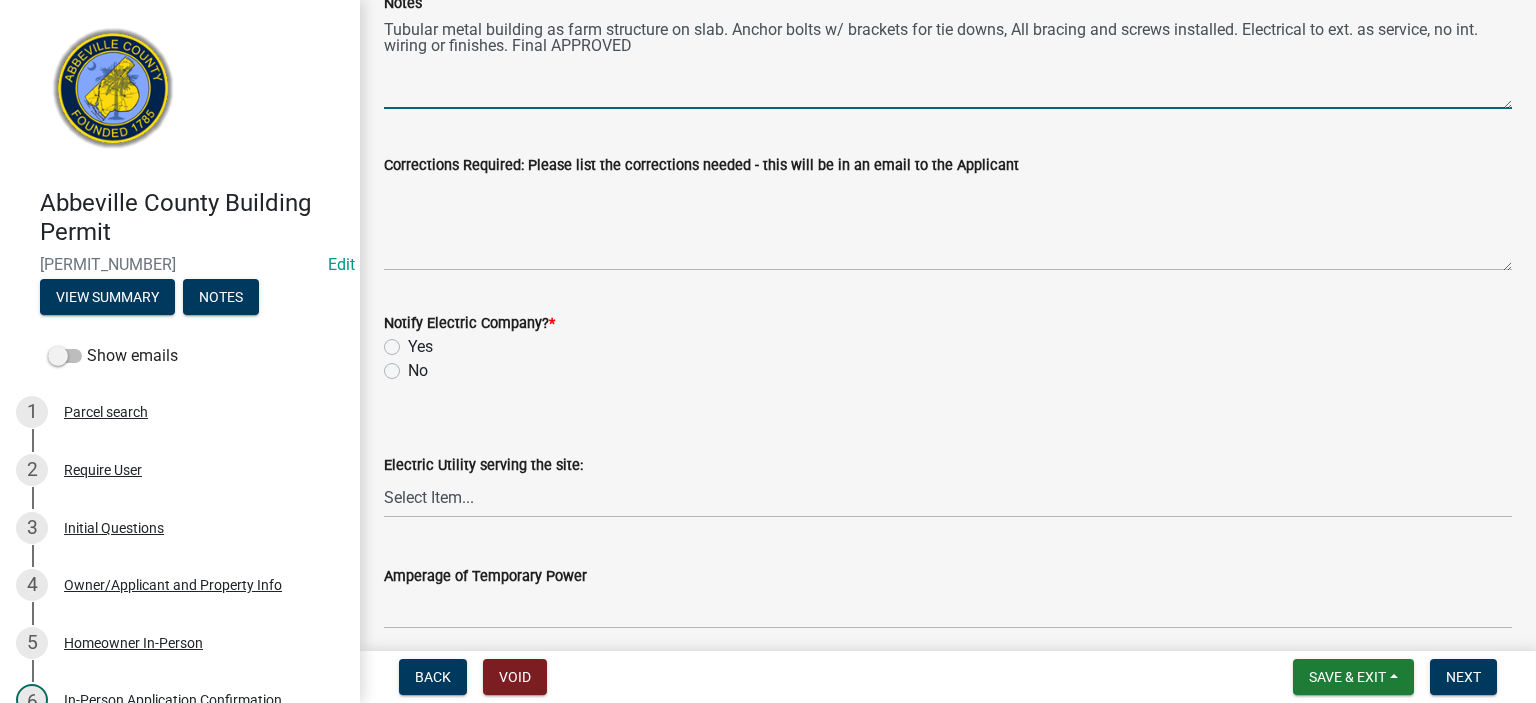scroll, scrollTop: 880, scrollLeft: 0, axis: vertical 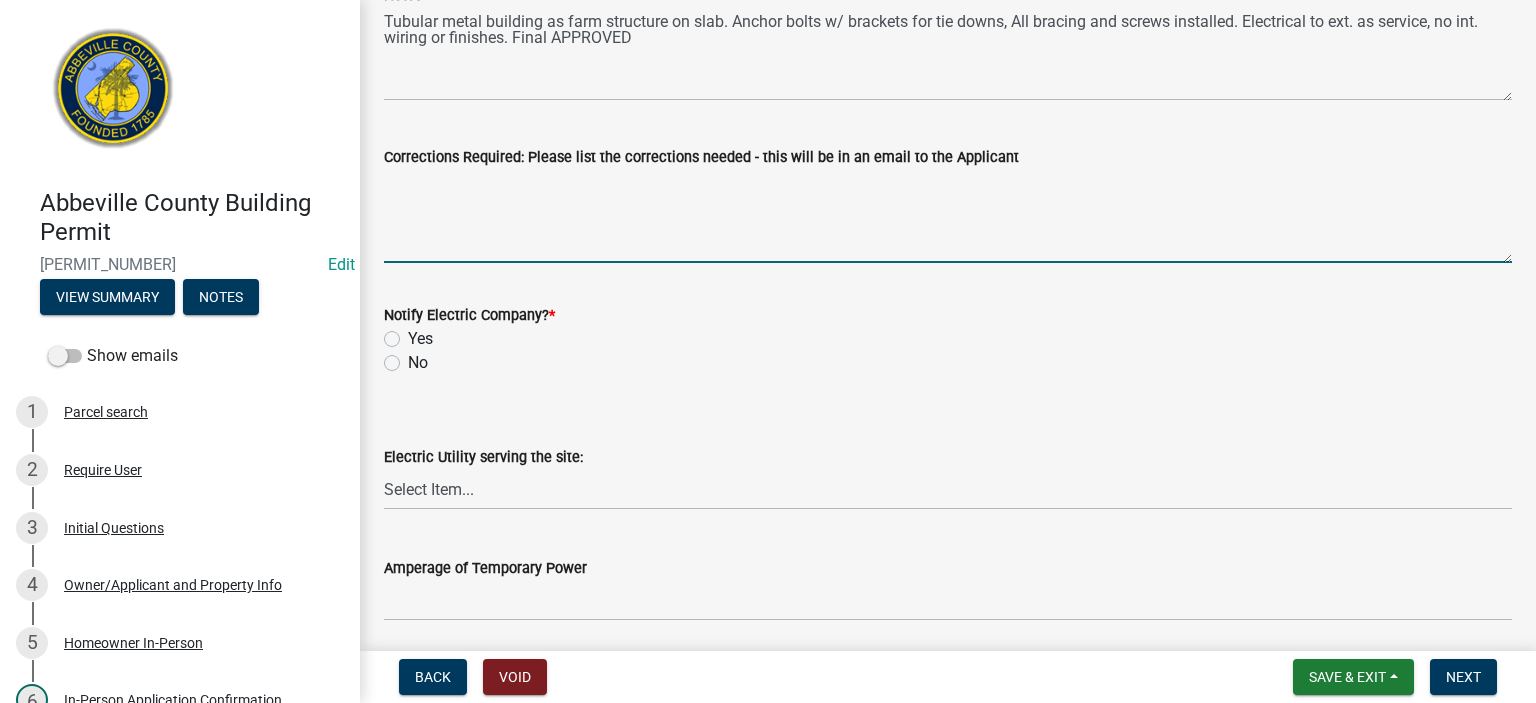 click on "Corrections Required: Please list the corrections needed - this will be in an email to the Applicant" at bounding box center [948, 216] 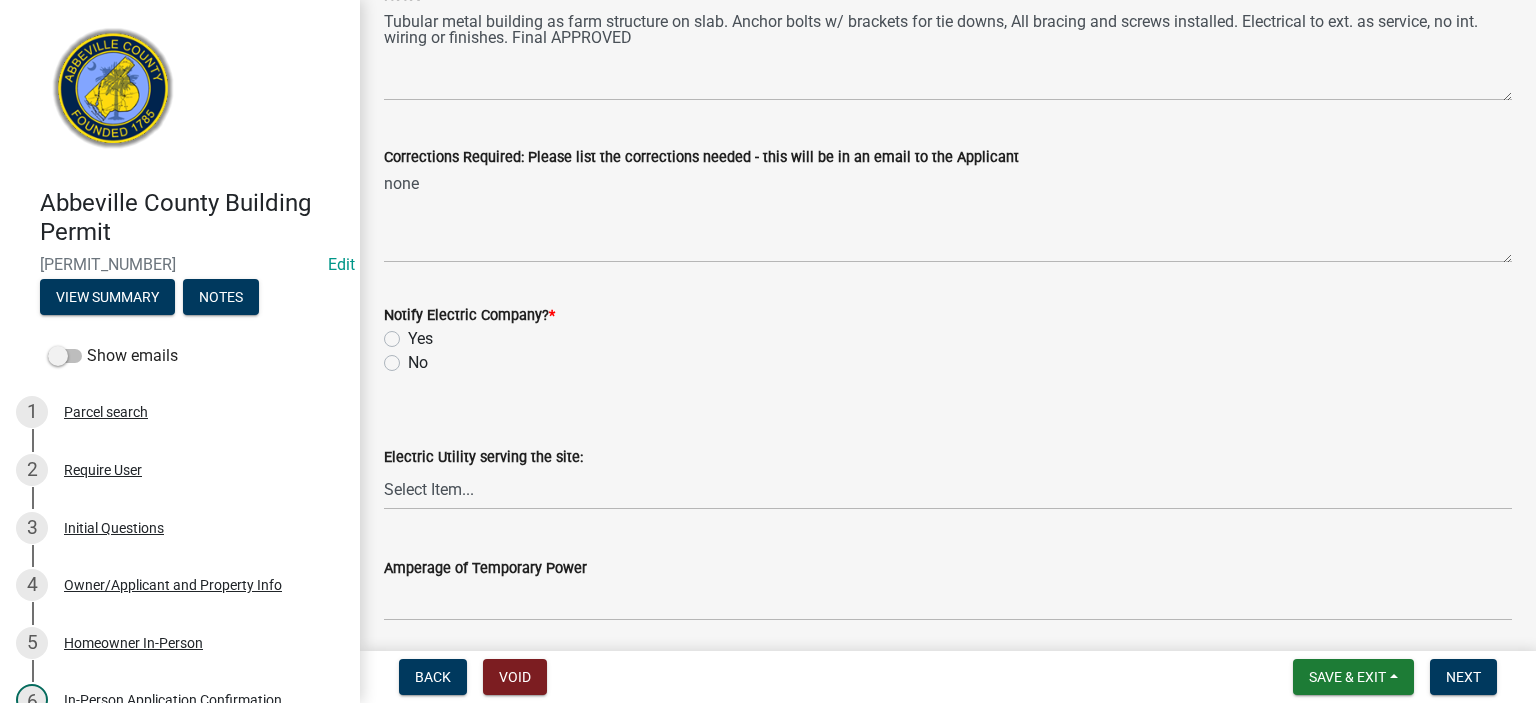 click on "No" 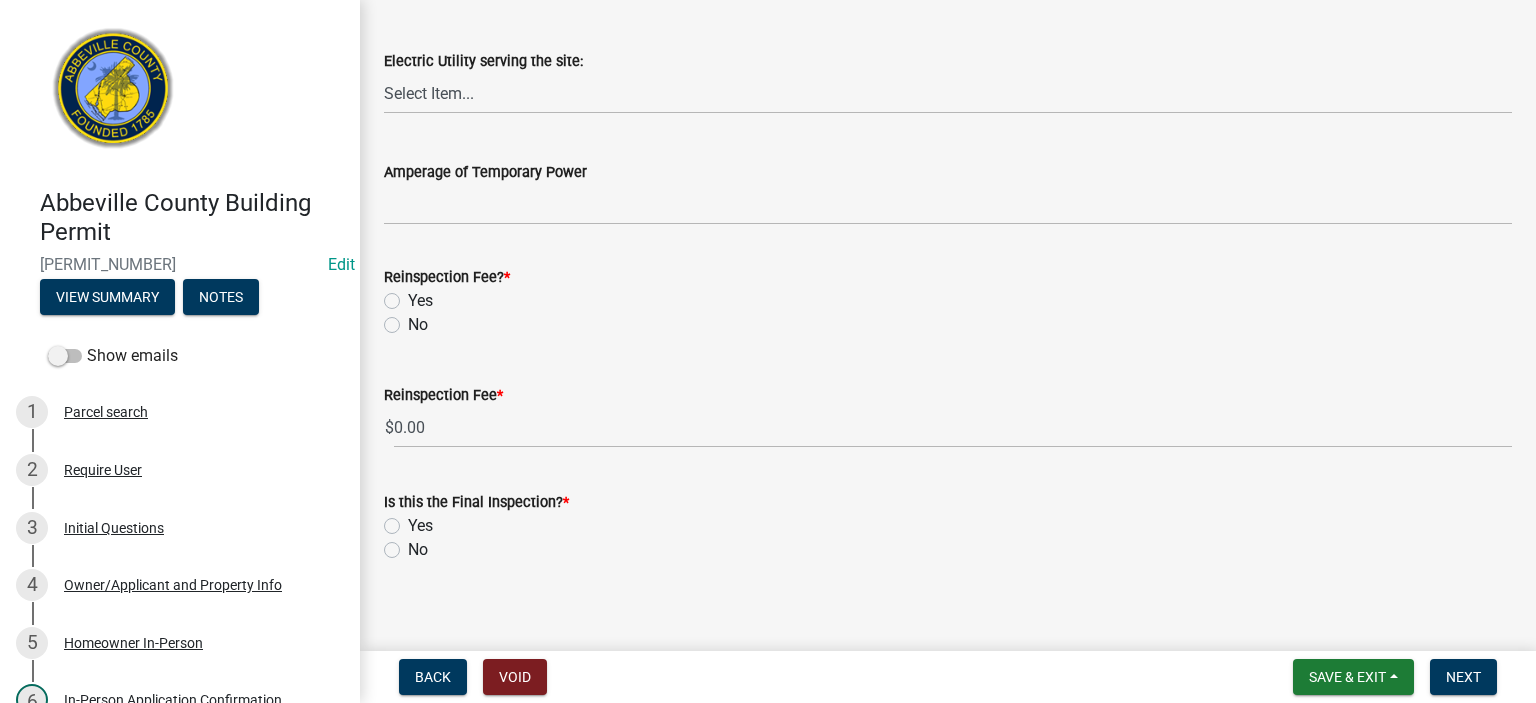 scroll, scrollTop: 1291, scrollLeft: 0, axis: vertical 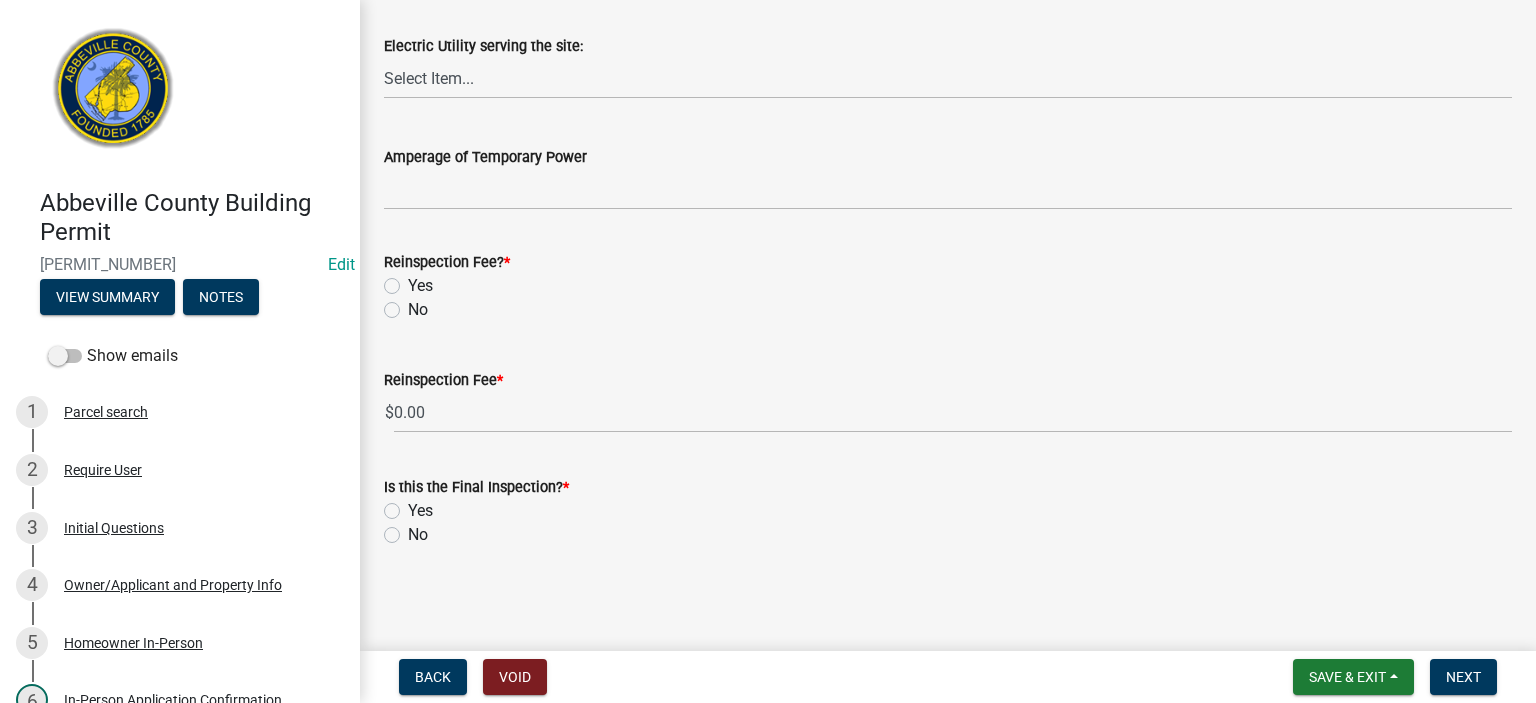 click on "No" 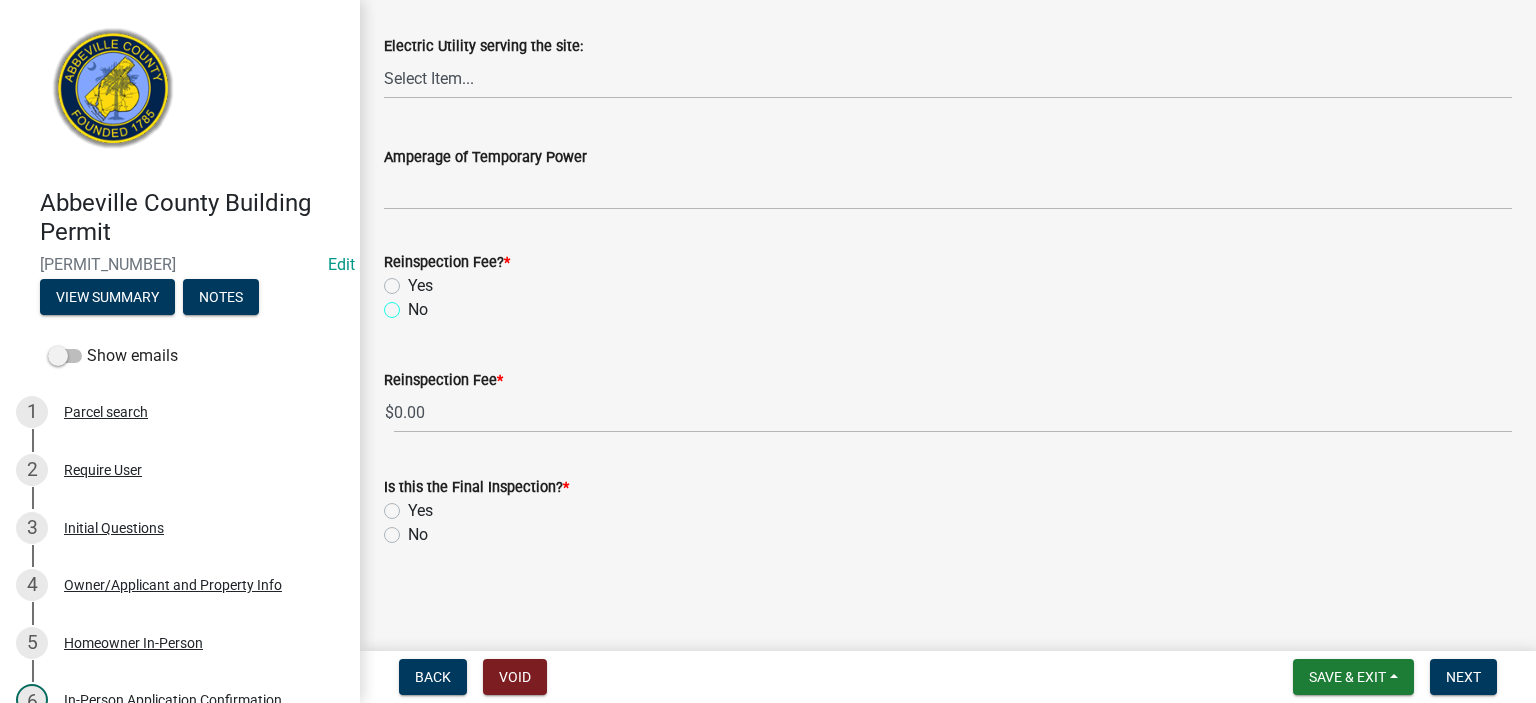 click on "No" at bounding box center (414, 304) 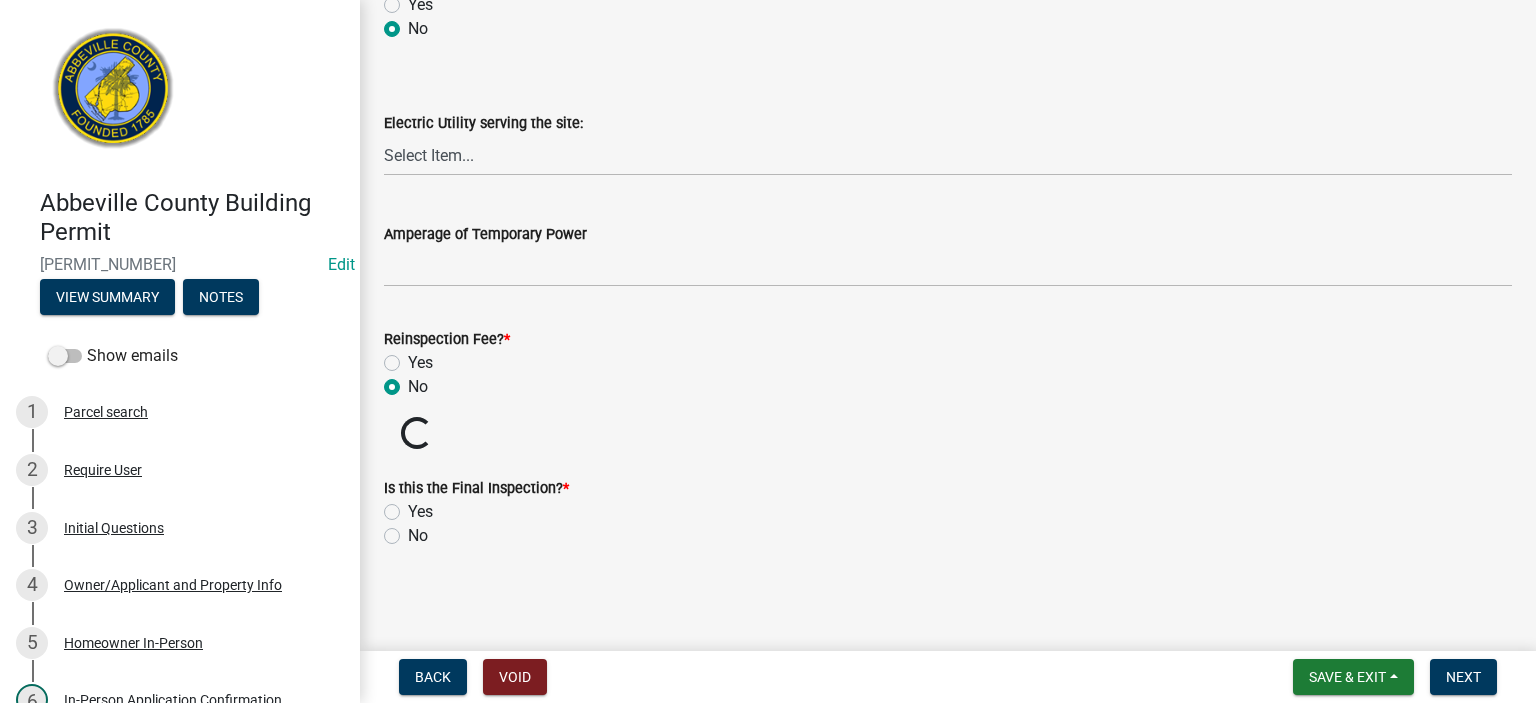 scroll, scrollTop: 1291, scrollLeft: 0, axis: vertical 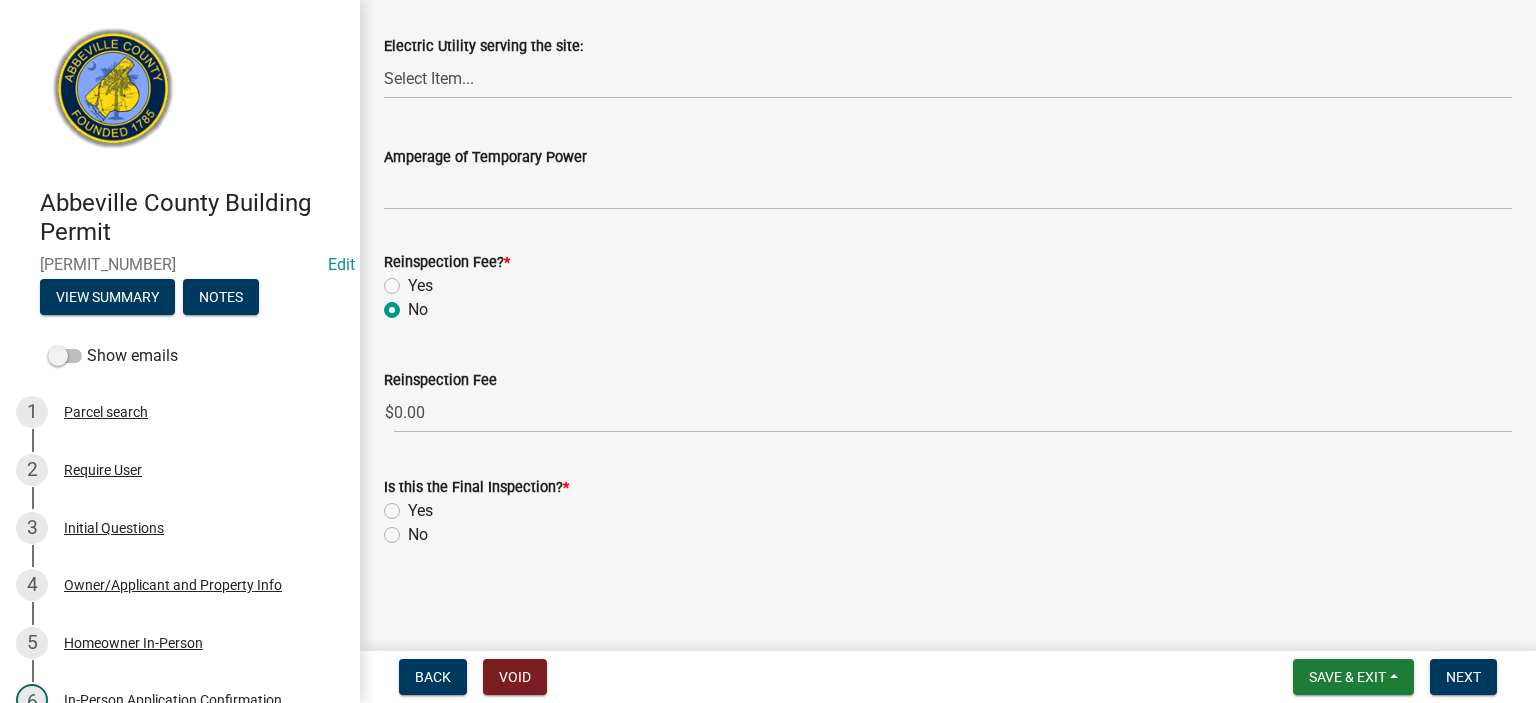 click on "Yes" 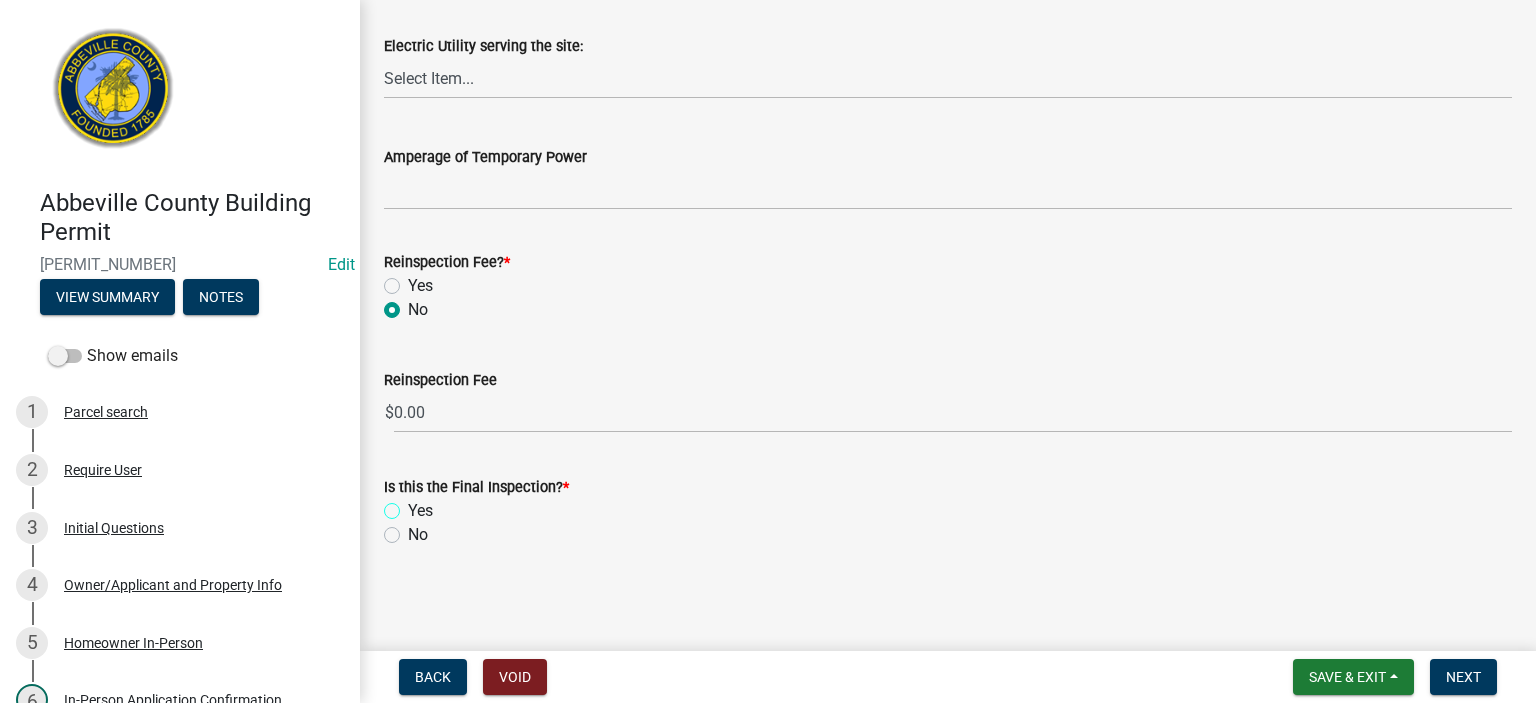 click on "Yes" at bounding box center (414, 505) 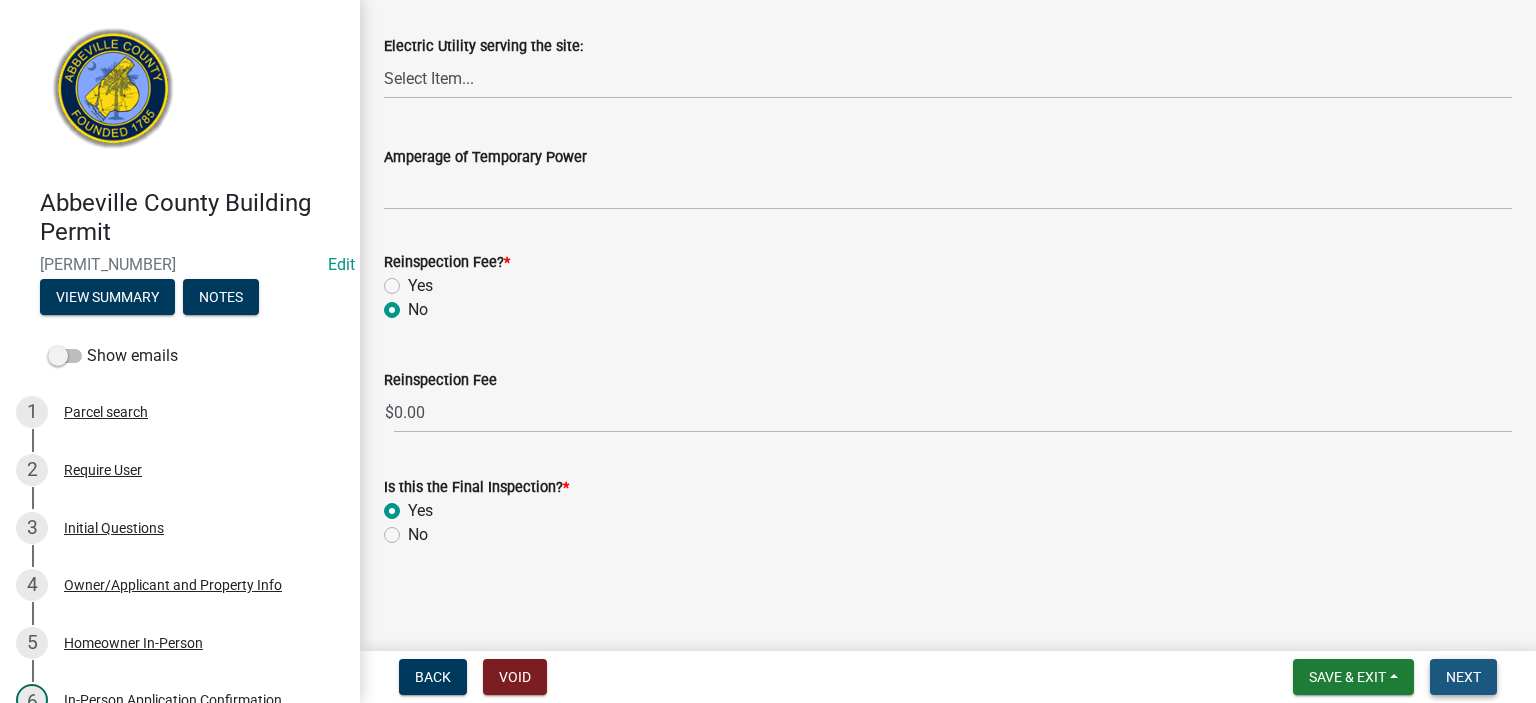click on "Next" at bounding box center [1463, 677] 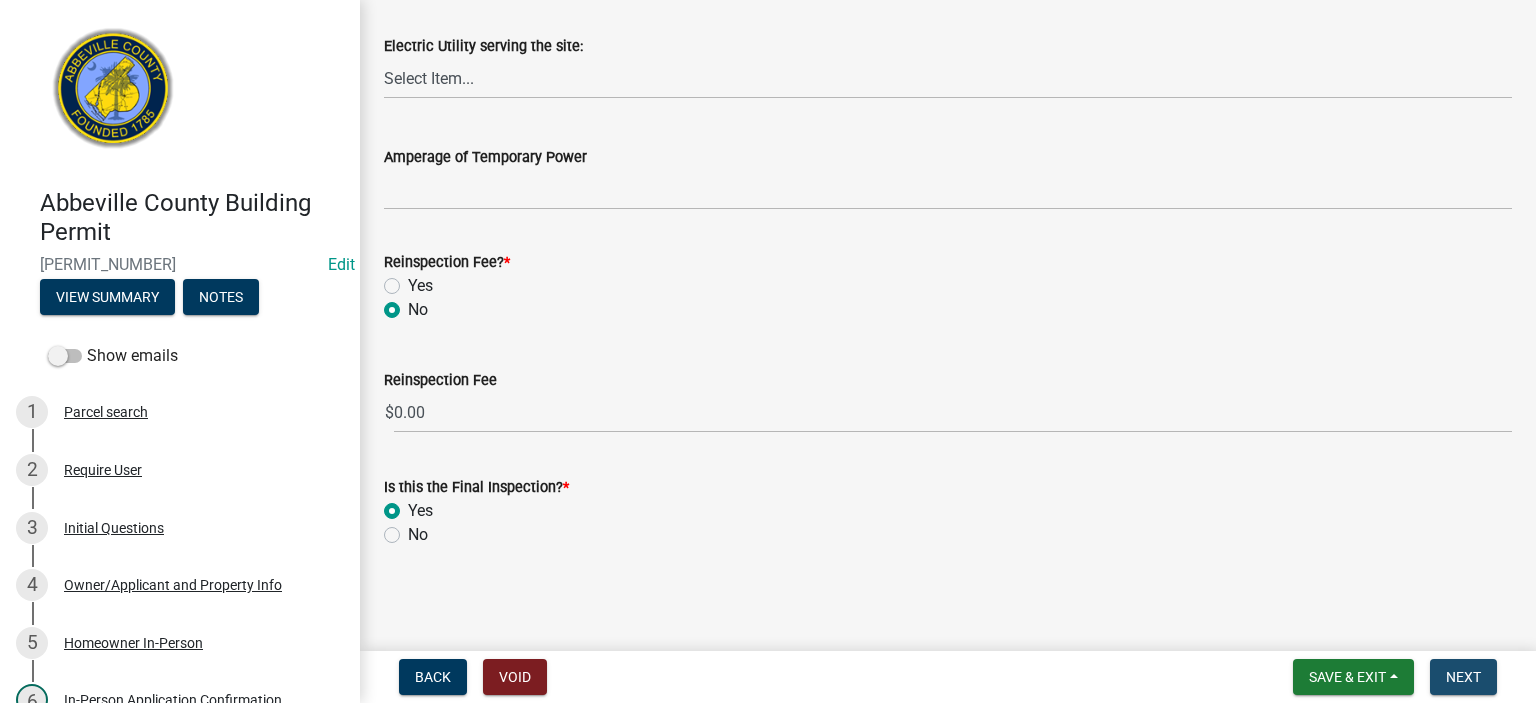 scroll, scrollTop: 0, scrollLeft: 0, axis: both 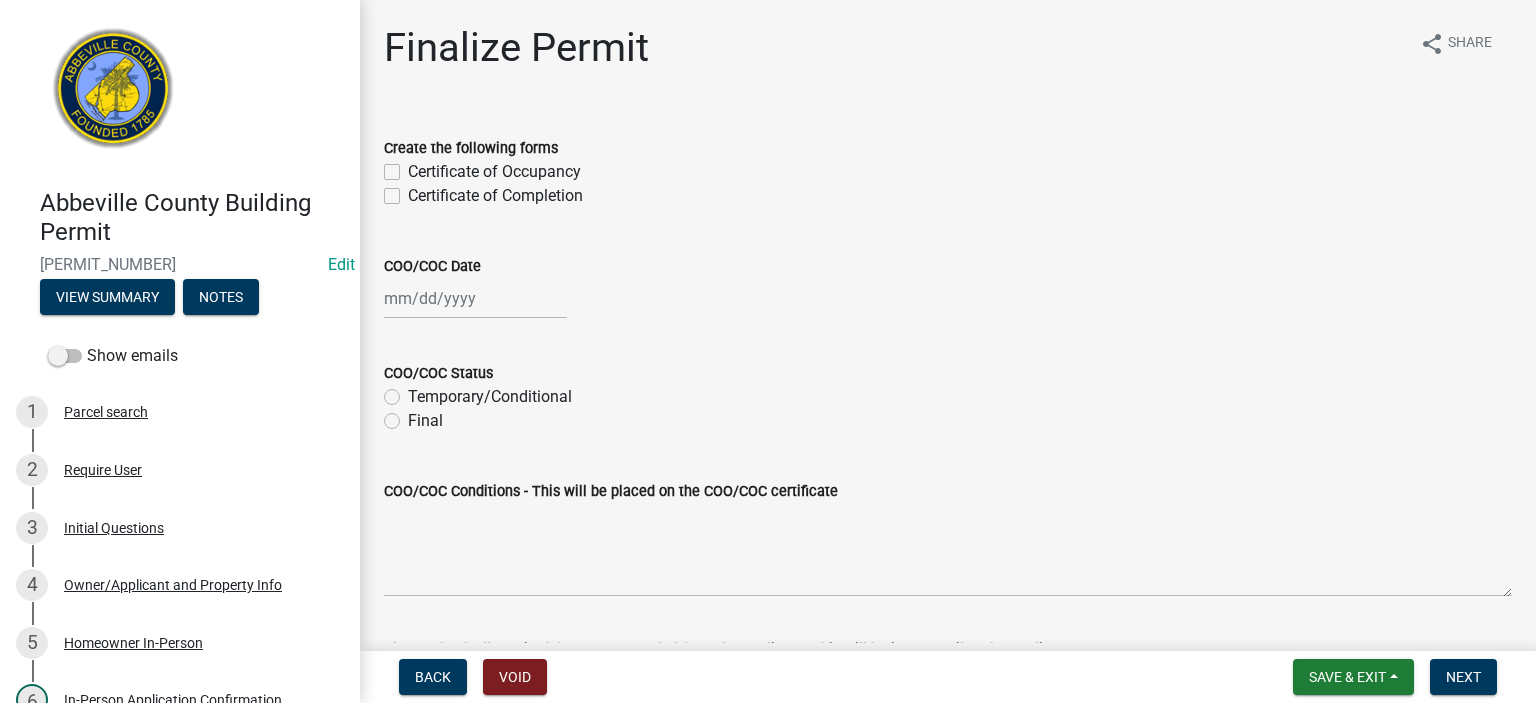 click on "Certificate of Completion" 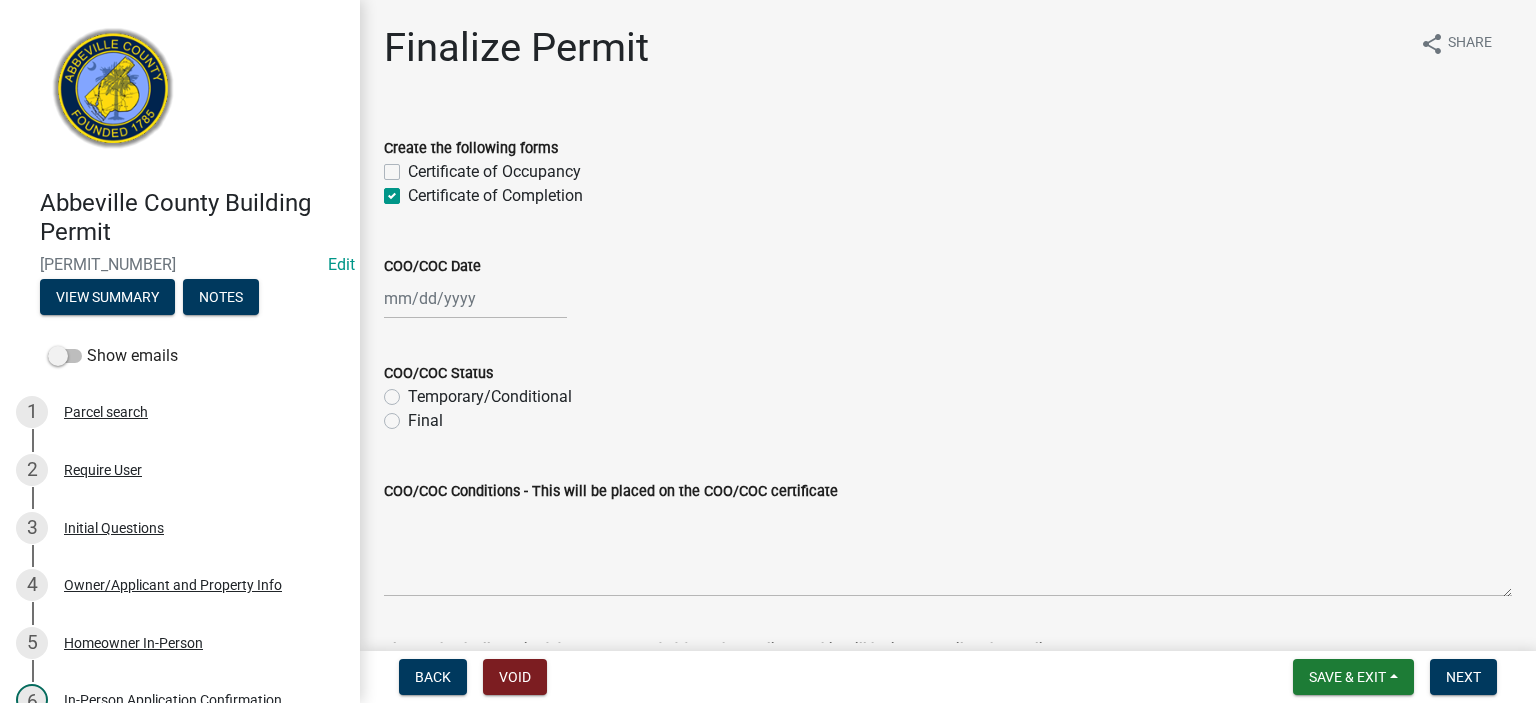 click 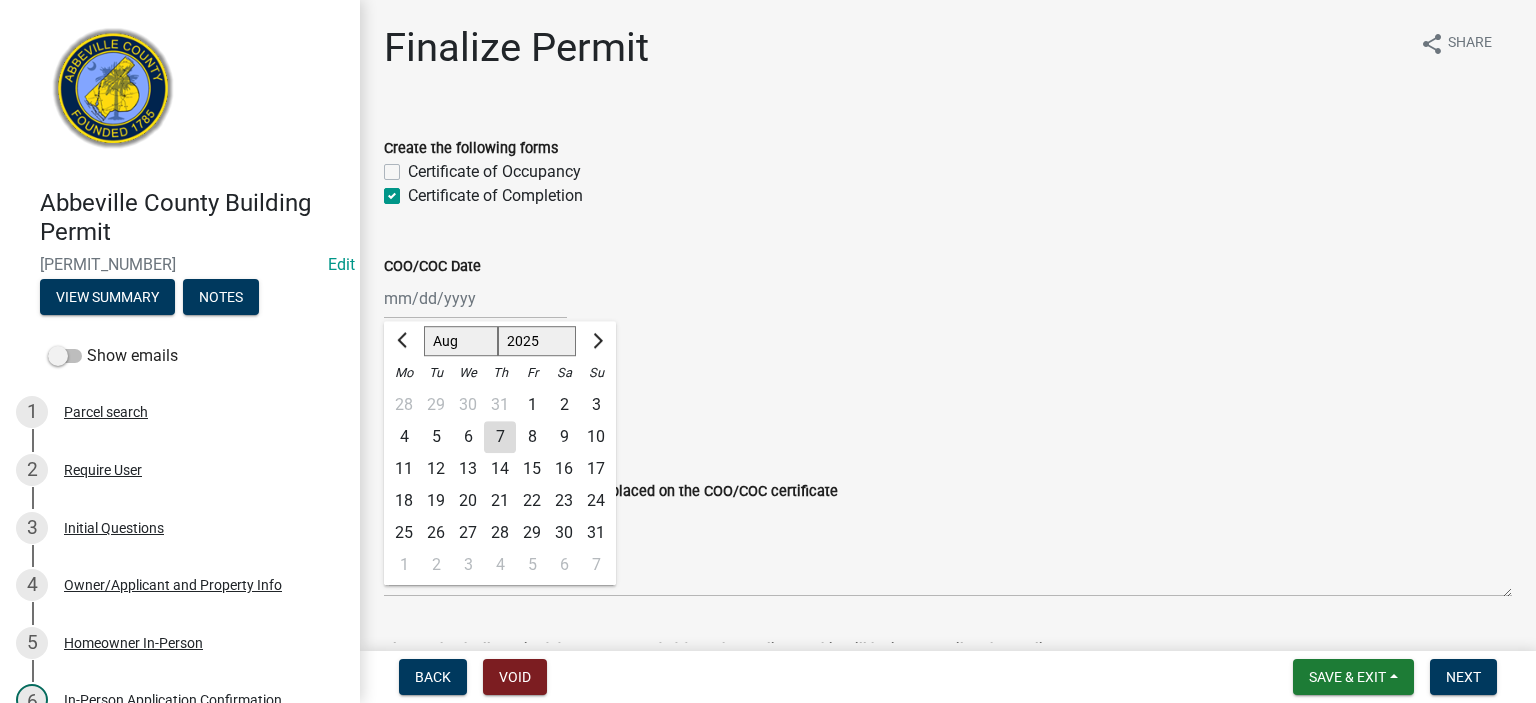 click on "7" 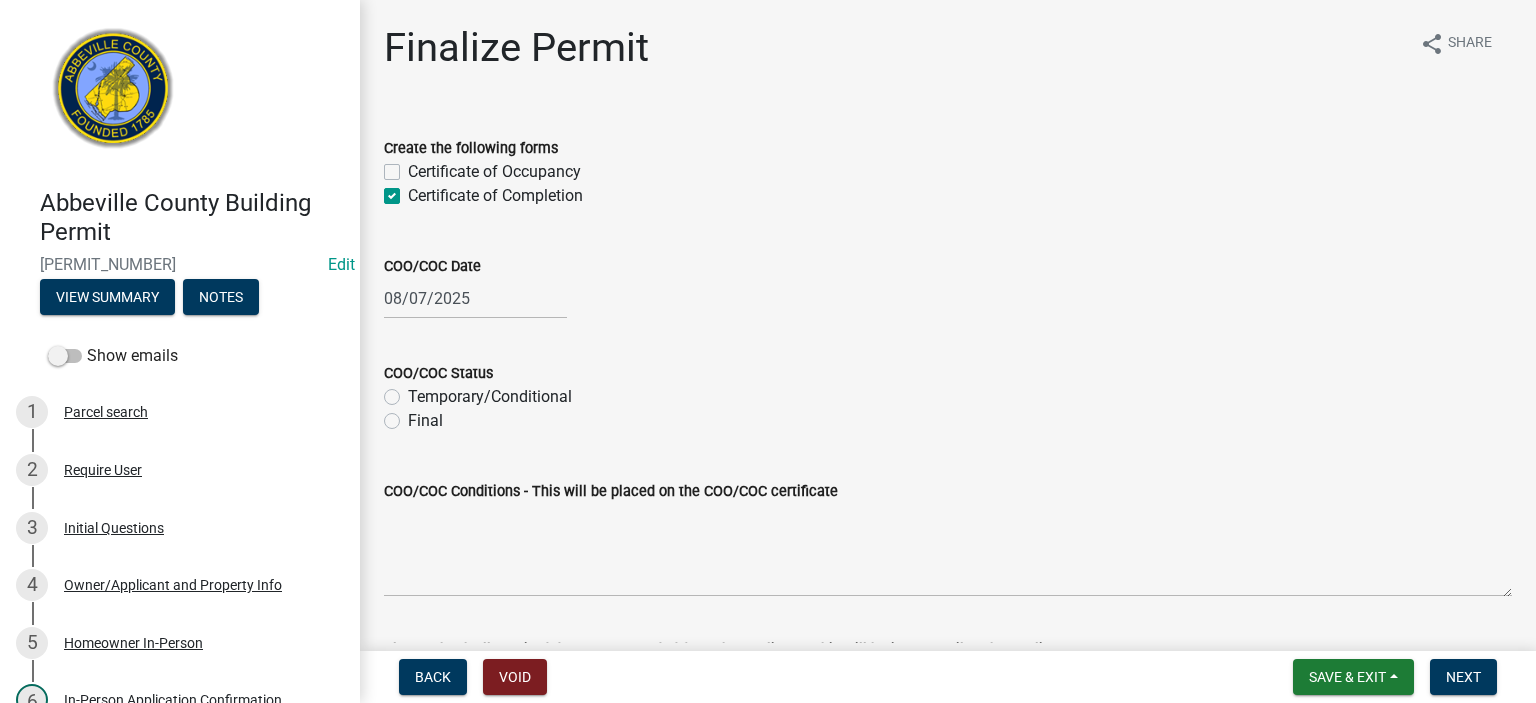 click on "Final" 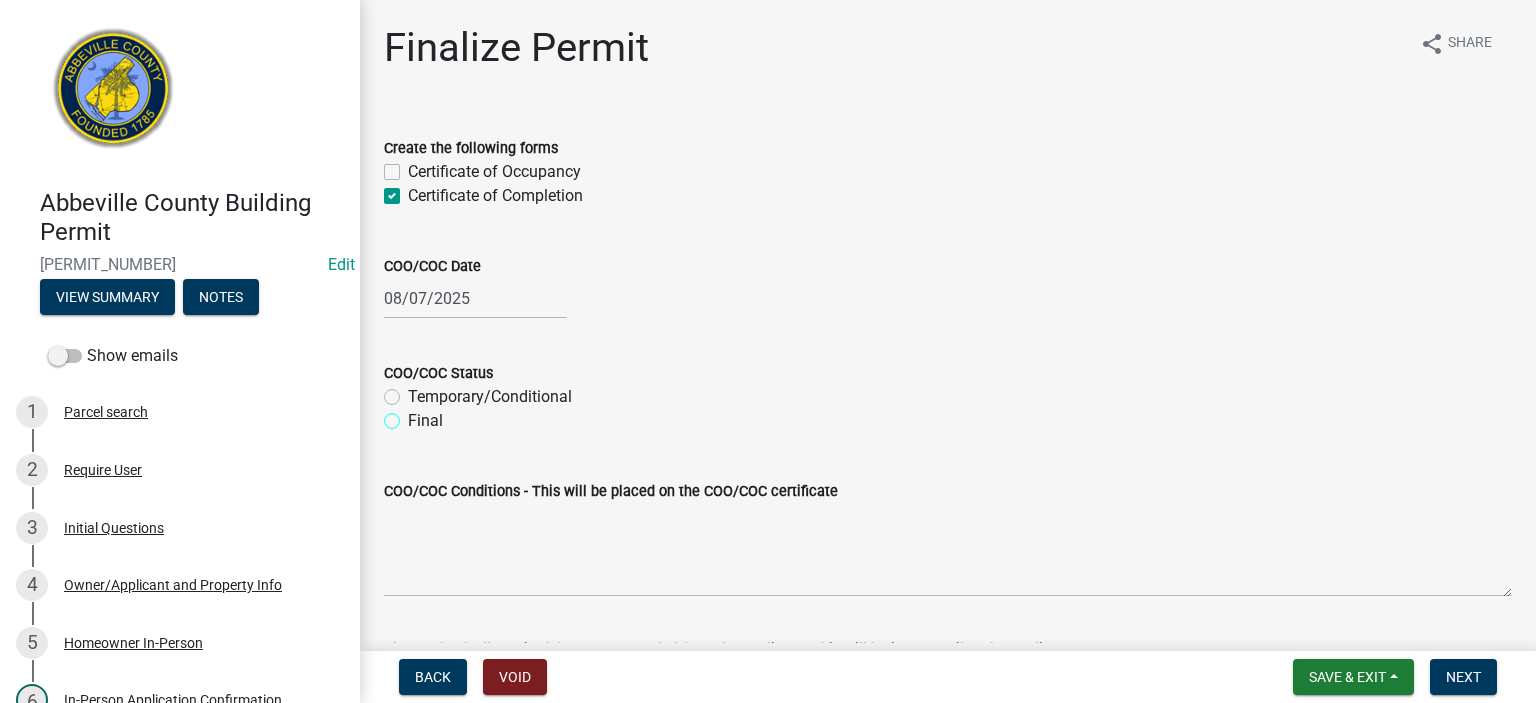 click on "Final" at bounding box center (414, 415) 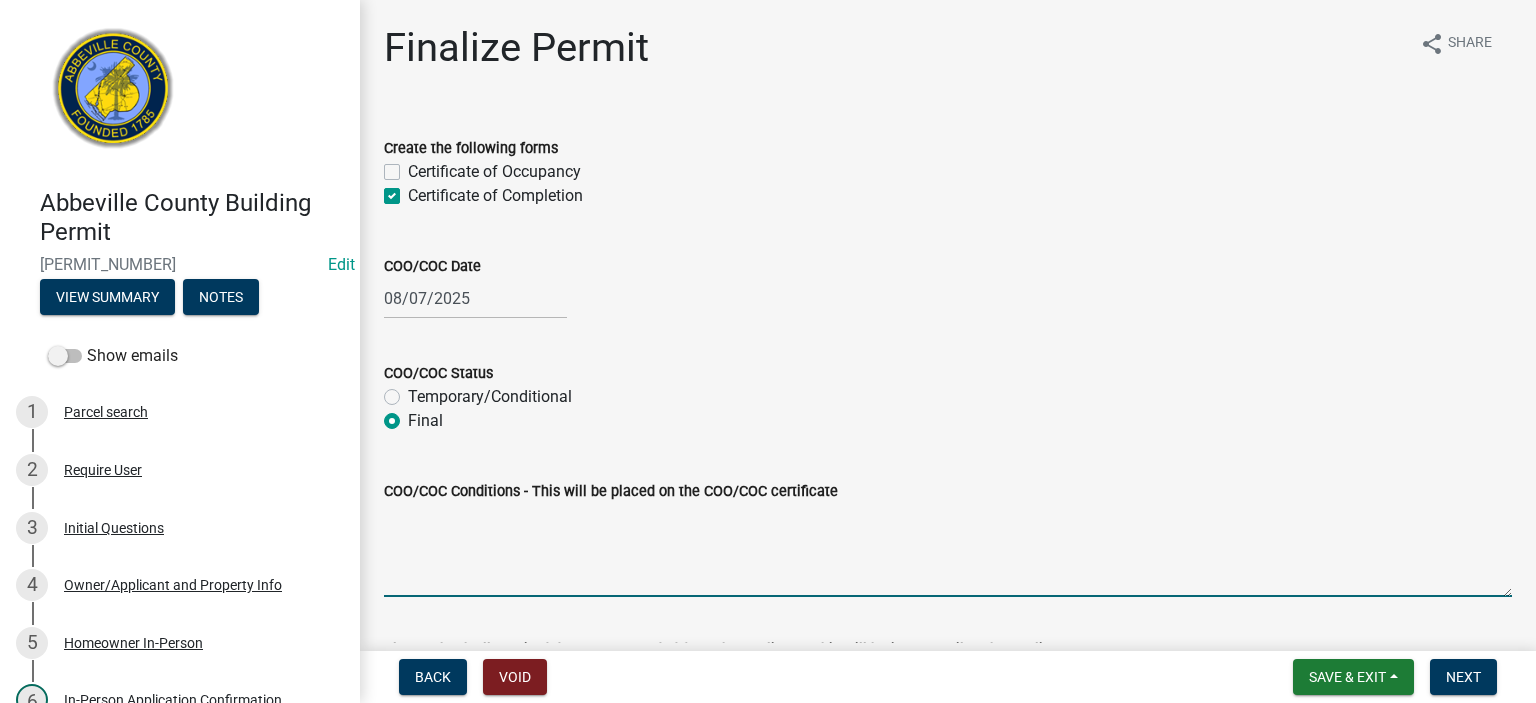 click on "COO/COC Conditions - This will be placed on the COO/COC certificate" at bounding box center [948, 550] 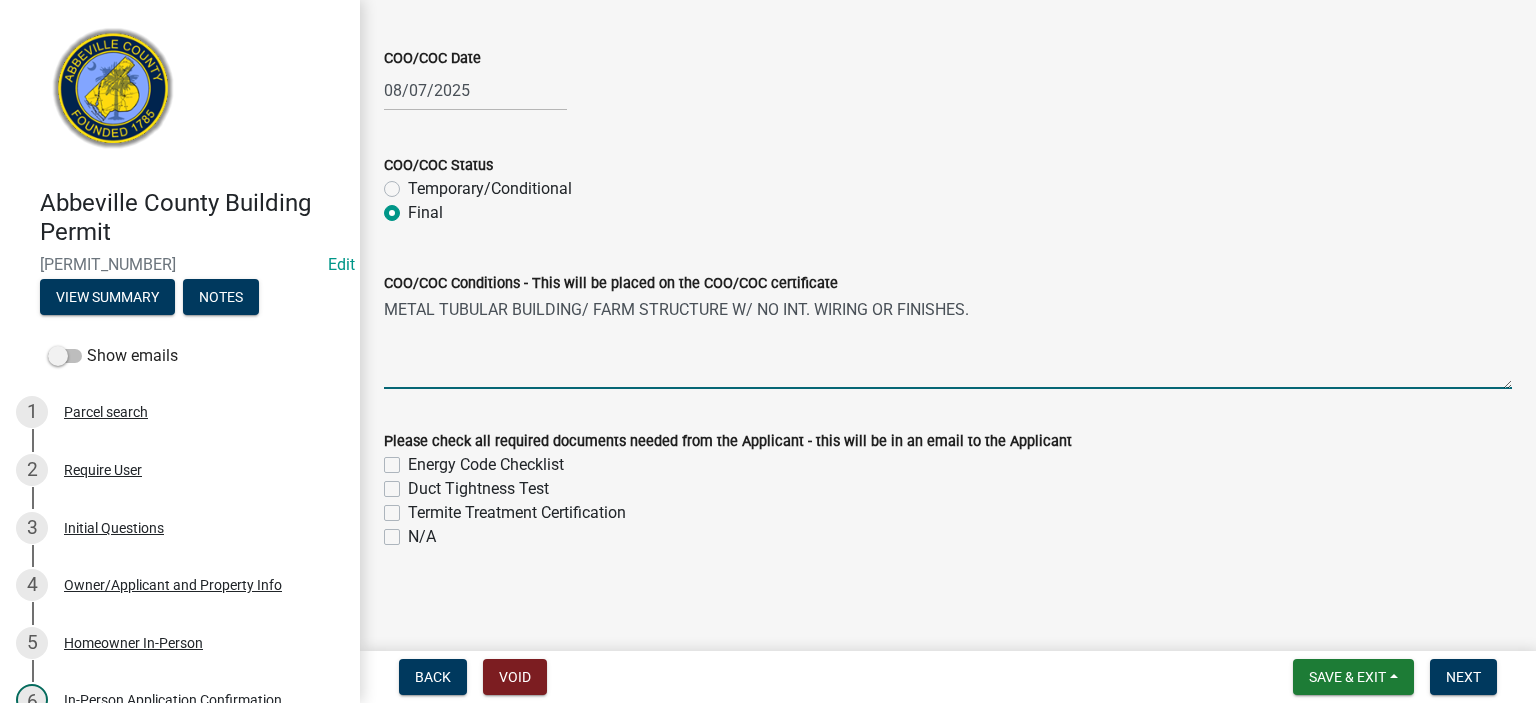 scroll, scrollTop: 209, scrollLeft: 0, axis: vertical 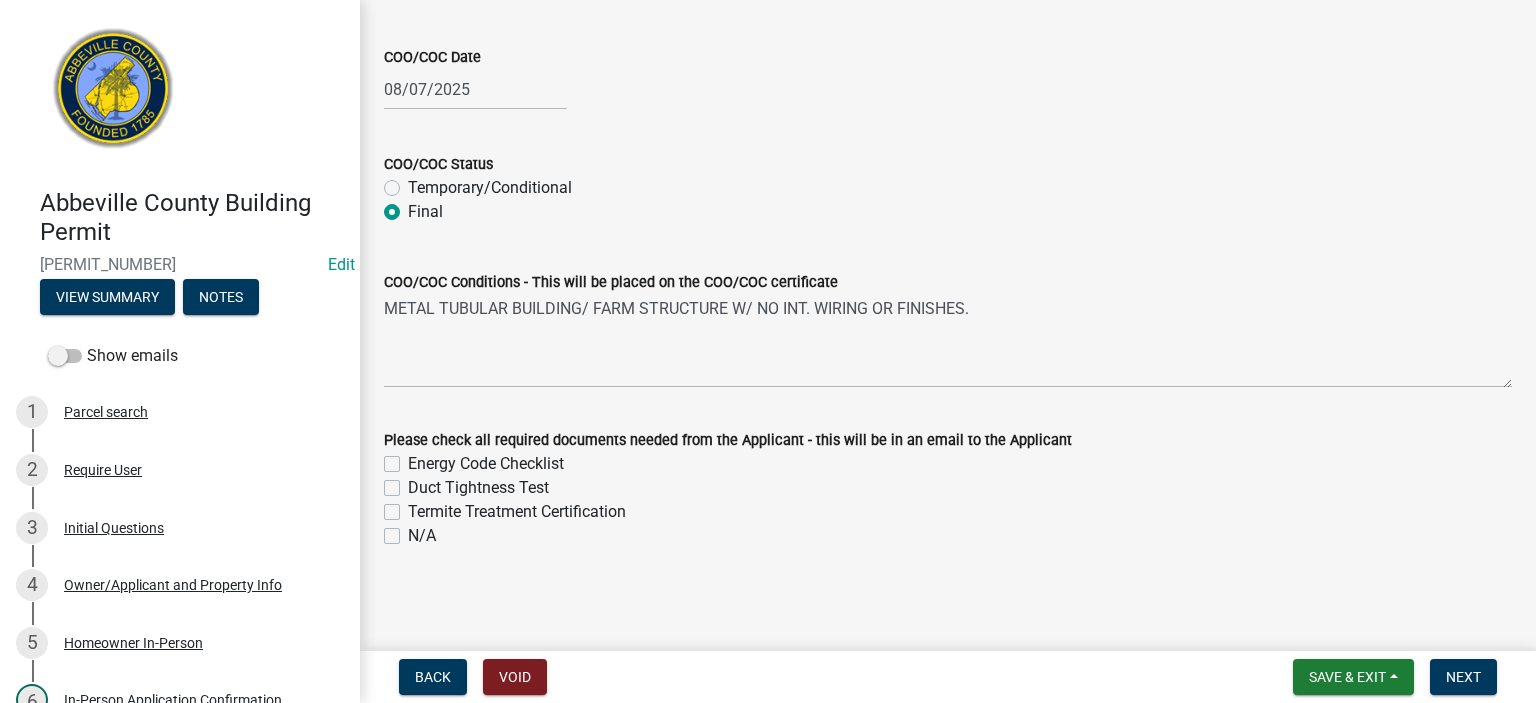 click on "N/A" 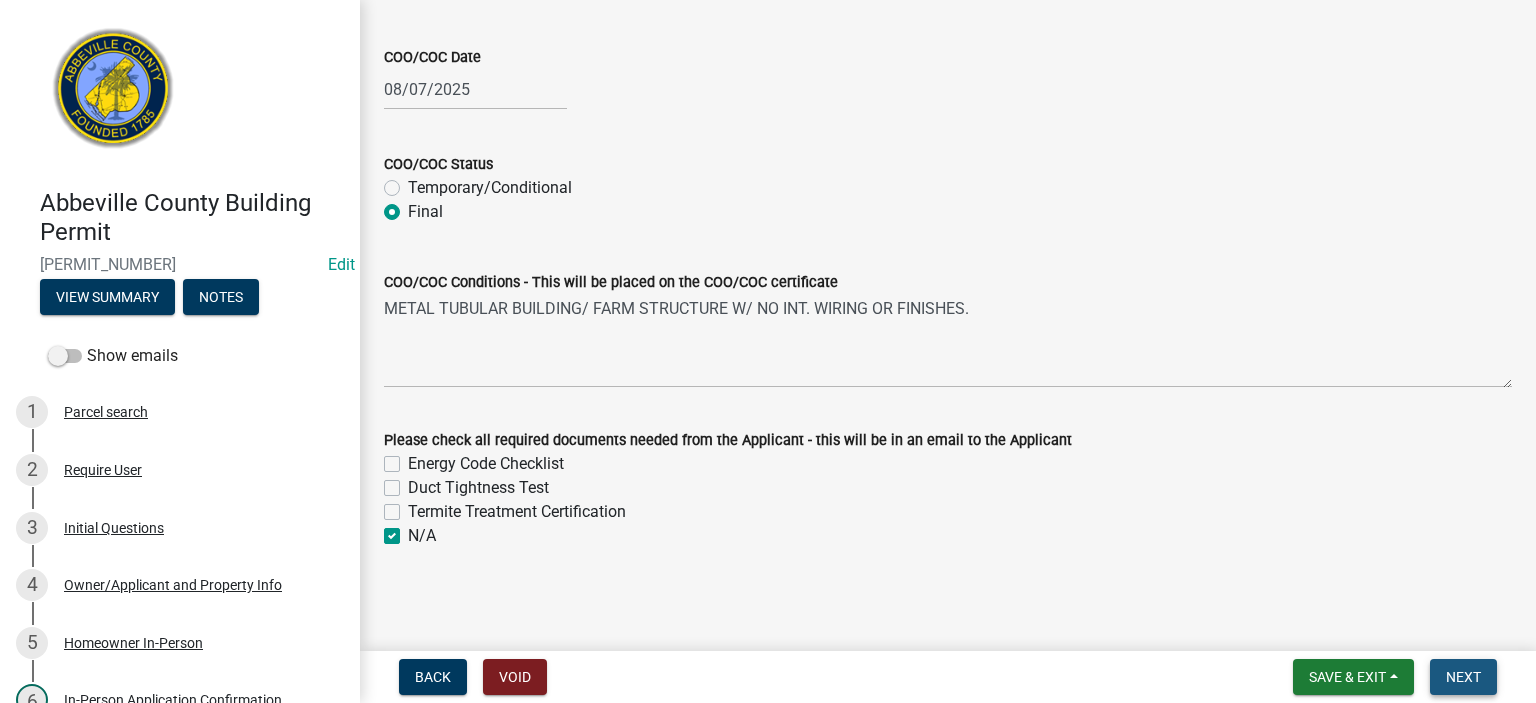 click on "Next" at bounding box center (1463, 677) 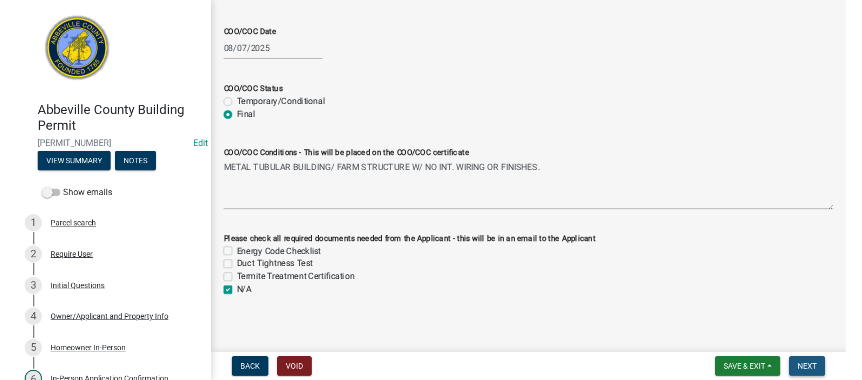 scroll, scrollTop: 0, scrollLeft: 0, axis: both 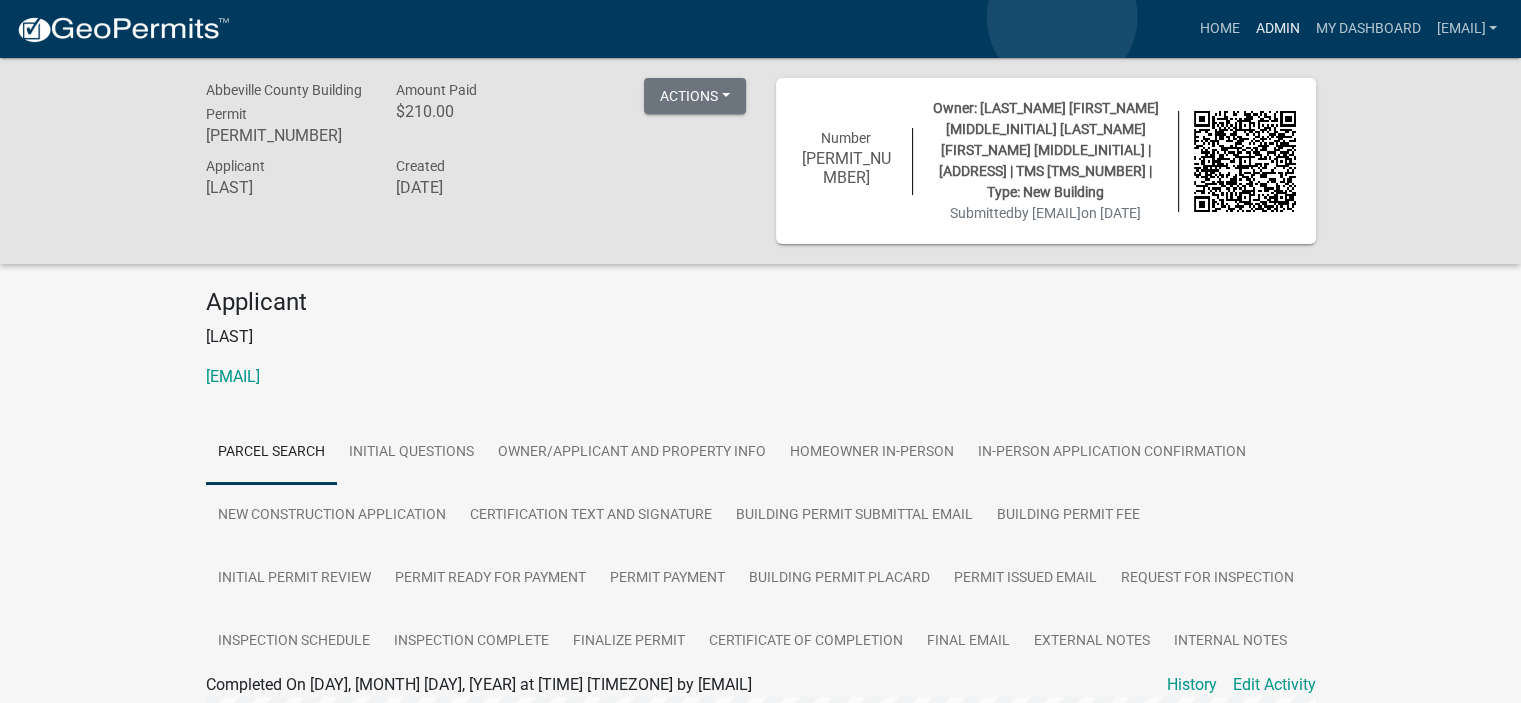 click on "Admin" at bounding box center [1277, 29] 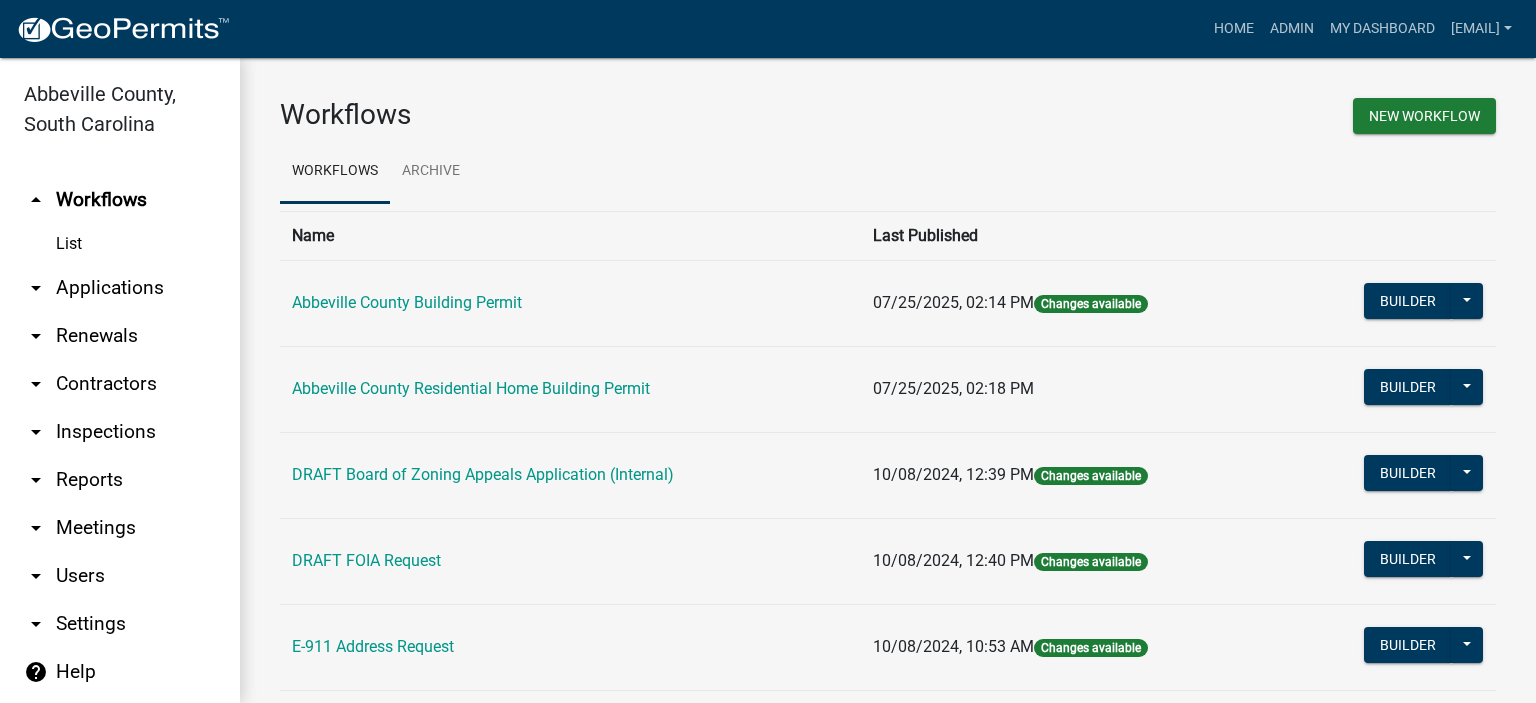 click on "List" at bounding box center (120, 244) 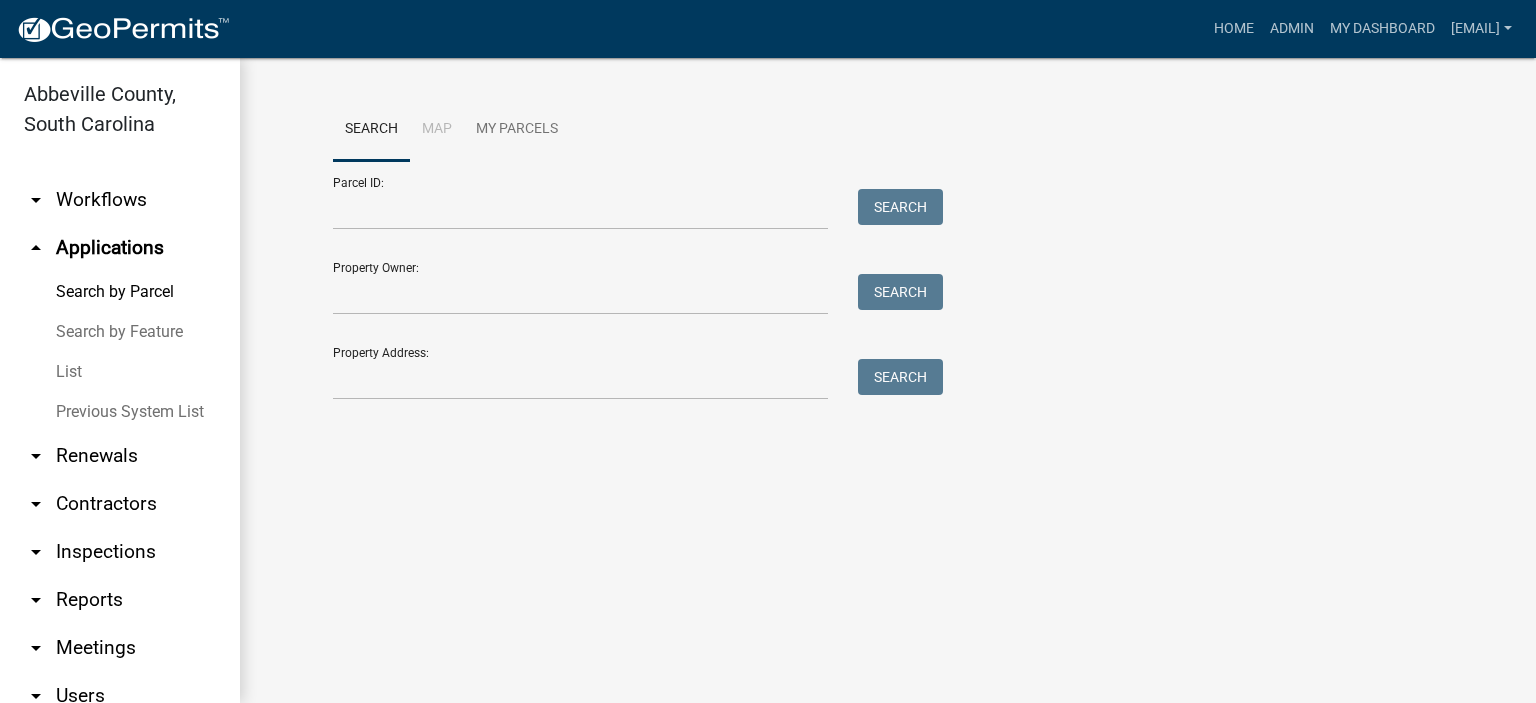 click on "List" at bounding box center [120, 372] 